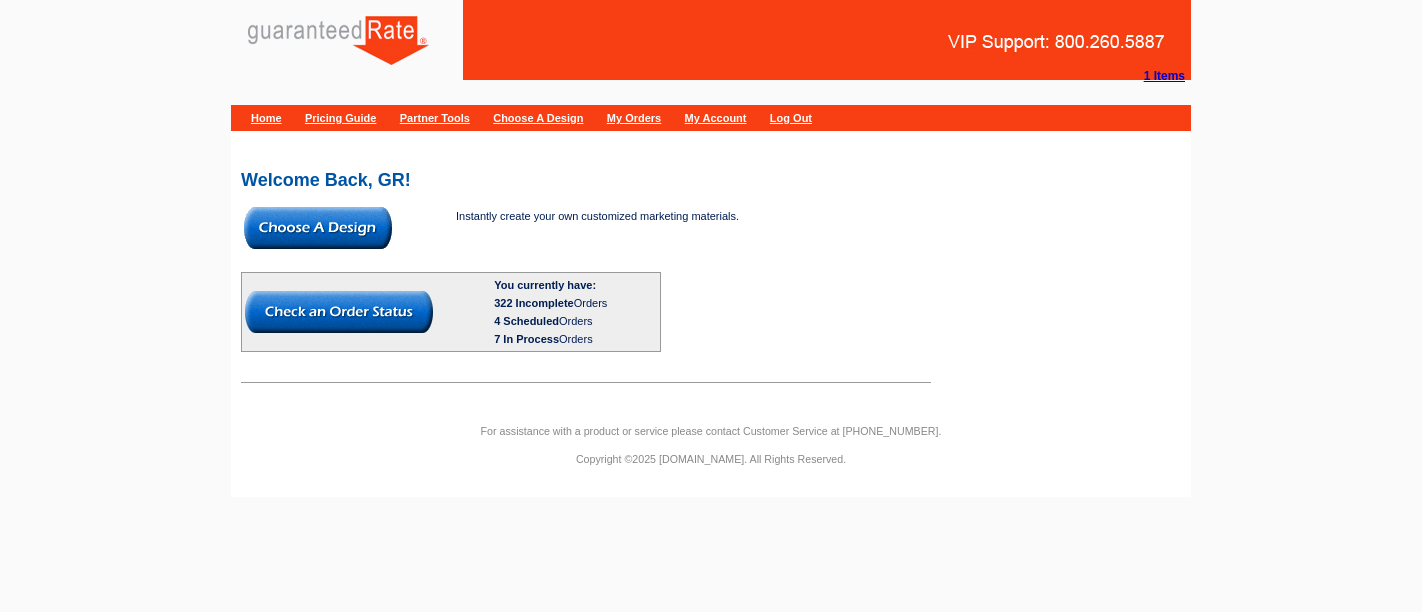 scroll, scrollTop: 0, scrollLeft: 0, axis: both 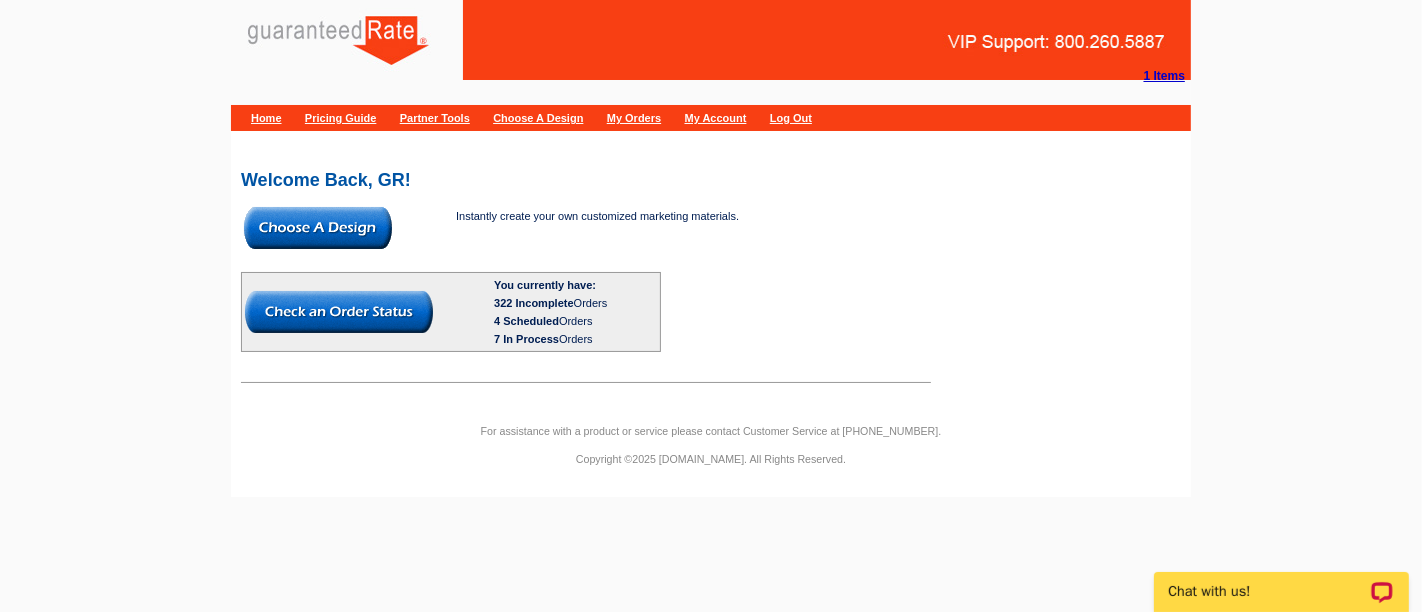 click at bounding box center (318, 228) 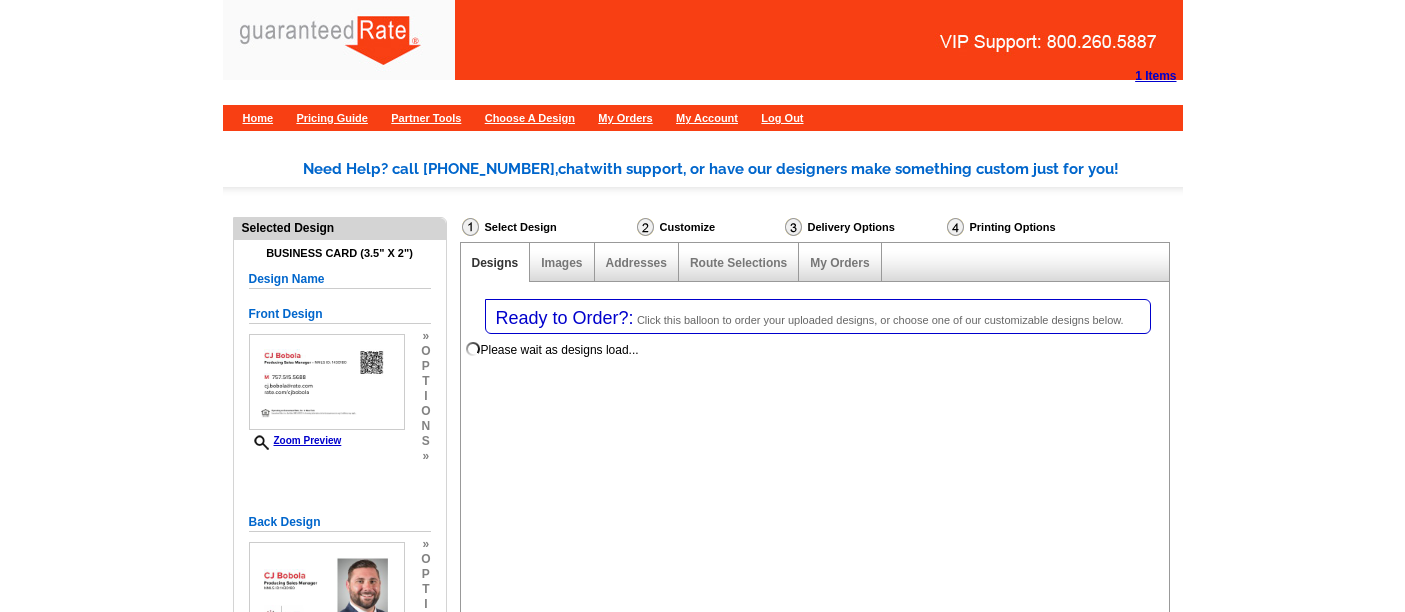 select on "3" 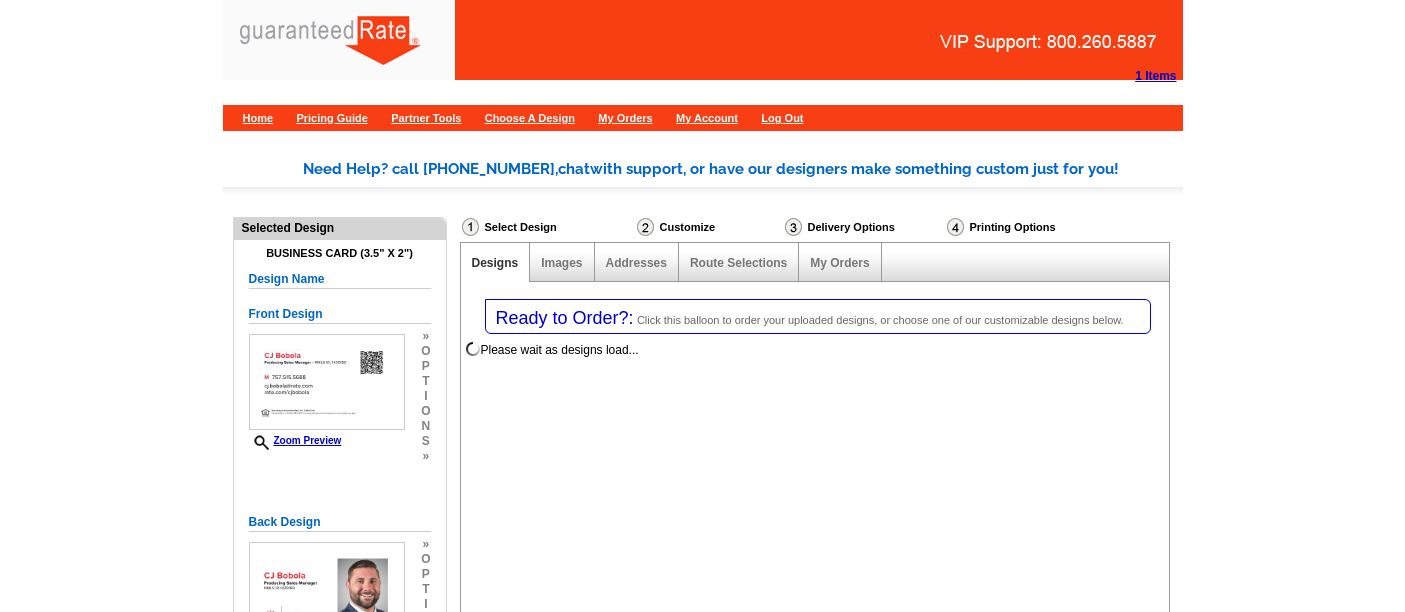 select on "5" 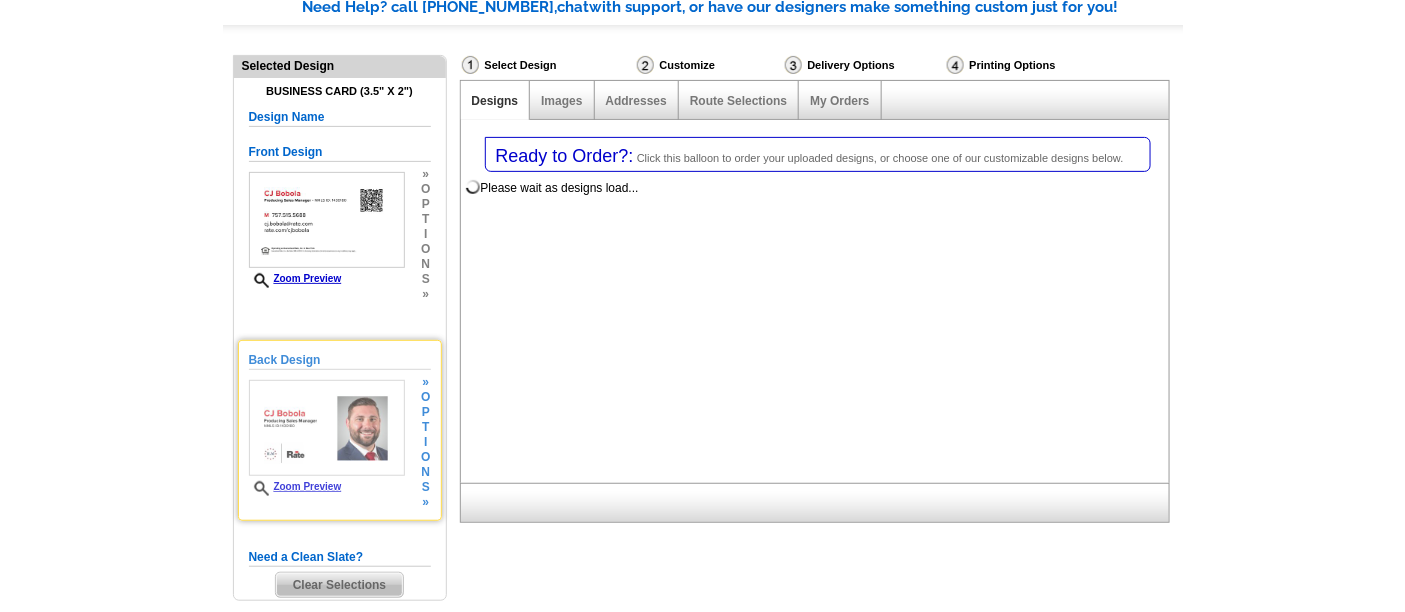 scroll, scrollTop: 222, scrollLeft: 0, axis: vertical 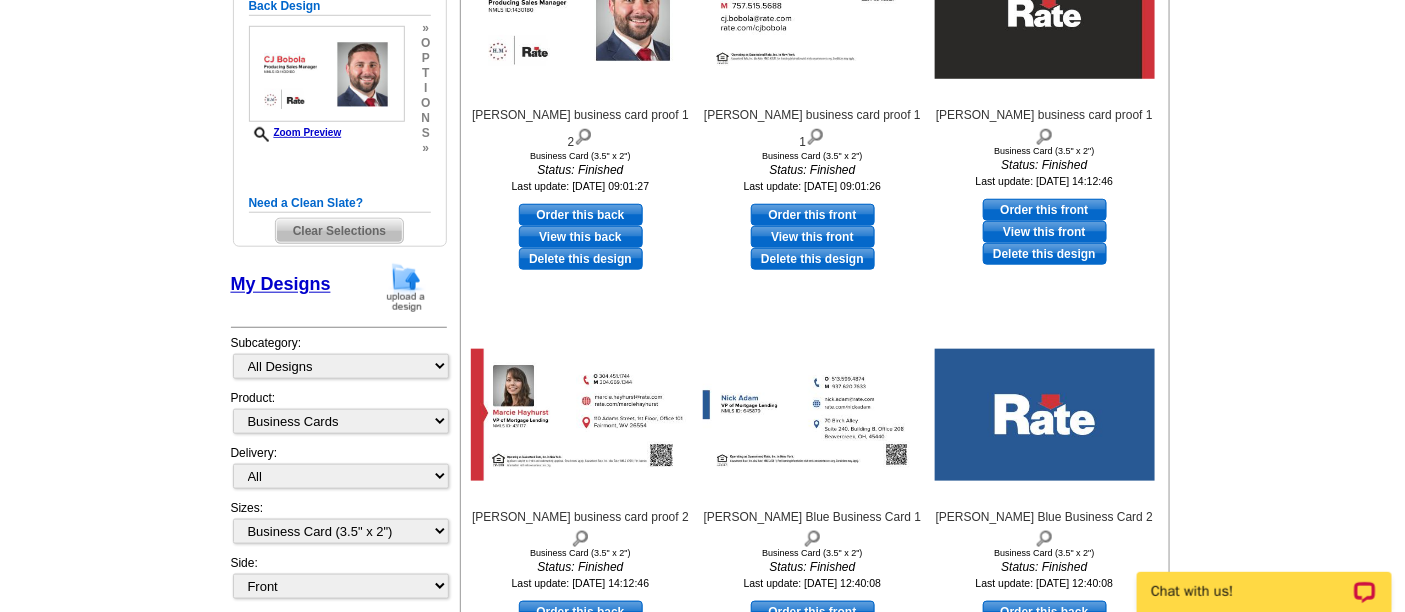 click at bounding box center (406, 287) 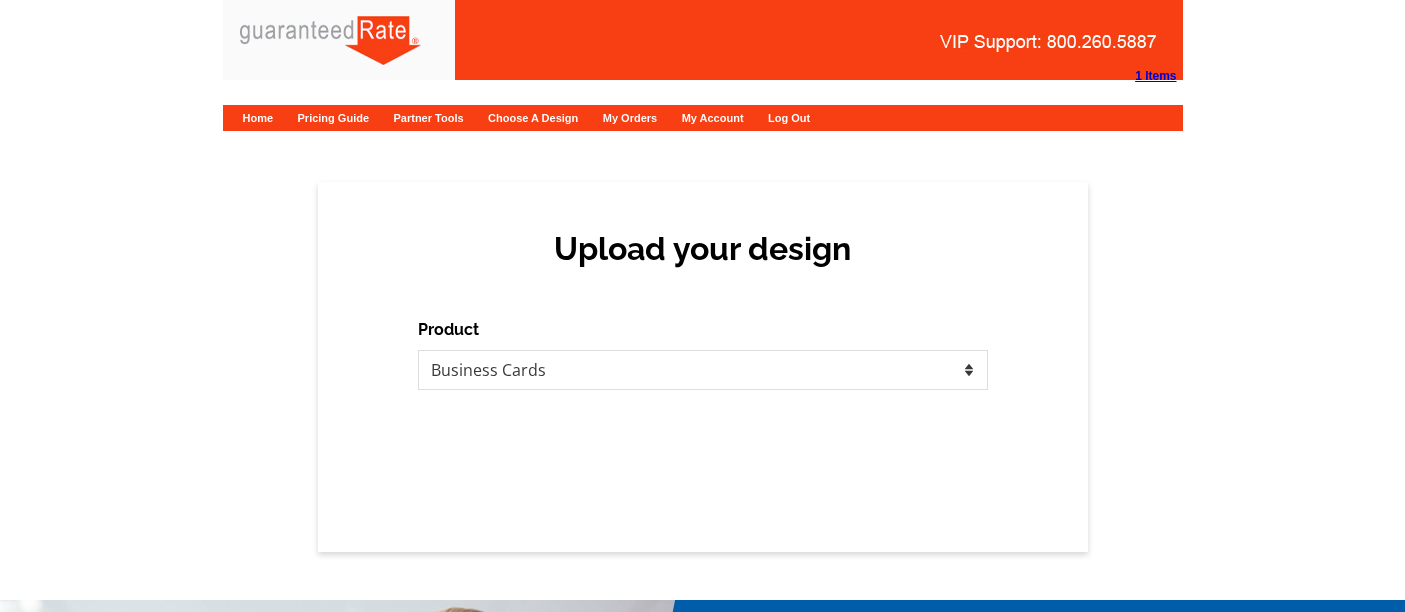 scroll, scrollTop: 0, scrollLeft: 0, axis: both 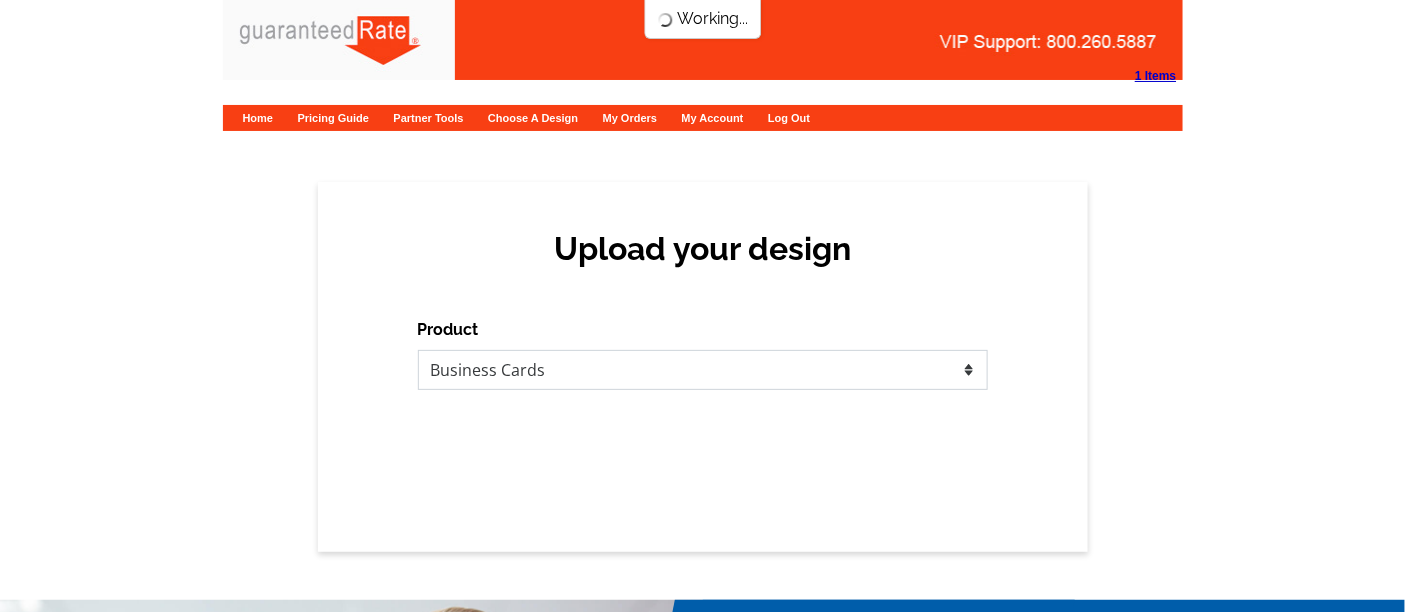 click on "Please select the type of file...
Postcards
Calendars
Business Cards
Letters and flyers
Greeting Cards" at bounding box center [703, 370] 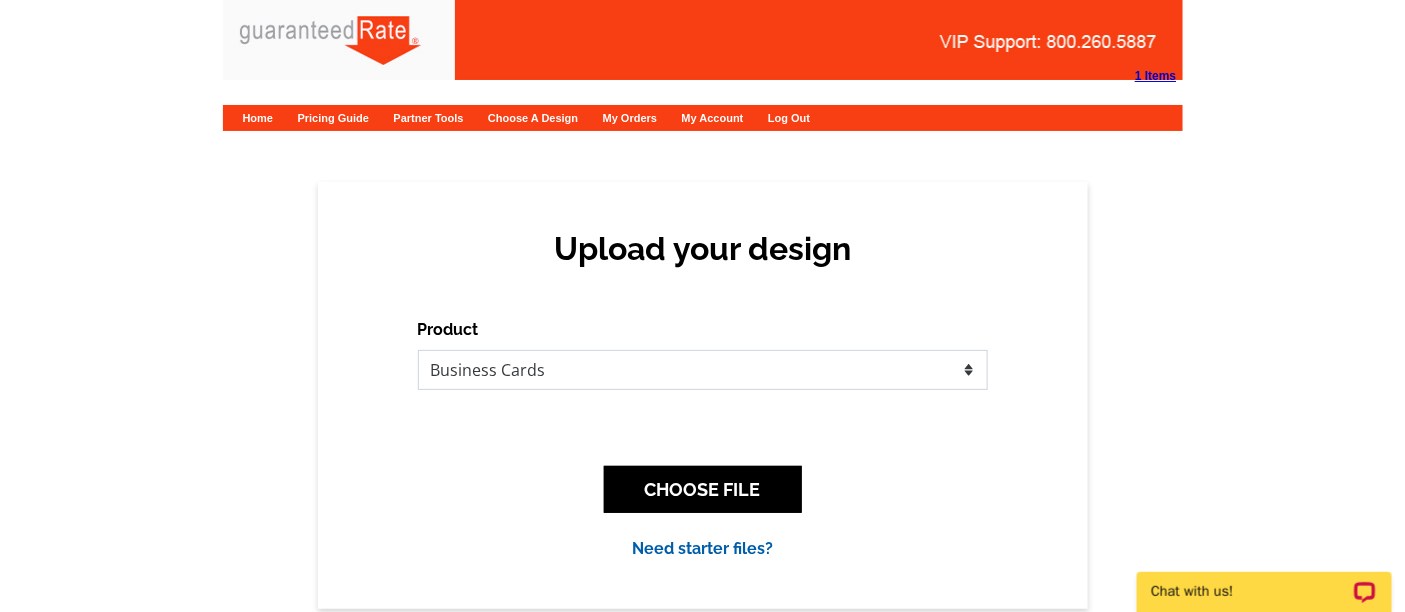 scroll, scrollTop: 0, scrollLeft: 0, axis: both 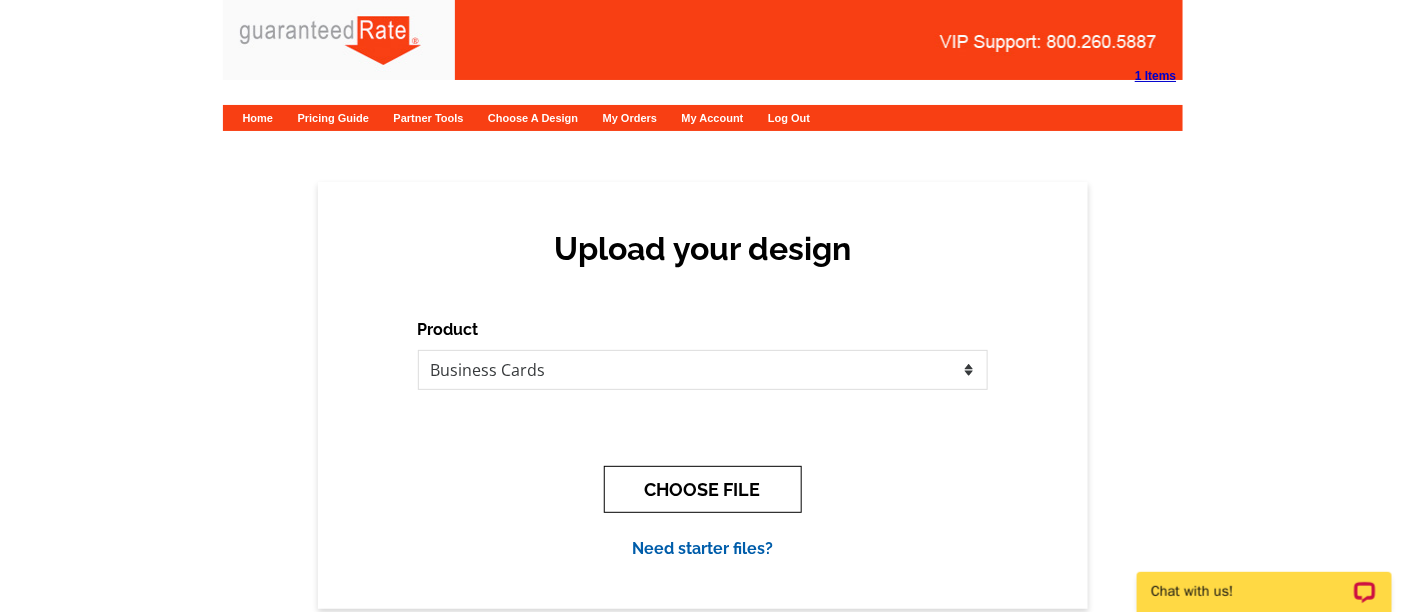 click on "CHOOSE FILE" at bounding box center [703, 489] 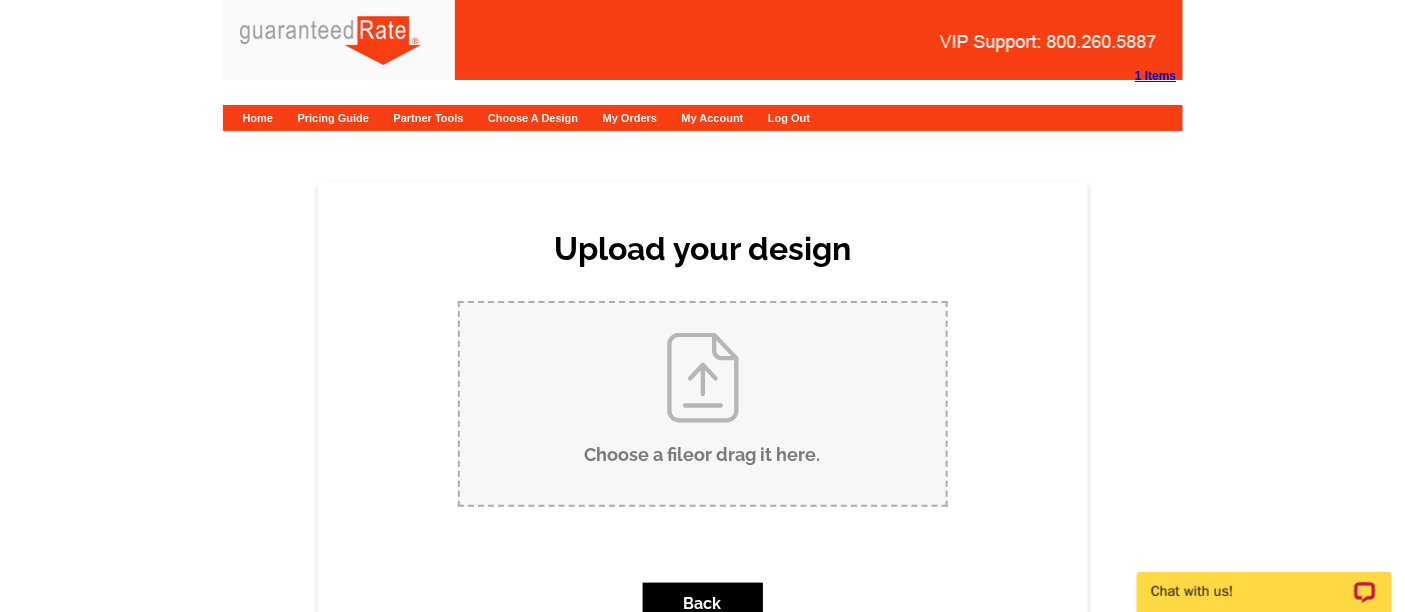 click on "Choose a file  or drag it here ." at bounding box center [703, 404] 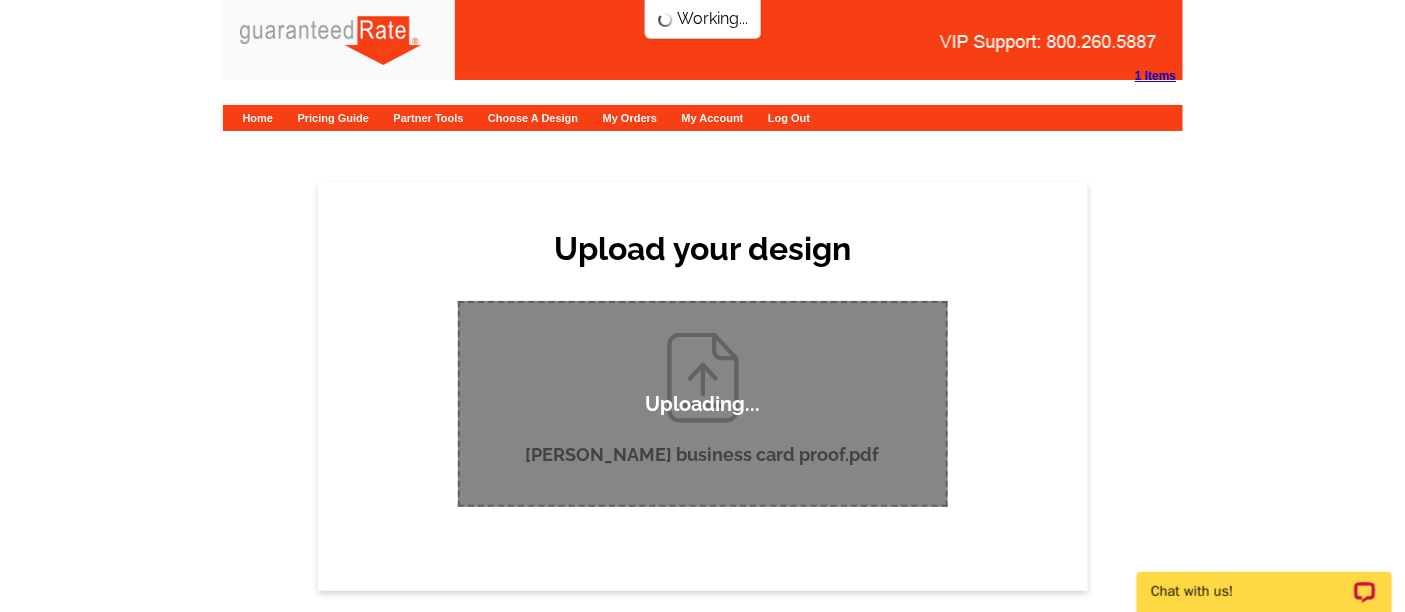 scroll, scrollTop: 0, scrollLeft: 0, axis: both 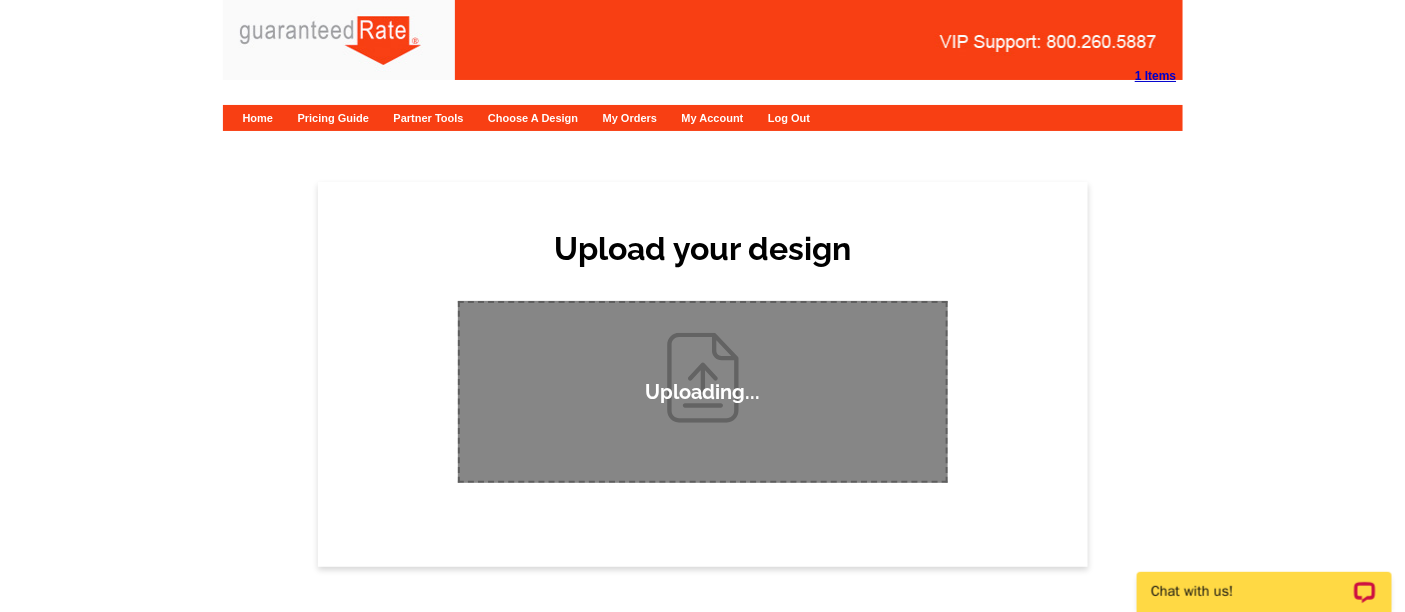 type 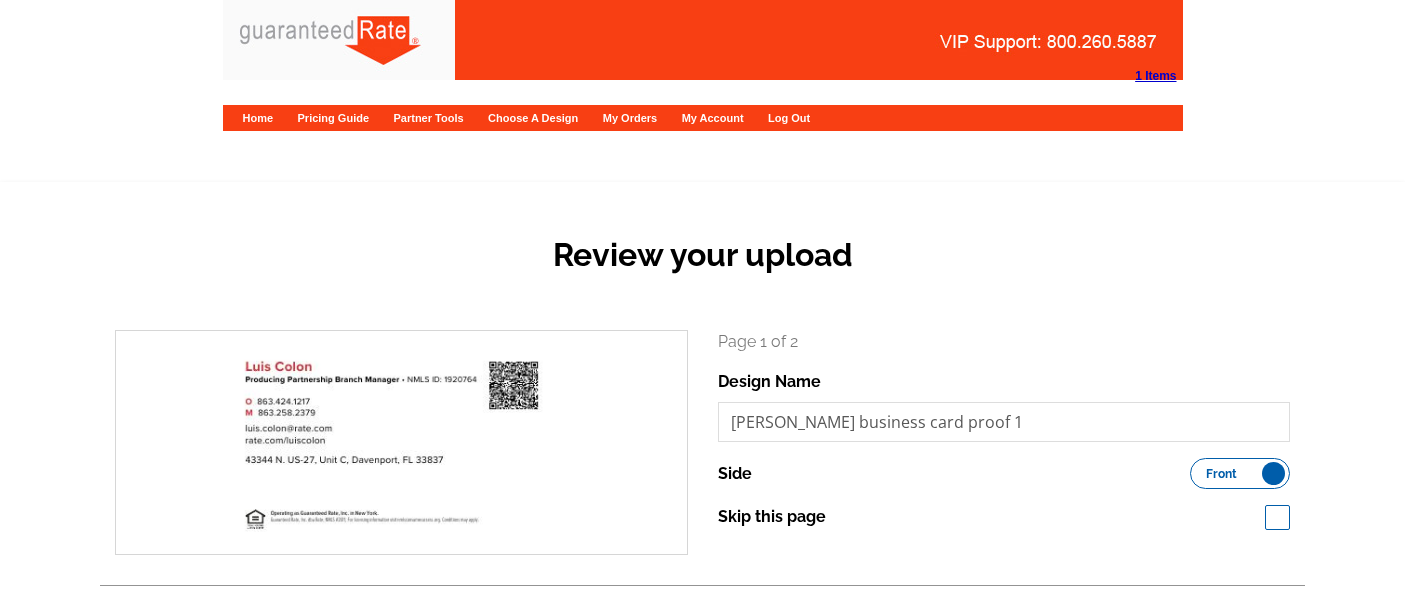 scroll, scrollTop: 0, scrollLeft: 0, axis: both 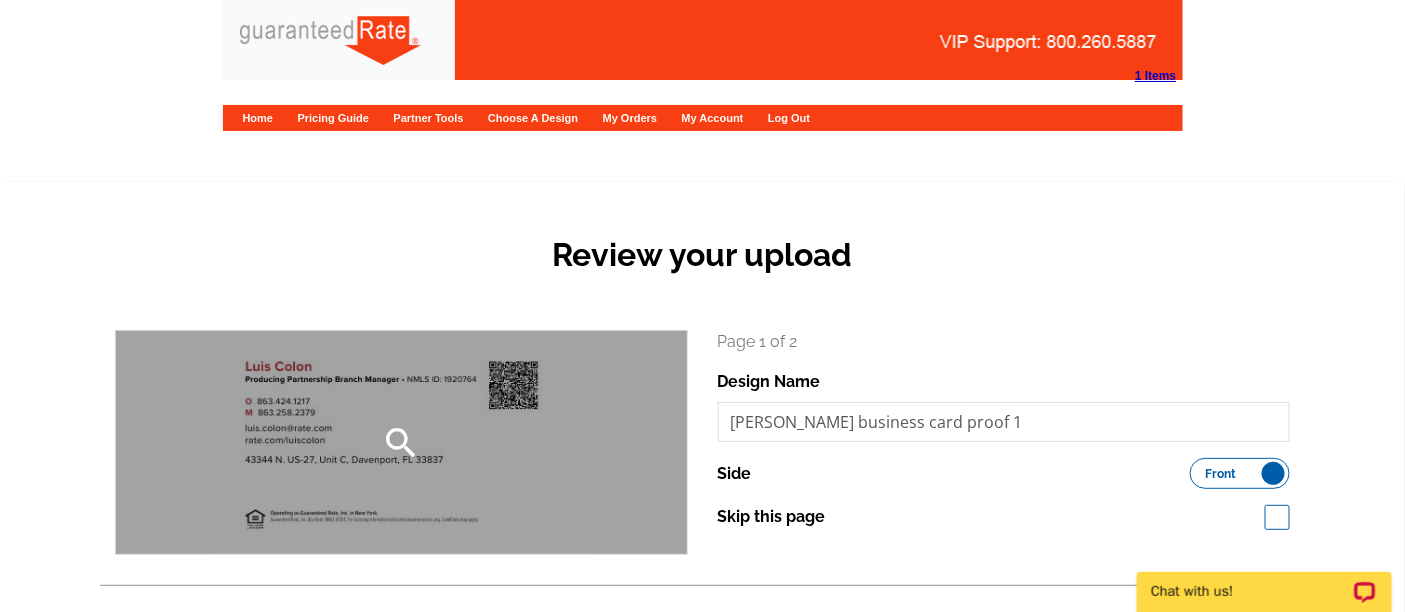 click on "search" at bounding box center (401, 442) 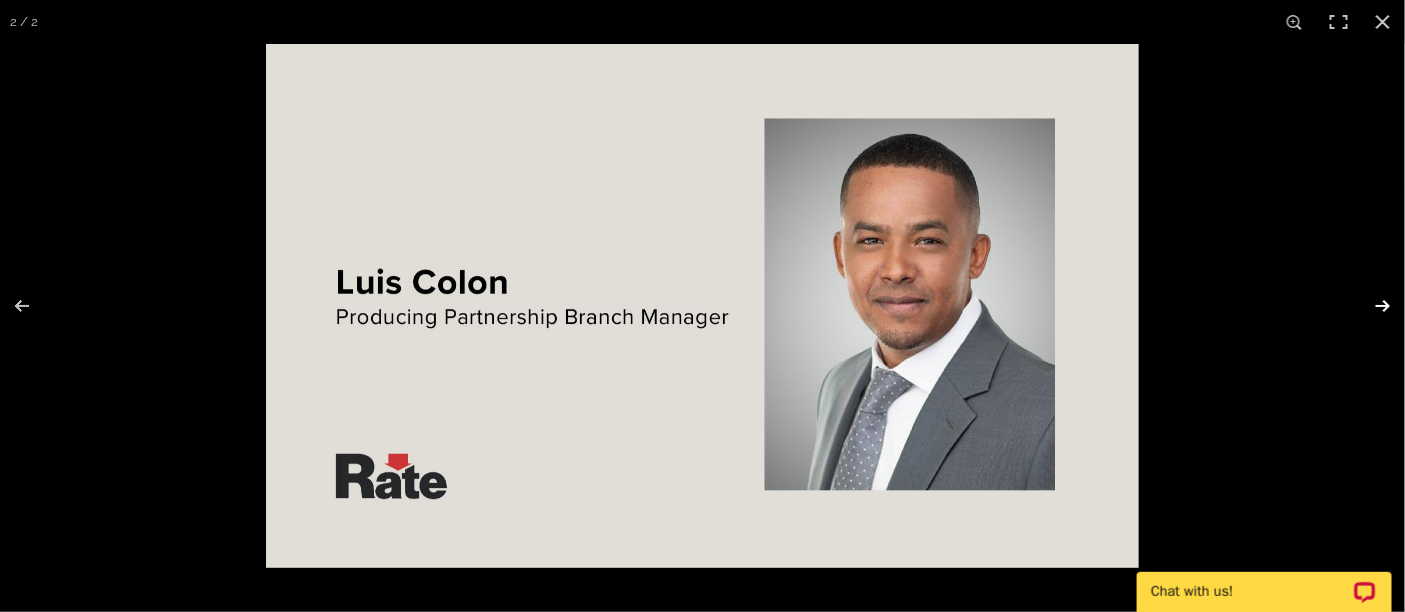 click at bounding box center [1370, 306] 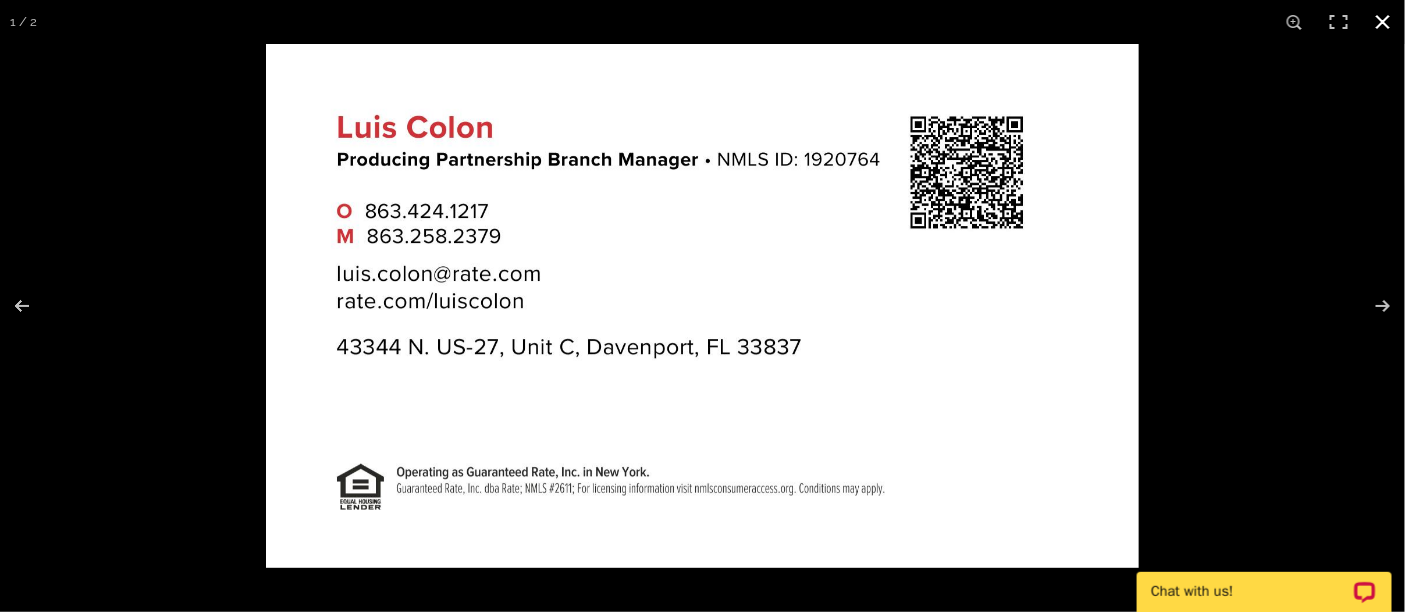 click at bounding box center (968, 350) 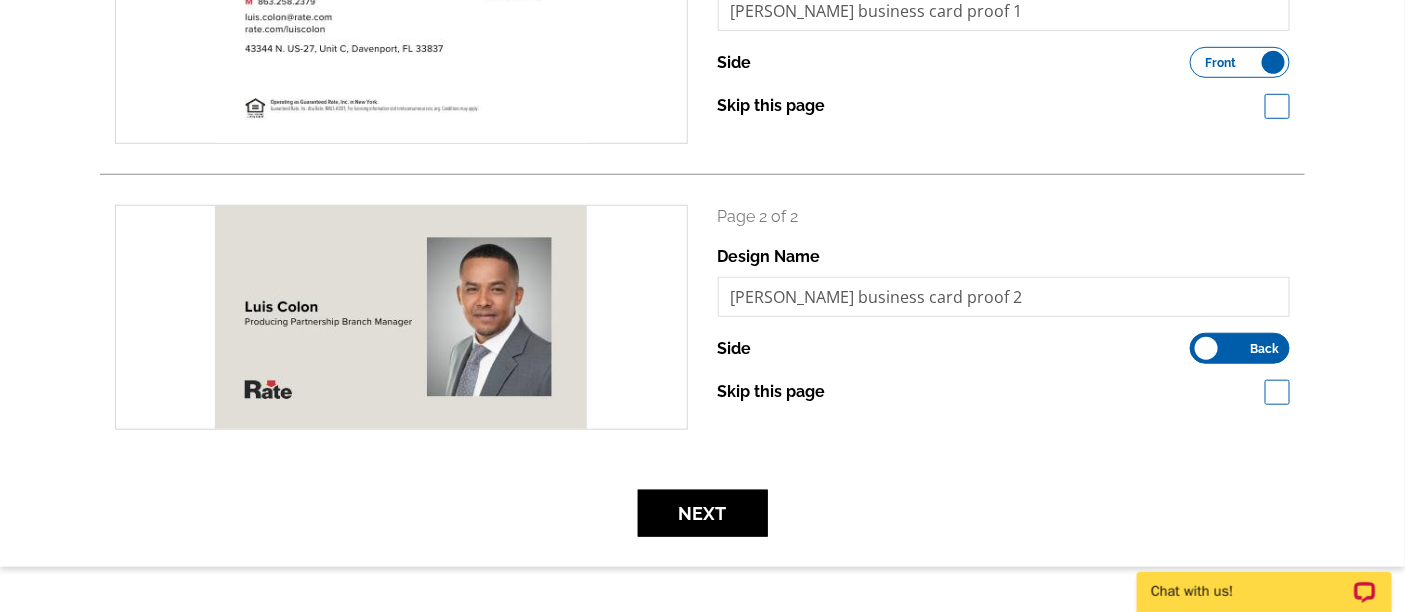 scroll, scrollTop: 444, scrollLeft: 0, axis: vertical 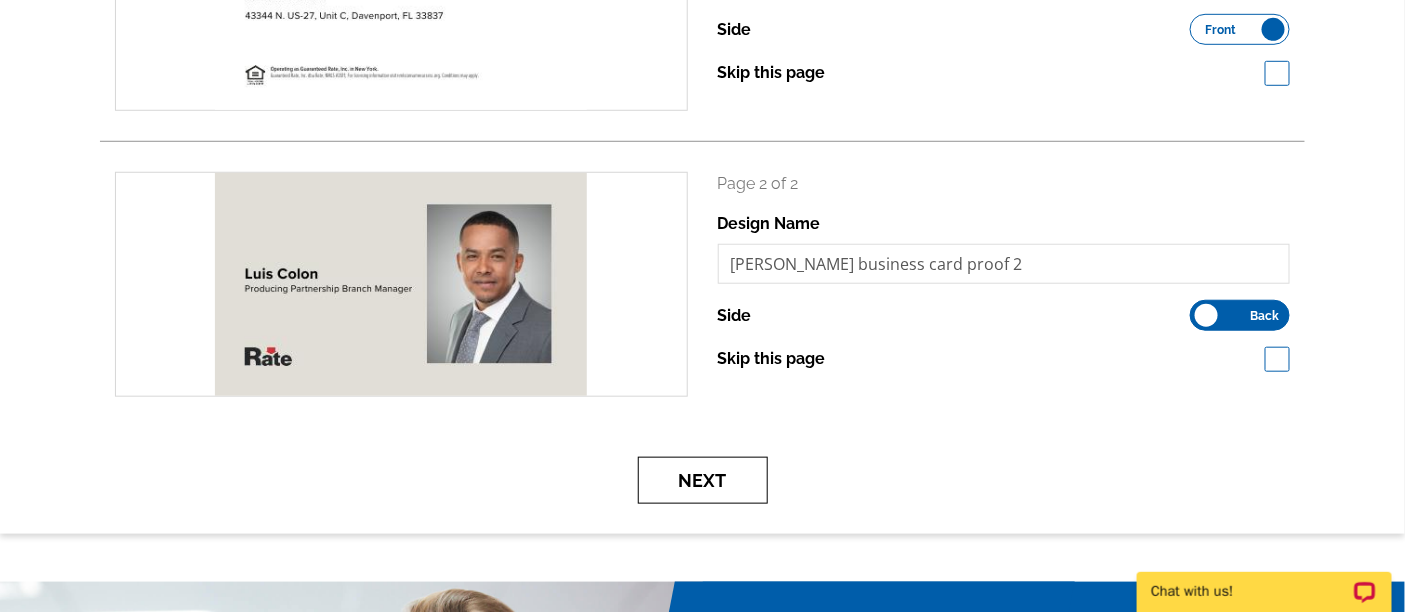 click on "Next" at bounding box center (703, 480) 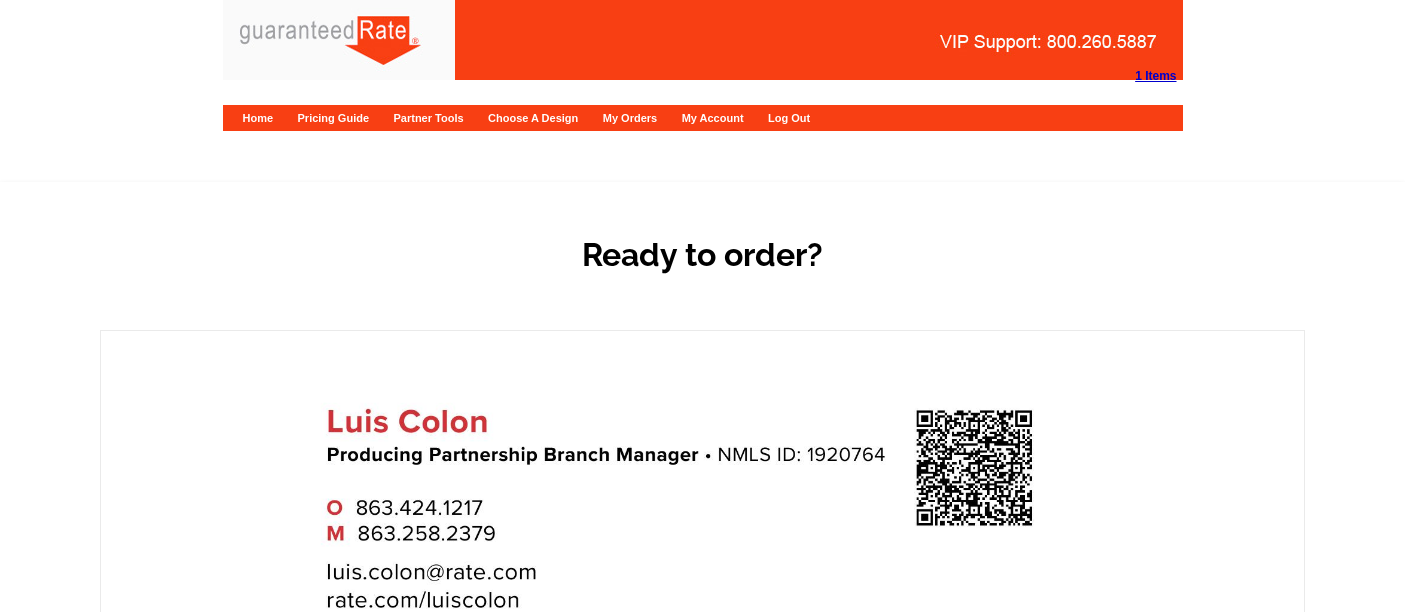 scroll, scrollTop: 0, scrollLeft: 0, axis: both 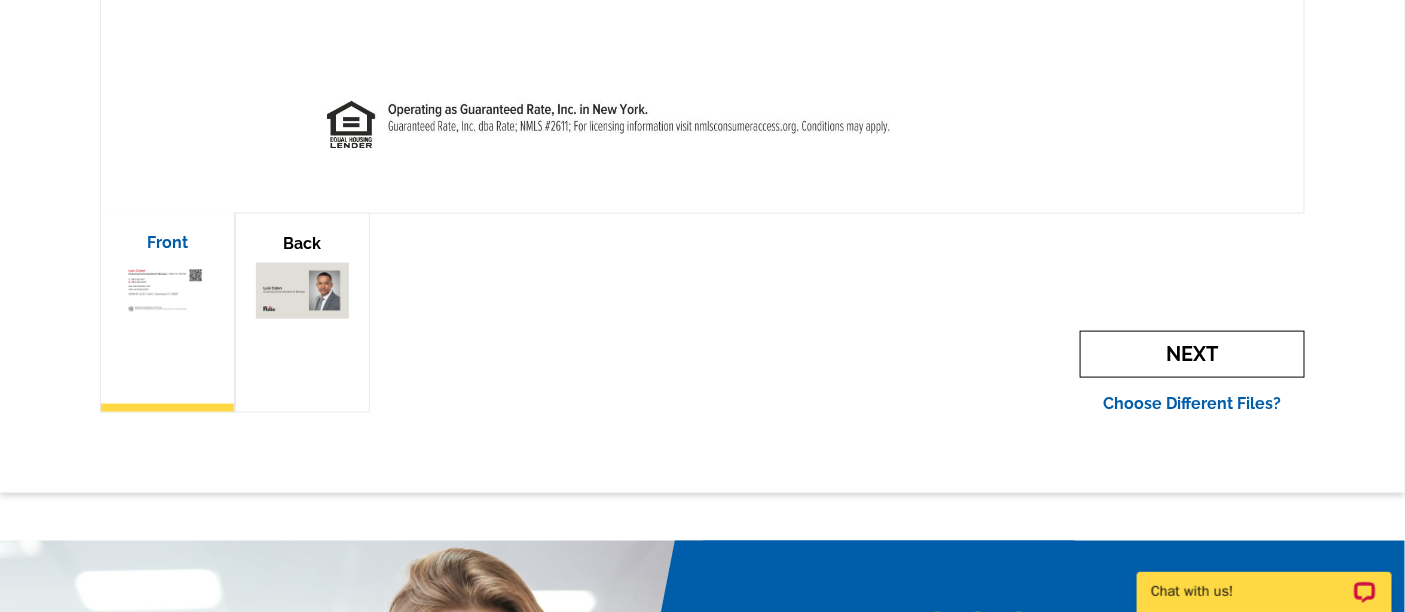 click on "Next" at bounding box center (1192, 354) 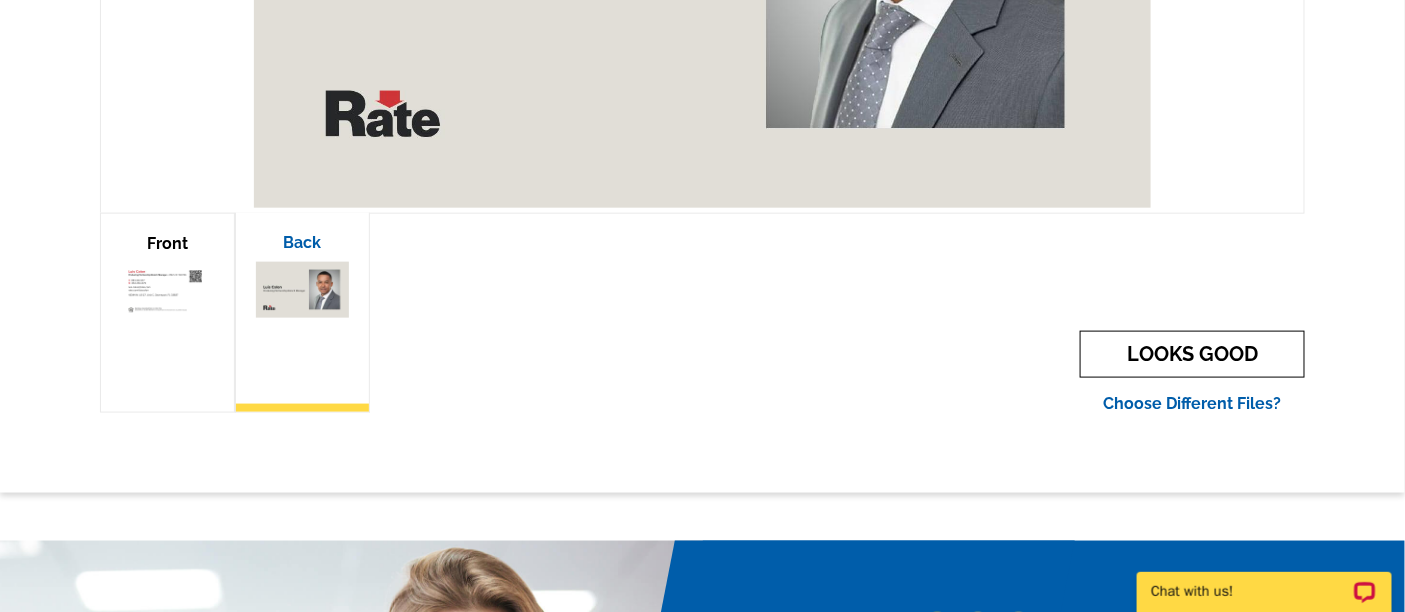 click on "LOOKS GOOD" at bounding box center [1192, 354] 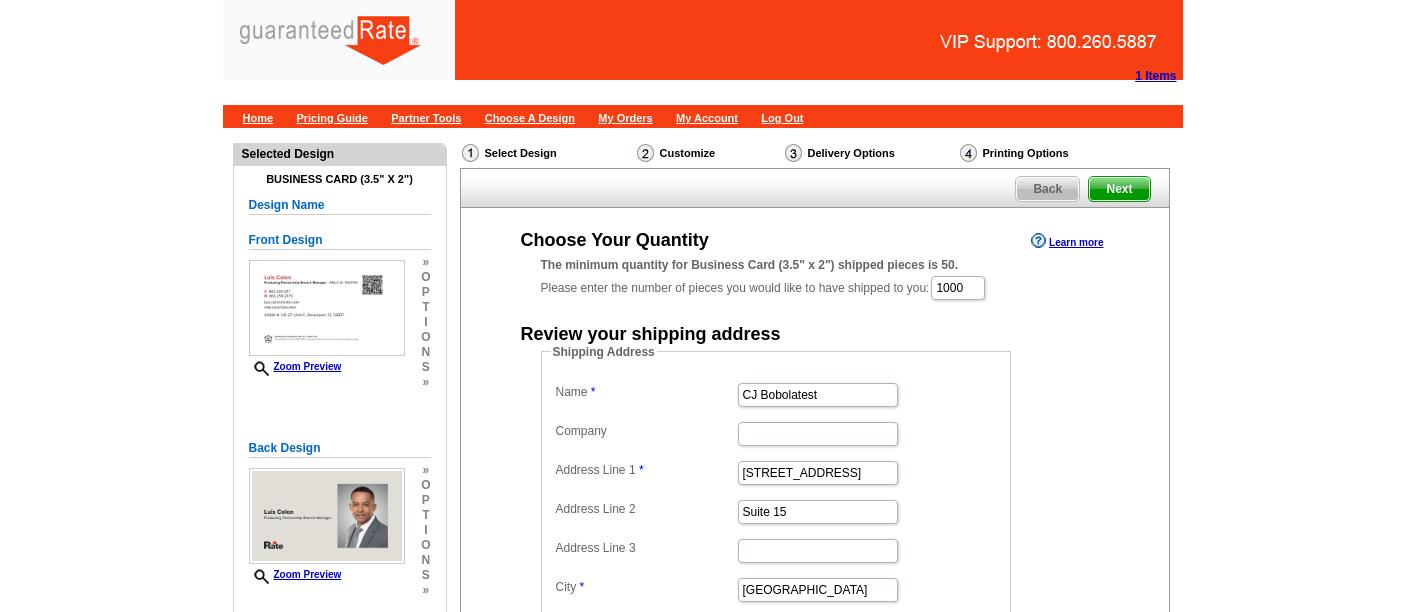 scroll, scrollTop: 0, scrollLeft: 0, axis: both 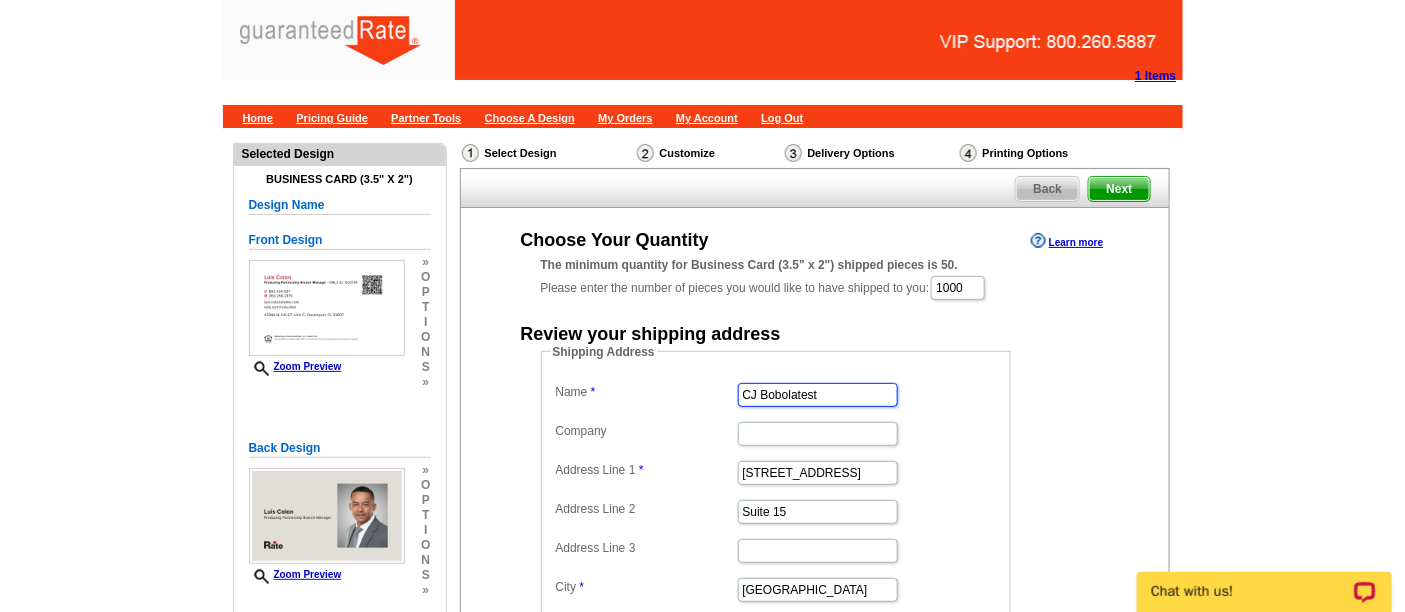 drag, startPoint x: 838, startPoint y: 400, endPoint x: 656, endPoint y: 384, distance: 182.70195 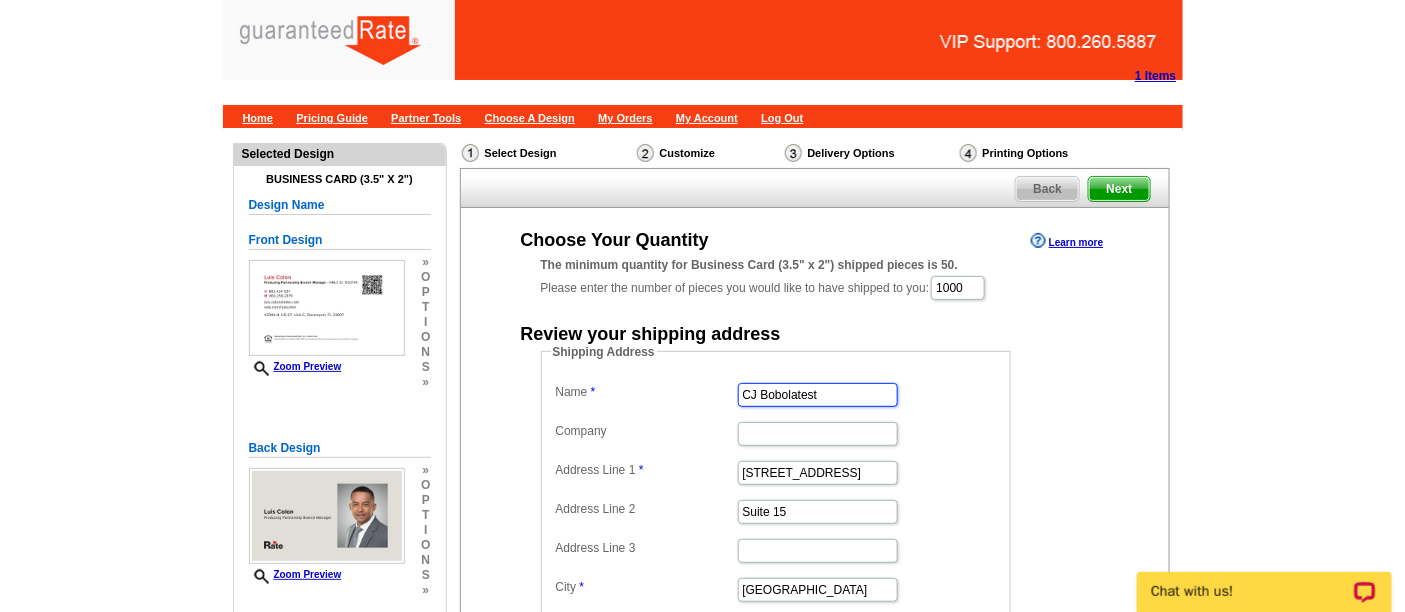 click on "Name
CJ Bobolatest
Company
Address Line 1
[STREET_ADDRESS]
Suite 15
Address Line 3
City
[GEOGRAPHIC_DATA]
[US_STATE]
[US_STATE]
[US_STATE]
[US_STATE]
[US_STATE]
[US_STATE]
[US_STATE]
[US_STATE][GEOGRAPHIC_DATA]
[US_STATE]
[US_STATE]
[US_STATE]
[US_STATE]
[US_STATE]
[US_STATE]
[US_STATE]
[US_STATE]
[US_STATE]
[US_STATE]
[US_STATE]
[US_STATE]
[US_STATE]
[US_STATE]
[US_STATE]
[US_STATE]
[US_STATE]
[US_STATE]
[US_STATE]
[US_STATE]
[US_STATE]
[US_STATE]
[US_STATE]
[US_STATE]
[US_STATE]
[US_STATE]
[US_STATE]
[US_STATE]
[US_STATE]
[US_STATE]
[US_STATE]
[US_STATE]
[US_STATE]
[US_STATE]
[US_STATE]
[US_STATE]
[US_STATE]
[US_STATE]
[US_STATE][PERSON_NAME][US_STATE]
[US_STATE]
[US_STATE]
[US_STATE]
Zip
32256" at bounding box center (776, 529) 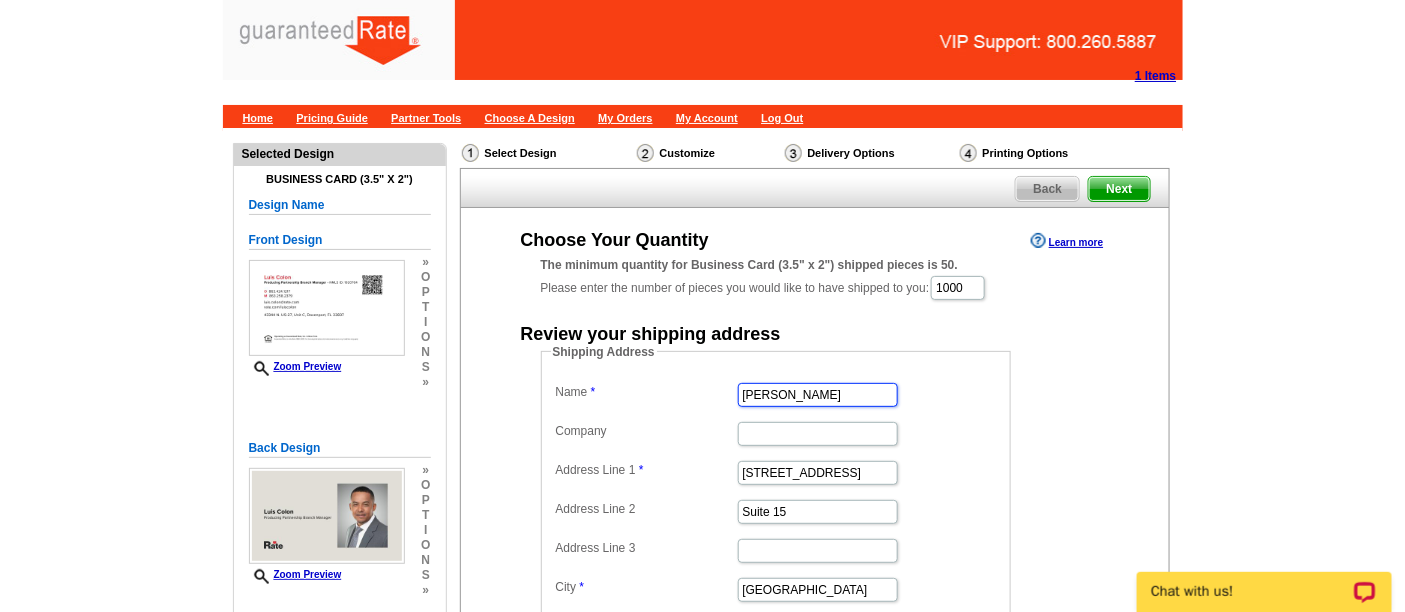 type on "[PERSON_NAME]" 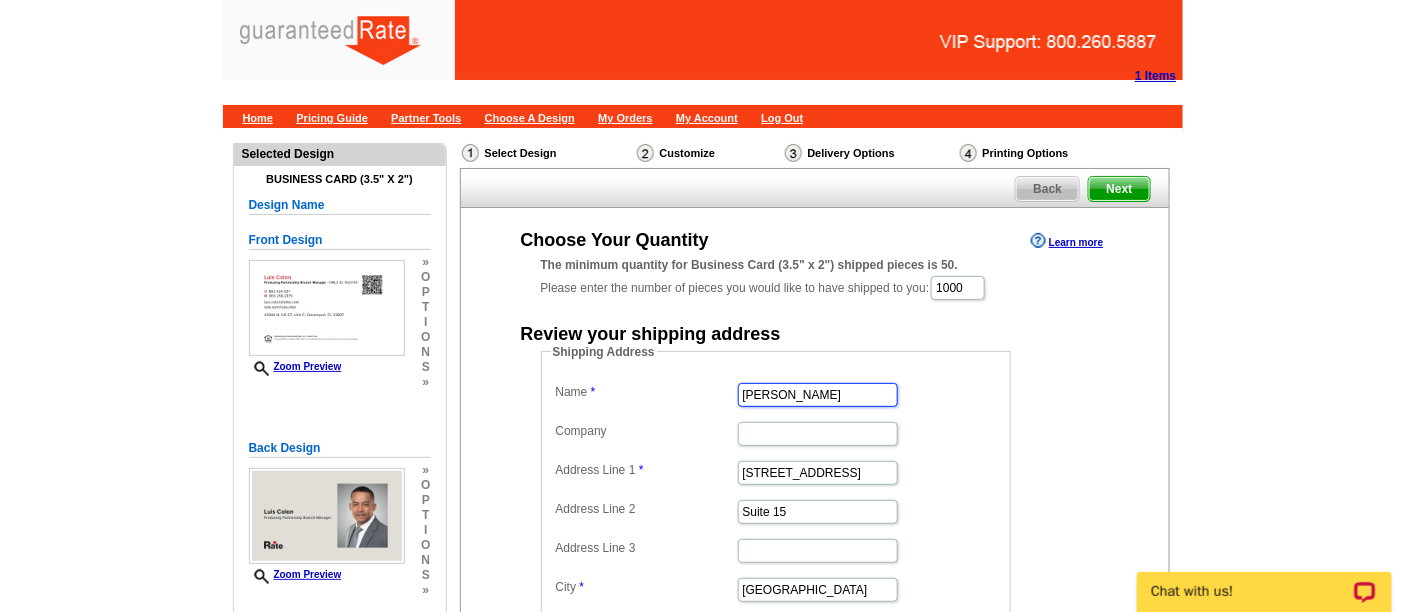 scroll, scrollTop: 0, scrollLeft: 0, axis: both 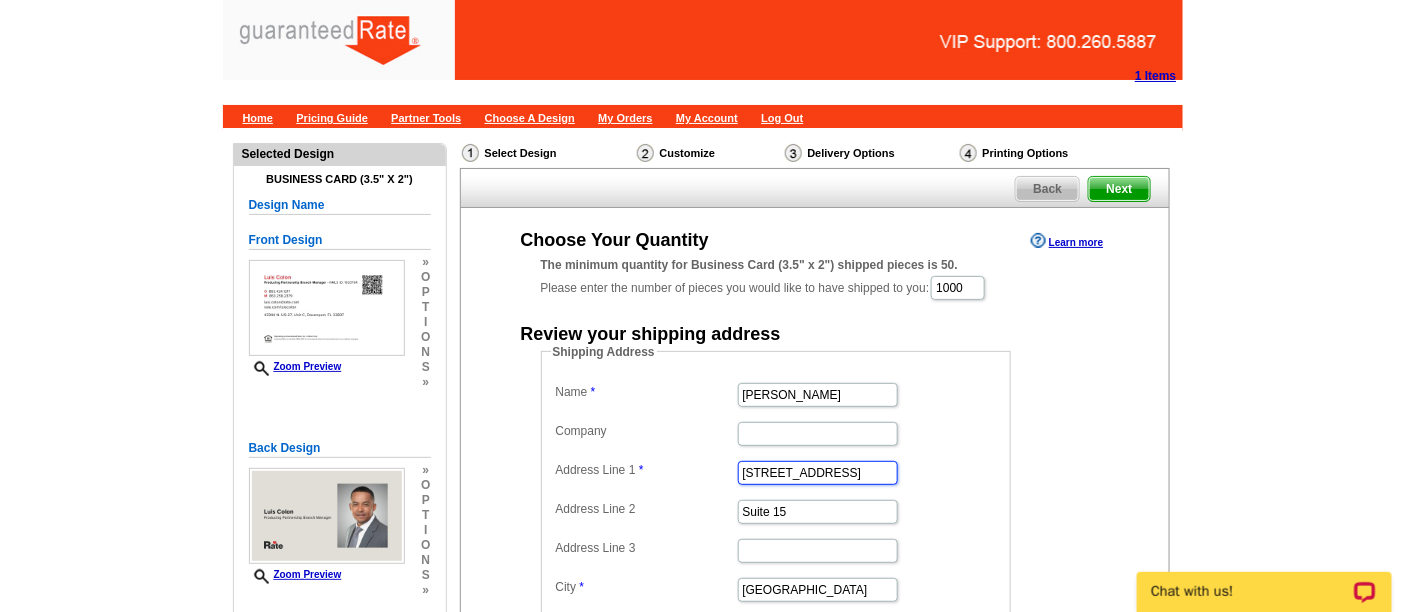 drag, startPoint x: 878, startPoint y: 472, endPoint x: 593, endPoint y: 427, distance: 288.53076 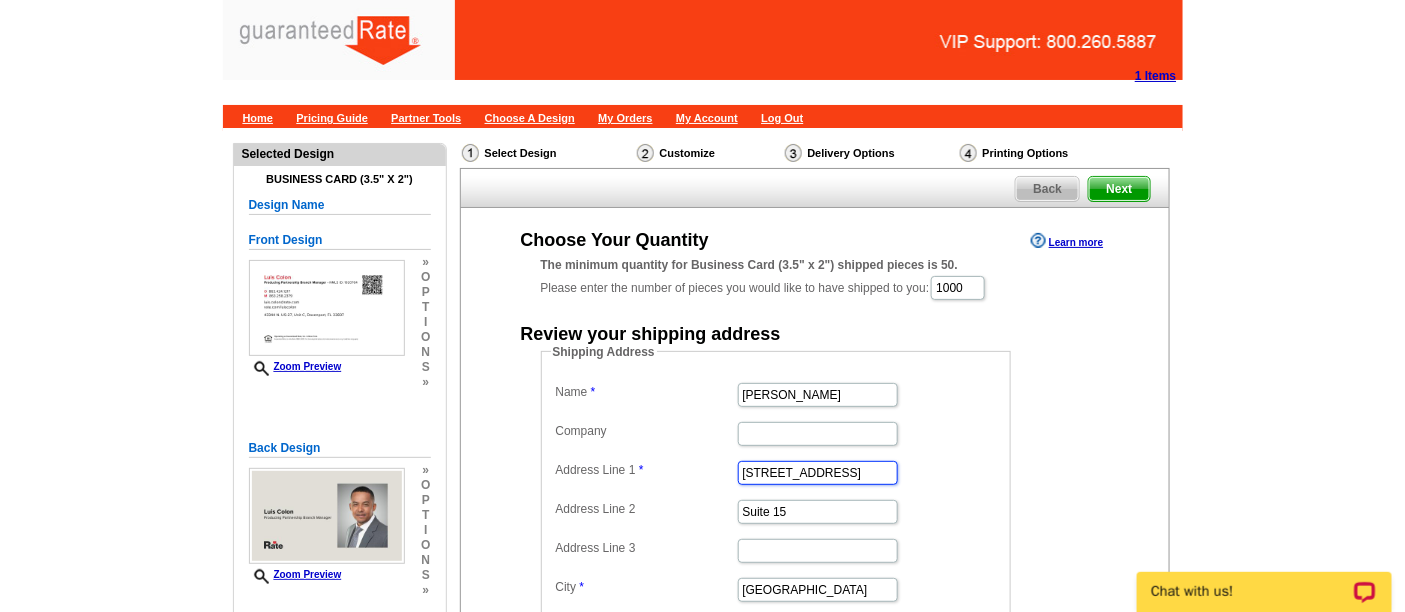 click on "Name
[PERSON_NAME]
Company
Address Line 1
[STREET_ADDRESS]
Suite 15
Address Line 3
City
[GEOGRAPHIC_DATA]
[US_STATE]
[US_STATE]
[US_STATE]
[US_STATE]
[US_STATE]
[US_STATE]
[US_STATE]
[US_STATE][GEOGRAPHIC_DATA]
[US_STATE]
[US_STATE]
[US_STATE]
[US_STATE]
[US_STATE]
[US_STATE]
[US_STATE]
[US_STATE]
[US_STATE]
[US_STATE]
[US_STATE]
[US_STATE]
[US_STATE]
[US_STATE]
[US_STATE]
[US_STATE]
[US_STATE]
[US_STATE]
[US_STATE]
[US_STATE]
[US_STATE]
[US_STATE]
[US_STATE]
[US_STATE]
[US_STATE]
[US_STATE]
[US_STATE]
[US_STATE]
[US_STATE]
[US_STATE]
[US_STATE]
[US_STATE]
[US_STATE]
[US_STATE]
[US_STATE]
[US_STATE]
[US_STATE]
[US_STATE]
[US_STATE][PERSON_NAME][US_STATE]
[US_STATE]
[US_STATE]
[US_STATE]
Zip
32256" at bounding box center (776, 529) 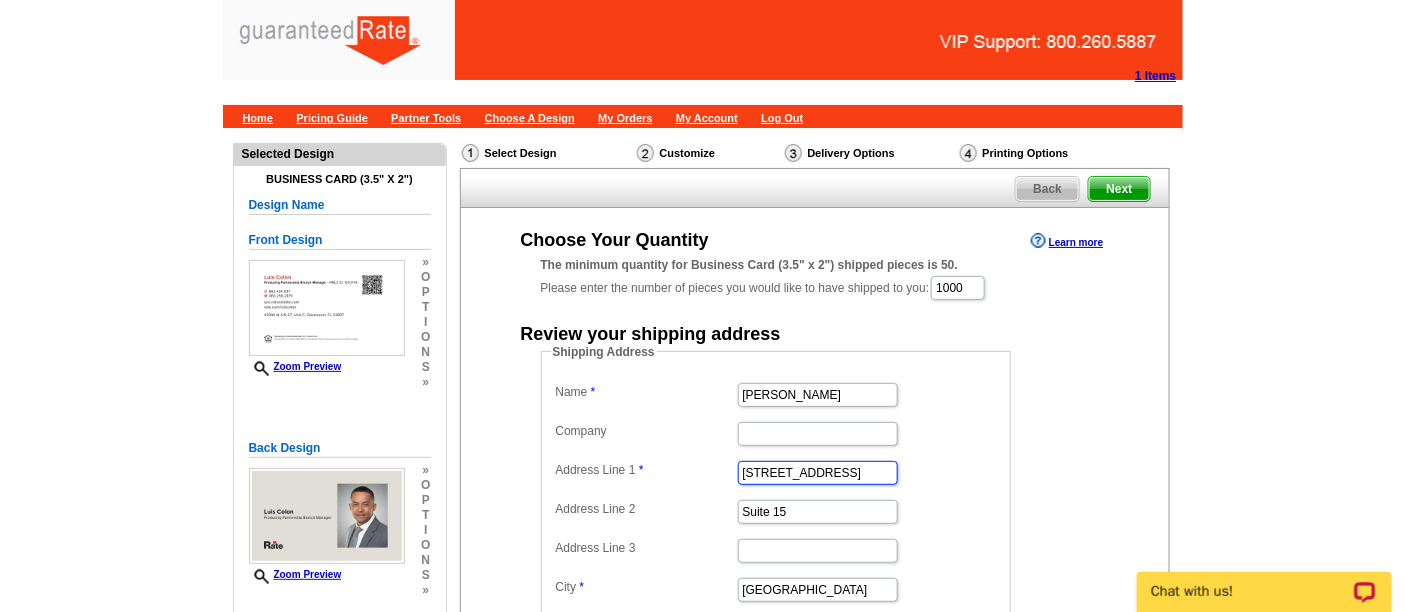 type on "[STREET_ADDRESS]" 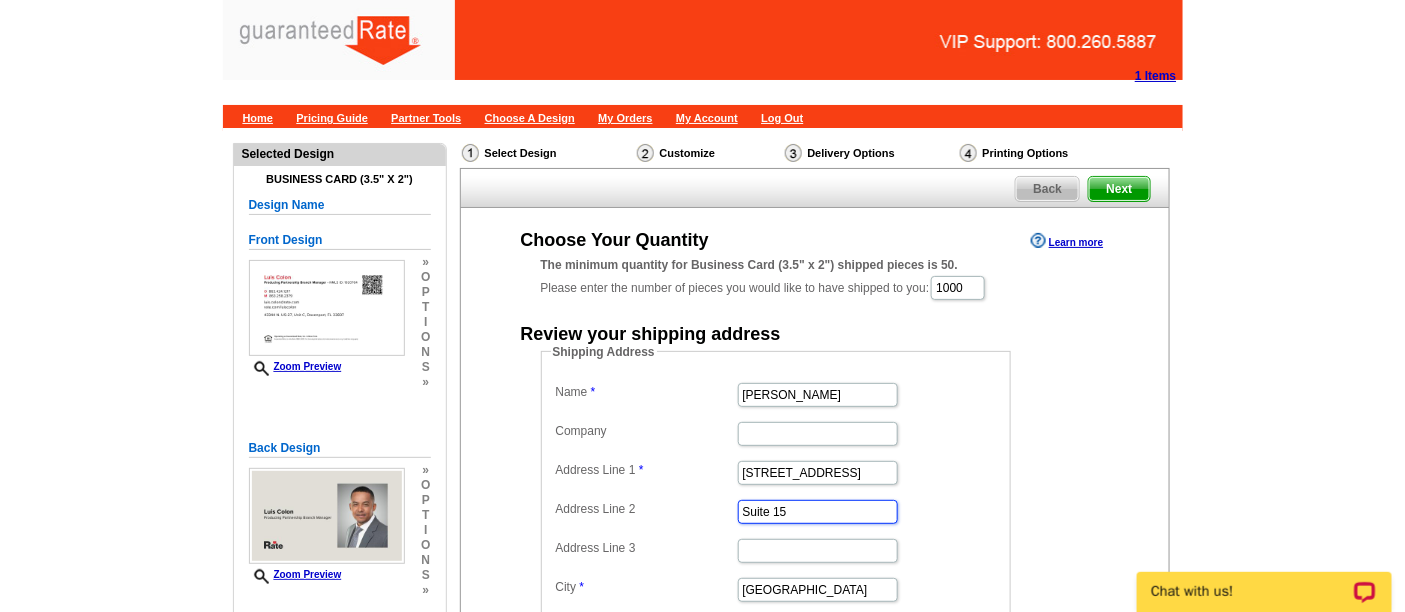drag, startPoint x: 828, startPoint y: 506, endPoint x: 695, endPoint y: 499, distance: 133.18408 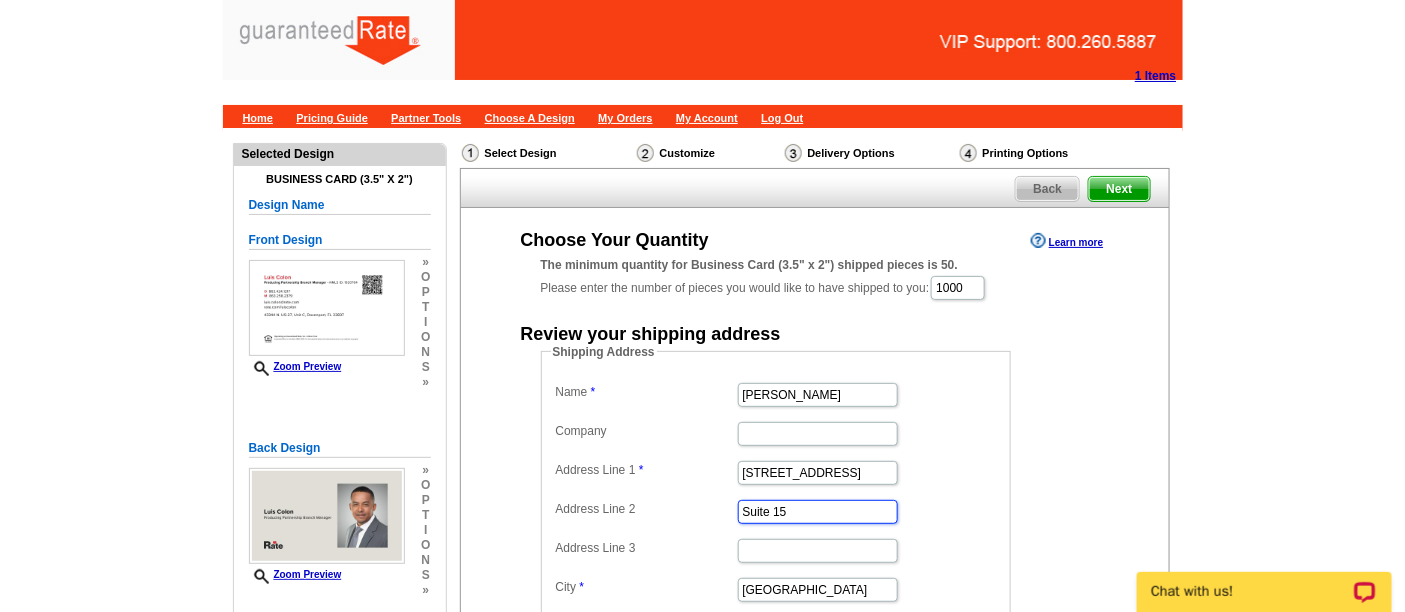 click on "Name
Luis Colon
Company
Address Line 1
3439 Monaco Ln
Address Line 2
Suite 15
Address Line 3
City
Jacksonville
State
Alabama
Alaska
Arizona
Arkansas
California
Colorado
Connecticut
District of Columbia
Delaware
Florida
Georgia
Hawaii
Idaho
Illinois
Indiana
Iowa
Kansas
Kentucky
Louisiana
Maine
Maryland
Massachusetts
Michigan
Minnesota
Mississippi
Missouri
Montana
Nebraska
Nevada
New Hampshire
New Jersey
New Mexico
New York
North Carolina
North Dakota
Ohio
Oklahoma
Oregon
Pennsylvania
Rhode Island
South Carolina
South Dakota
Tennessee
Texas
Utah
Vermont
Virginia
Washington
West Virginia
Wisconsin
Wyoming
Zip
32256" at bounding box center [776, 529] 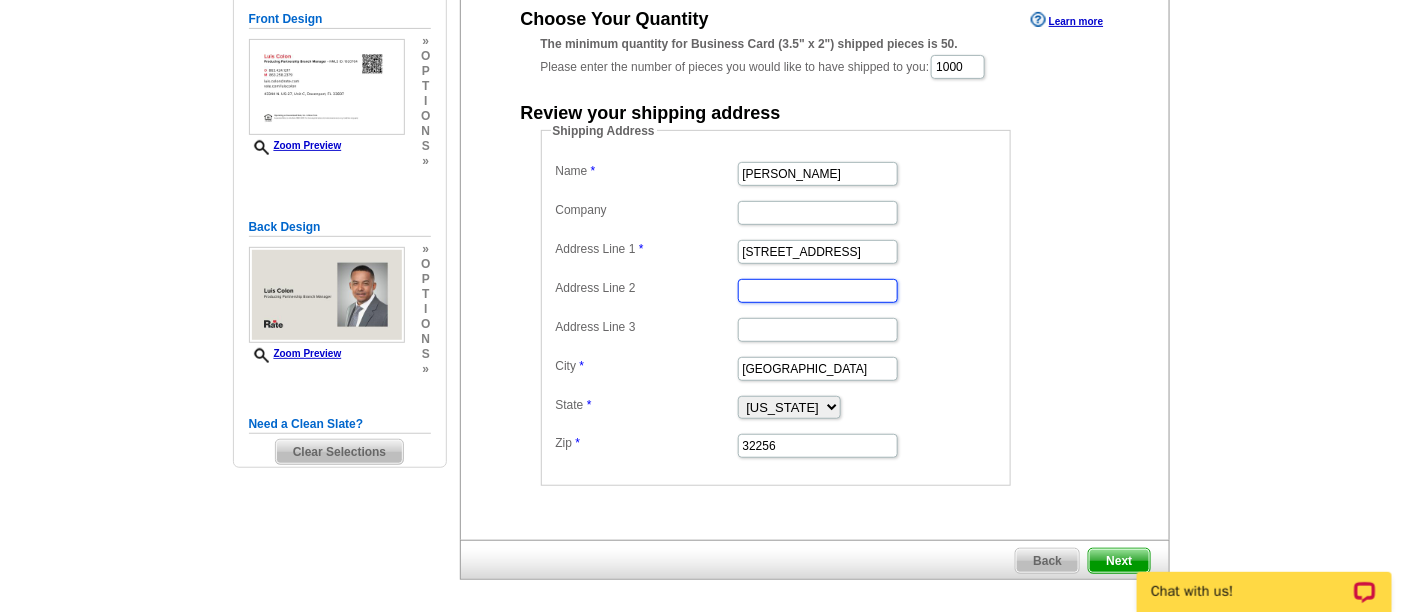 scroll, scrollTop: 222, scrollLeft: 0, axis: vertical 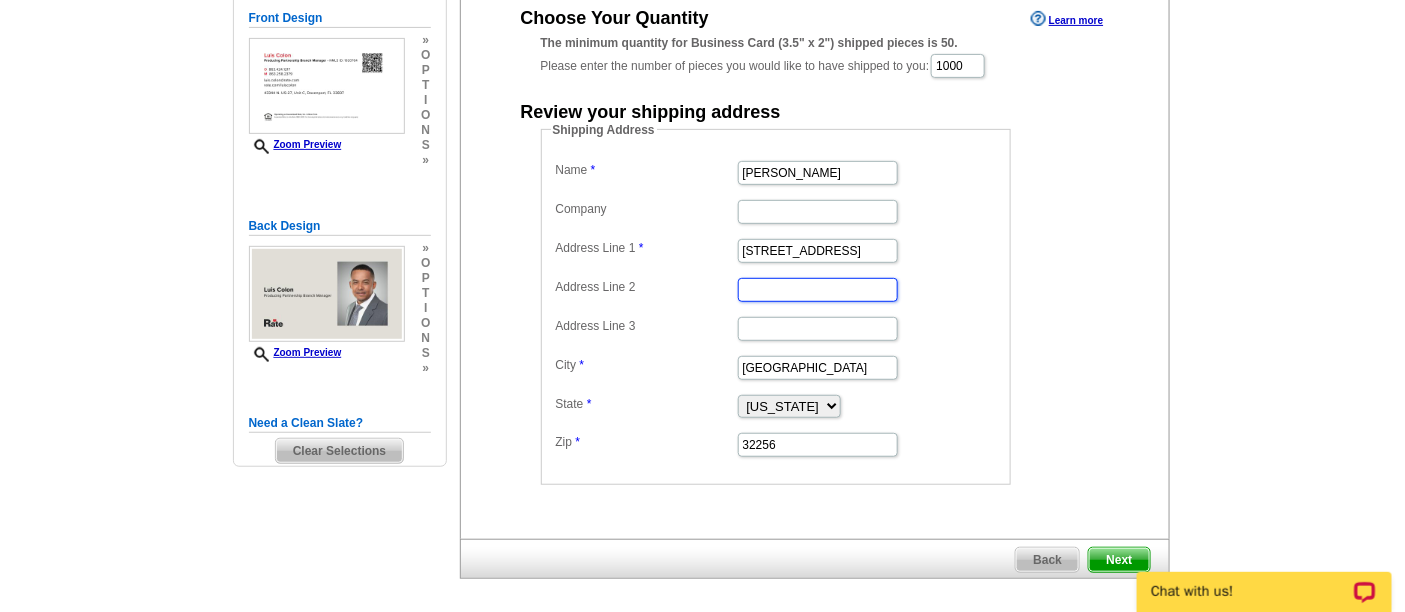 type 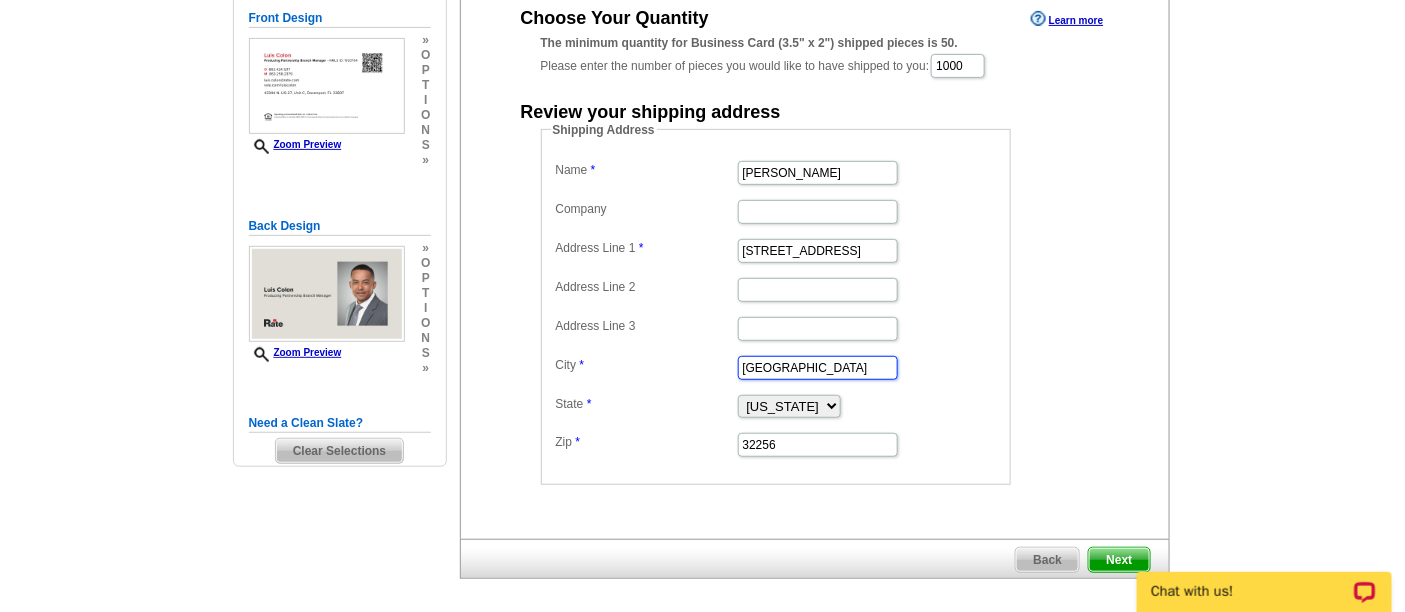 drag, startPoint x: 748, startPoint y: 358, endPoint x: 704, endPoint y: 353, distance: 44.28318 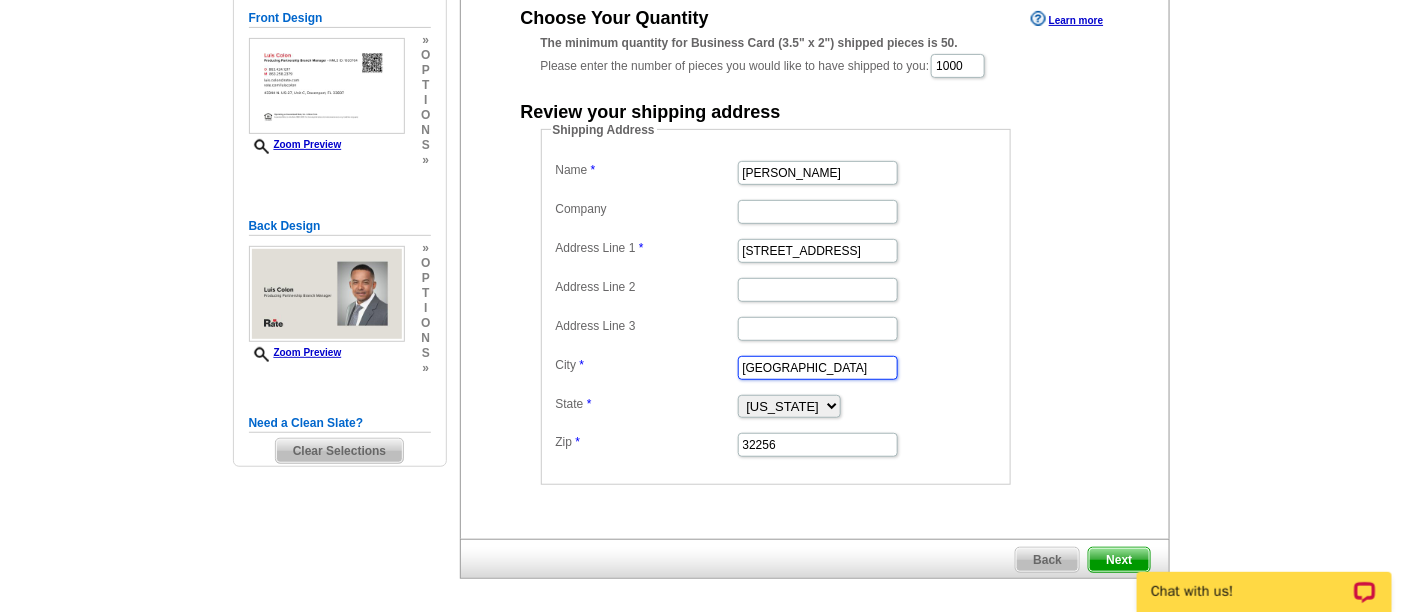 click on "Name
Luis Colon
Company
Address Line 1
3439 Monaco Ln
Address Line 2
Address Line 3
City
Jacksonville
State
Alabama
Alaska
Arizona
Arkansas
California
Colorado
Connecticut
District of Columbia
Delaware
Florida
Georgia
Hawaii
Idaho
Illinois
Indiana
Iowa
Kansas
Kentucky
Louisiana
Maine
Maryland
Massachusetts
Michigan
Minnesota
Mississippi
Missouri
Montana
Nebraska
Nevada
New Hampshire
New Jersey
New Mexico
New York
North Carolina
North Dakota
Ohio
Oklahoma
Oregon
Pennsylvania
Rhode Island
South Carolina
South Dakota
Tennessee
Texas
Utah
Vermont
Virginia
Washington
West Virginia
Wisconsin
Wyoming
Zip
32256" at bounding box center (776, 307) 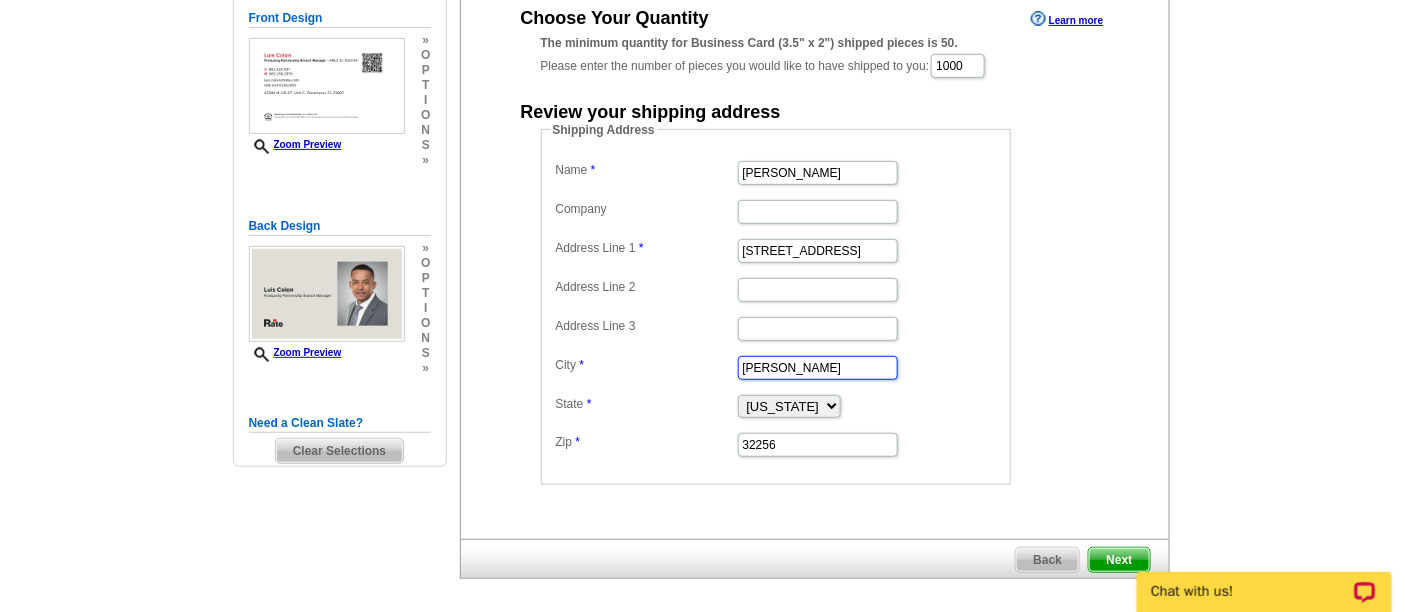 type on "Davenport" 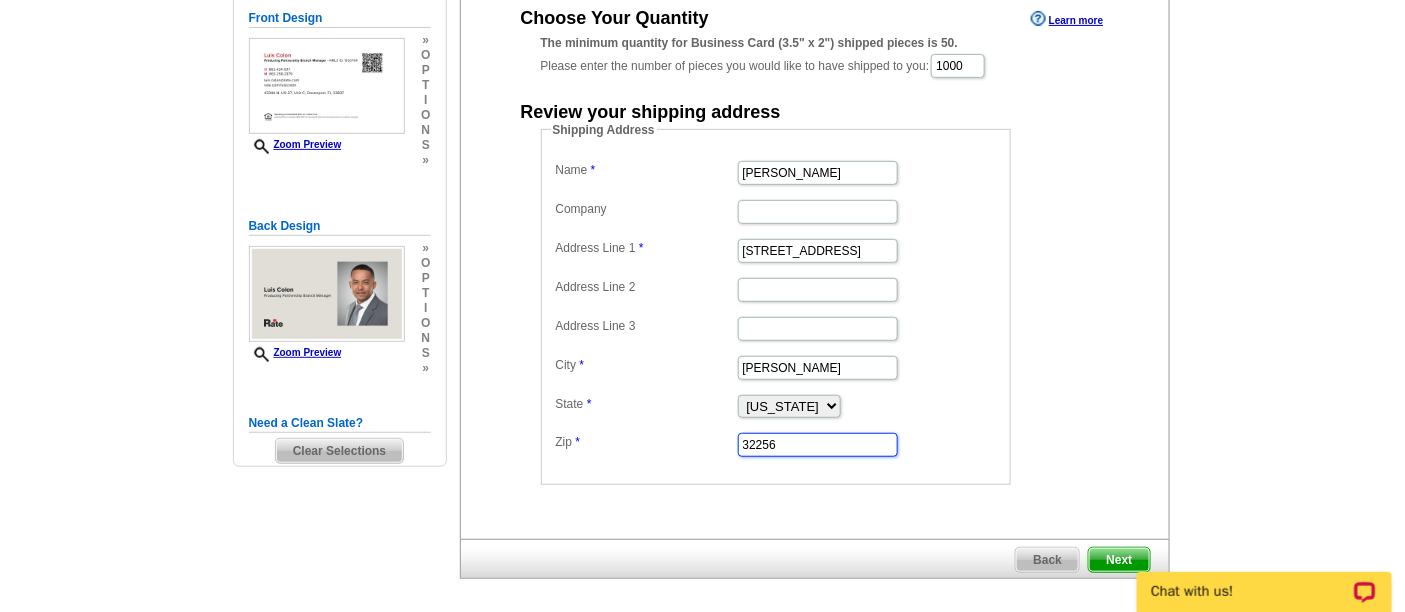 click on "32256" at bounding box center [818, 445] 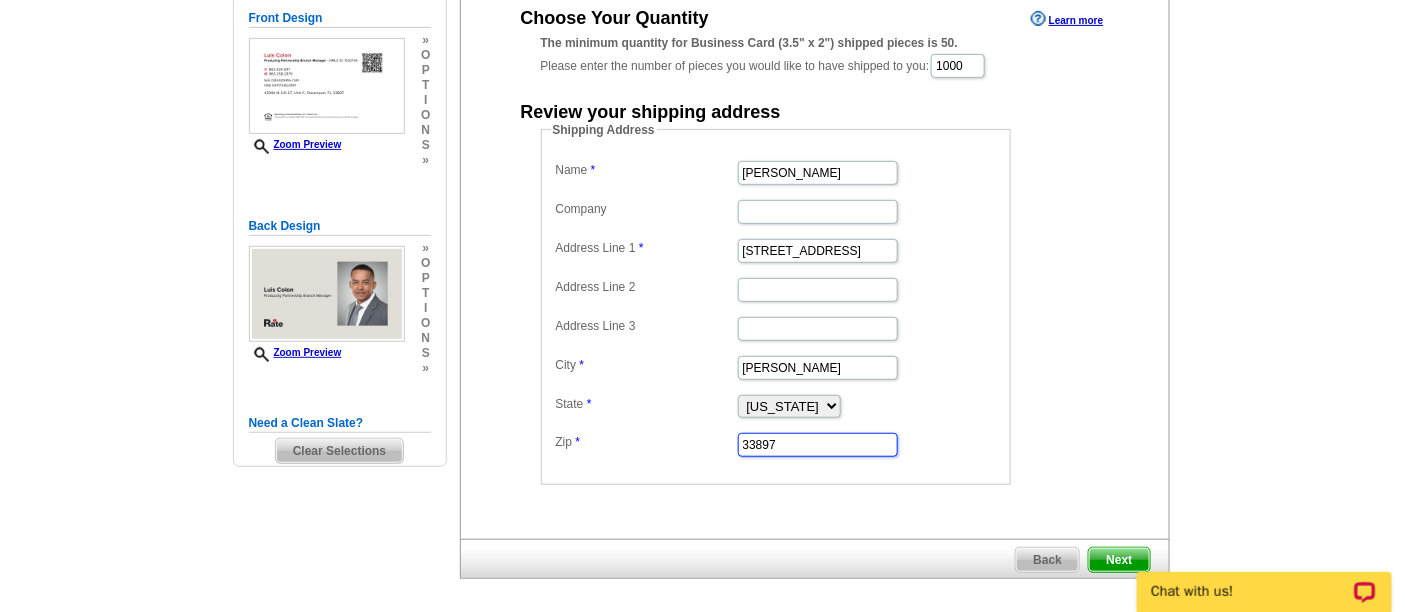 type on "33897" 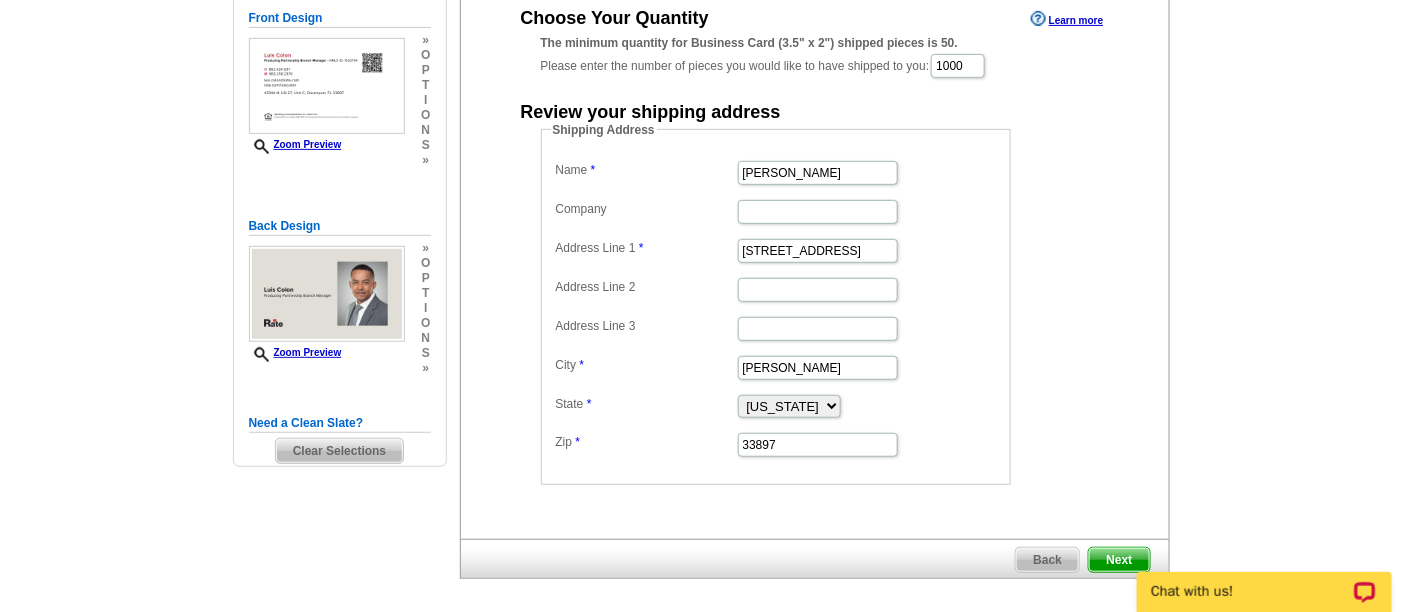 click on "Shipping Address
Name
Luis Colon
Company
Address Line 1
3439 Monaco Ln
Address Line 2
Address Line 3
City
Davenport
State
Alabama
Alaska
Arizona
Arkansas
California
Colorado
Connecticut
District of Columbia
Delaware
Florida
Georgia
Hawaii
Idaho
Illinois
Indiana
Iowa
Kansas
Kentucky
Louisiana
Maine
Maryland
Massachusetts
Michigan
Minnesota
Mississippi
Missouri
Montana
Nebraska
Nevada
New Hampshire
New Jersey
New Mexico
New York
North Carolina
North Dakota
Ohio
Oklahoma
Oregon
Pennsylvania
Rhode Island
South Carolina
South Dakota
Tennessee
Texas
Utah
Vermont
Virginia
Washington
West Virginia
Wisconsin
Wyoming
Zip
33897" at bounding box center [807, 303] 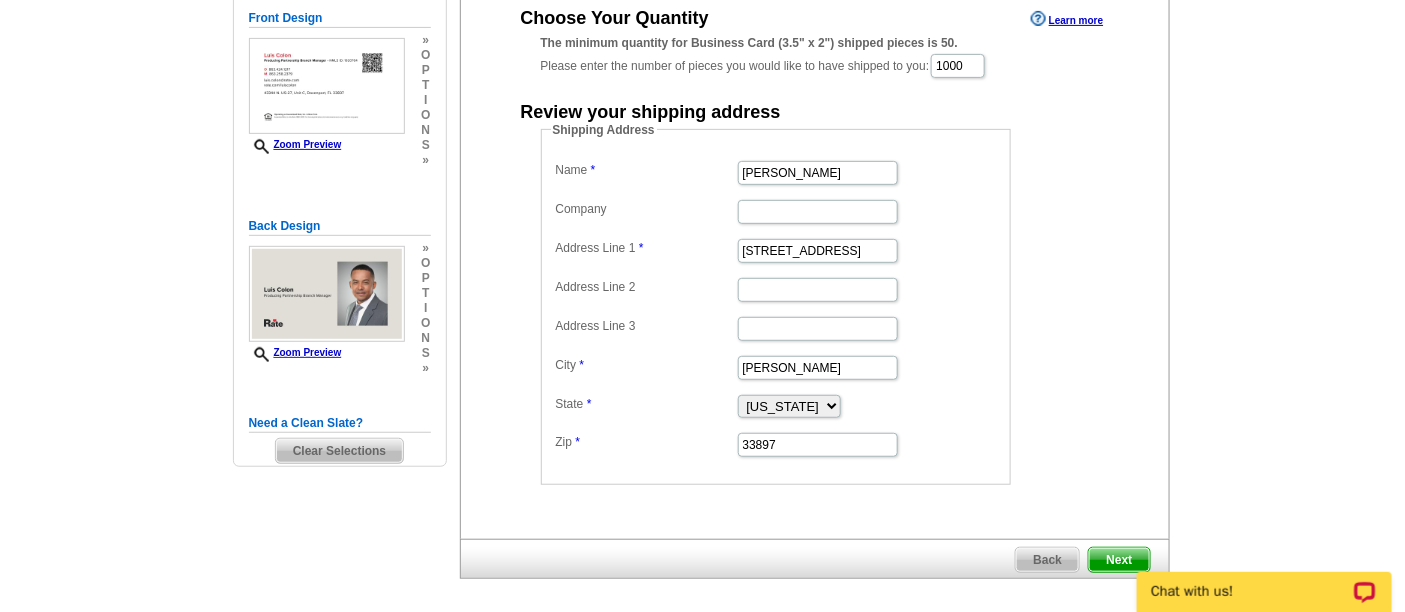 click on "Next" at bounding box center (1119, 560) 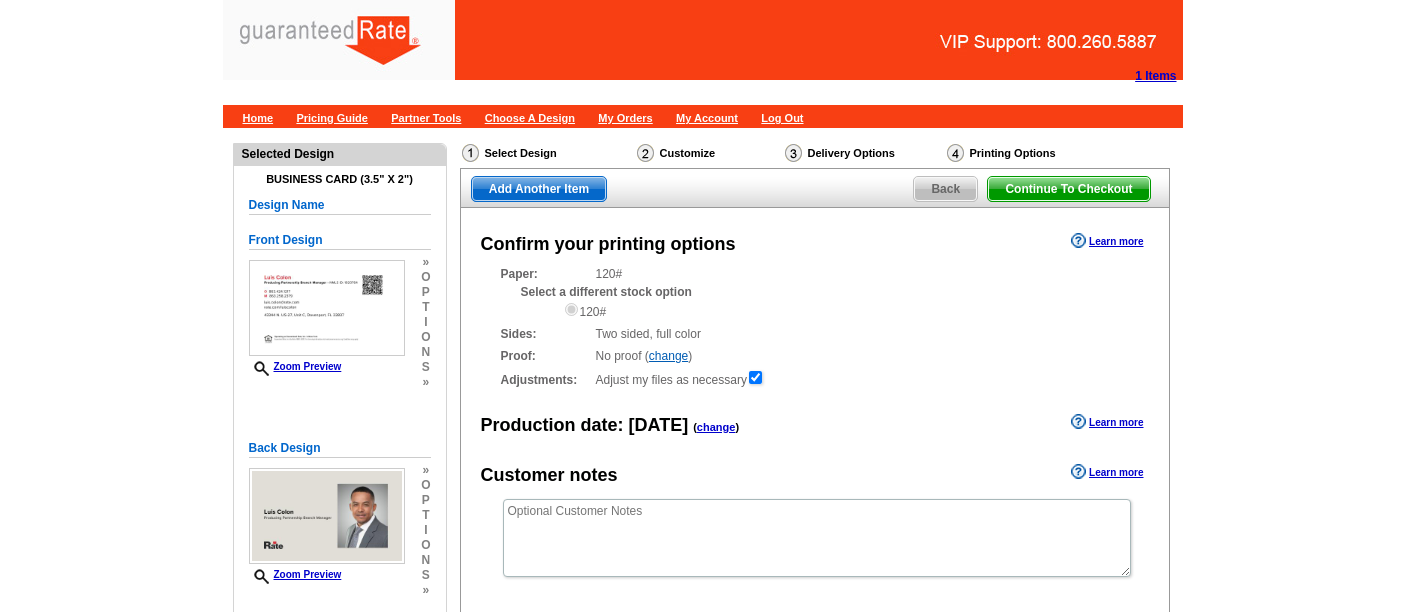 scroll, scrollTop: 0, scrollLeft: 0, axis: both 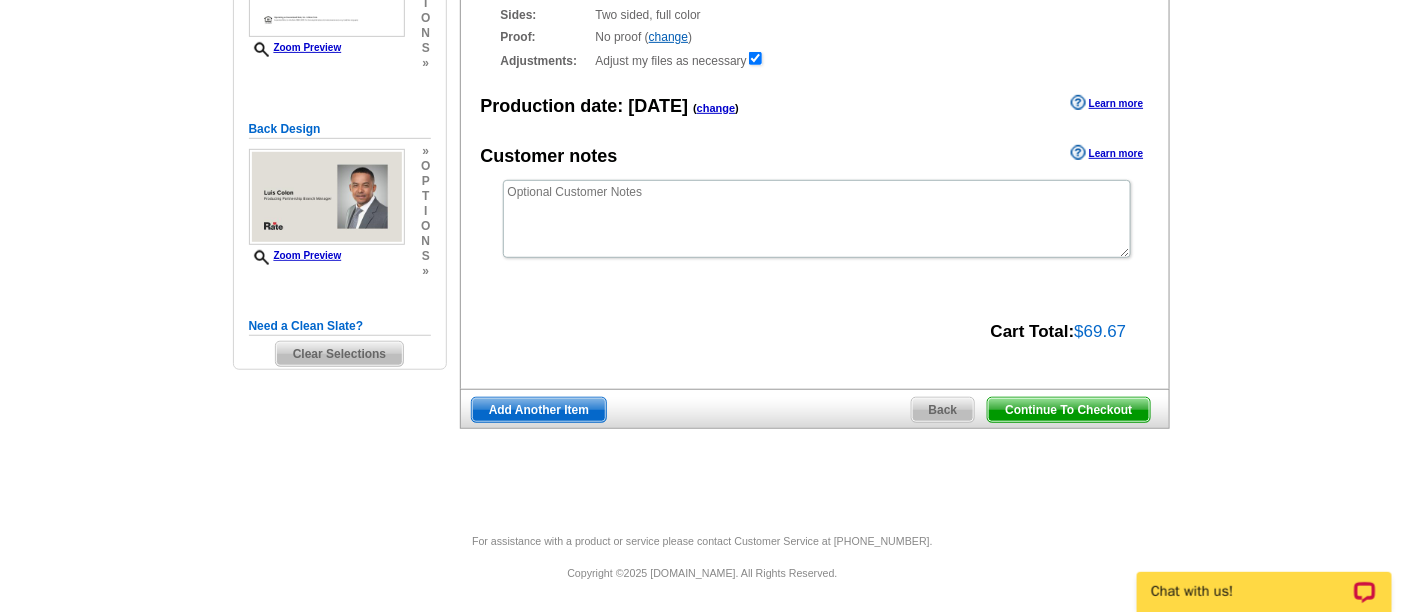 click on "Continue To Checkout" at bounding box center (1068, 410) 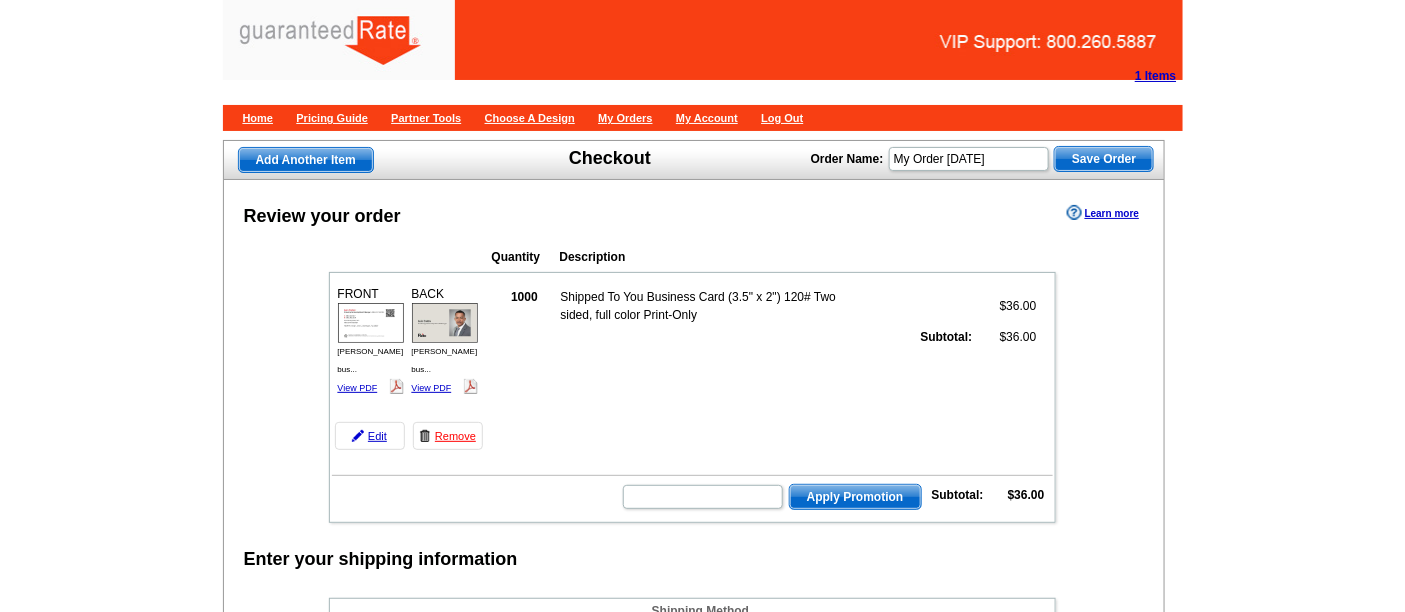 scroll, scrollTop: 555, scrollLeft: 0, axis: vertical 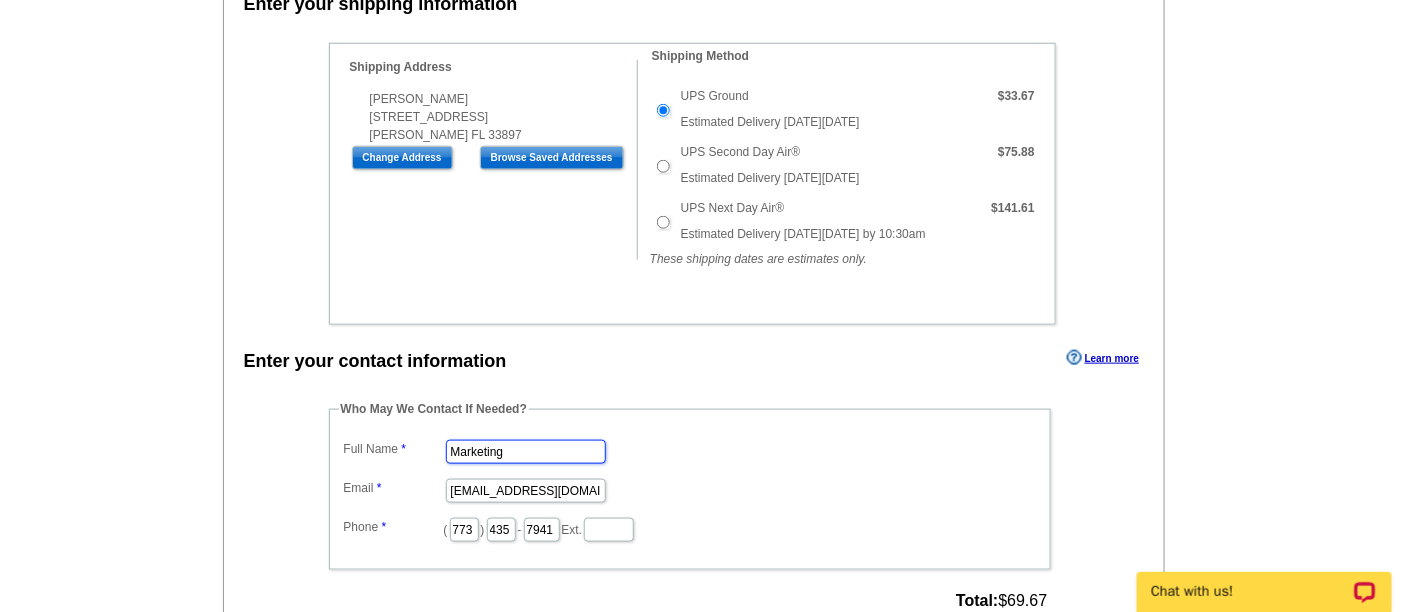 click on "Marketing" at bounding box center (526, 452) 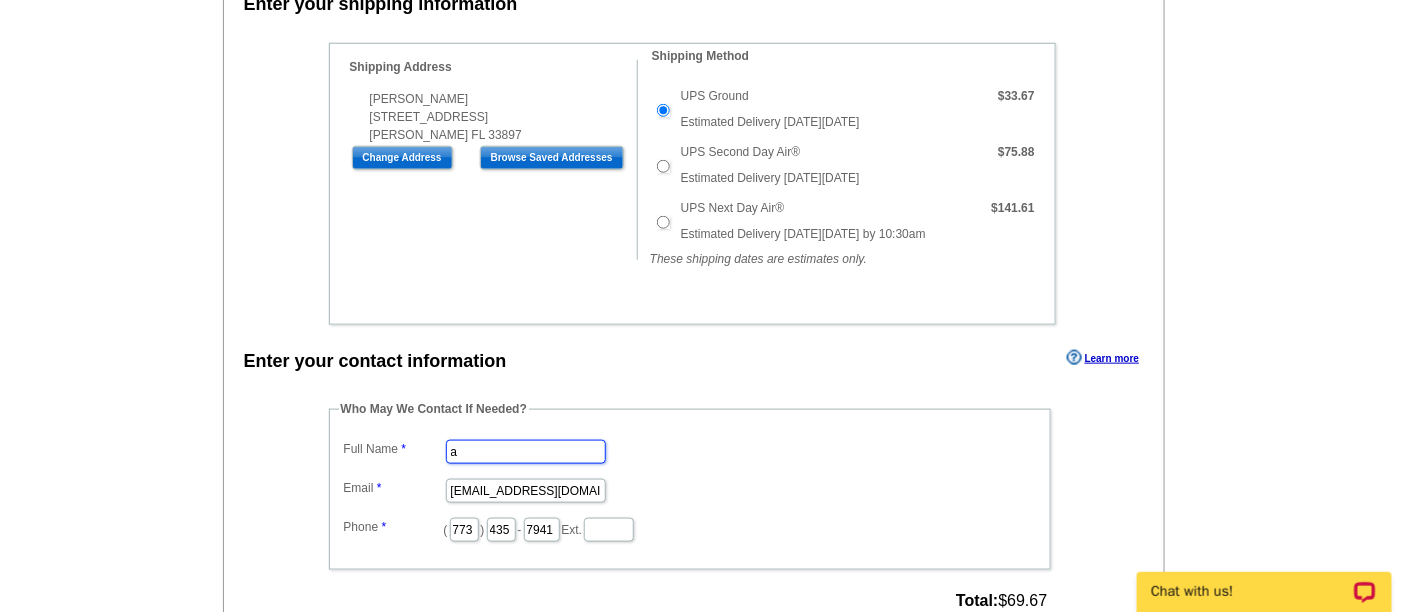 type on "Ally Adkison" 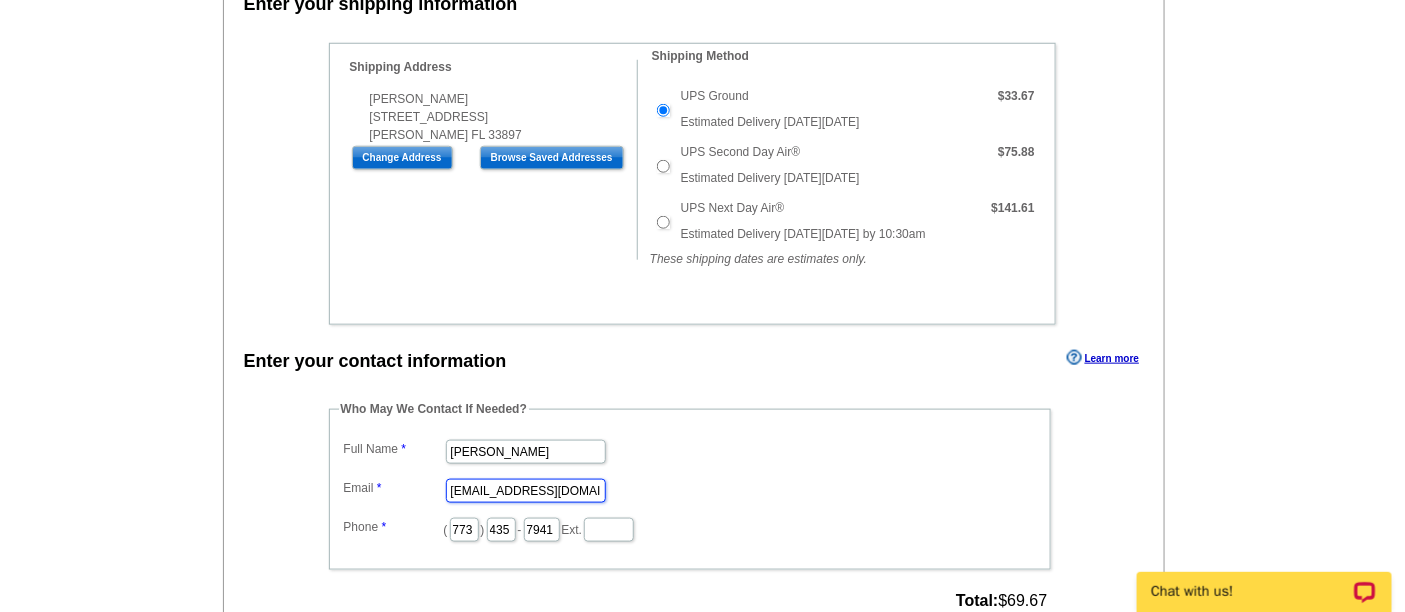 scroll, scrollTop: 0, scrollLeft: 0, axis: both 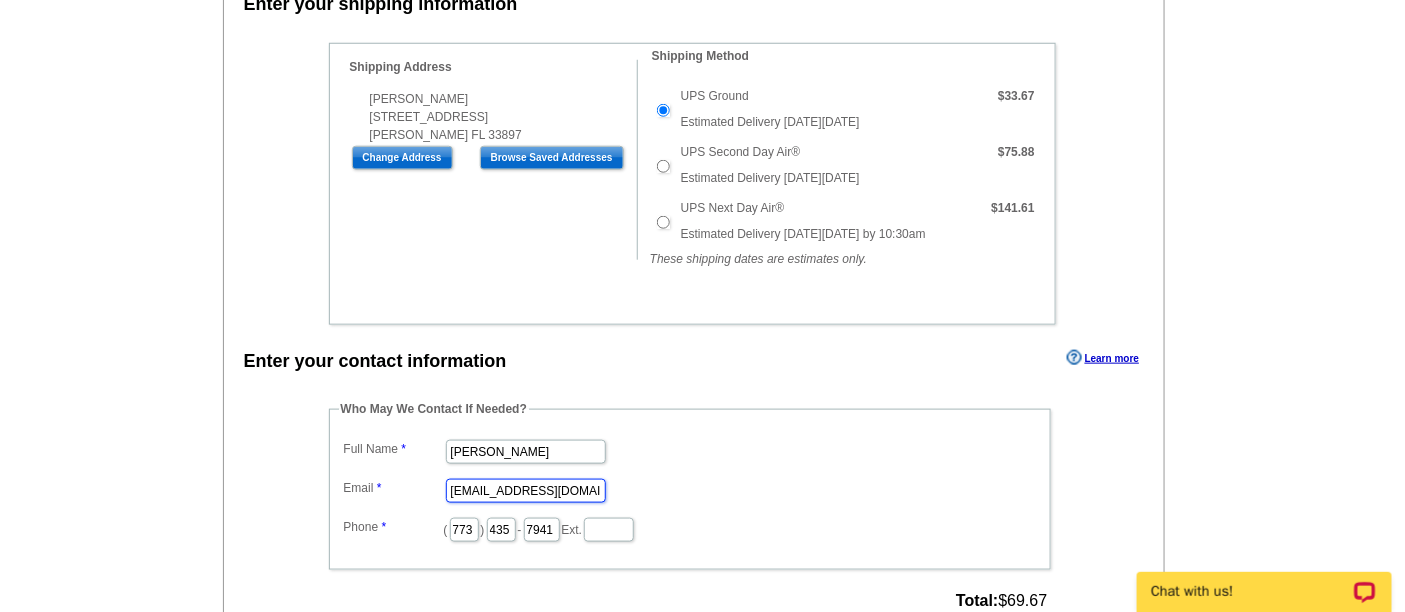 click on "marketing@guaranteedrate.com" at bounding box center [526, 491] 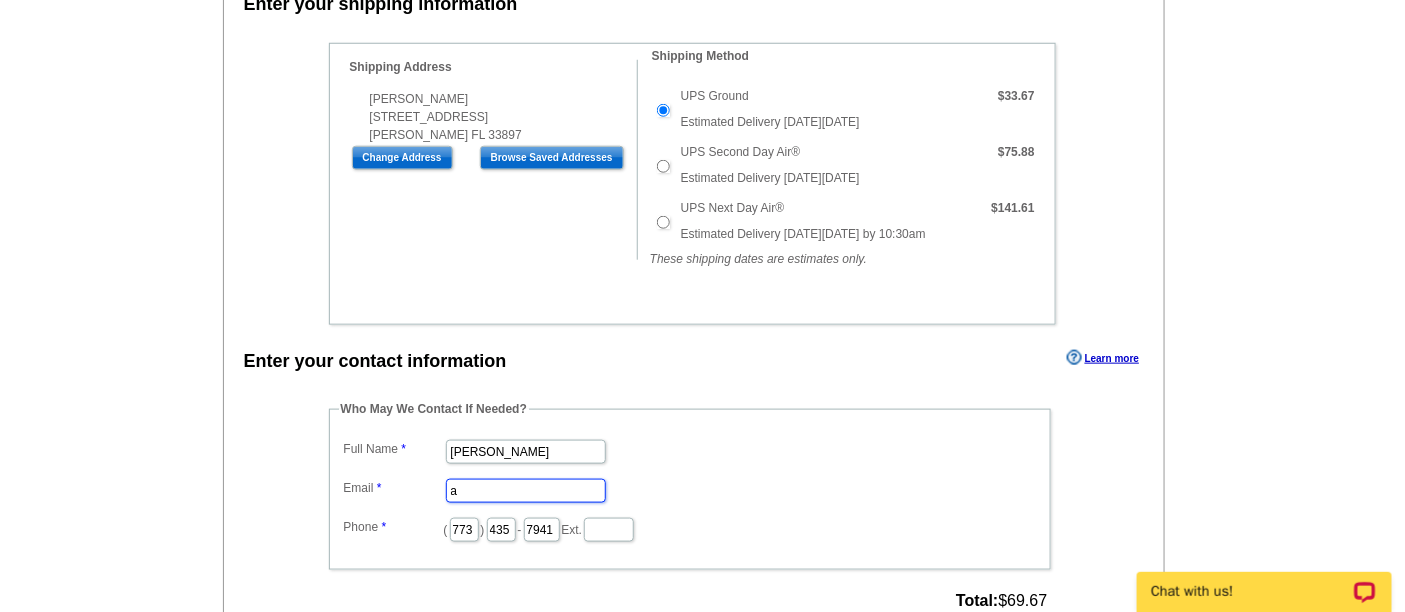 type on "ally.adkison@rate.com" 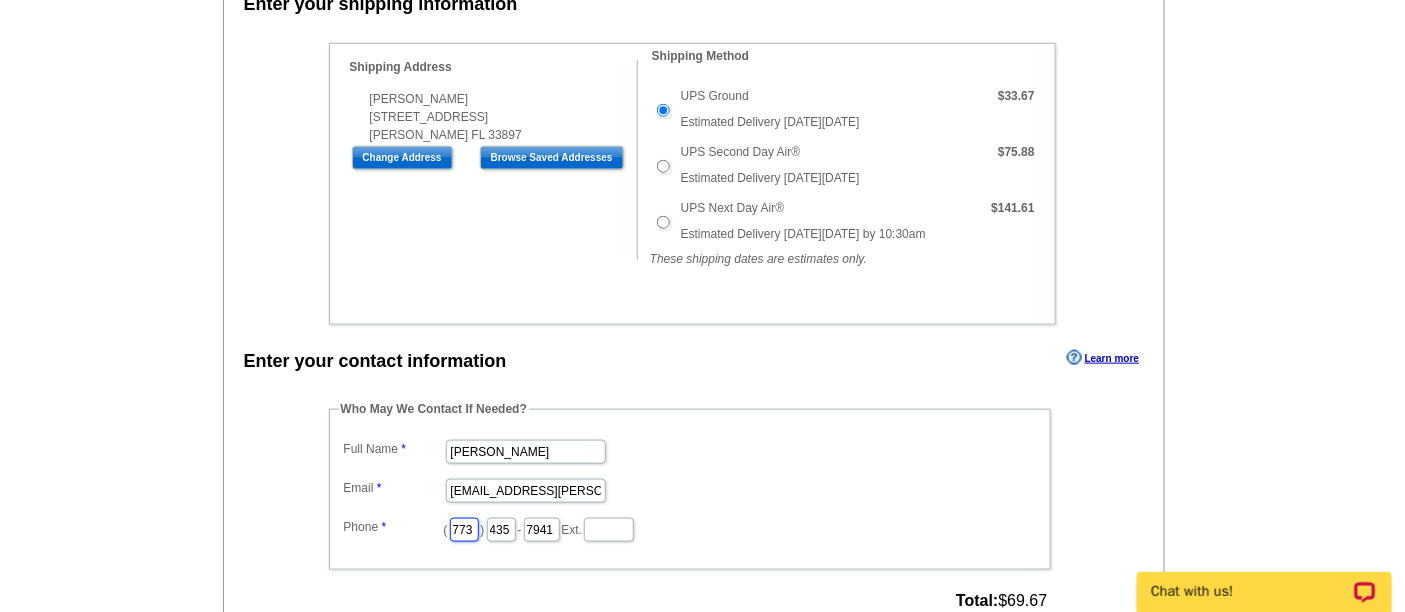 click on "773" at bounding box center [464, 530] 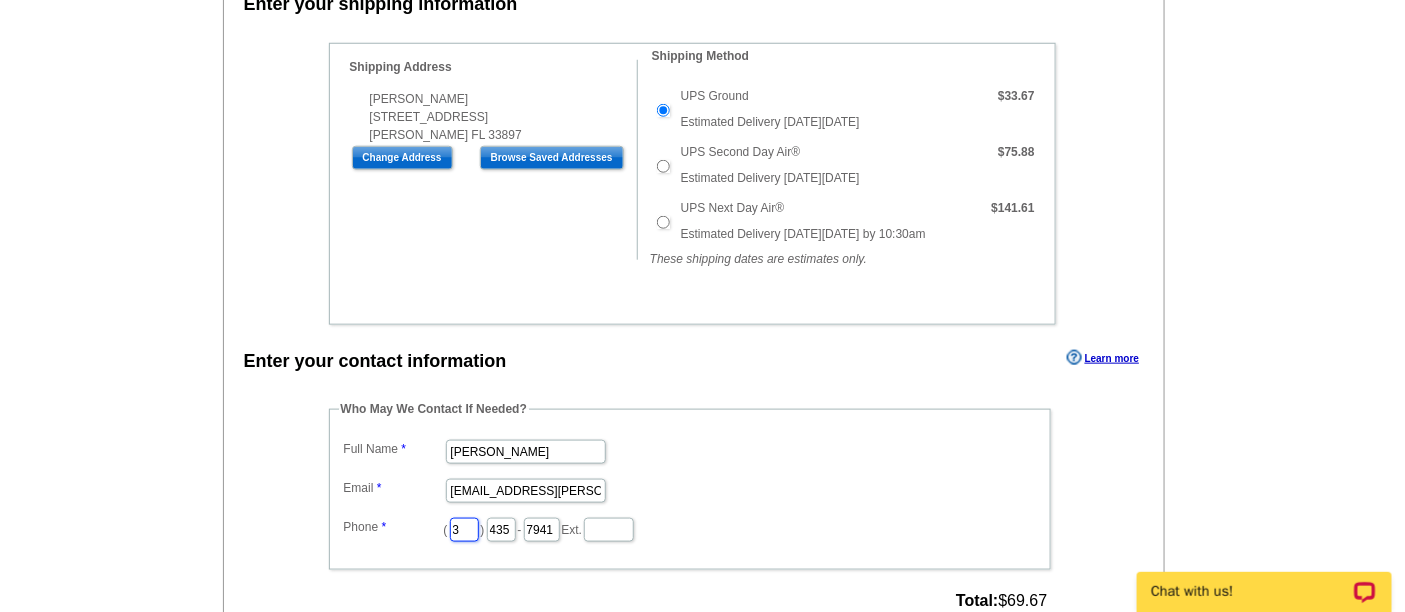 type on "312" 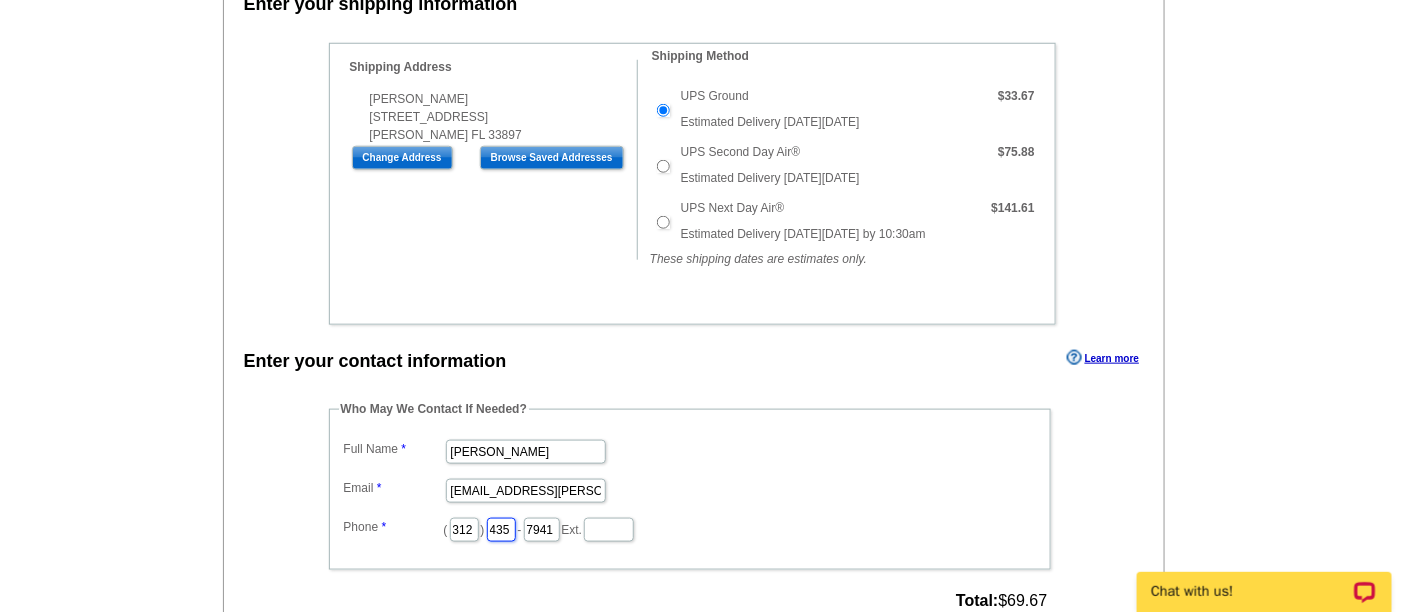 click on "435" at bounding box center (501, 530) 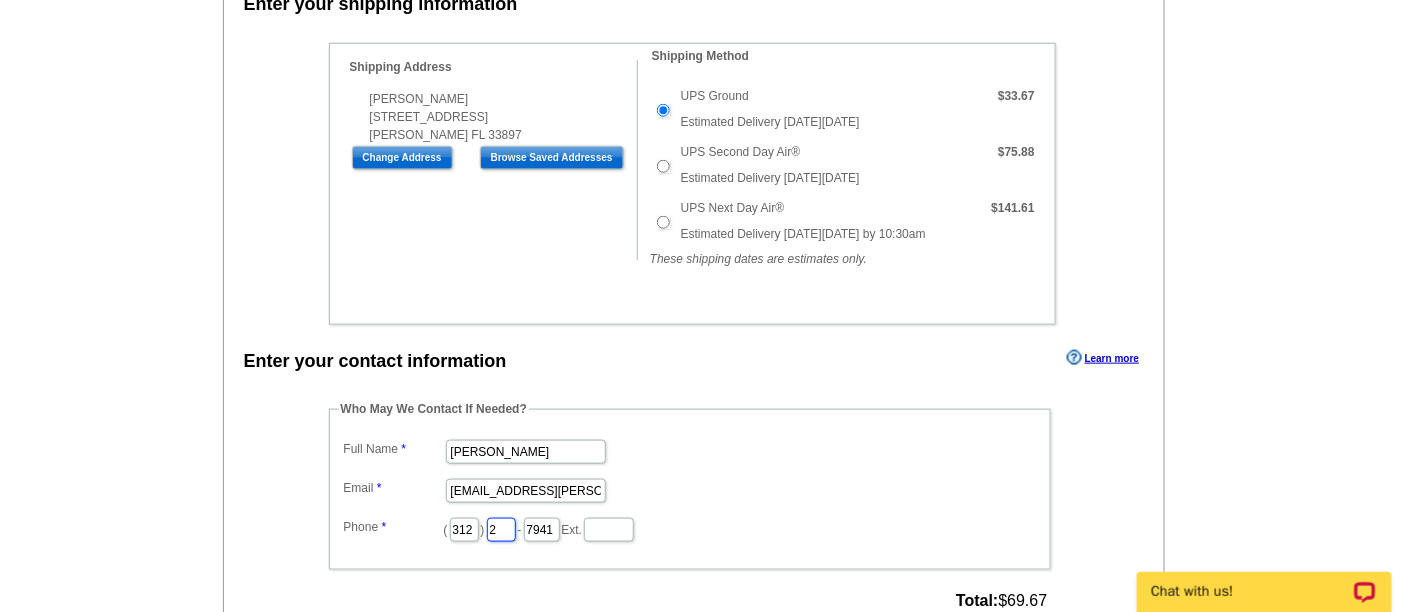 type on "252" 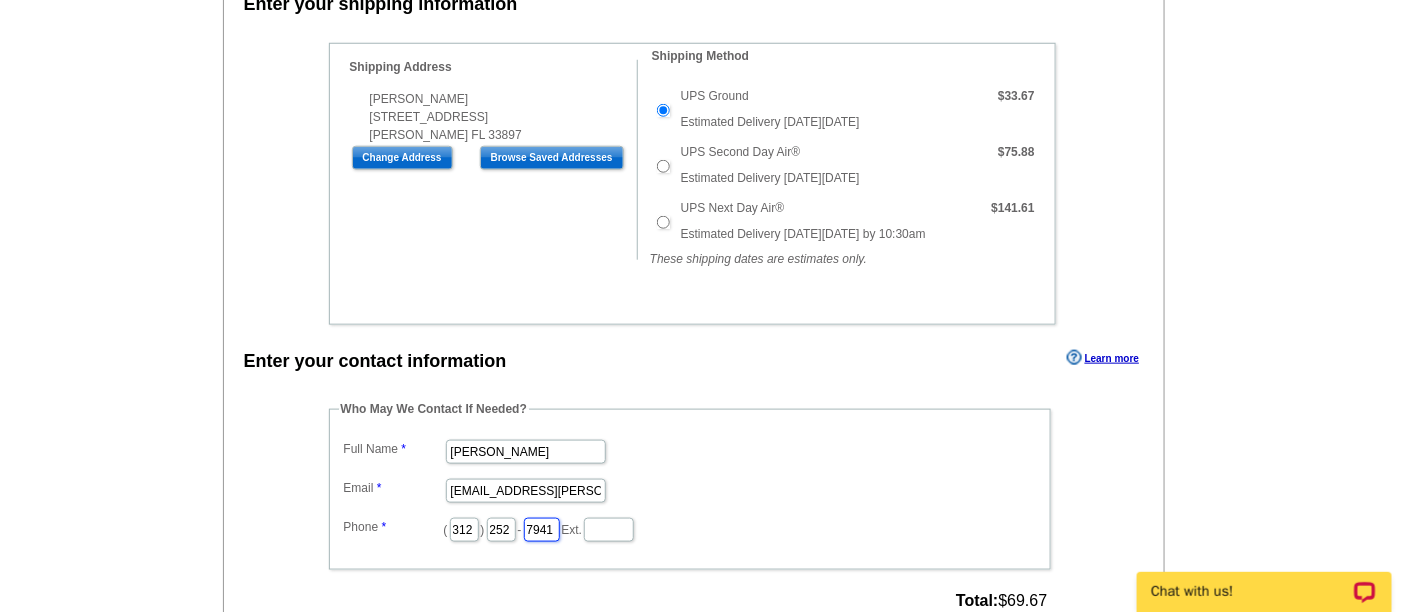 click on "7941" at bounding box center (542, 530) 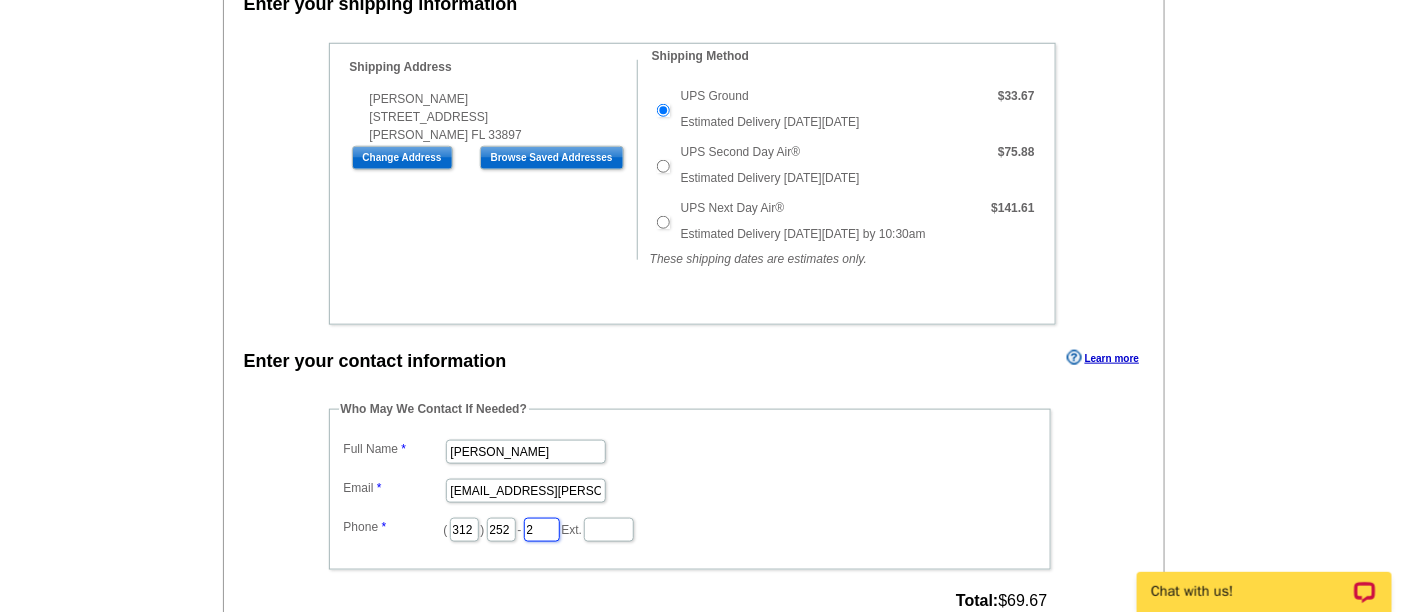 type on "2423" 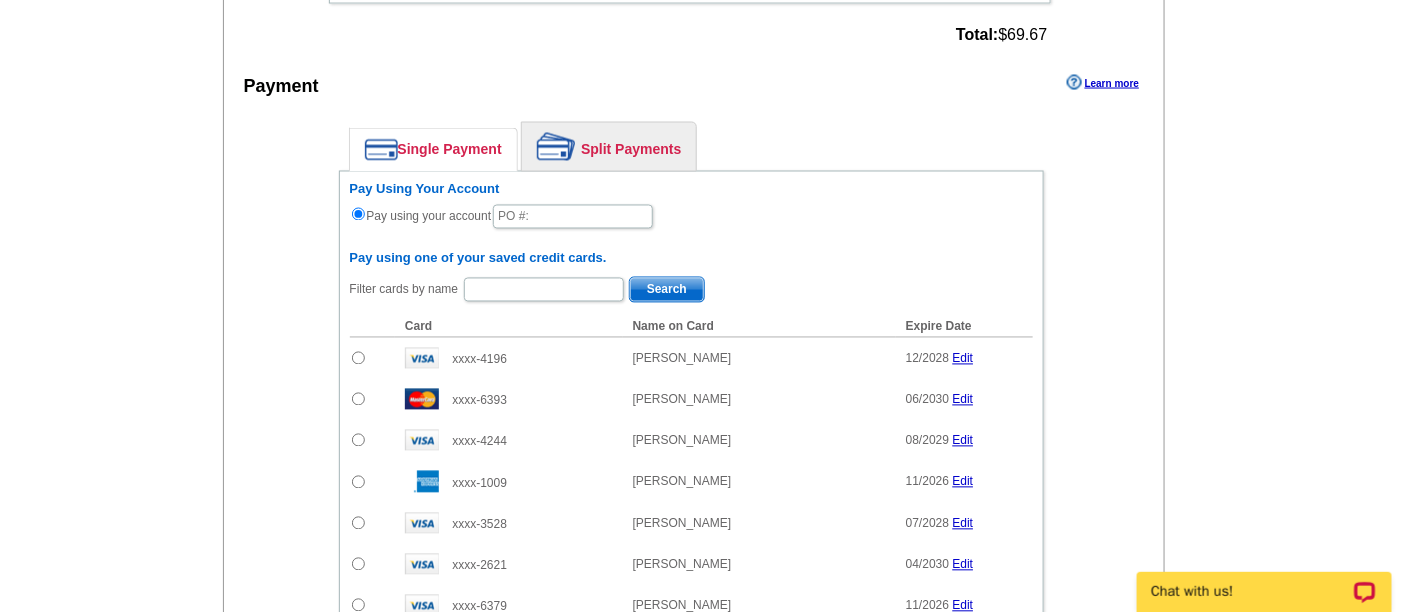 scroll, scrollTop: 1111, scrollLeft: 0, axis: vertical 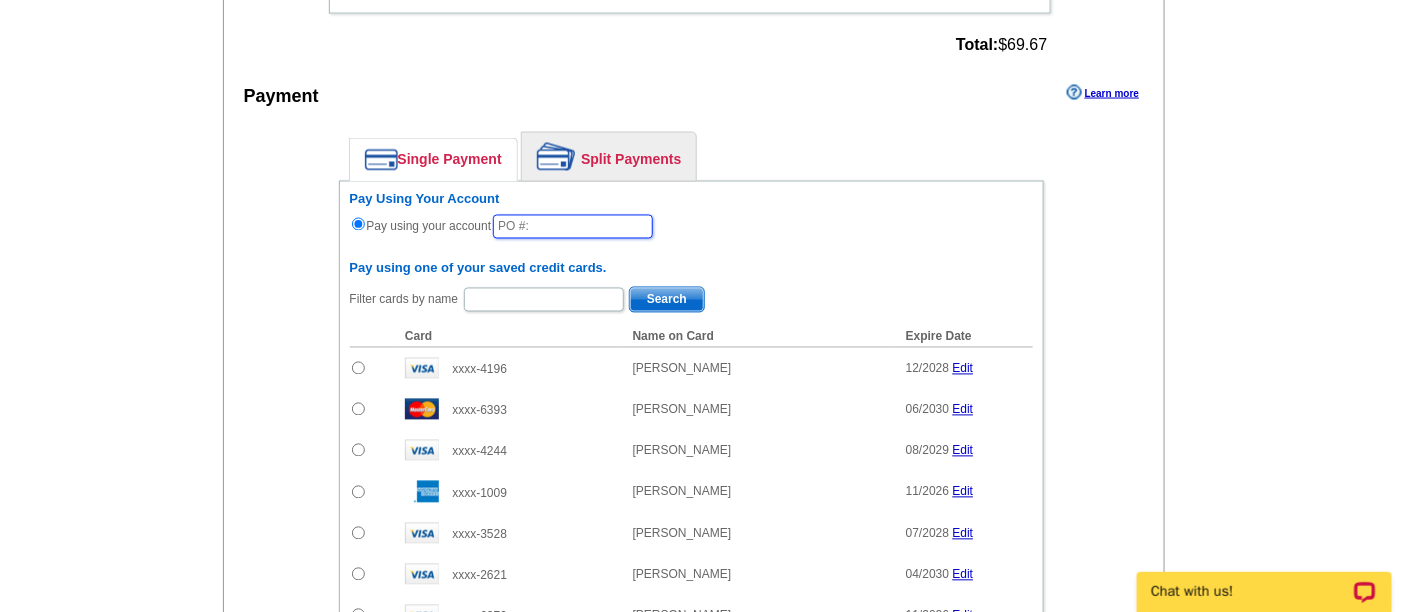 click at bounding box center (573, 227) 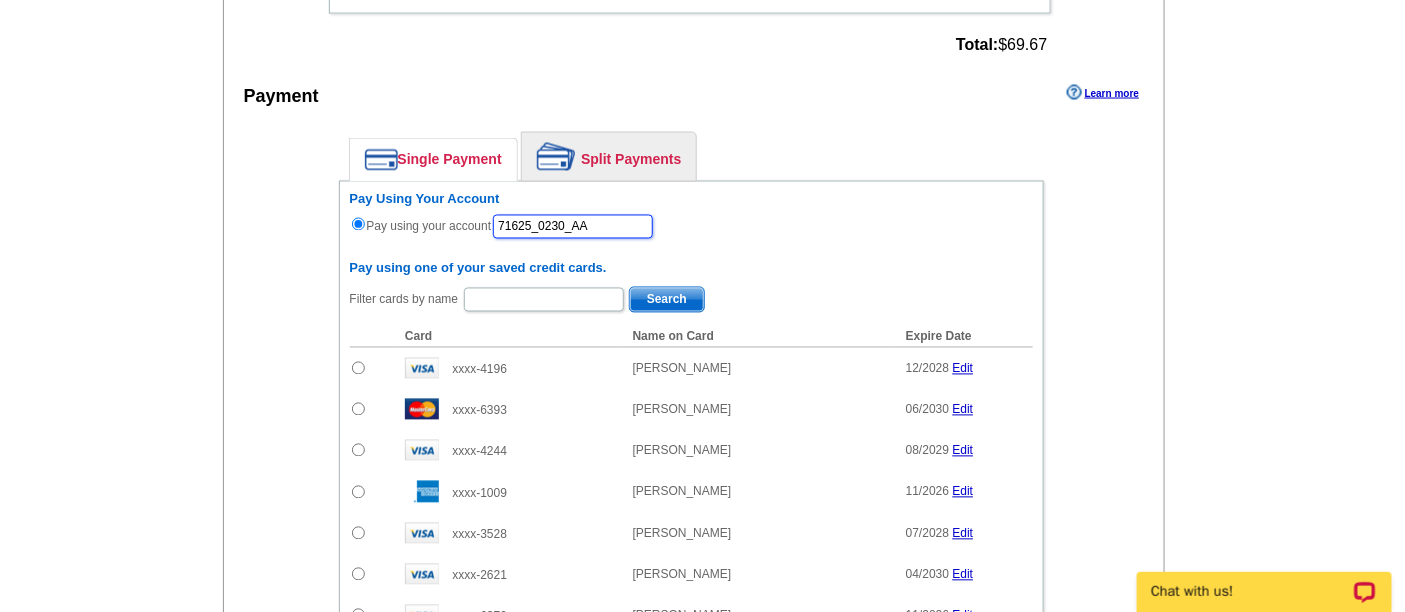click on "71625_0230_AA" at bounding box center [573, 227] 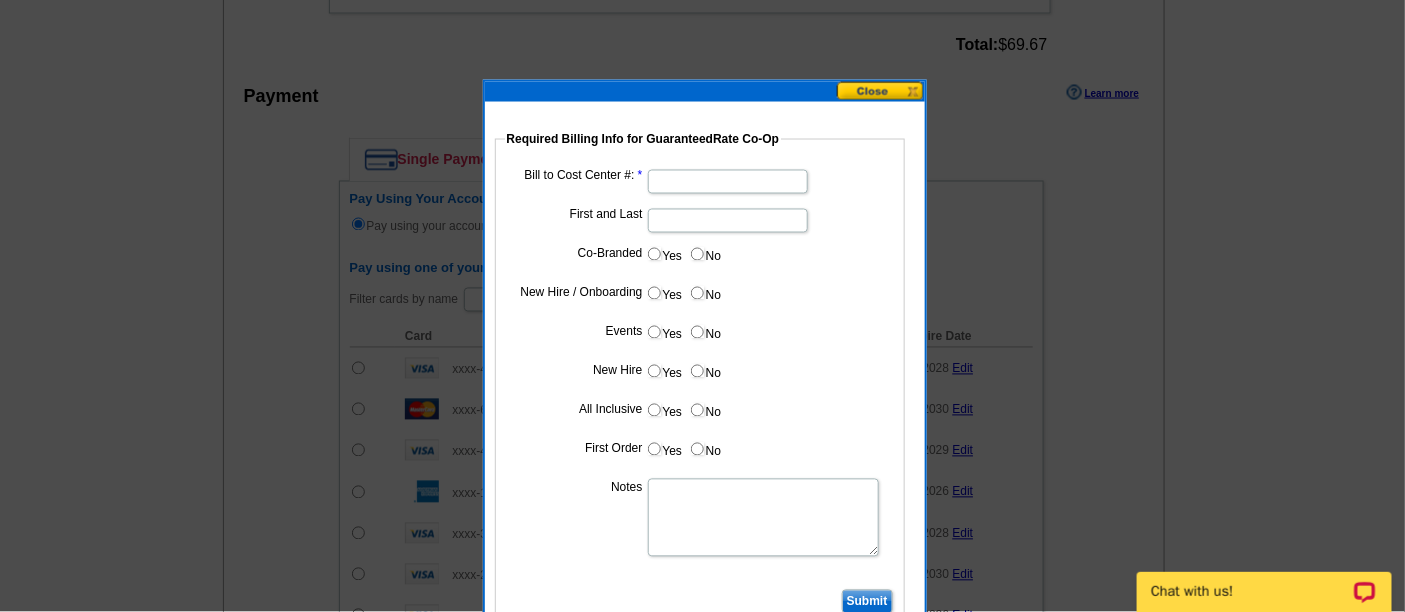 type on "71625_0230_AA" 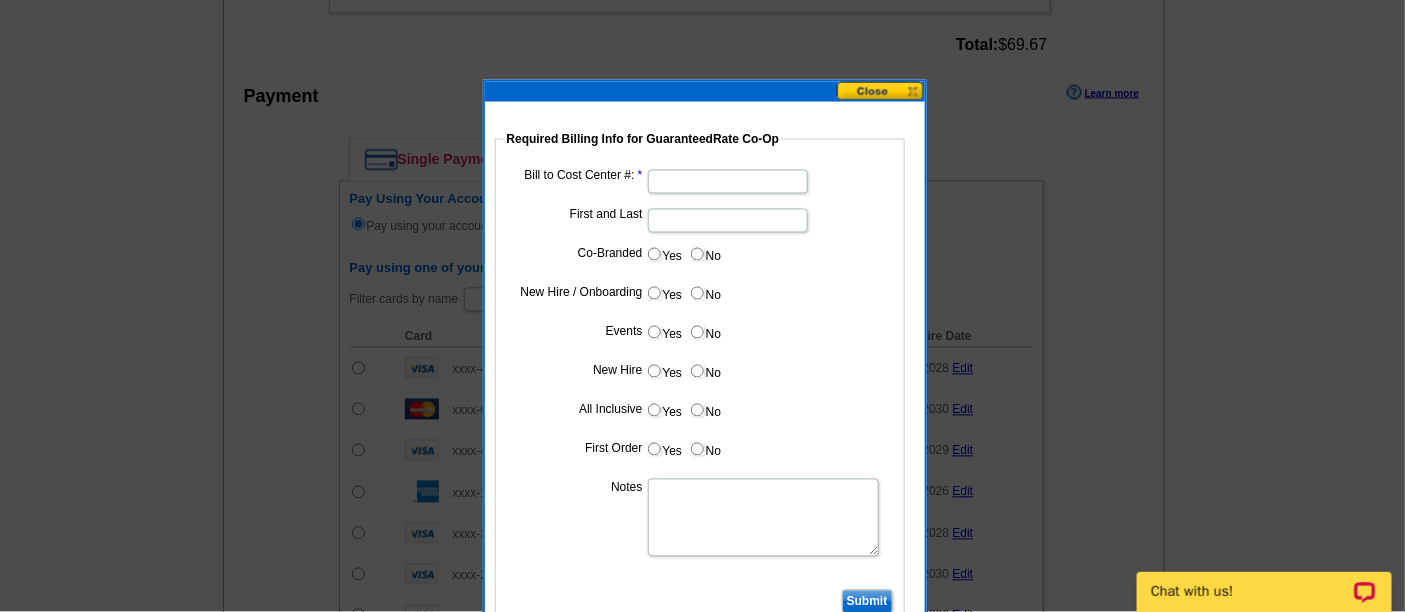 click on "Bill to Cost Center #:" at bounding box center [728, 182] 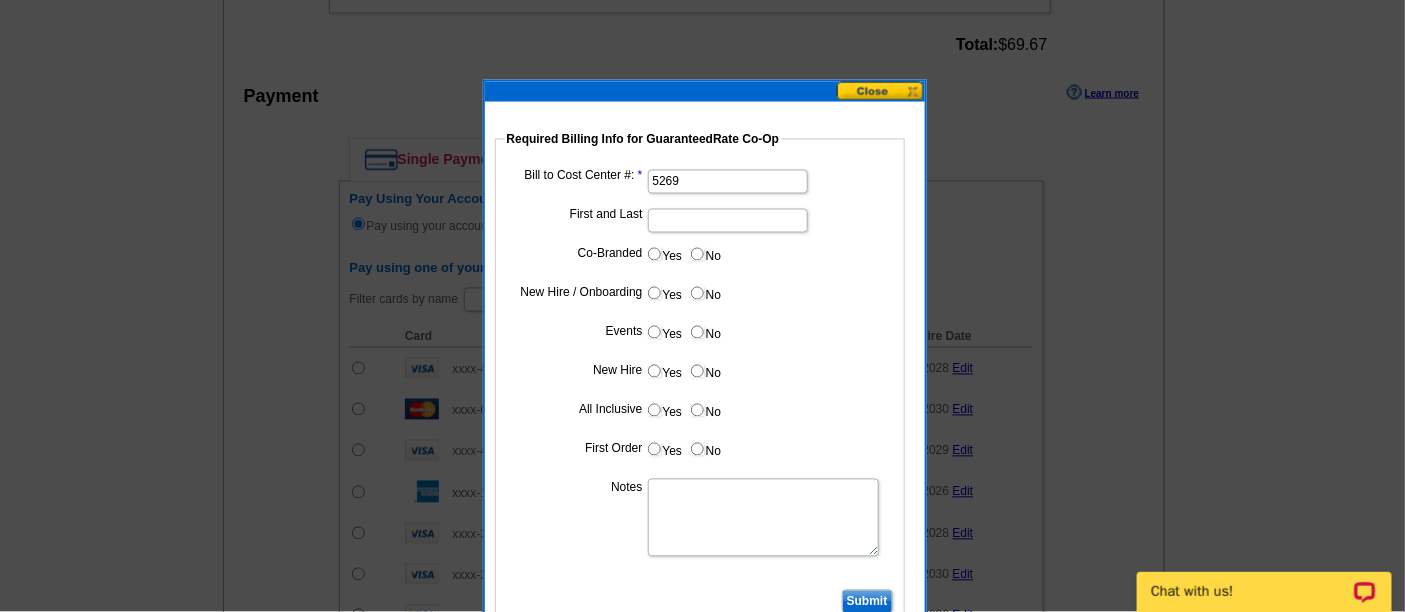type on "5269" 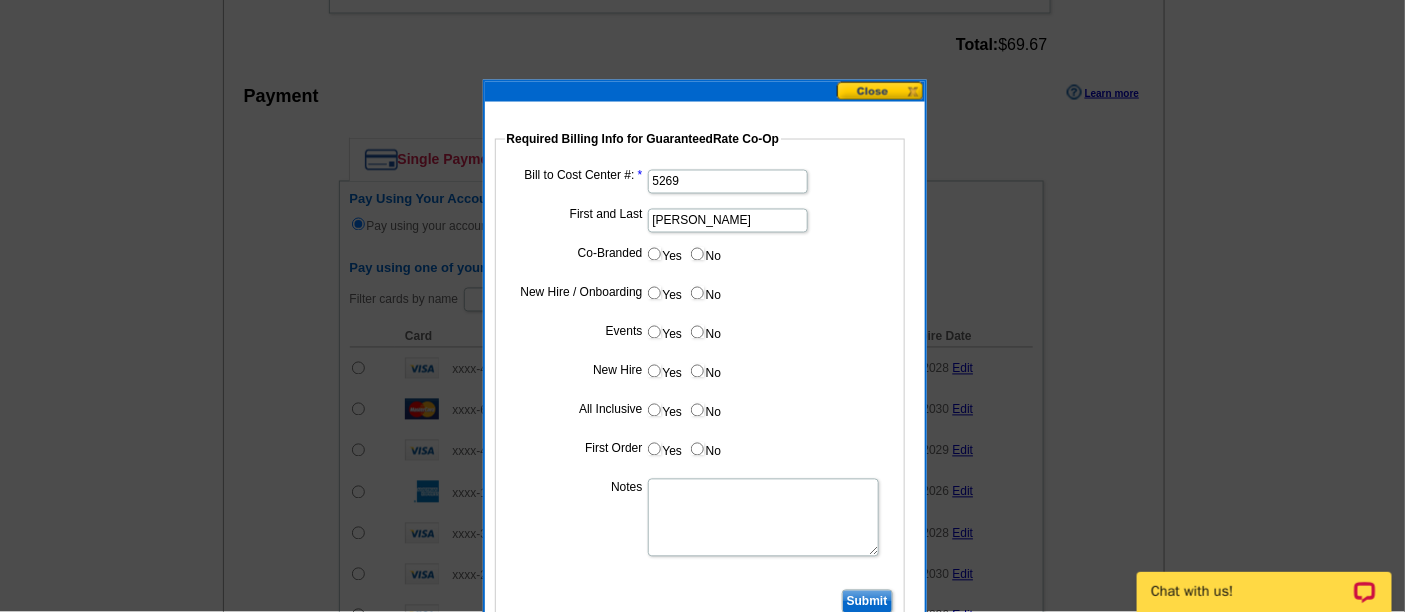 type on "Luis Colon" 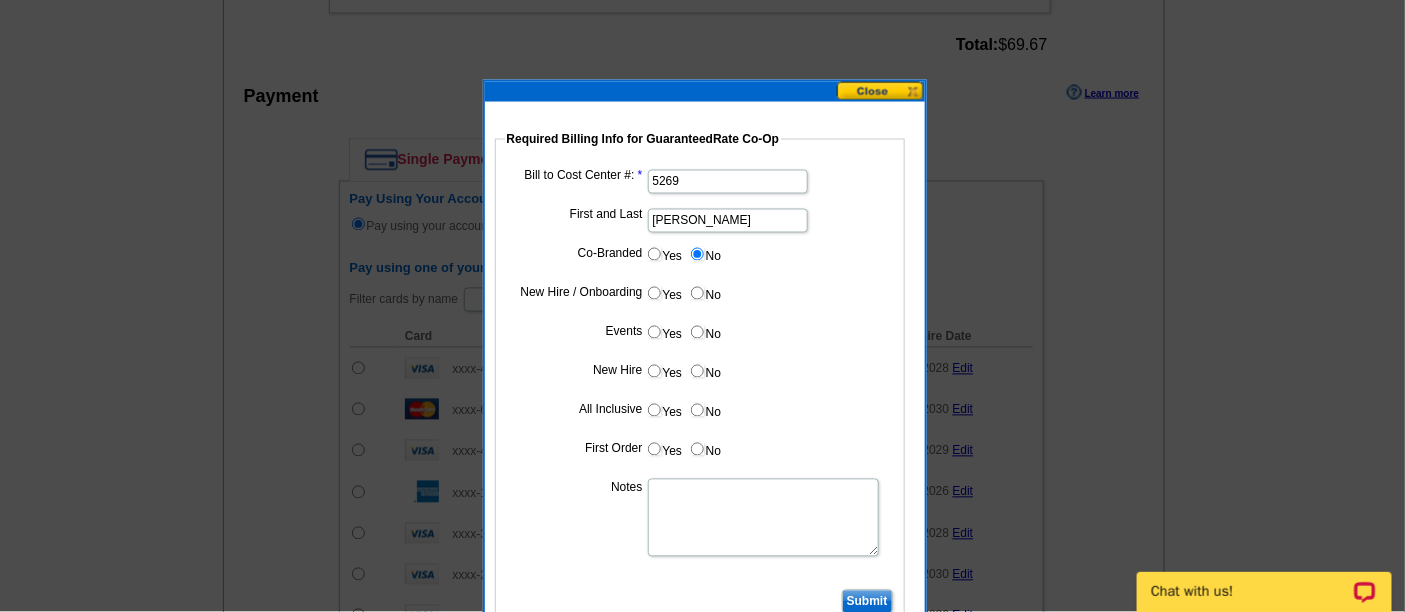 click on "Yes" at bounding box center [654, 293] 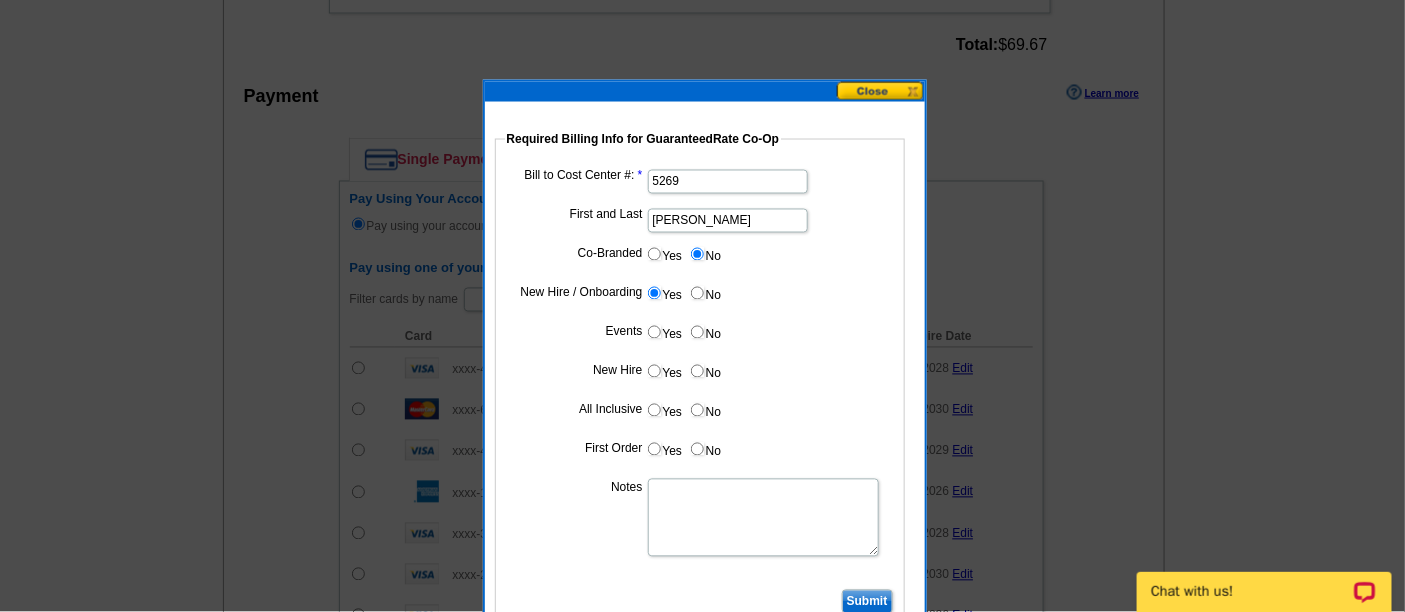 click on "No" at bounding box center (697, 332) 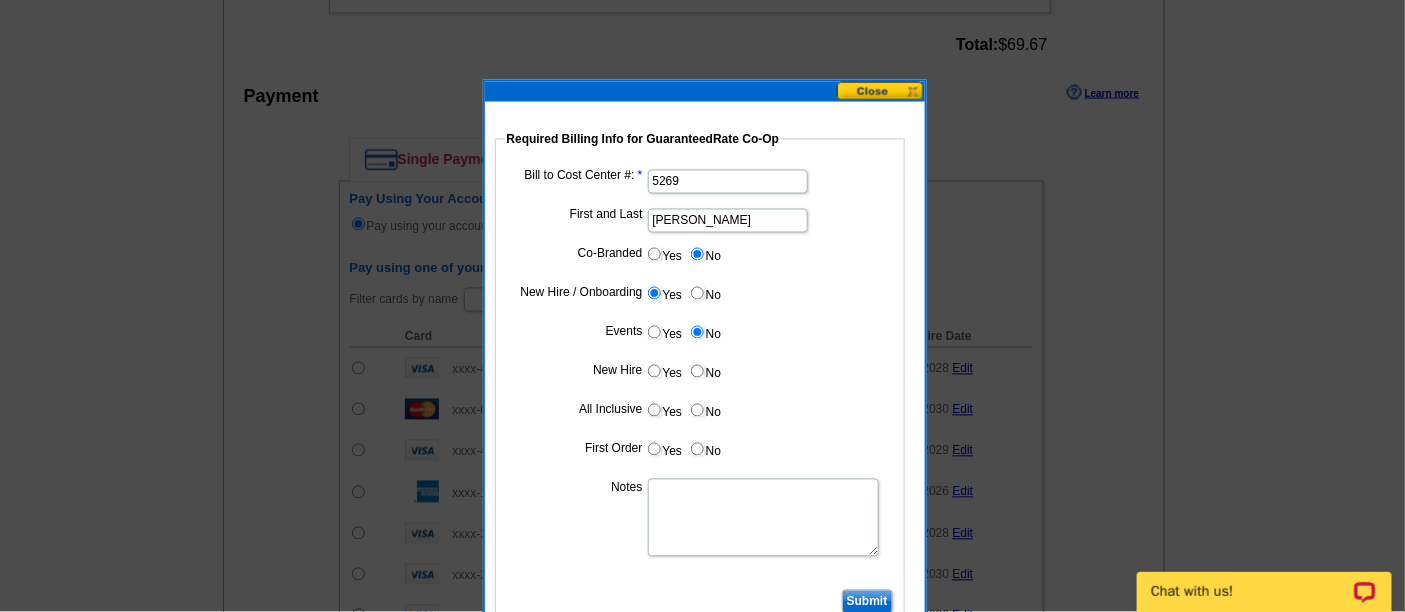 click on "Yes" at bounding box center (654, 371) 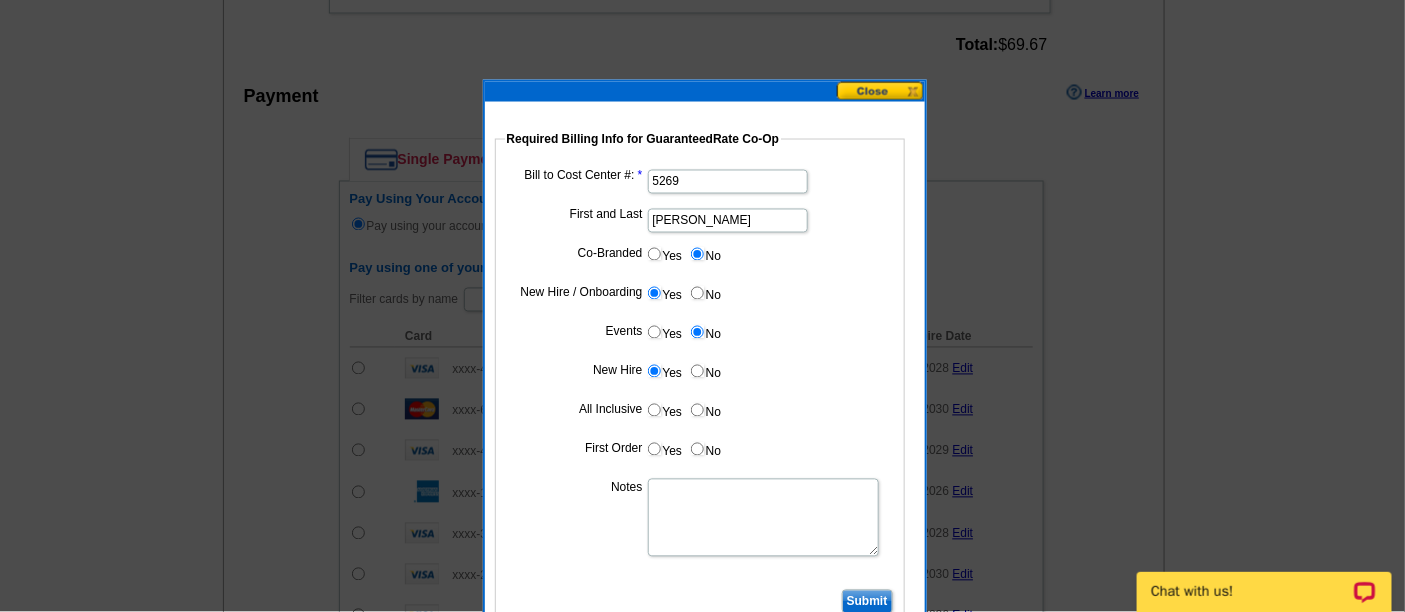 click on "No" at bounding box center [705, 410] 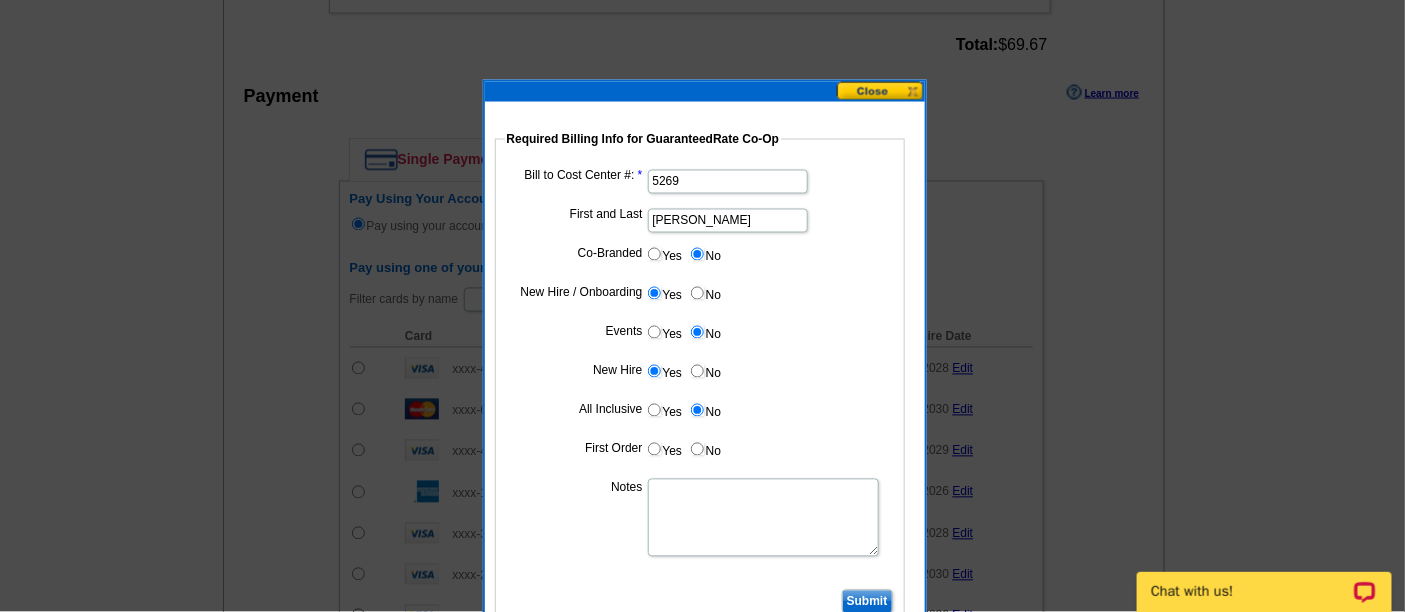 click on "Yes" at bounding box center (654, 449) 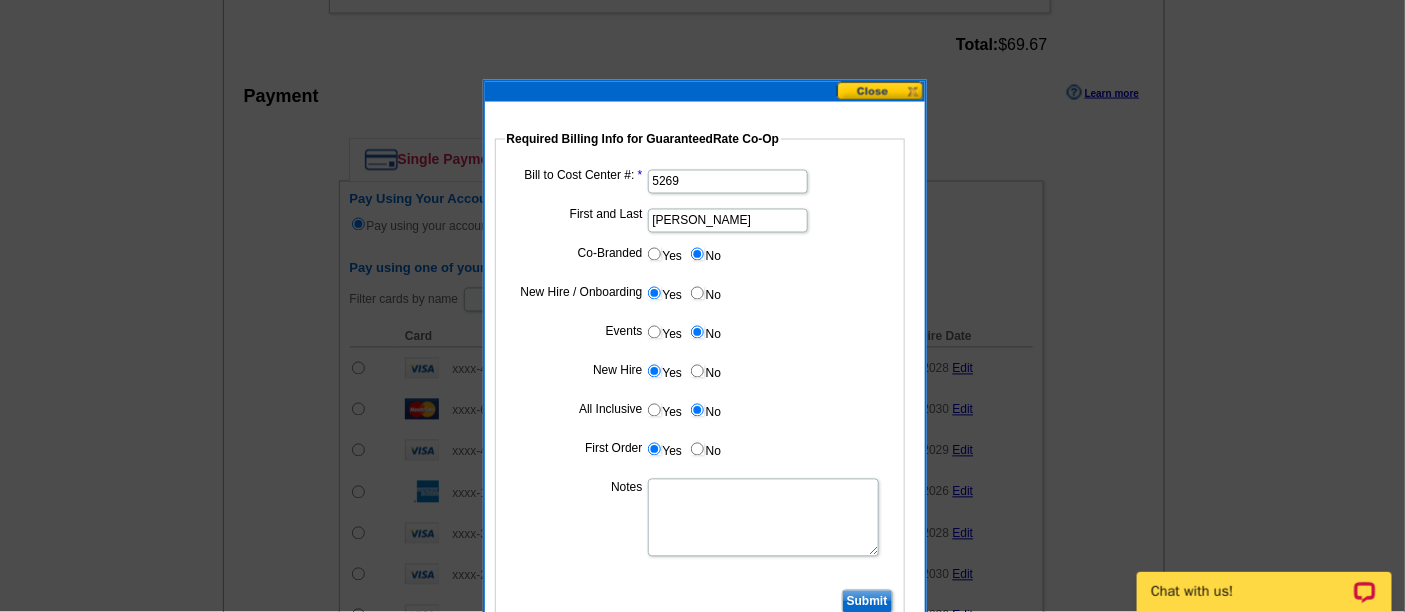 click on "Notes" at bounding box center [763, 518] 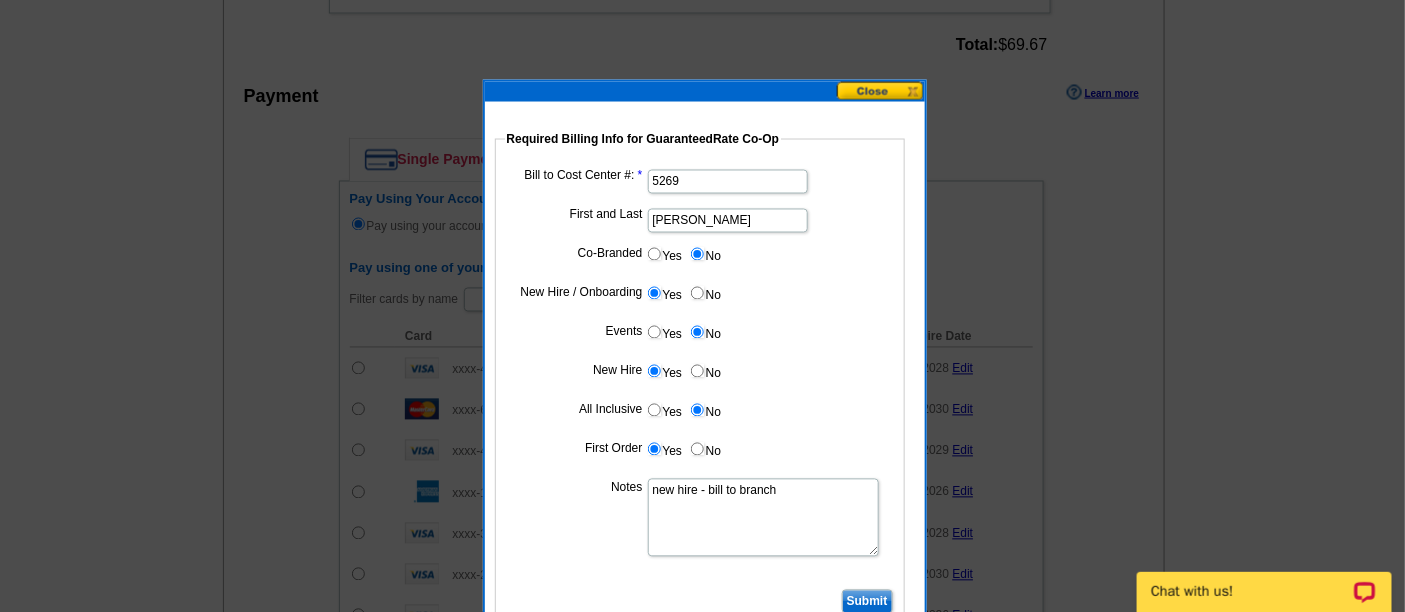 scroll, scrollTop: 1333, scrollLeft: 0, axis: vertical 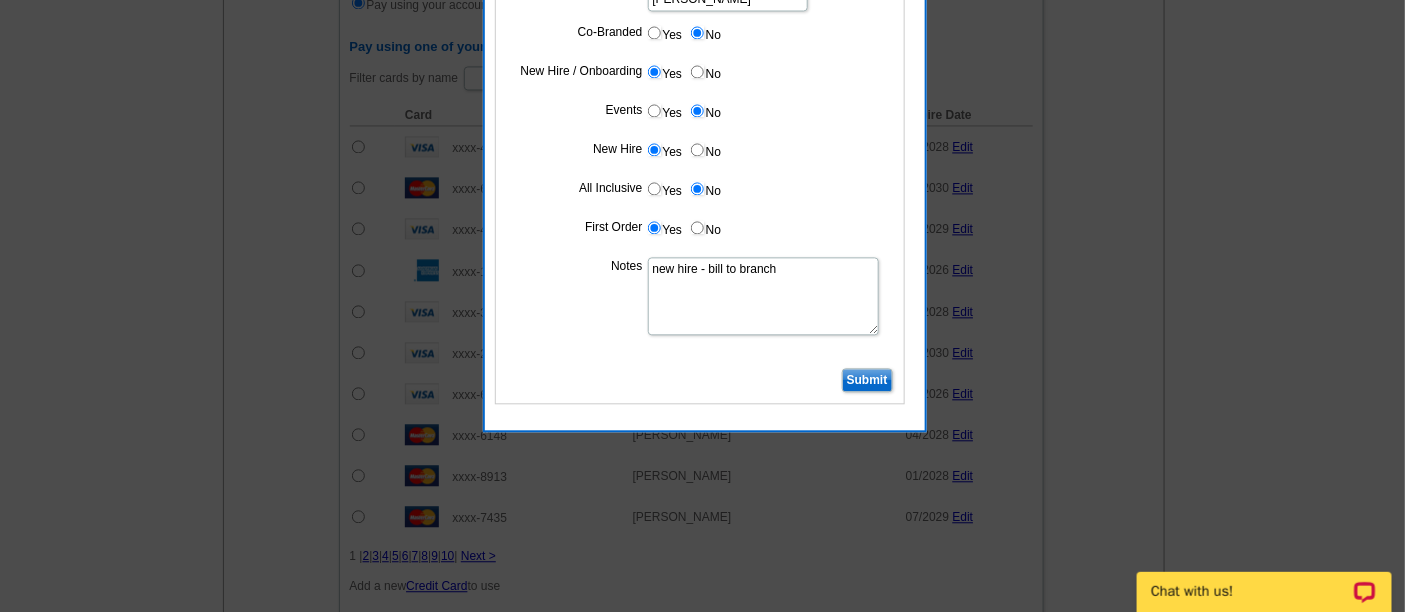 type on "new hire - bill to branch" 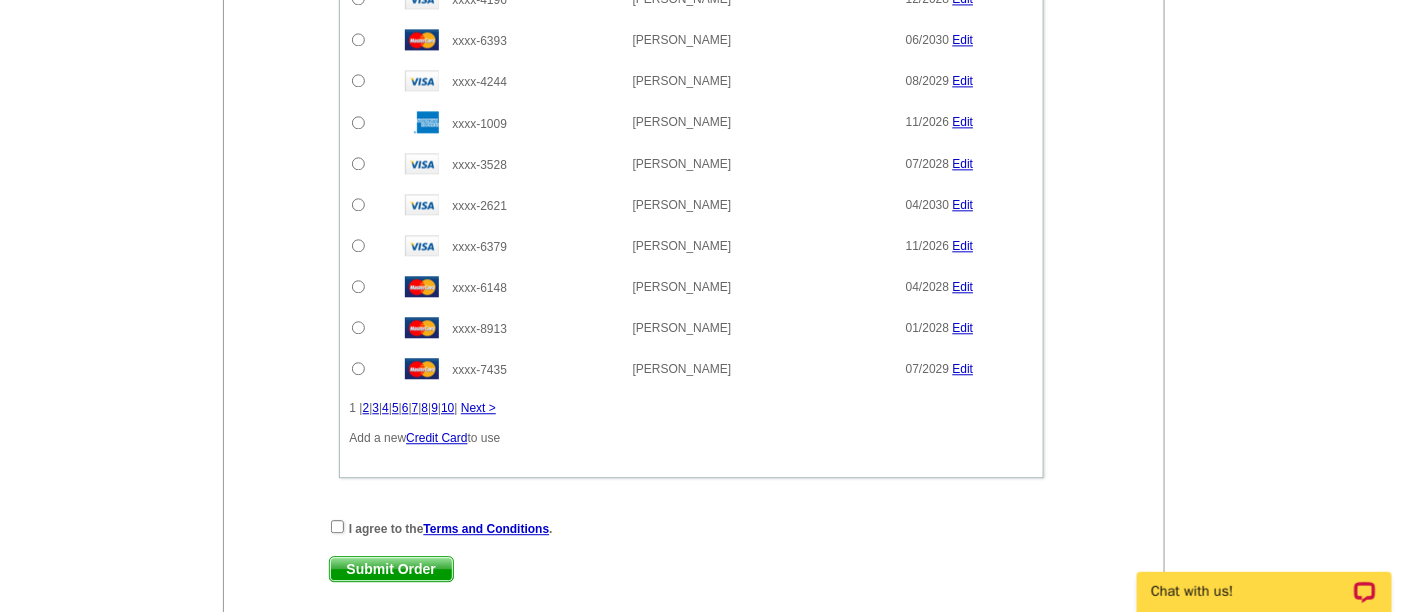 scroll, scrollTop: 1555, scrollLeft: 0, axis: vertical 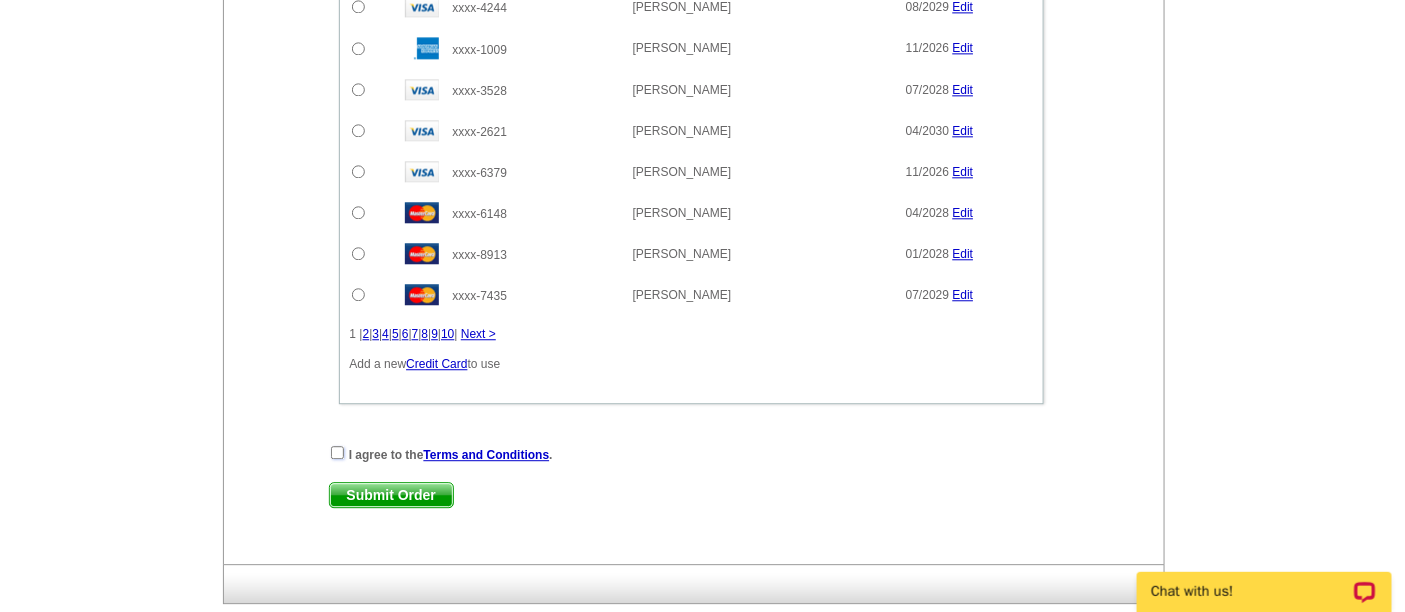 click at bounding box center [337, 452] 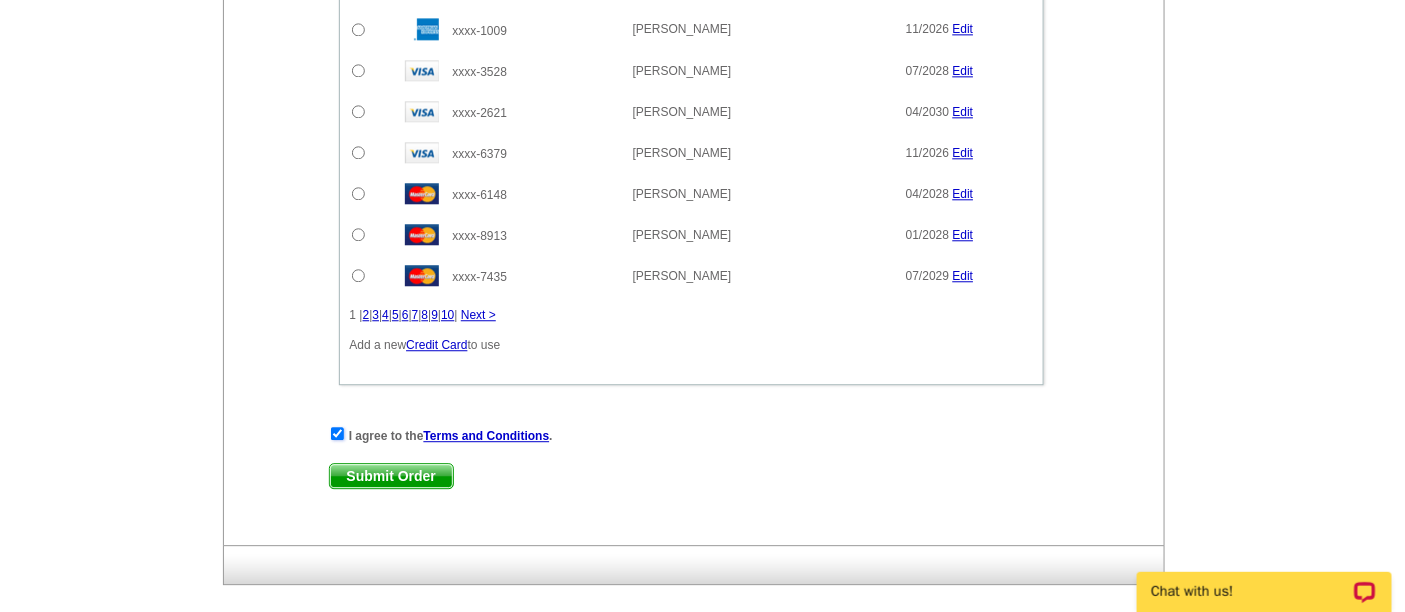 scroll, scrollTop: 1652, scrollLeft: 0, axis: vertical 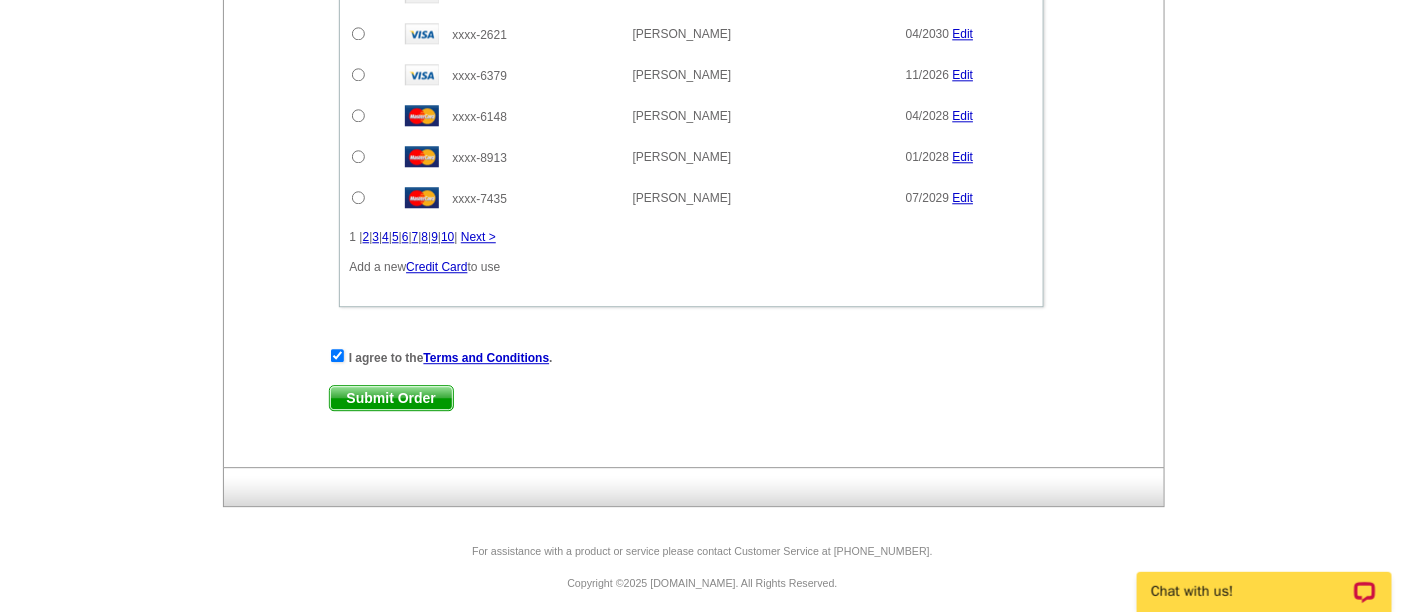 click on "Submit Order" at bounding box center (391, 398) 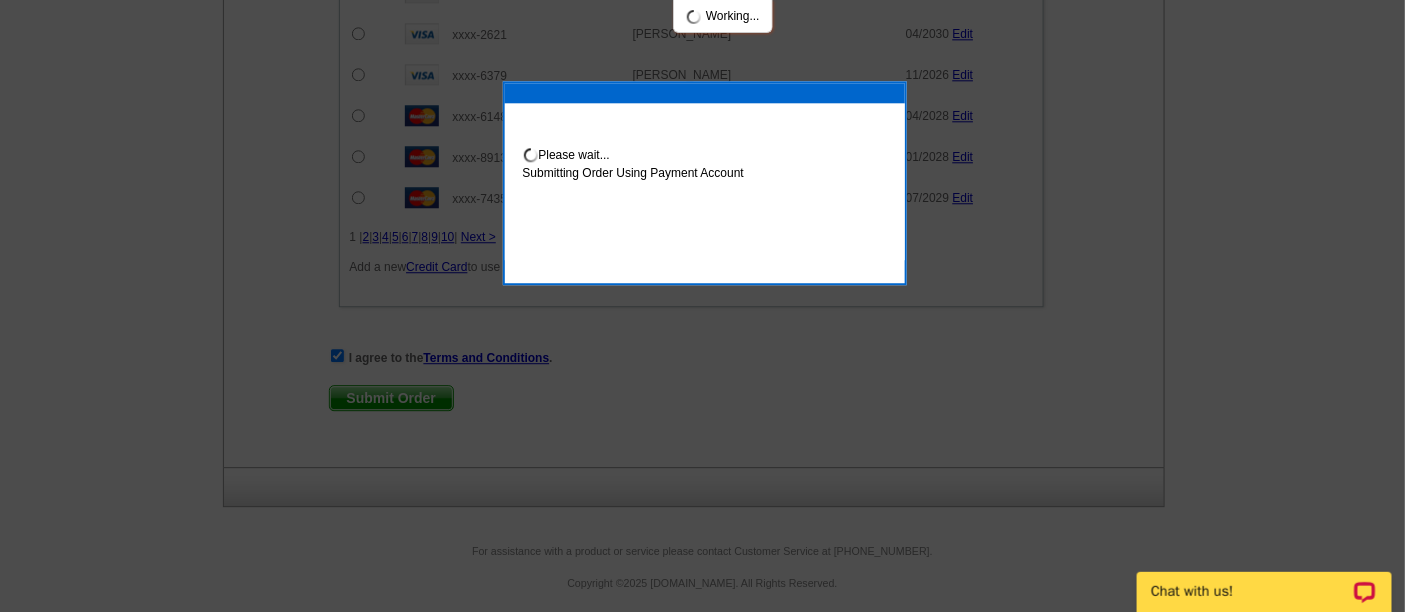 scroll, scrollTop: 1753, scrollLeft: 0, axis: vertical 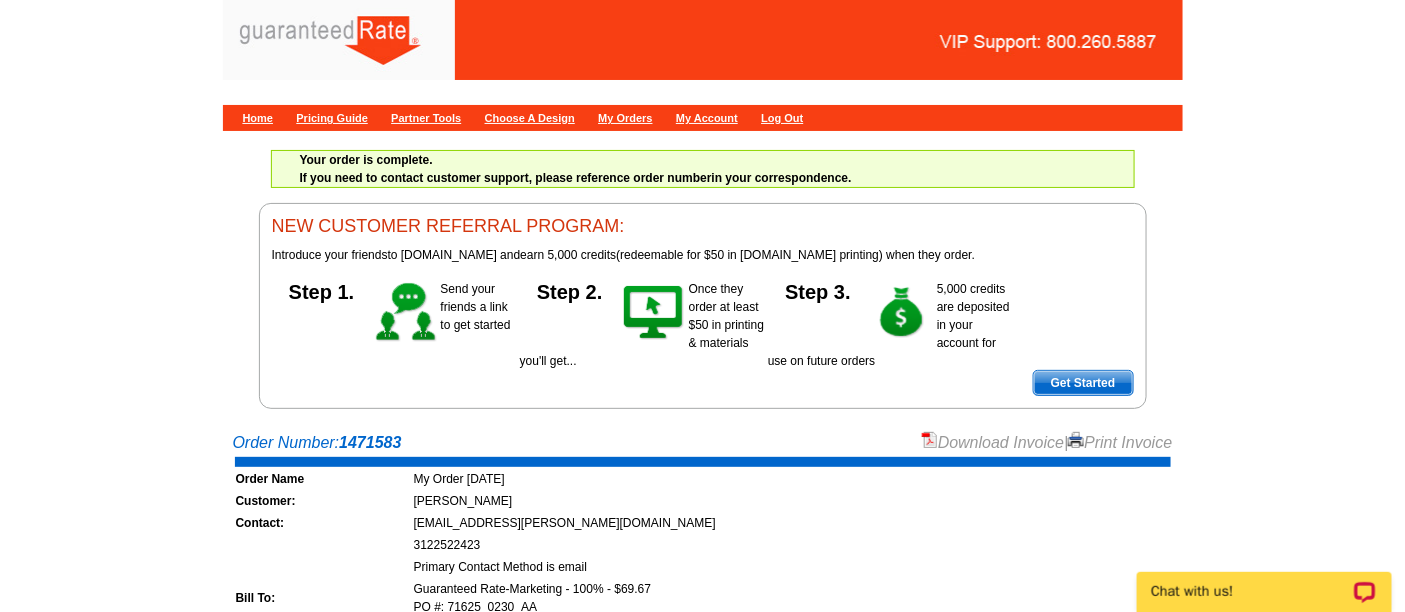 click on "Download Invoice" at bounding box center [993, 442] 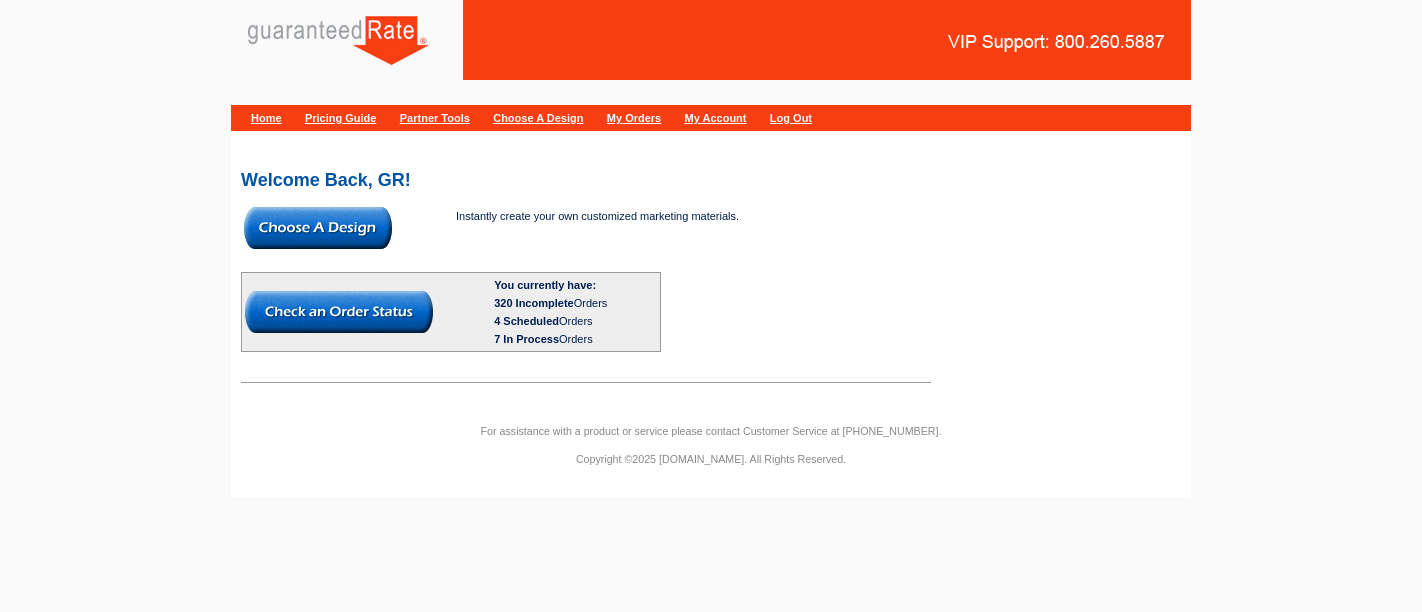 scroll, scrollTop: 0, scrollLeft: 0, axis: both 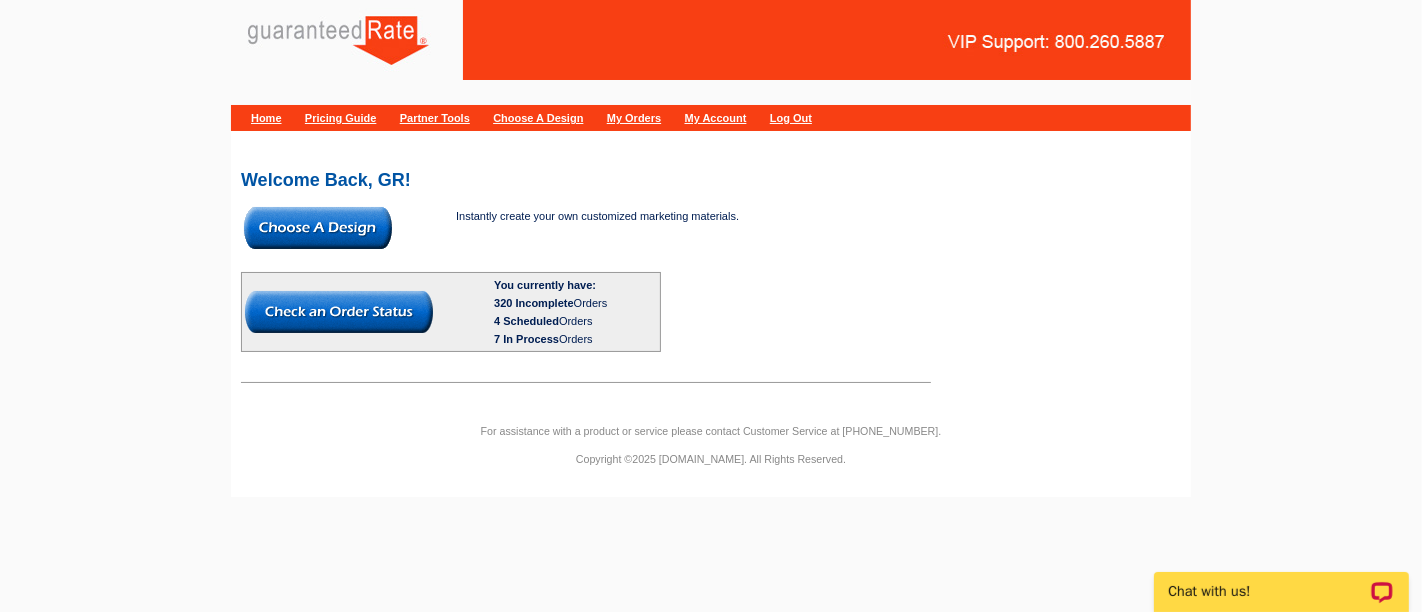 click at bounding box center [318, 228] 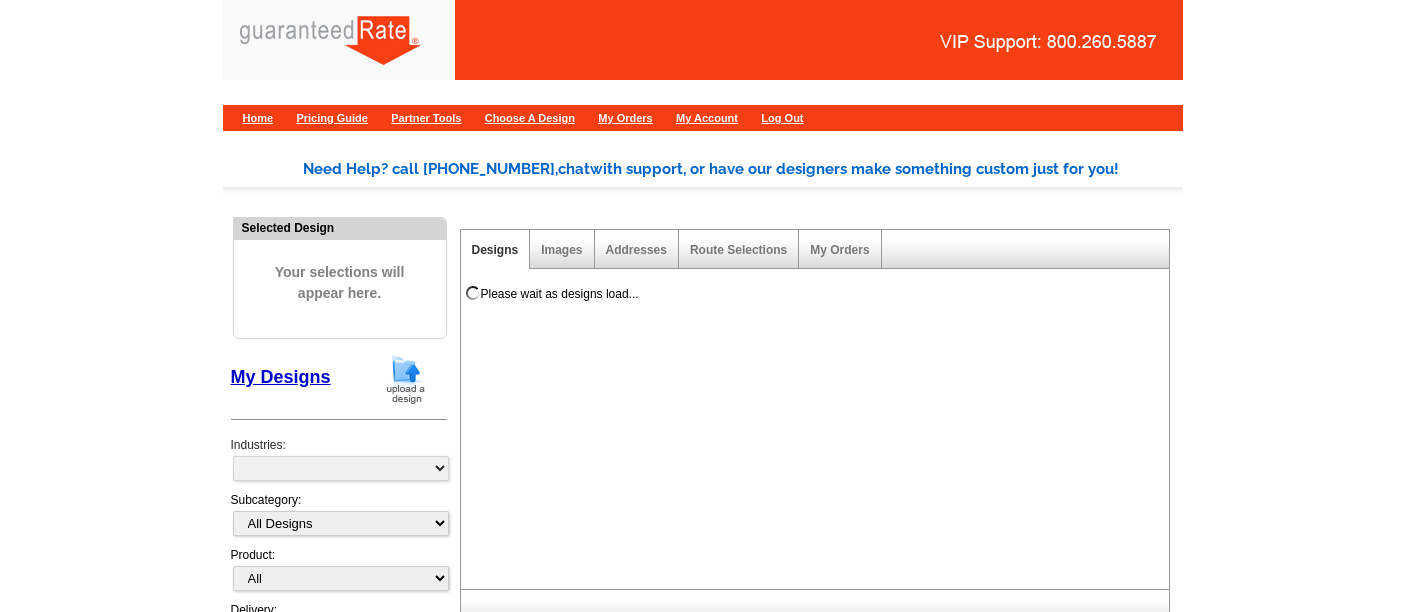 scroll, scrollTop: 0, scrollLeft: 0, axis: both 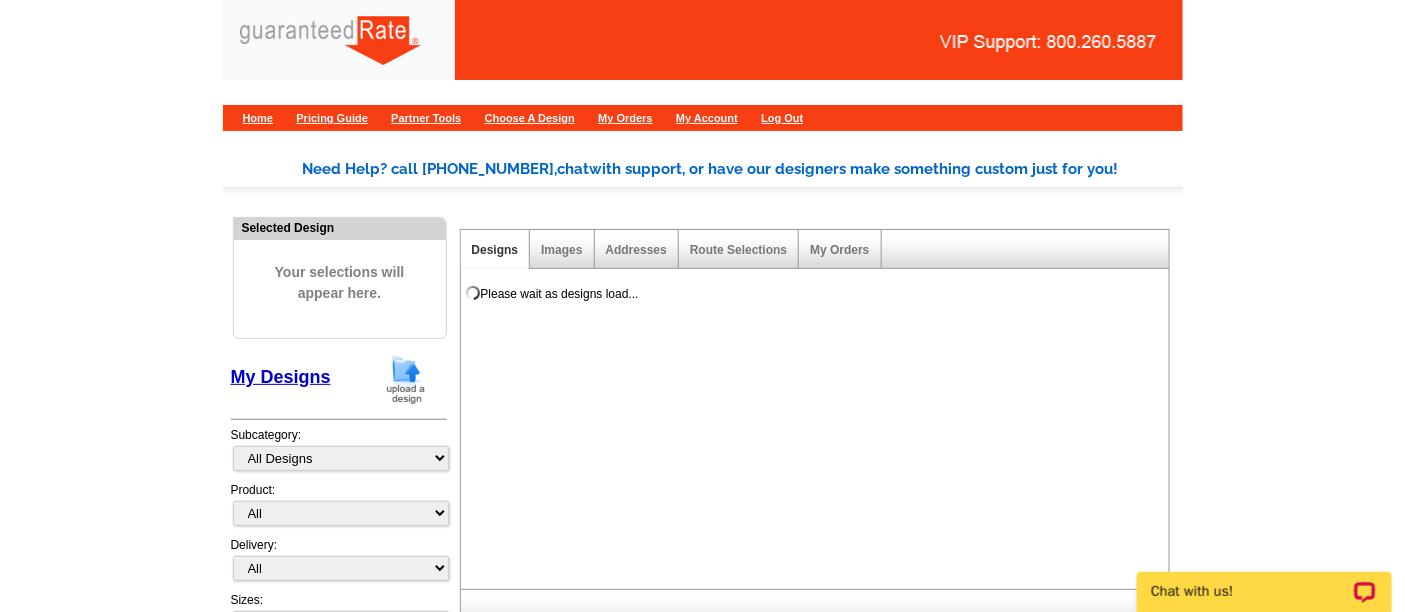 click at bounding box center [406, 379] 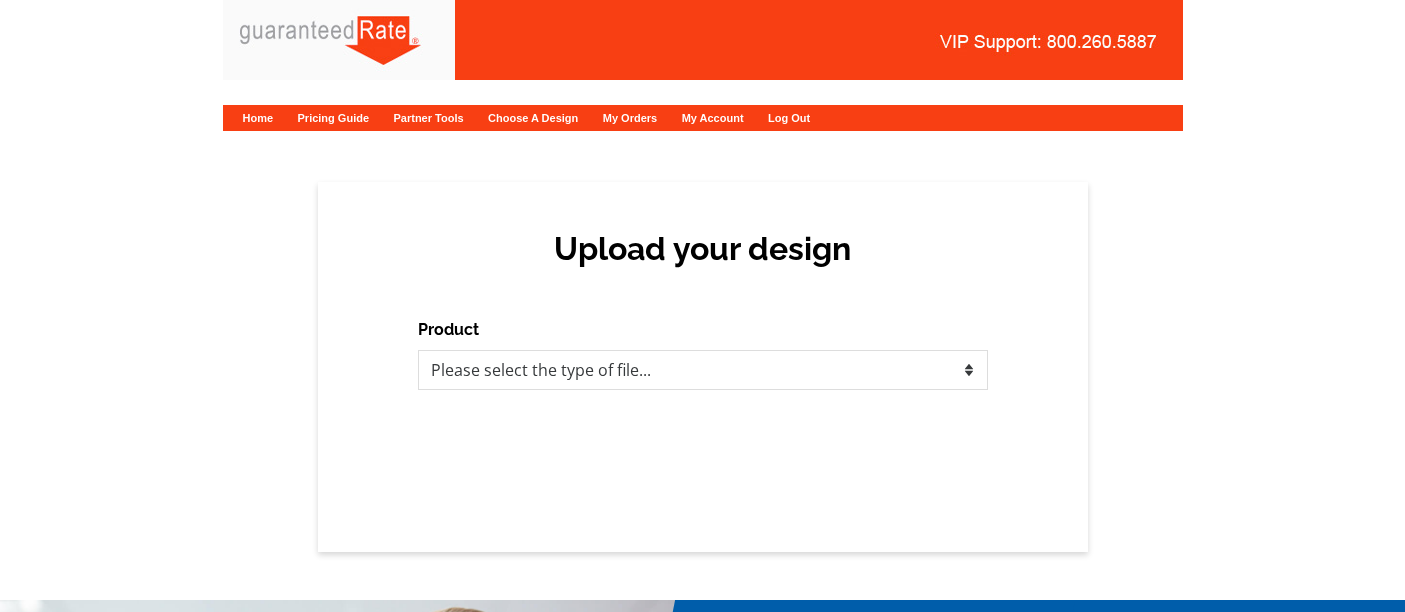 scroll, scrollTop: 0, scrollLeft: 0, axis: both 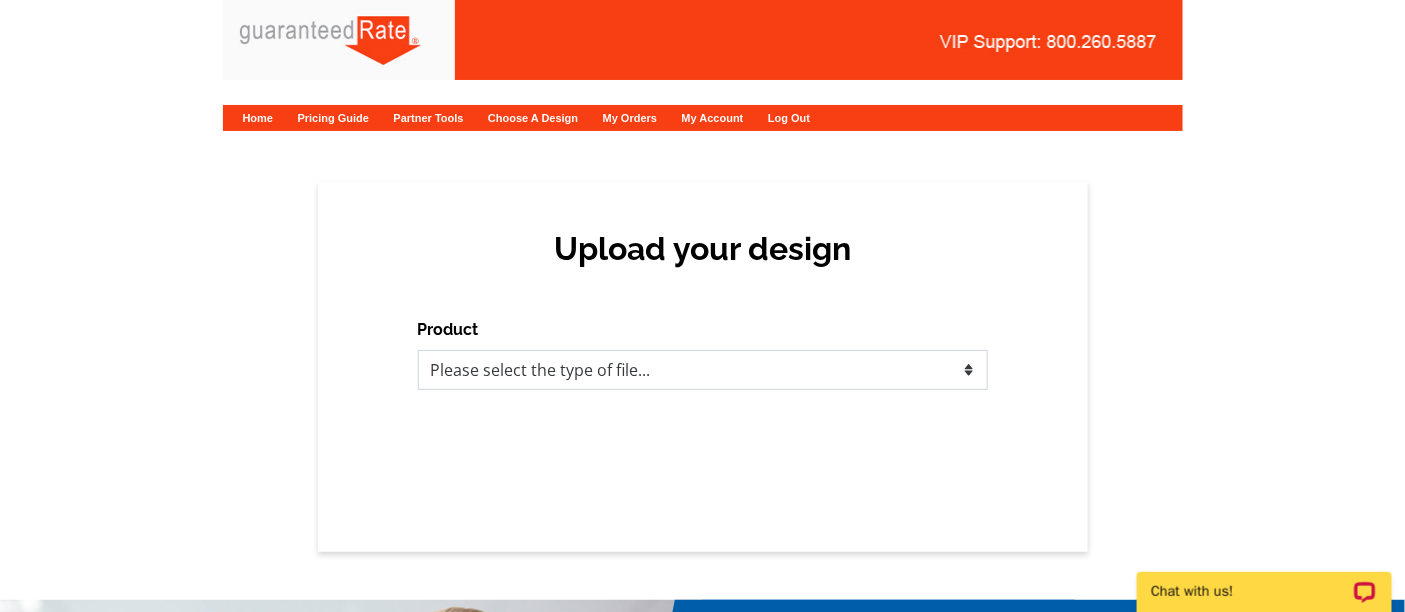 click on "Please select the type of file...
Postcards
Calendars
Business Cards
Letters and flyers
Greeting Cards" at bounding box center (703, 370) 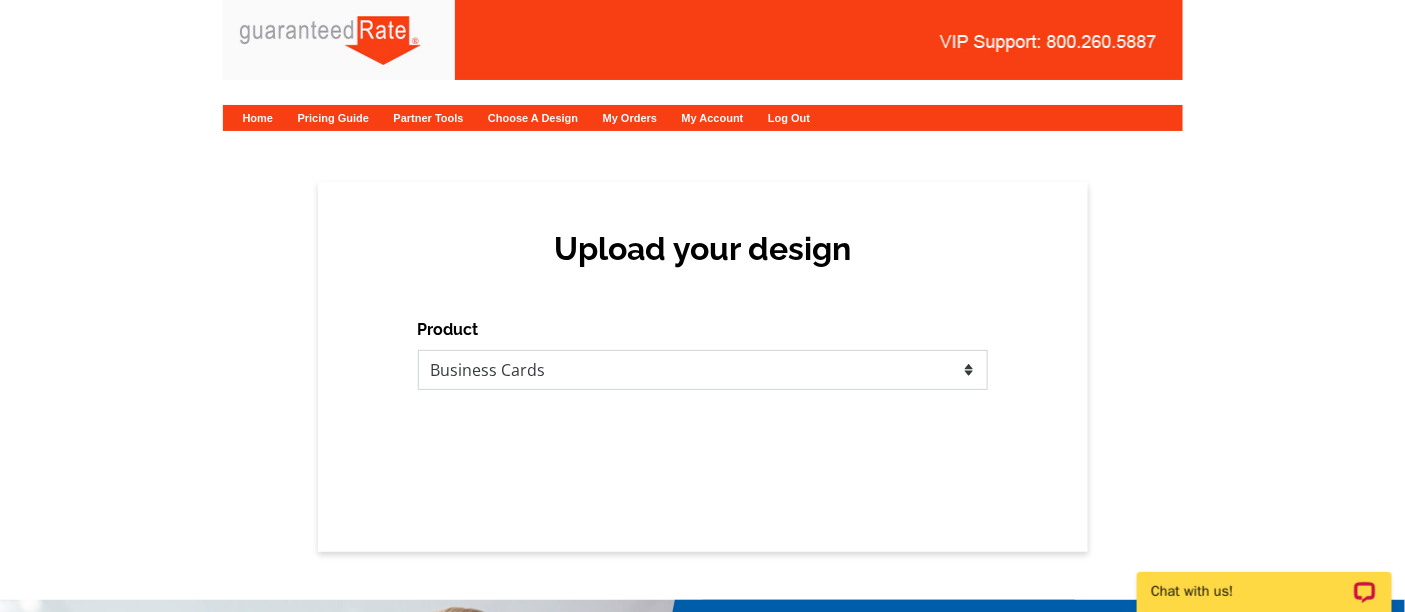 click on "Please select the type of file...
Postcards
Calendars
Business Cards
Letters and flyers
Greeting Cards" at bounding box center (703, 370) 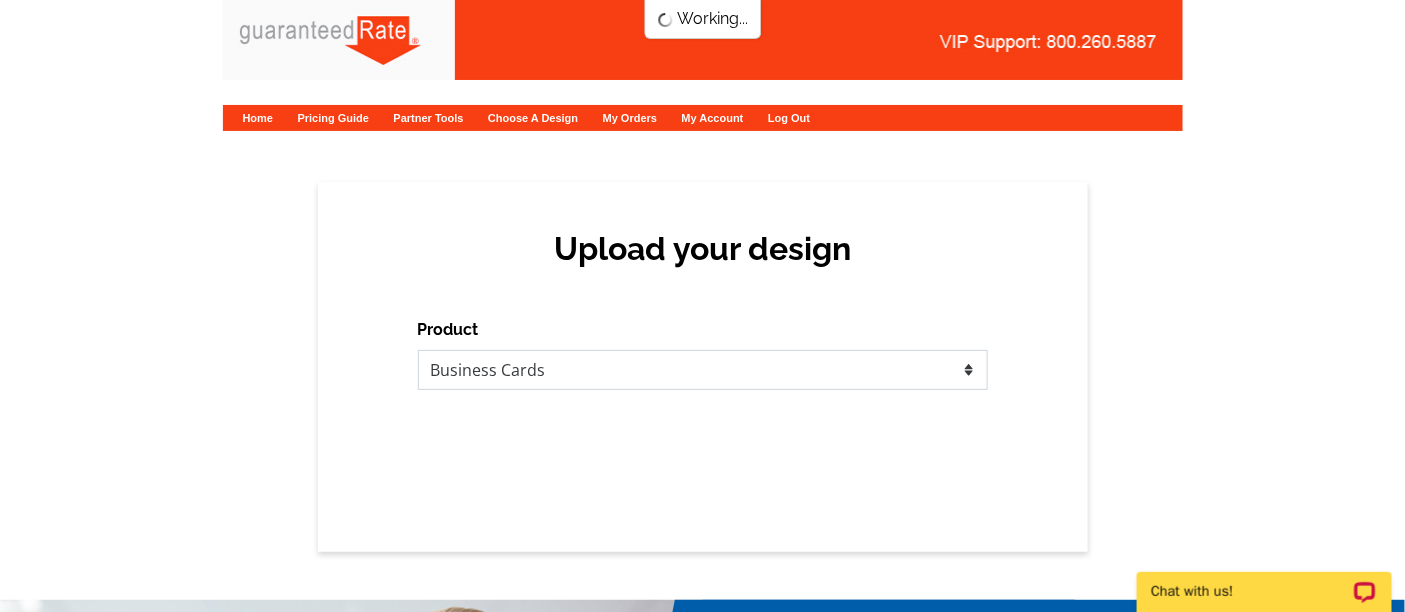scroll, scrollTop: 0, scrollLeft: 0, axis: both 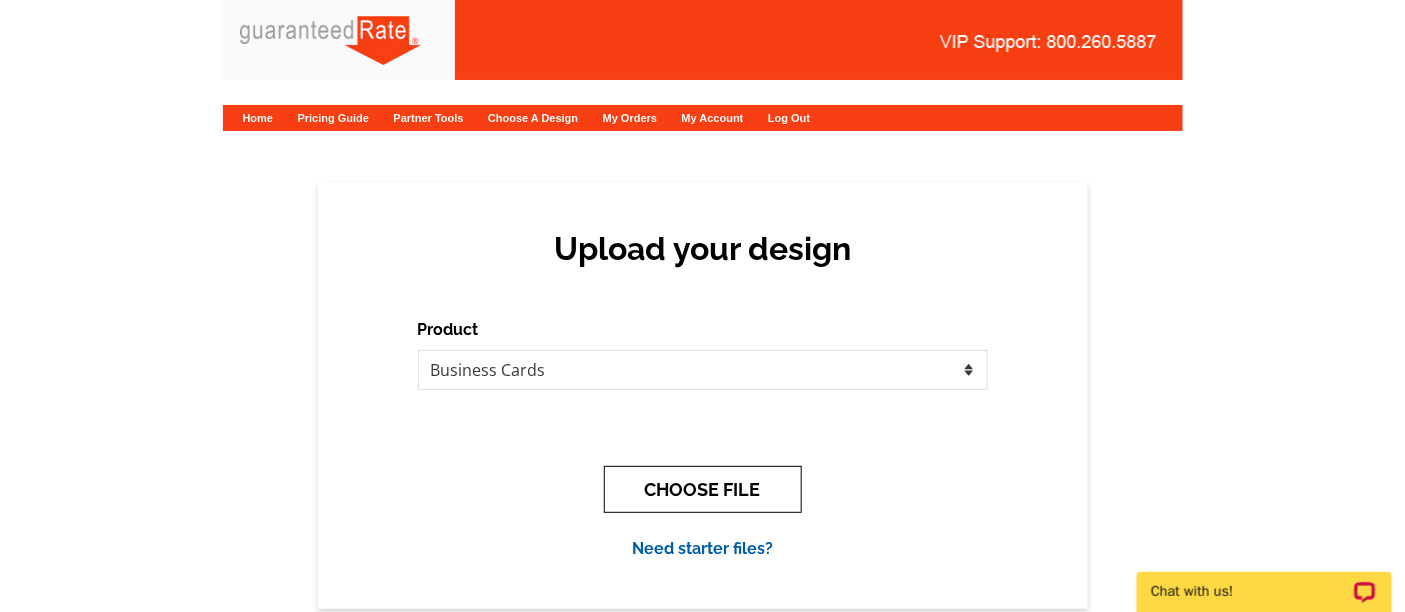 click on "CHOOSE FILE" at bounding box center [703, 489] 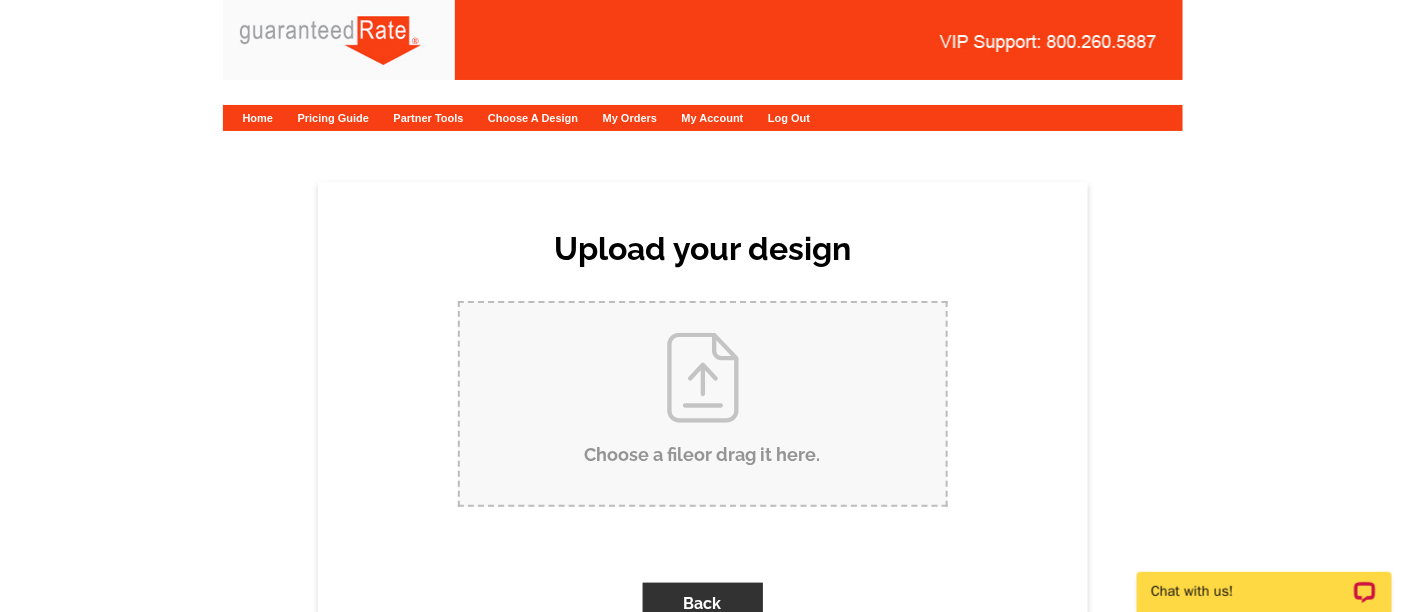 click on "Choose a file  or drag it here ." at bounding box center [703, 404] 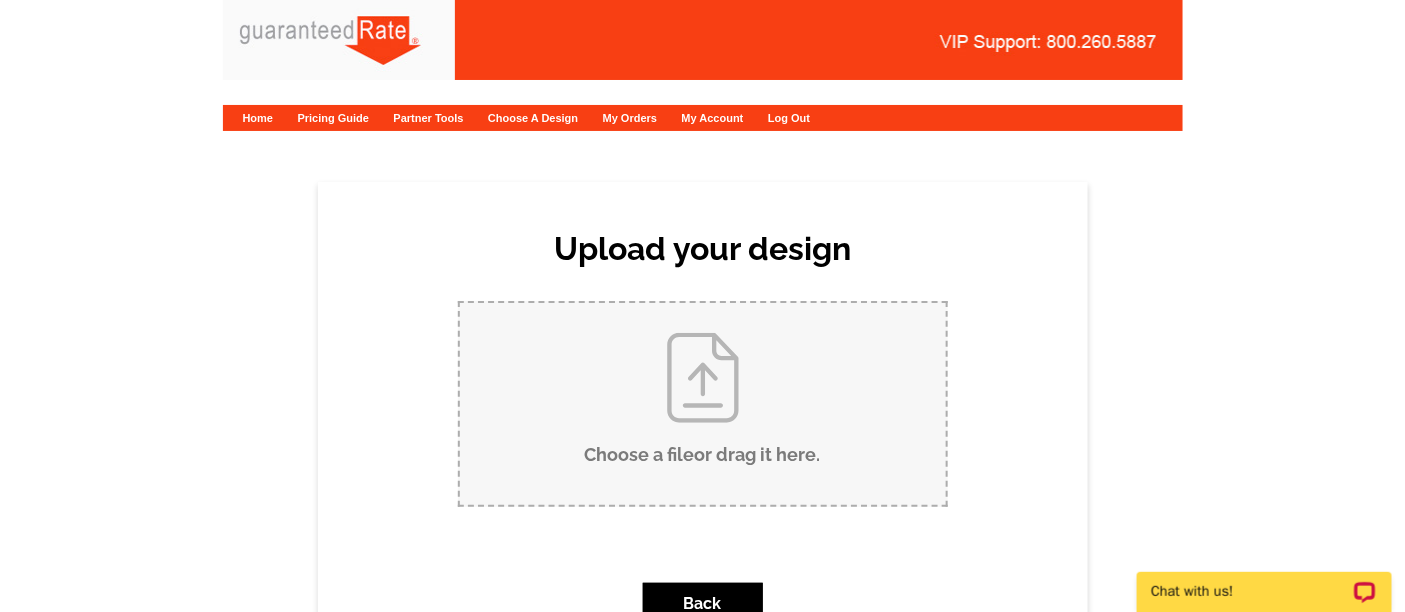 type on "C:\fakepath\CJ Bobola business card proof (1).pdf" 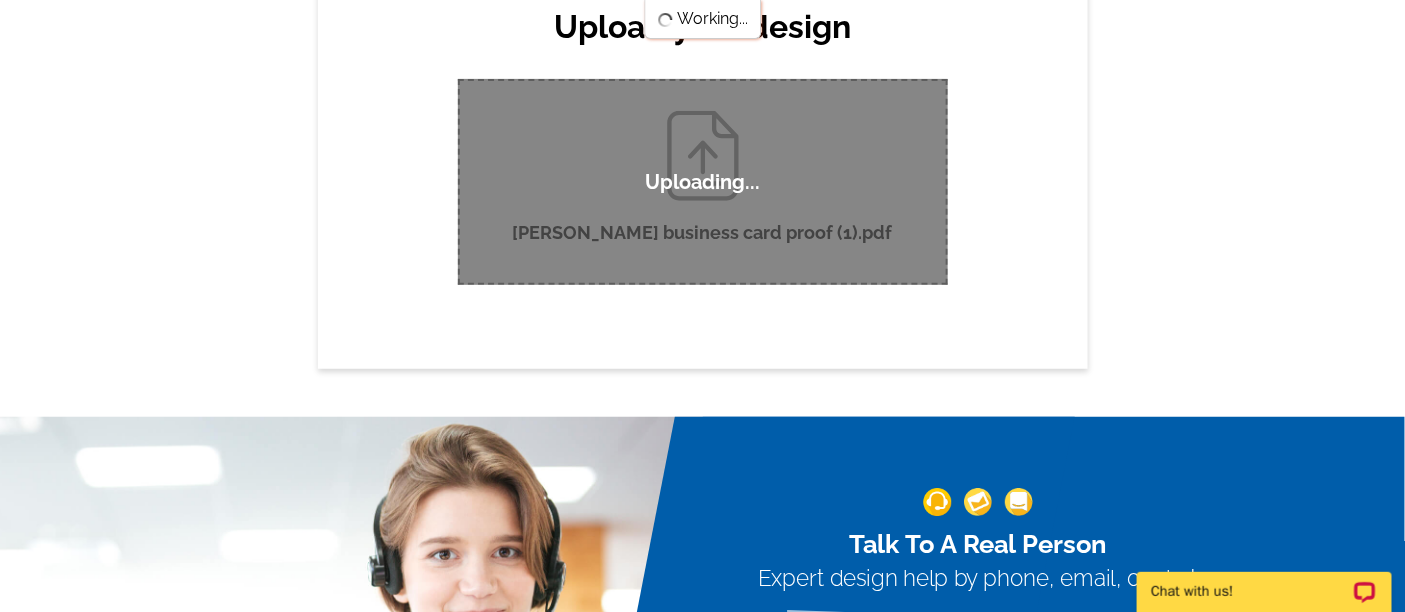 scroll, scrollTop: 111, scrollLeft: 0, axis: vertical 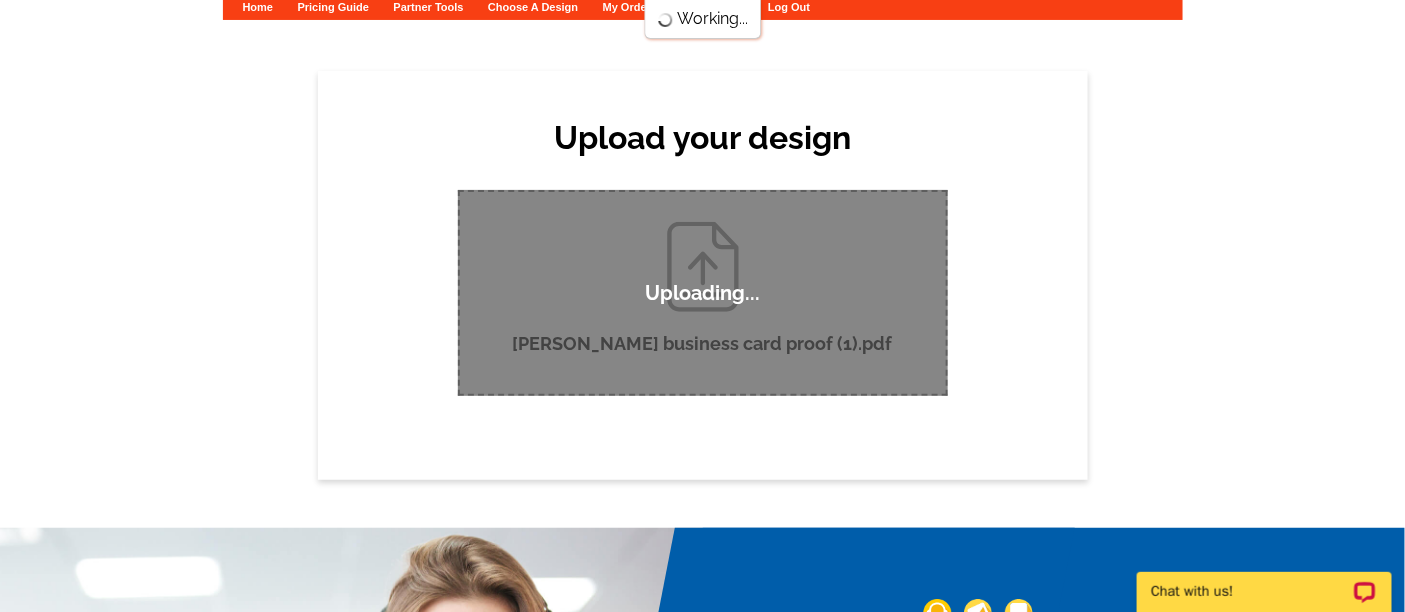 type 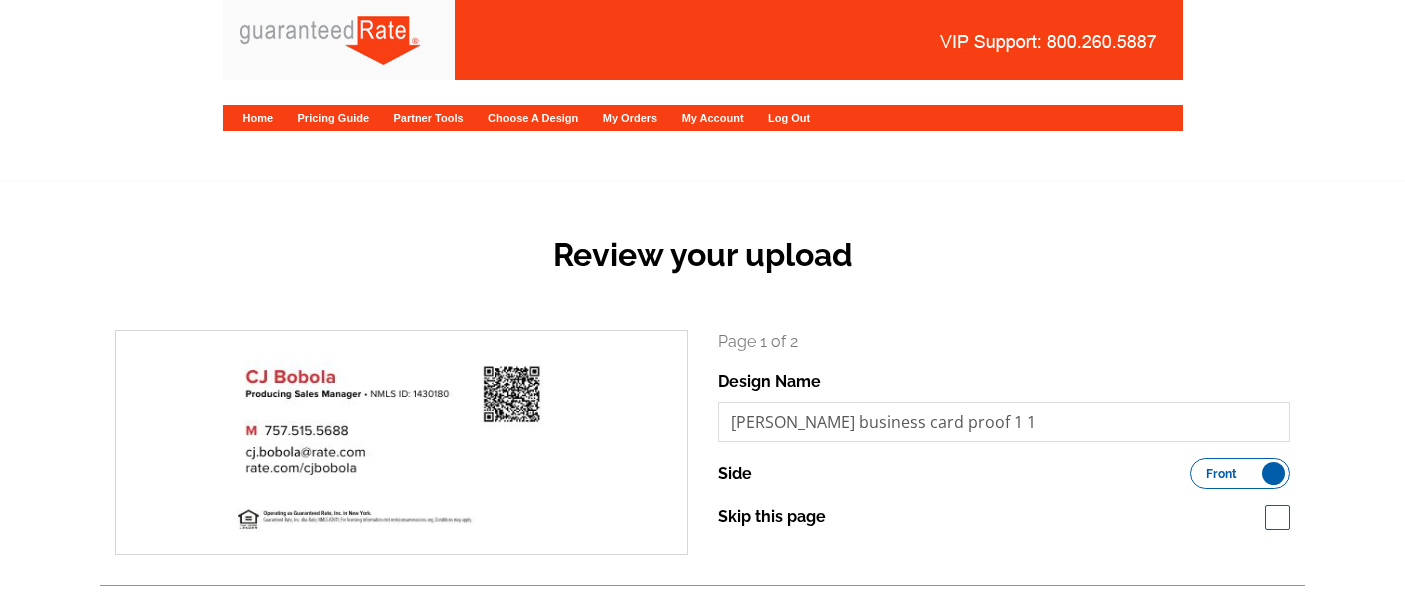 scroll, scrollTop: 0, scrollLeft: 0, axis: both 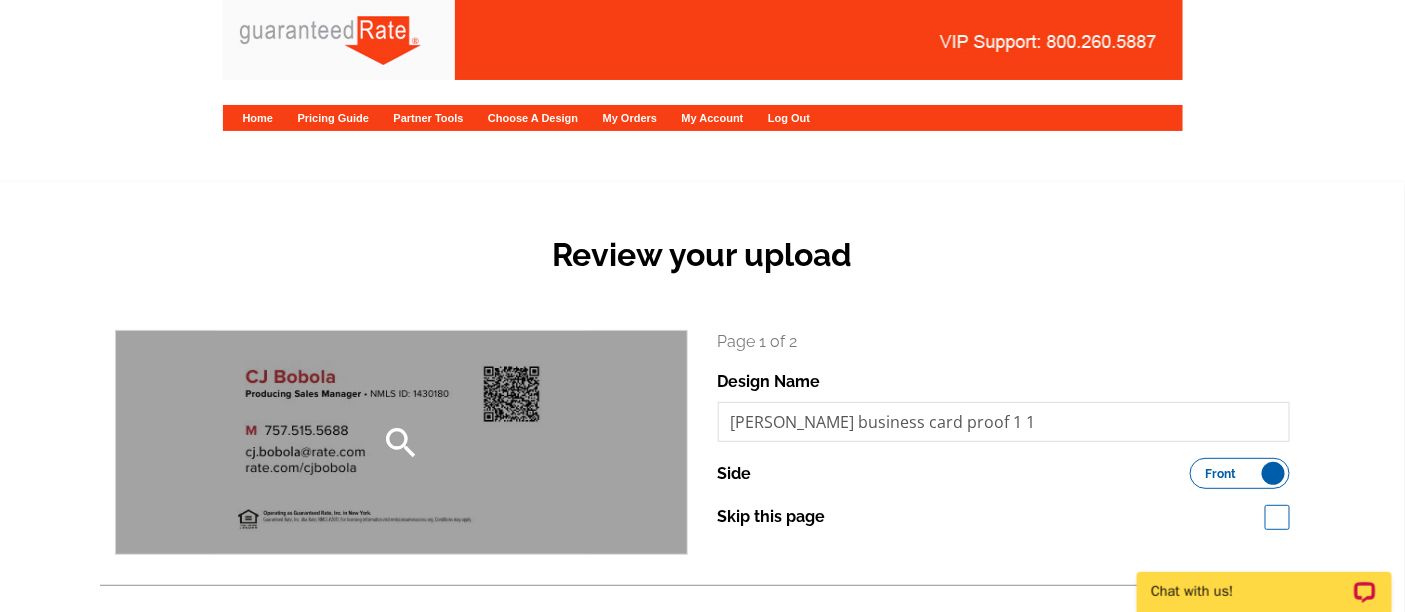 click on "search" at bounding box center (401, 442) 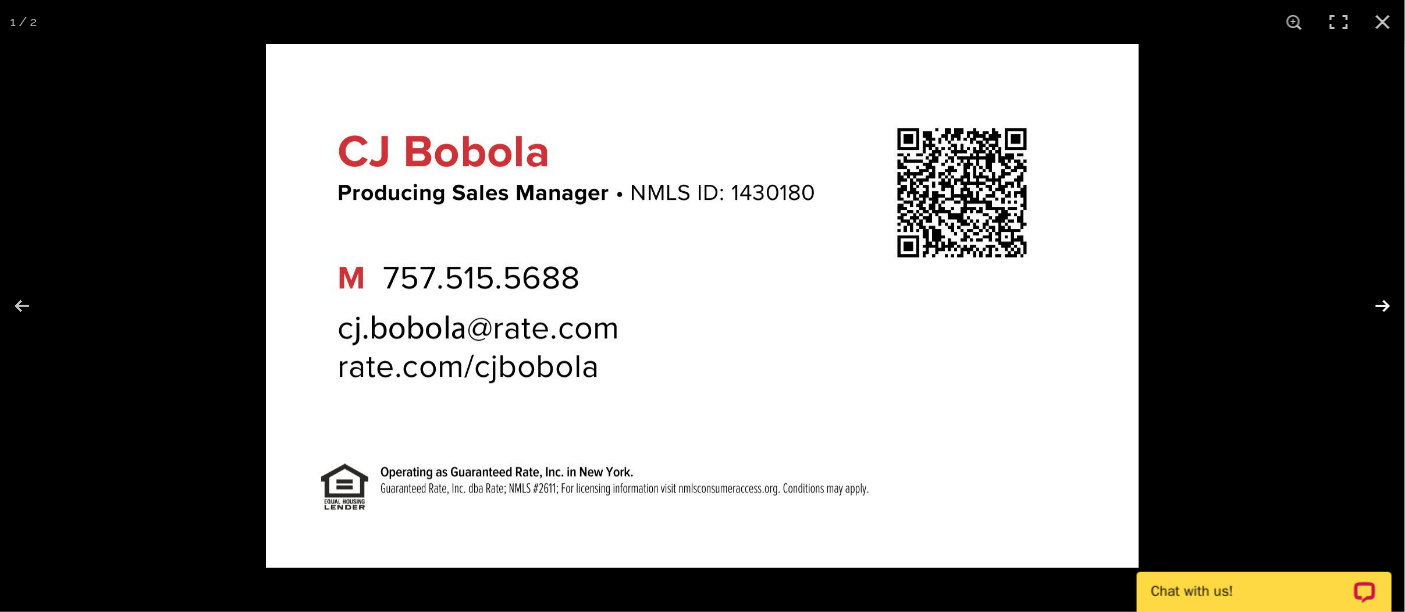 click at bounding box center (1370, 306) 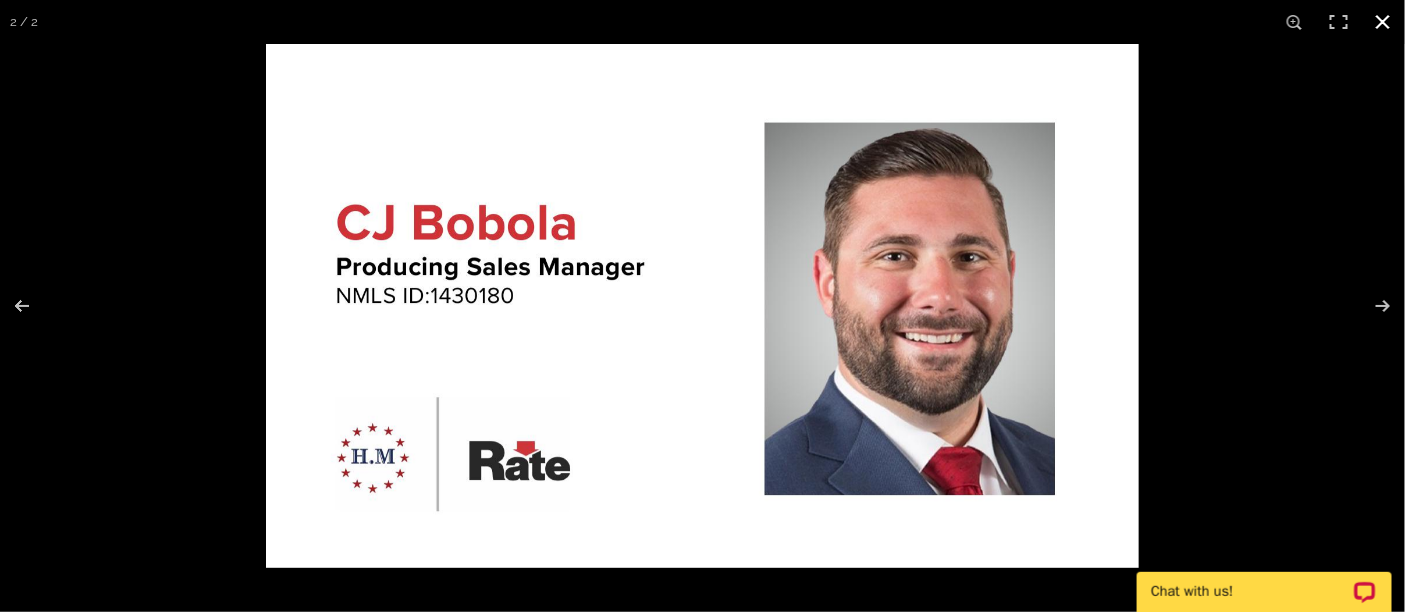 click at bounding box center (1383, 22) 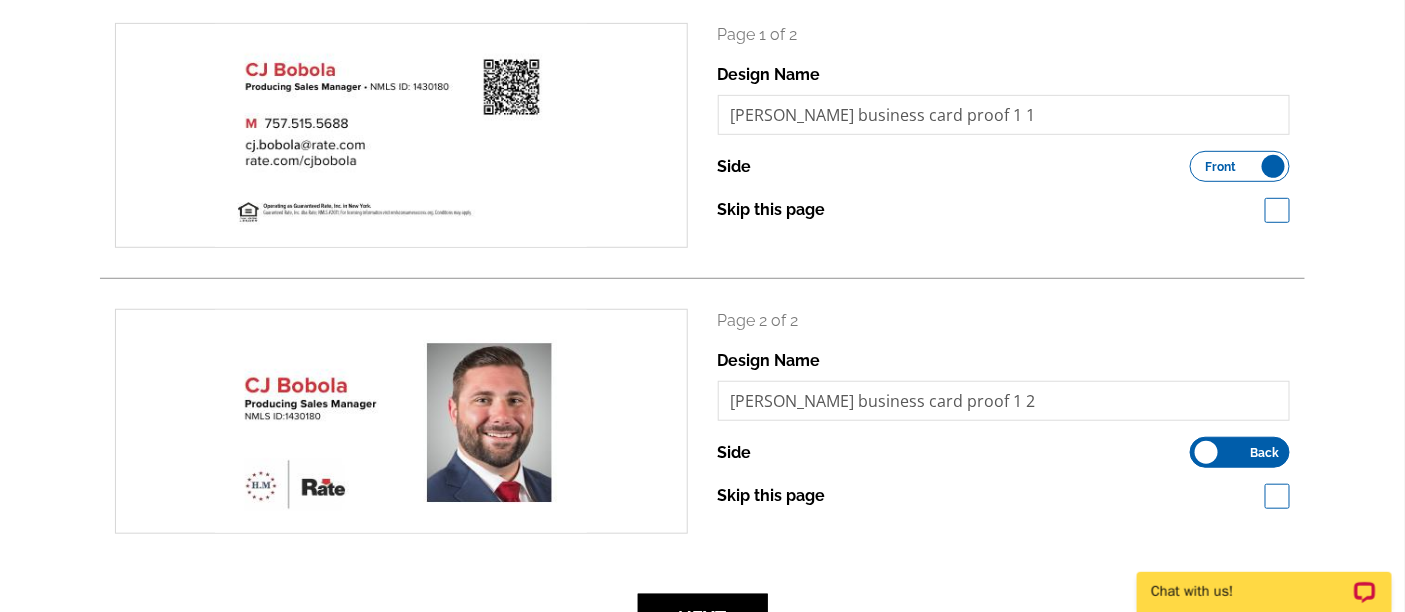 scroll, scrollTop: 444, scrollLeft: 0, axis: vertical 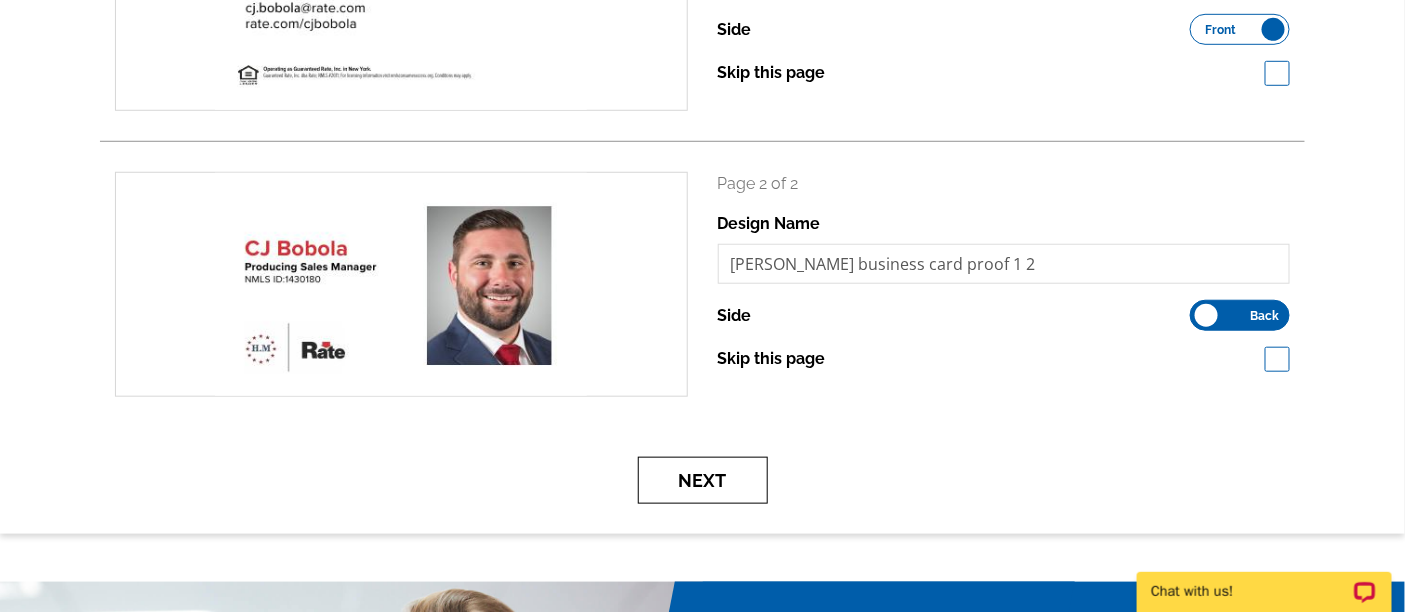 click on "Next" at bounding box center (703, 480) 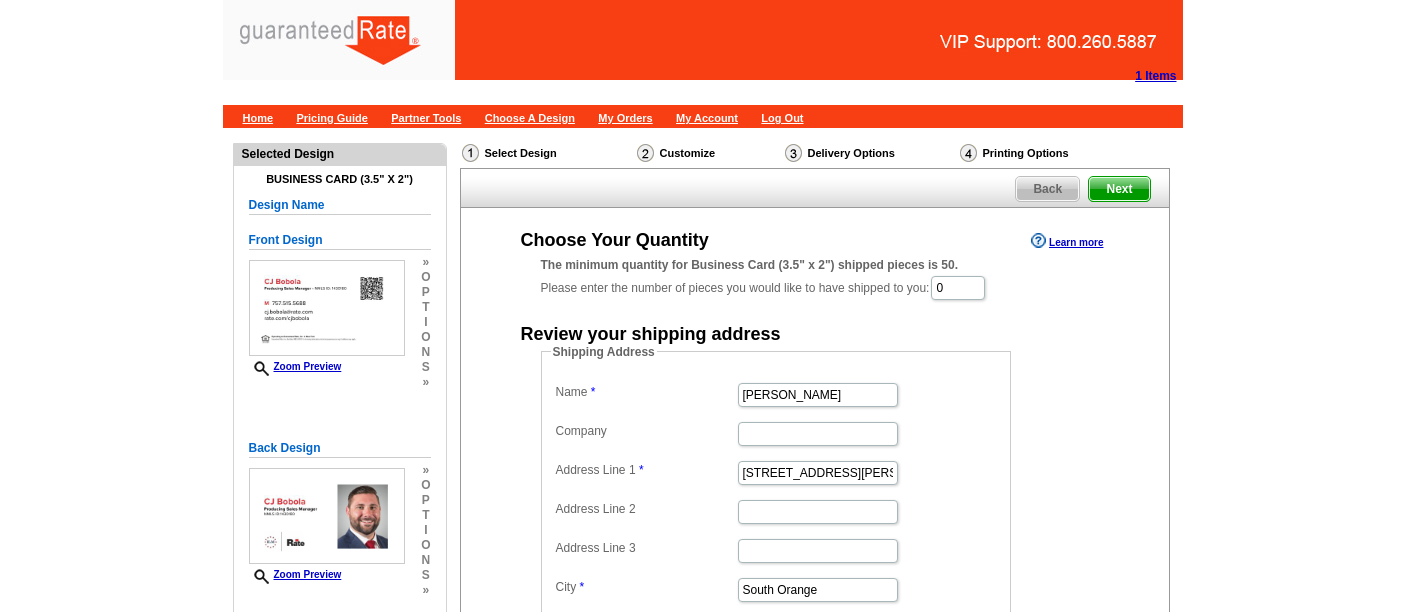 scroll, scrollTop: 0, scrollLeft: 0, axis: both 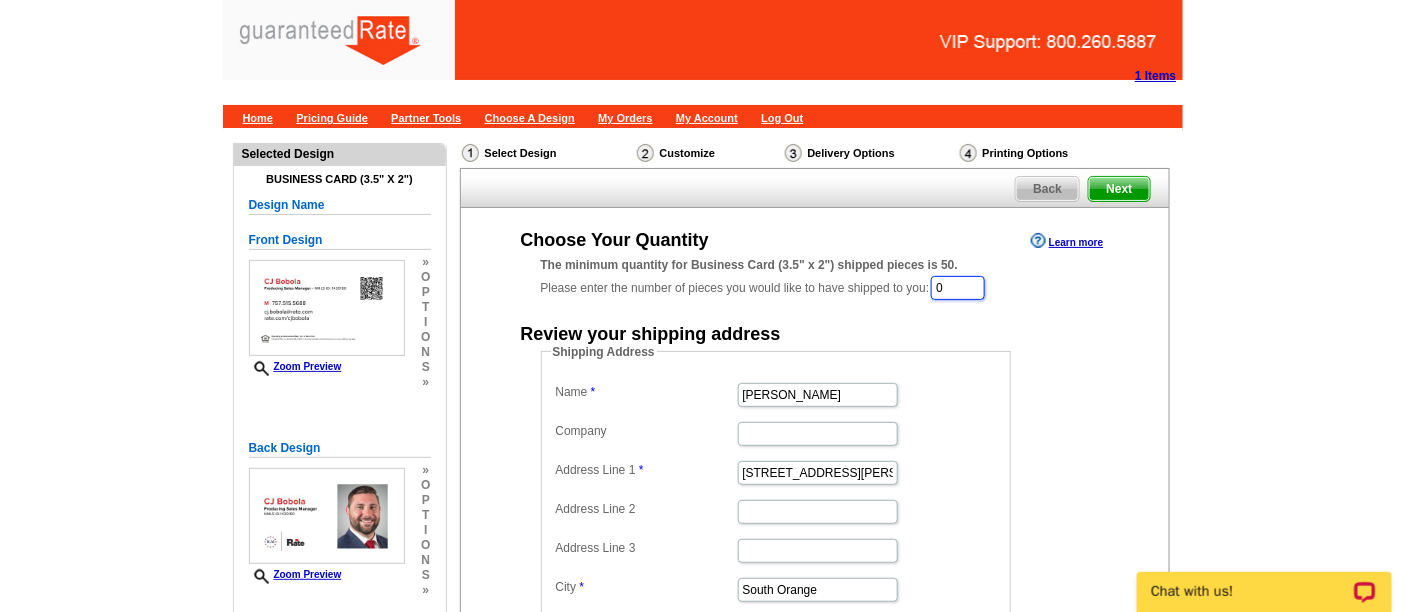click on "0" at bounding box center [958, 288] 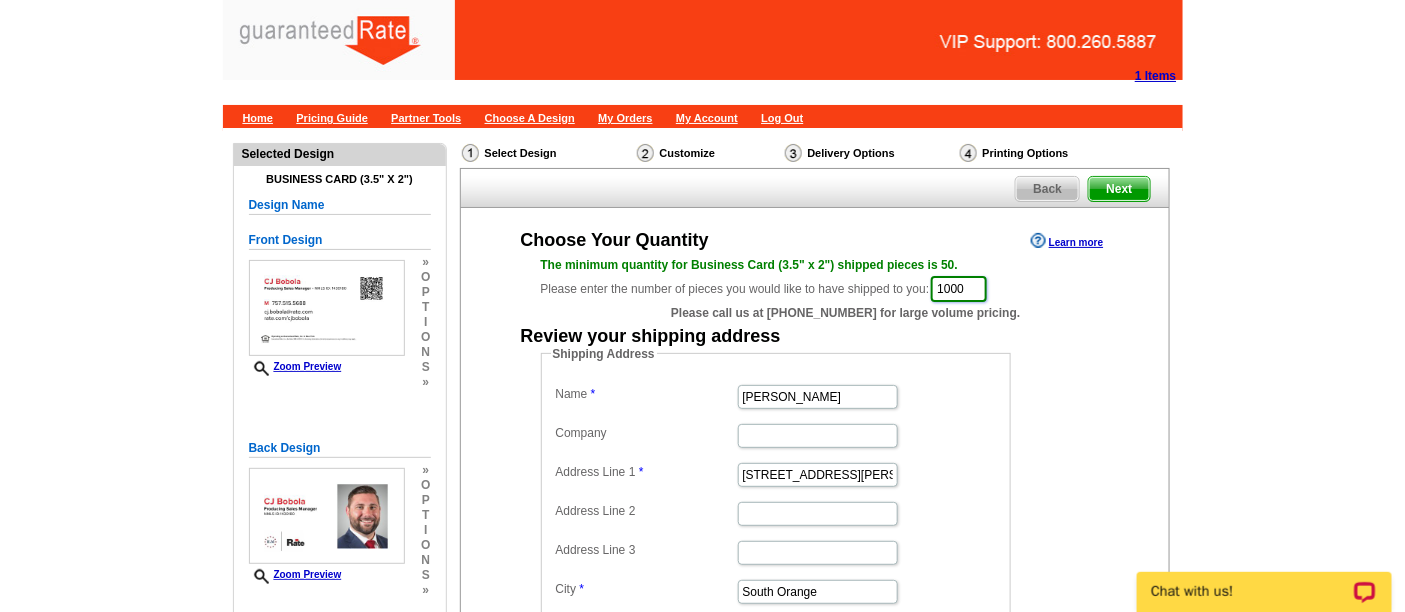 type on "1000" 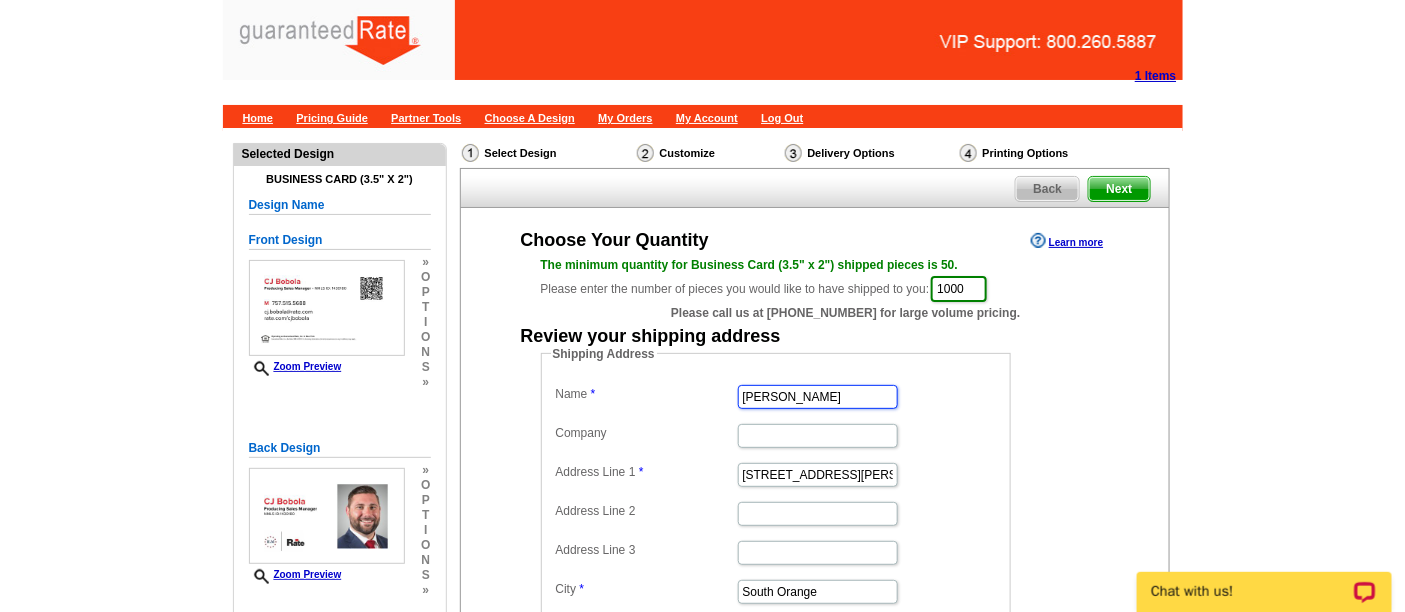 drag, startPoint x: 855, startPoint y: 392, endPoint x: 641, endPoint y: 378, distance: 214.45746 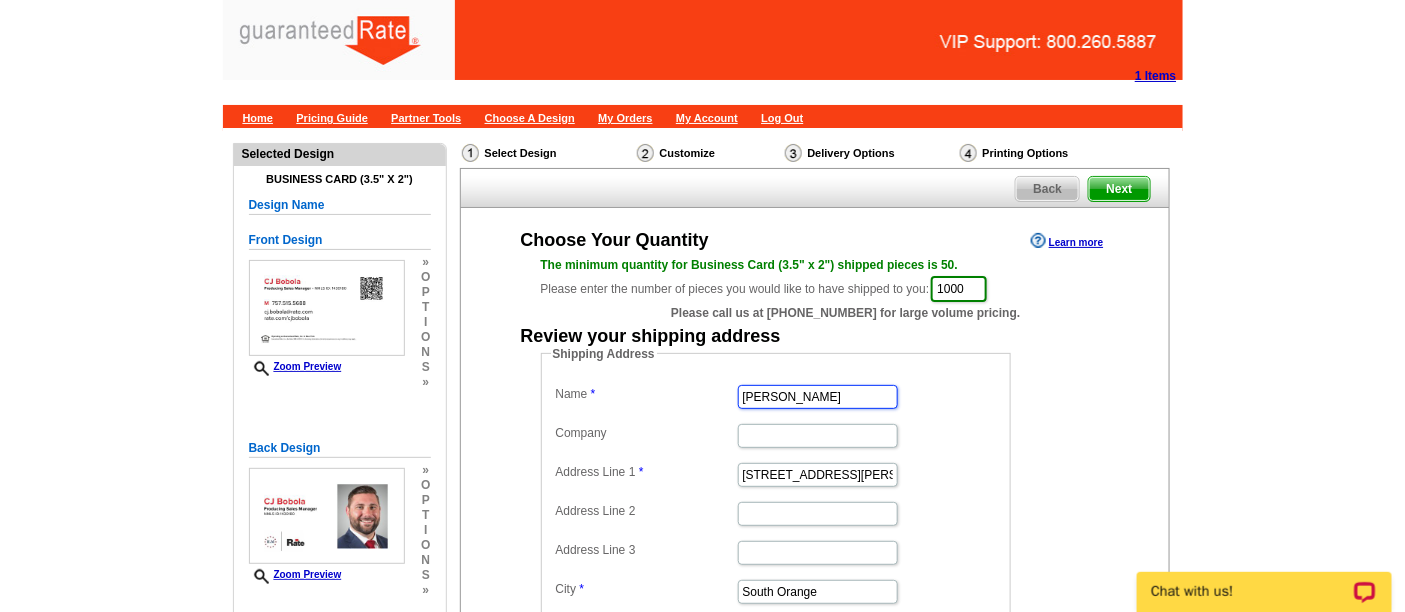 click on "Vanessa Pollock" at bounding box center [776, 395] 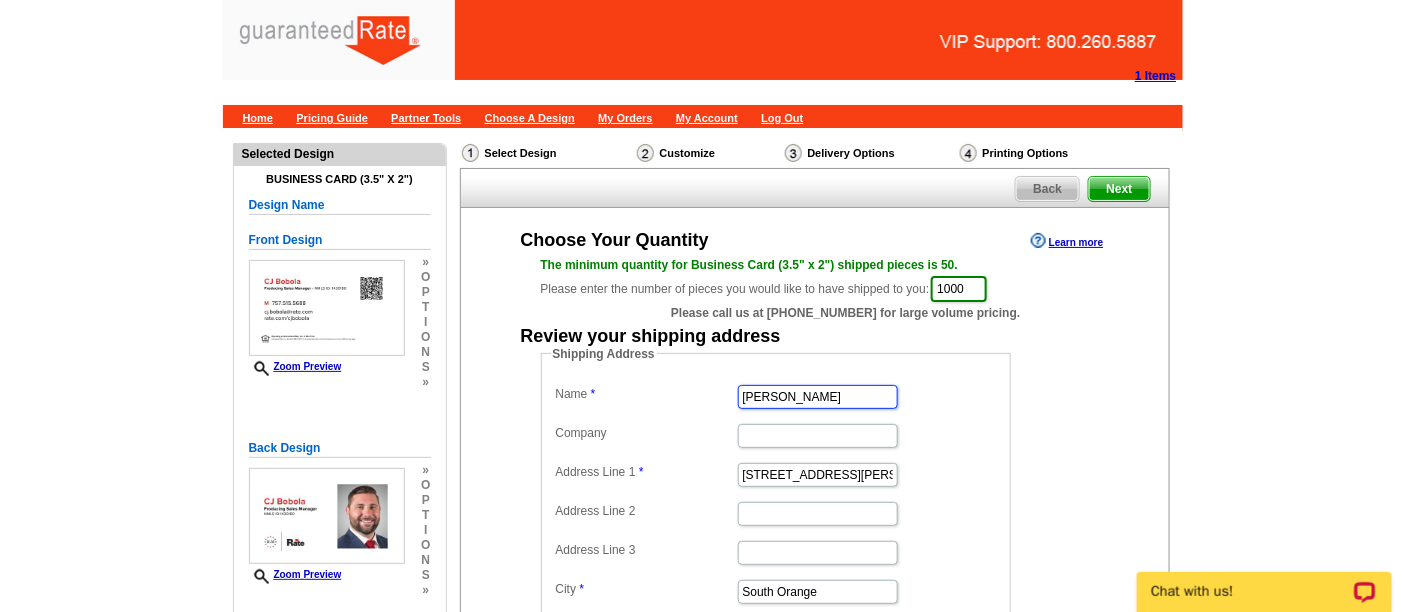 type on "CJ Bobola" 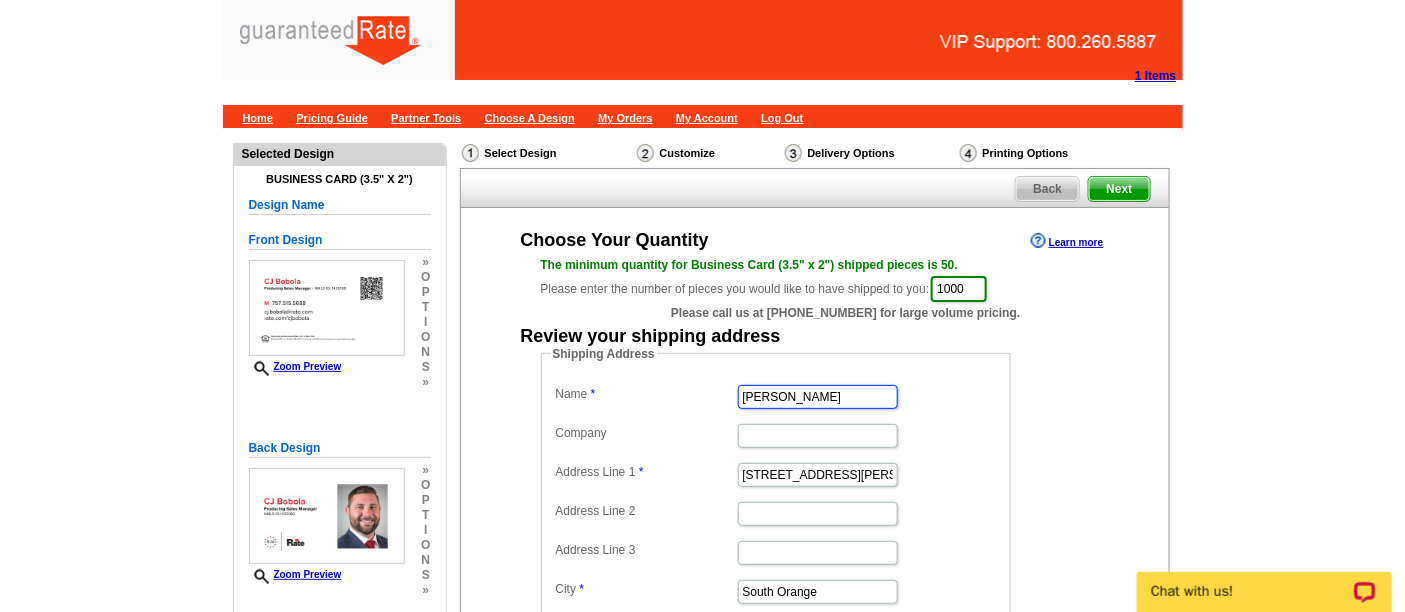 scroll, scrollTop: 0, scrollLeft: 0, axis: both 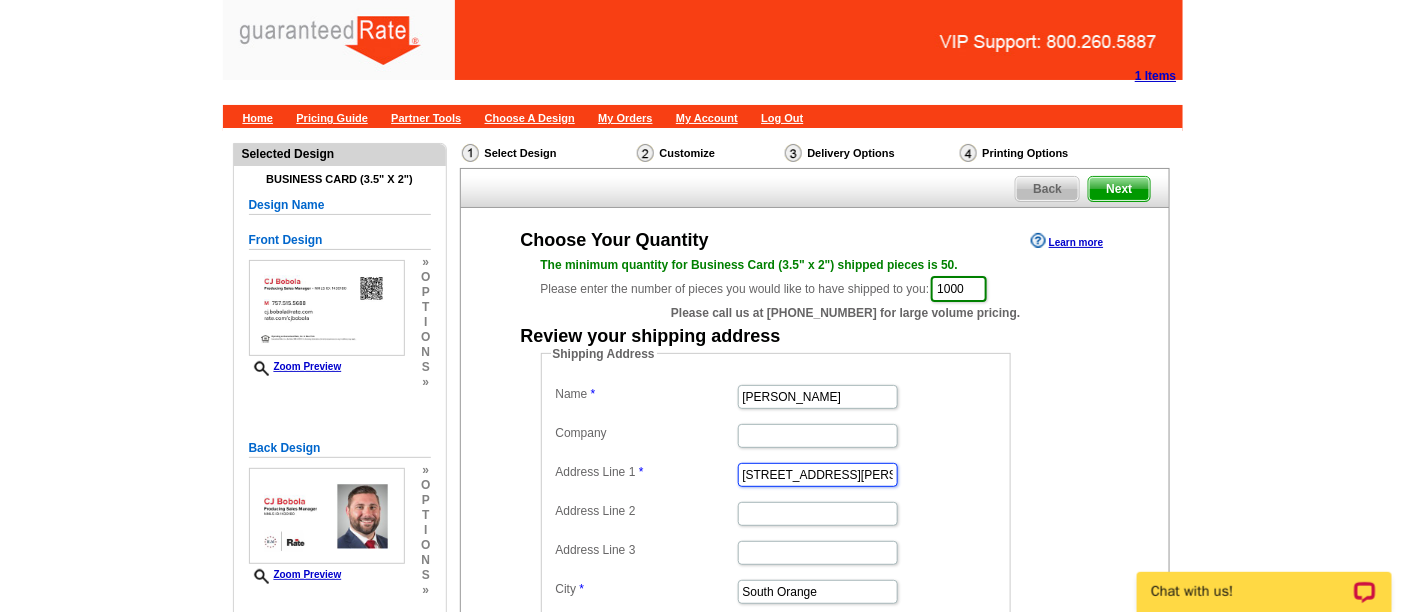 drag, startPoint x: 833, startPoint y: 471, endPoint x: 662, endPoint y: 458, distance: 171.49344 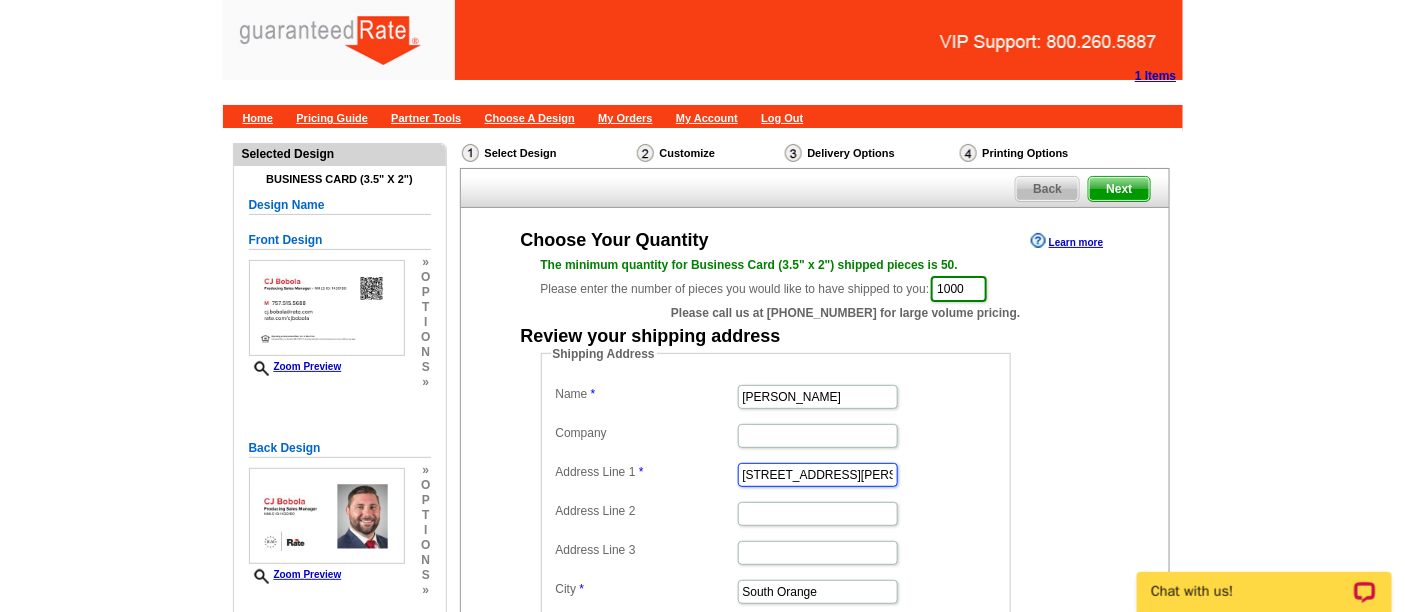 click on "350 Tillou Rd" at bounding box center [776, 473] 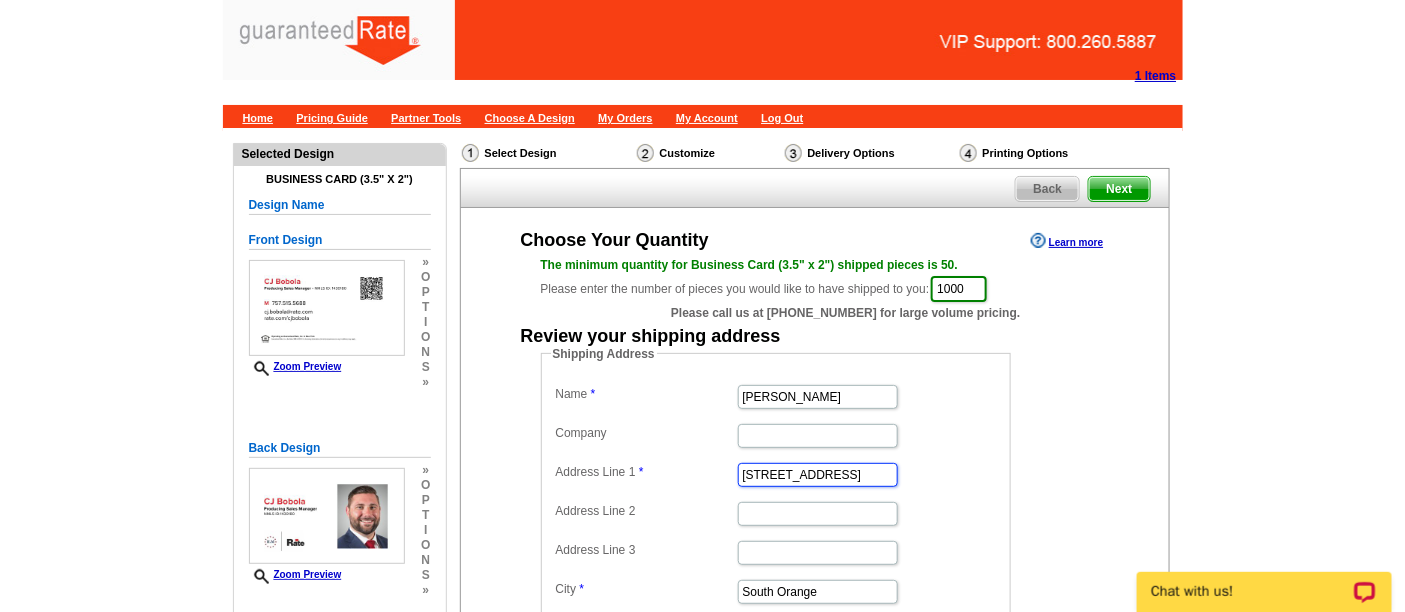 type on "7901 Baymeadows Way" 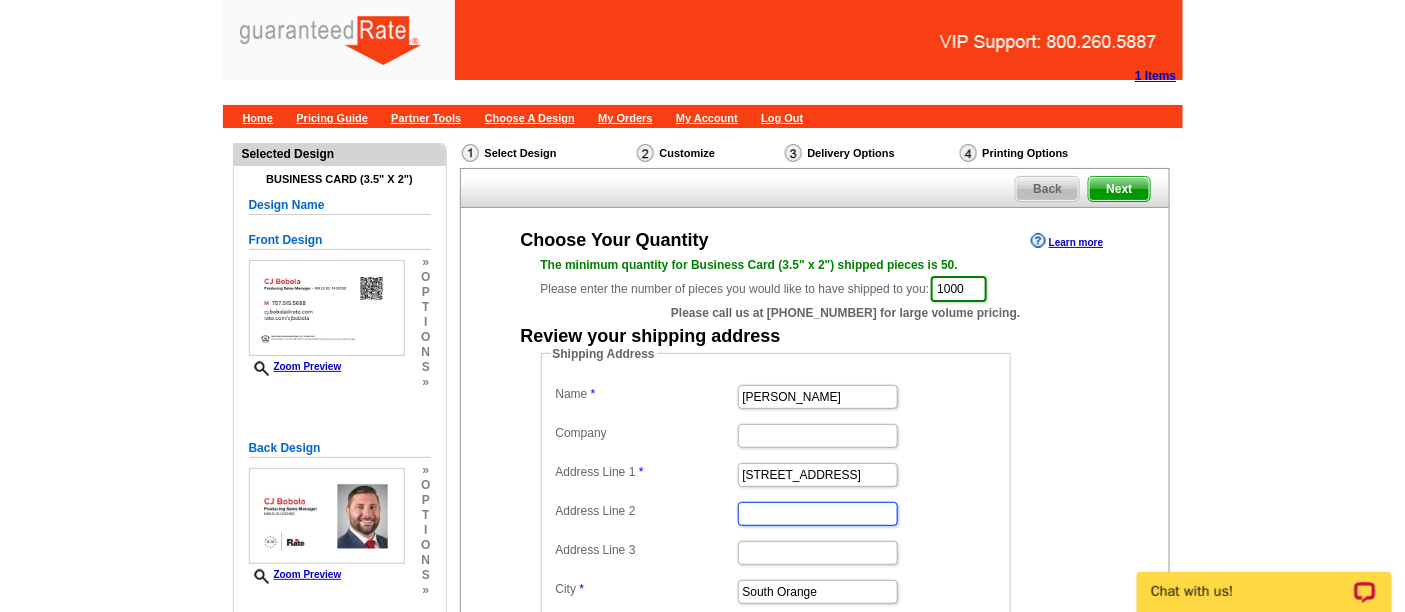 click on "Address Line 2" at bounding box center (818, 514) 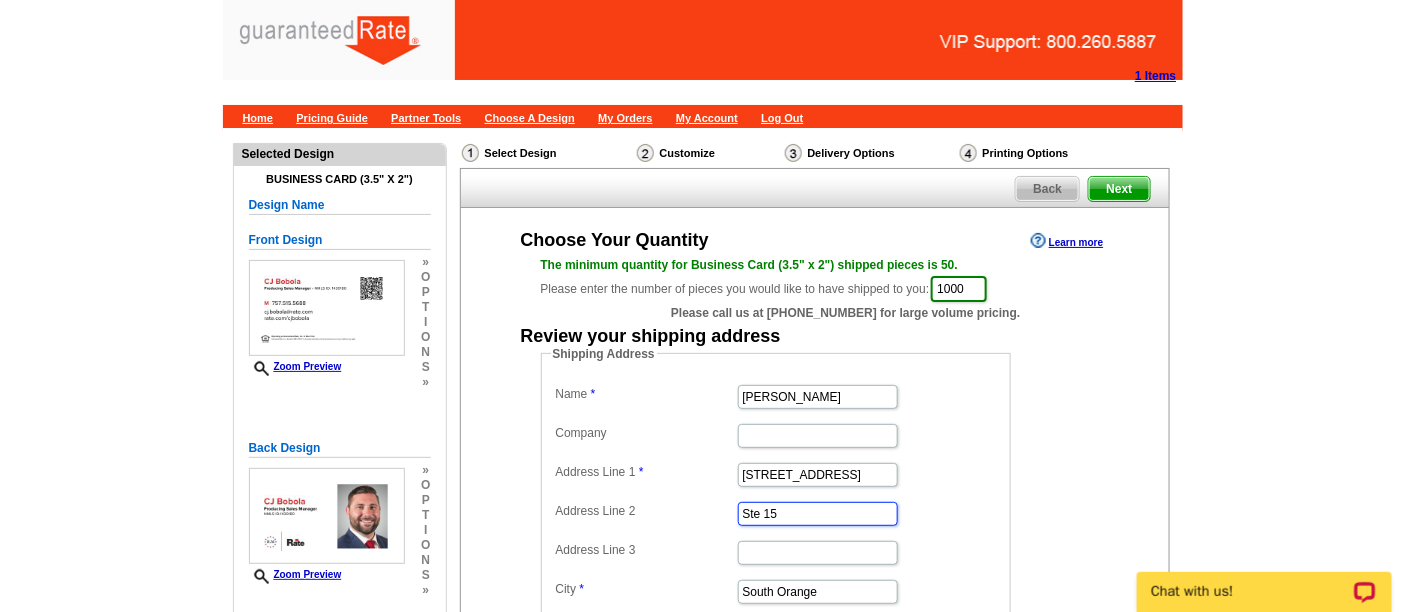 type on "Ste 15" 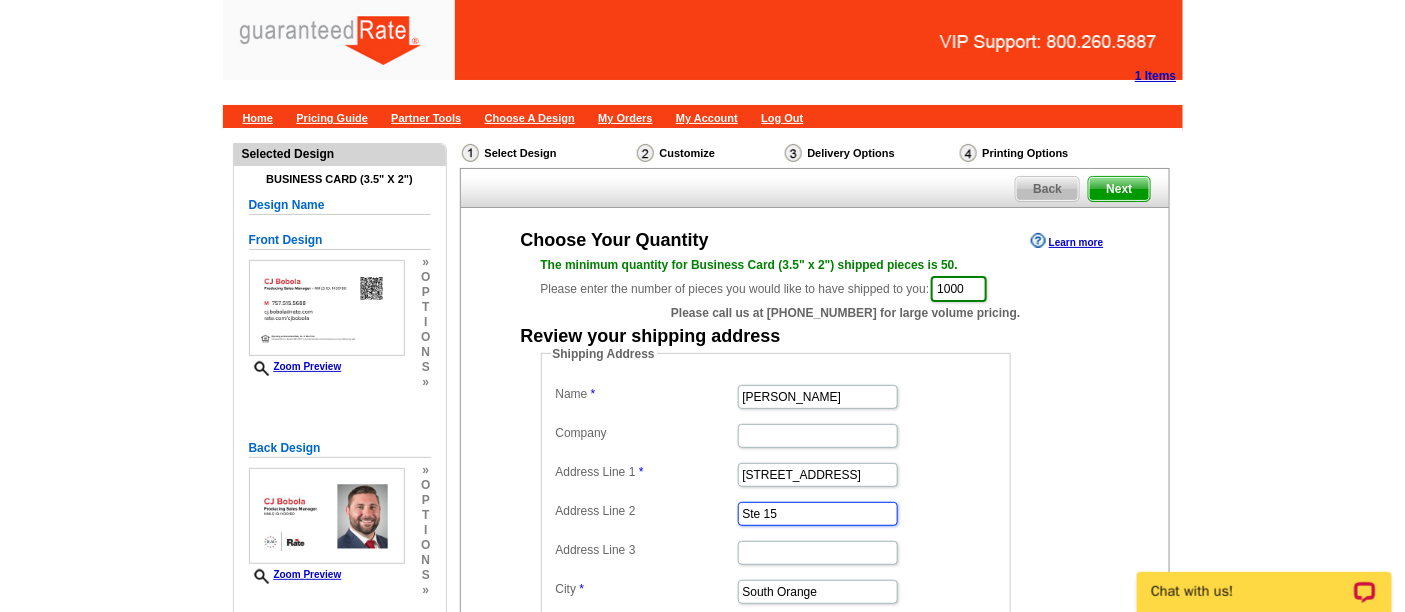 scroll, scrollTop: 111, scrollLeft: 0, axis: vertical 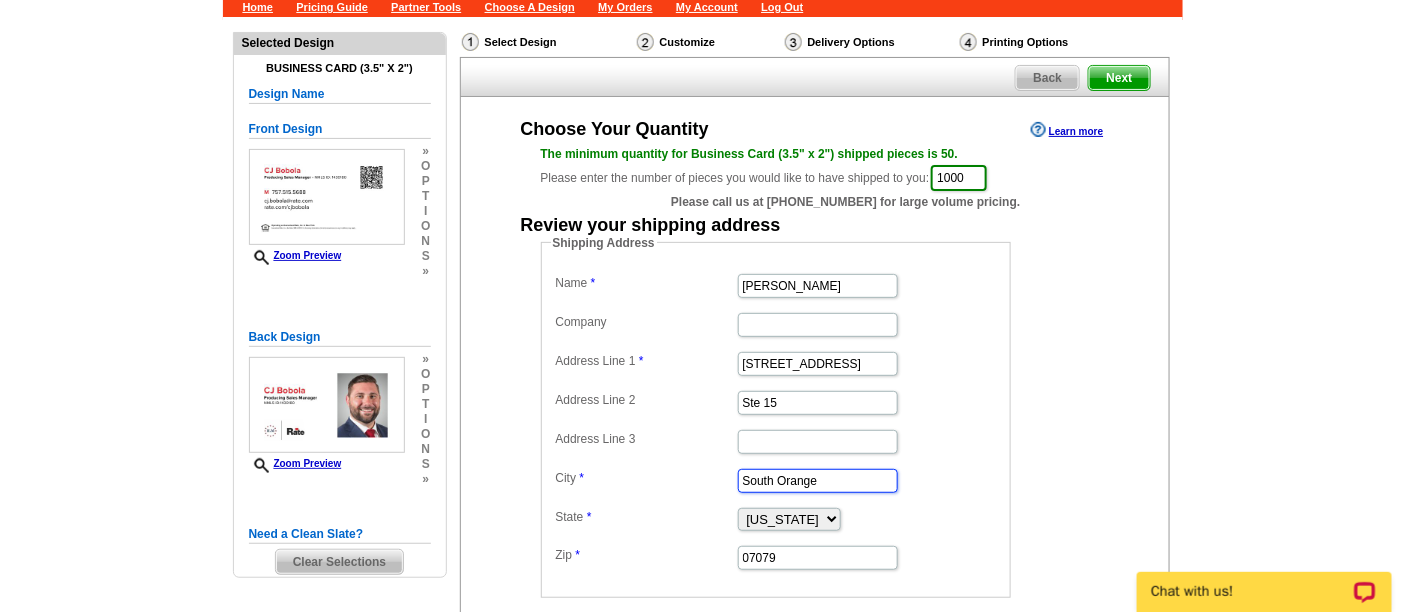 click on "South Orange" at bounding box center (818, 481) 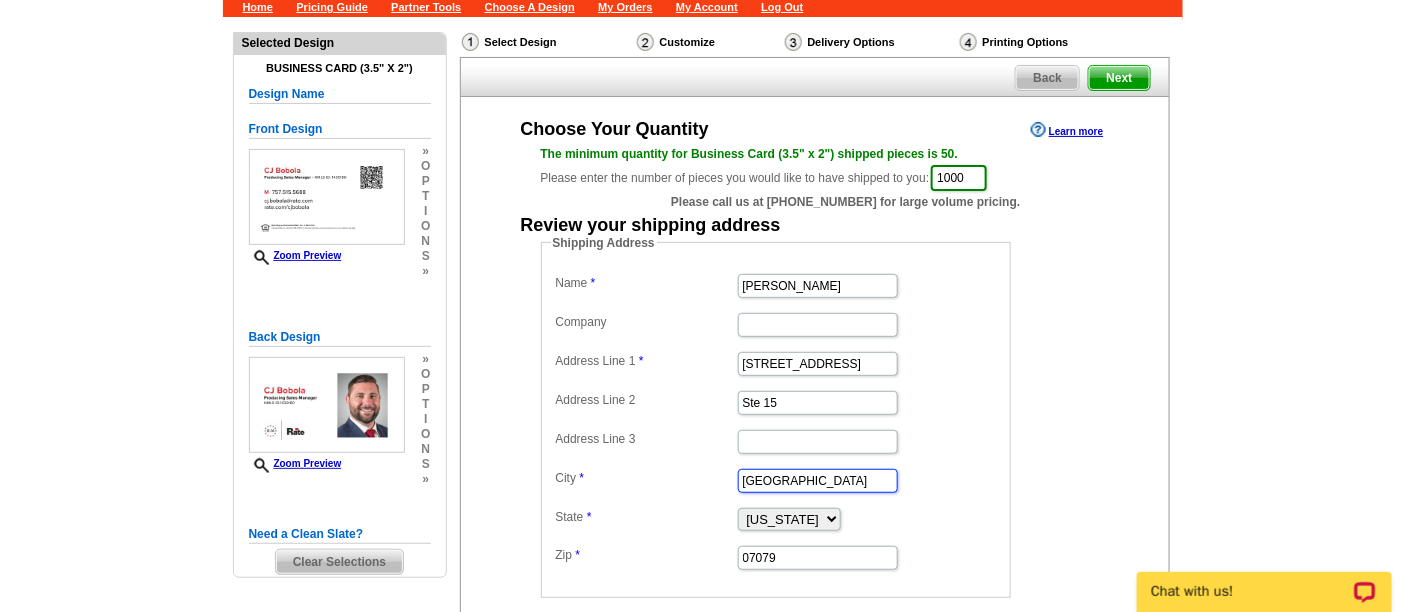 type on "Jacksonville" 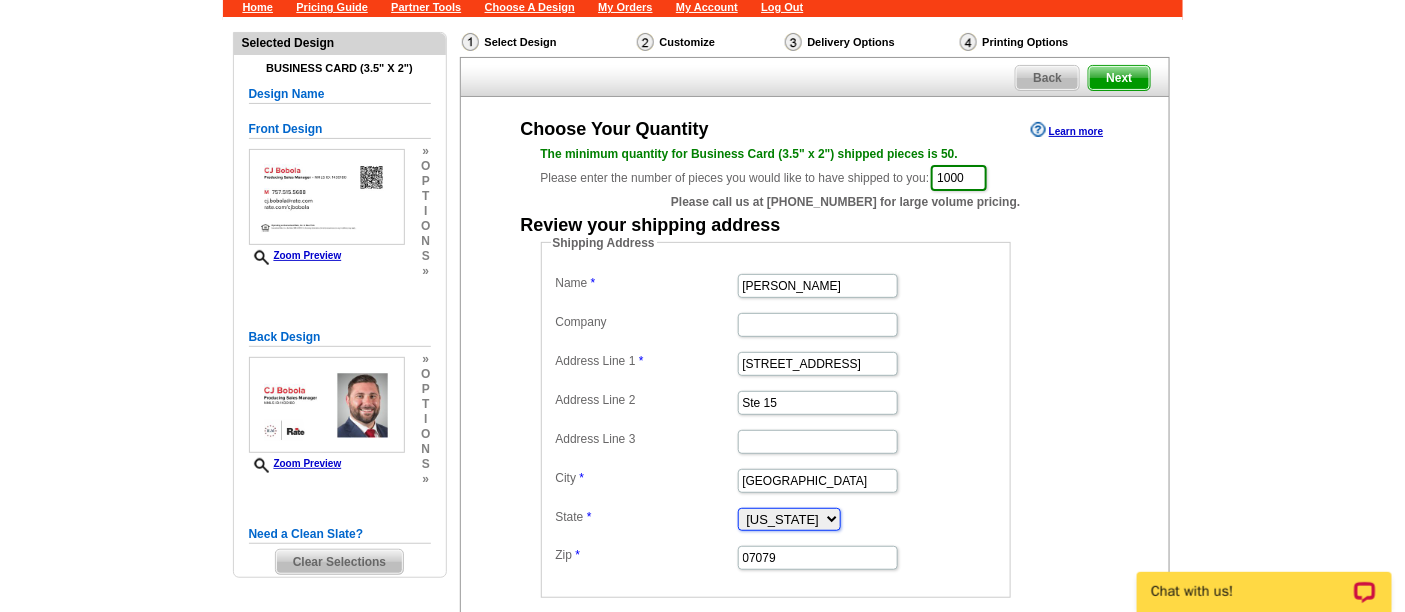 click on "Alabama
Alaska
Arizona
Arkansas
California
Colorado
Connecticut
District of Columbia
Delaware
Florida
Georgia
Hawaii
Idaho
Illinois
Indiana
Iowa
Kansas
Kentucky
Louisiana
Maine
Maryland
Massachusetts
Michigan
Minnesota
Mississippi
Missouri
Montana
Nebraska
Nevada
New Hampshire
New Jersey
New Mexico
New York
North Carolina
North Dakota
Ohio
Oklahoma
Oregon
Pennsylvania
Rhode Island
South Carolina
South Dakota
Tennessee
Texas
Utah
Vermont
Virginia
Washington
West Virginia
Wisconsin
Wyoming" at bounding box center [789, 519] 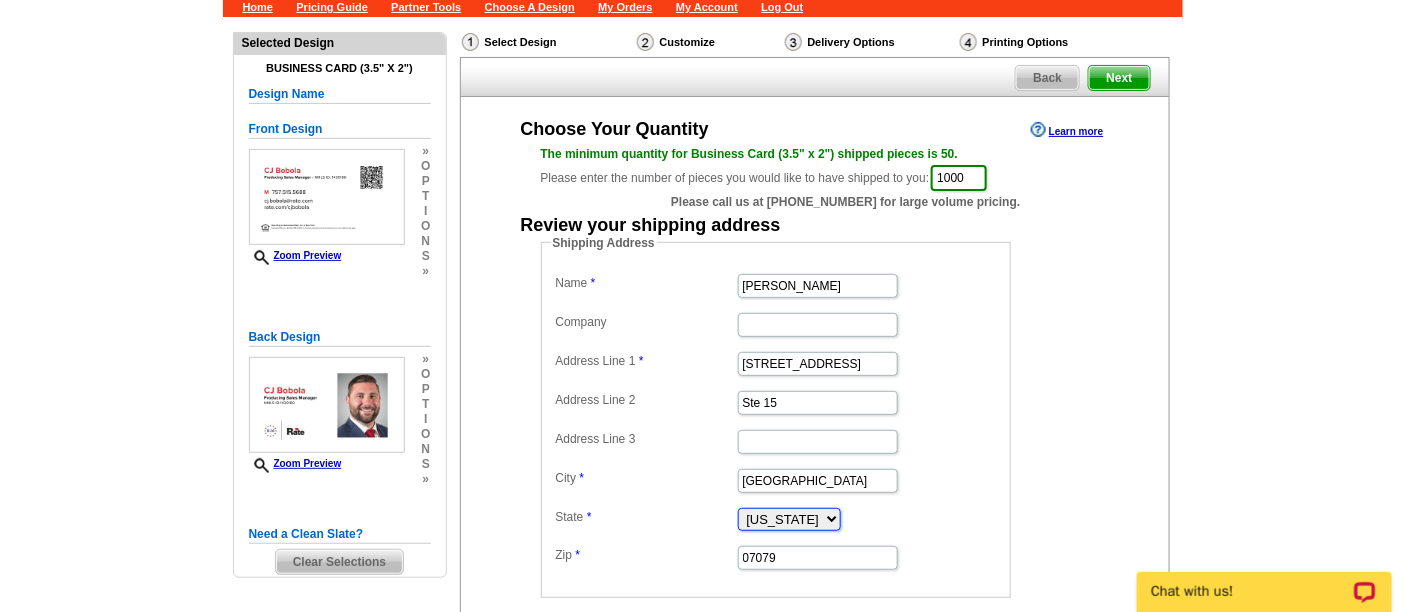 select on "FL" 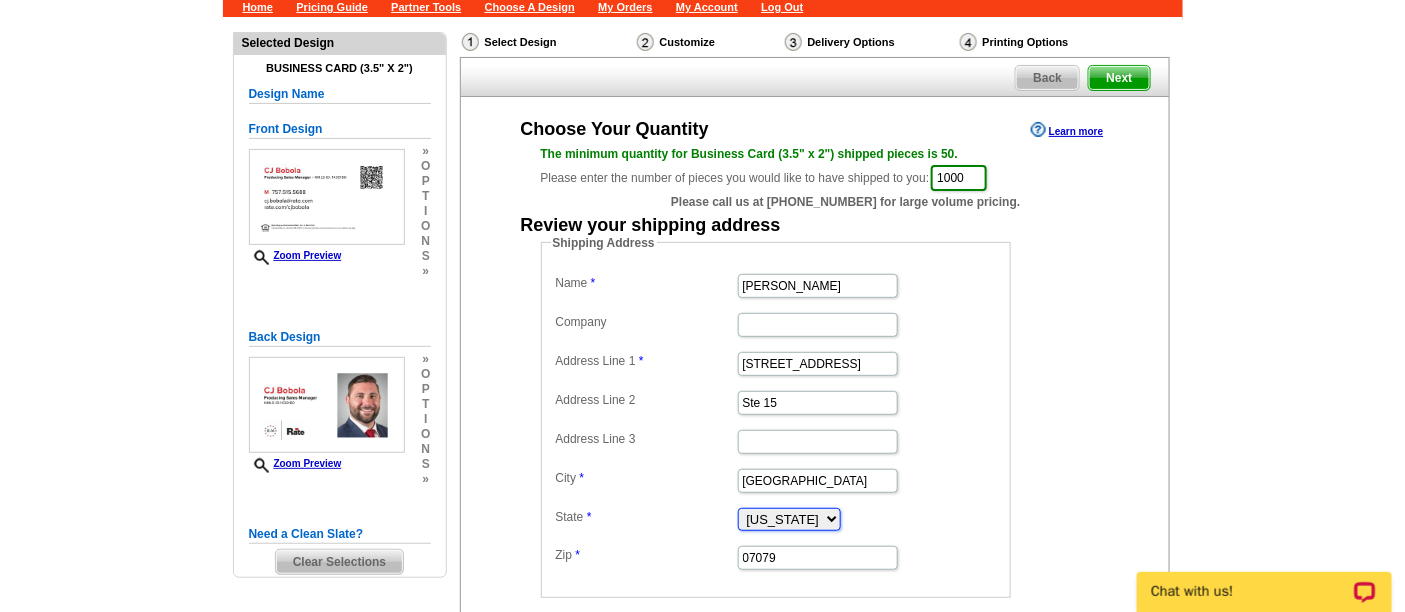 click on "Alabama
Alaska
Arizona
Arkansas
California
Colorado
Connecticut
District of Columbia
Delaware
Florida
Georgia
Hawaii
Idaho
Illinois
Indiana
Iowa
Kansas
Kentucky
Louisiana
Maine
Maryland
Massachusetts
Michigan
Minnesota
Mississippi
Missouri
Montana
Nebraska
Nevada
New Hampshire
New Jersey
New Mexico
New York
North Carolina
North Dakota
Ohio
Oklahoma
Oregon
Pennsylvania
Rhode Island
South Carolina
South Dakota
Tennessee
Texas
Utah
Vermont
Virginia
Washington
West Virginia
Wisconsin
Wyoming" at bounding box center [789, 519] 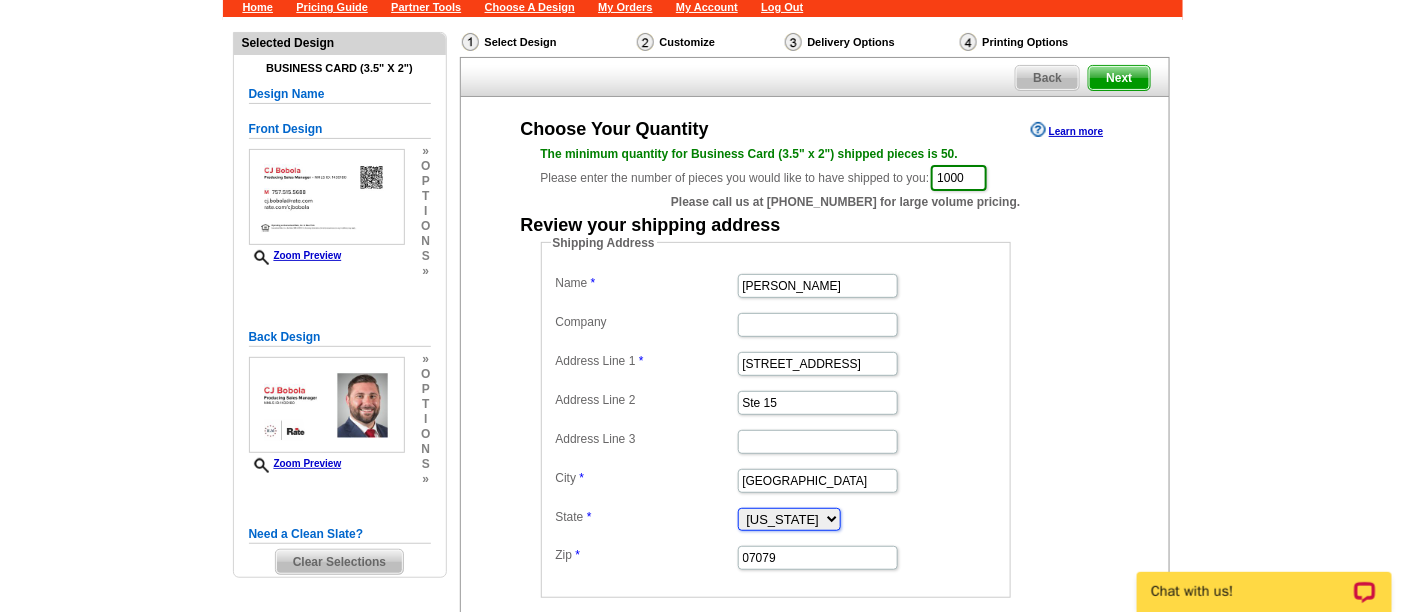 scroll, scrollTop: 222, scrollLeft: 0, axis: vertical 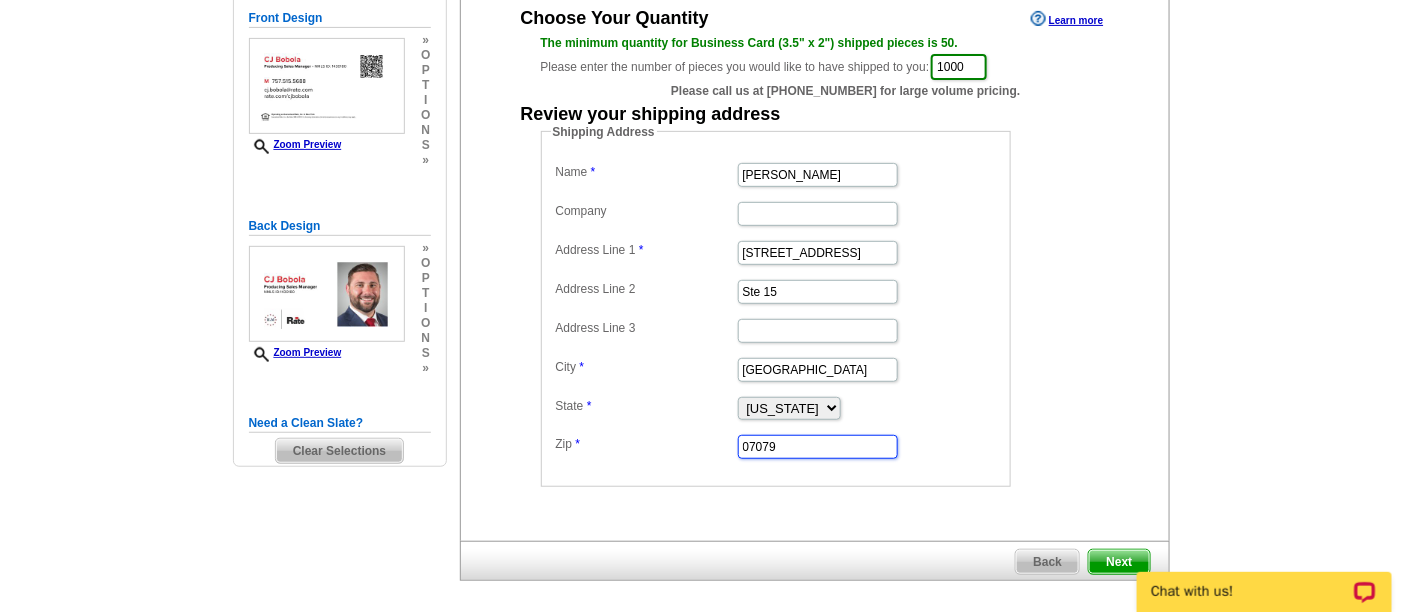 click on "07079" at bounding box center (818, 447) 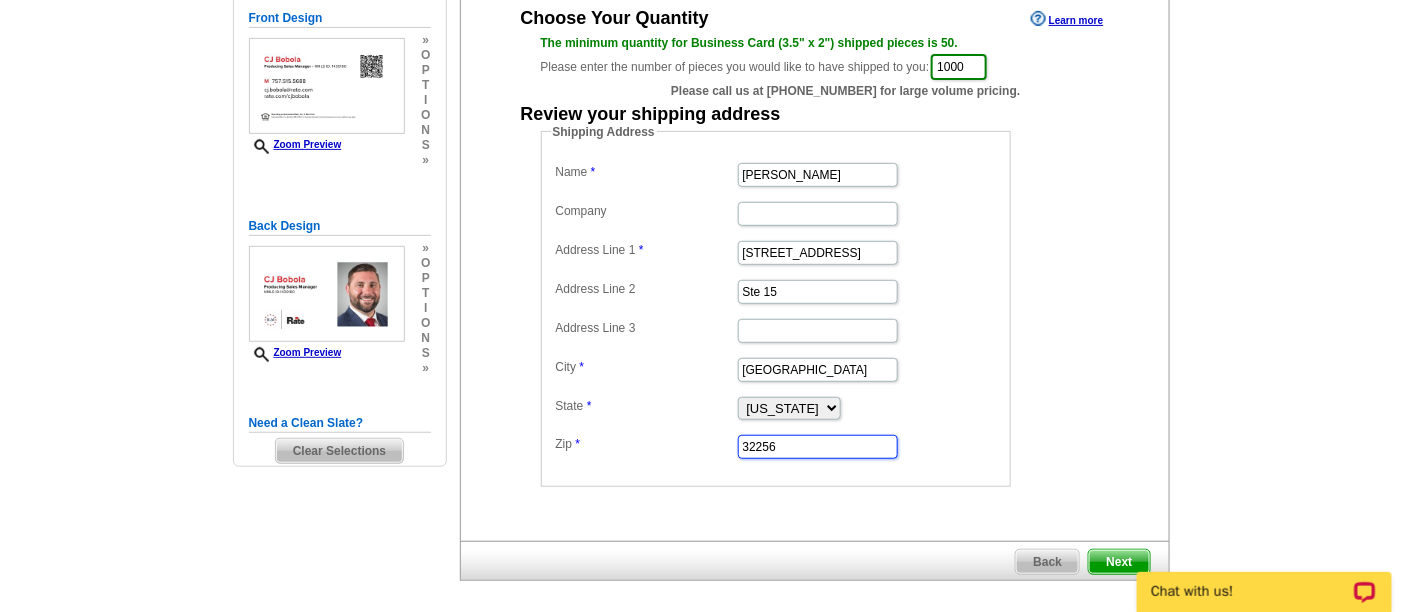type on "32256" 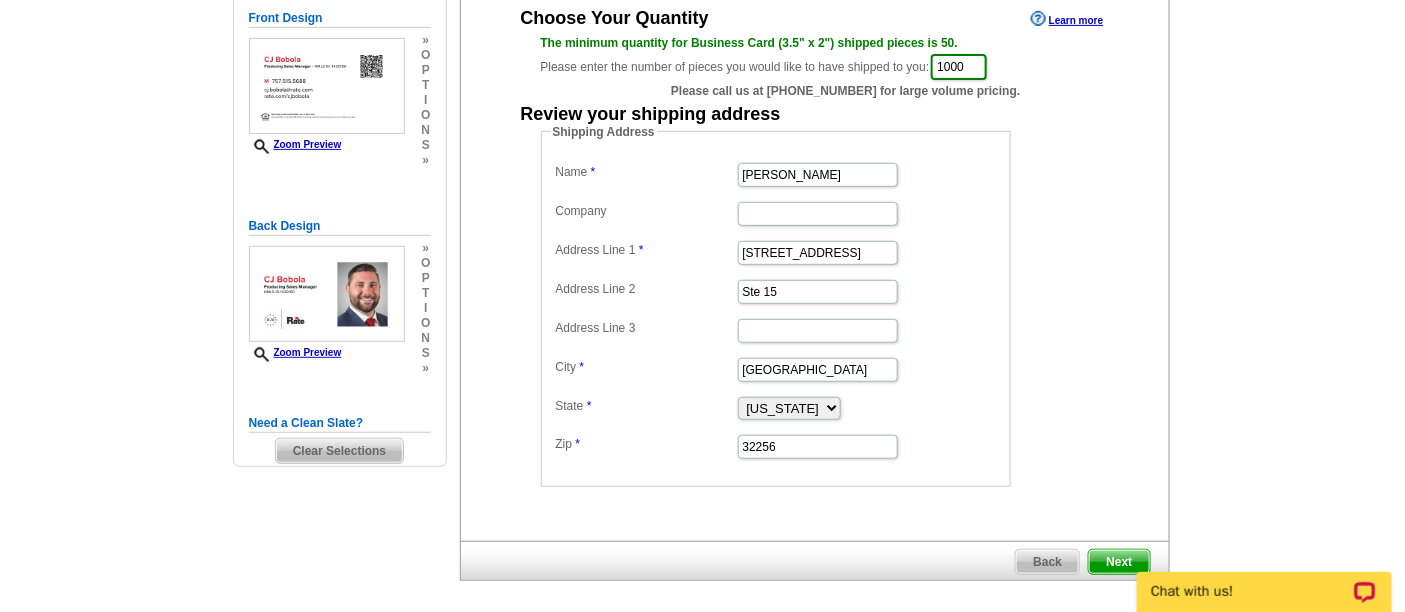 click on "Alabama
Alaska
Arizona
Arkansas
California
Colorado
Connecticut
District of Columbia
Delaware
Florida
Georgia
Hawaii
Idaho
Illinois
Indiana
Iowa
Kansas
Kentucky
Louisiana
Maine
Maryland
Massachusetts
Michigan
Minnesota
Mississippi
Missouri
Montana
Nebraska
Nevada
New Hampshire
New Jersey
New Mexico
New York
North Carolina
North Dakota
Ohio
Oklahoma
Oregon
Pennsylvania
Rhode Island
South Carolina
South Dakota
Tennessee
Texas
Utah
Vermont
Virginia
Washington
West Virginia
Wisconsin
Wyoming" at bounding box center [776, 407] 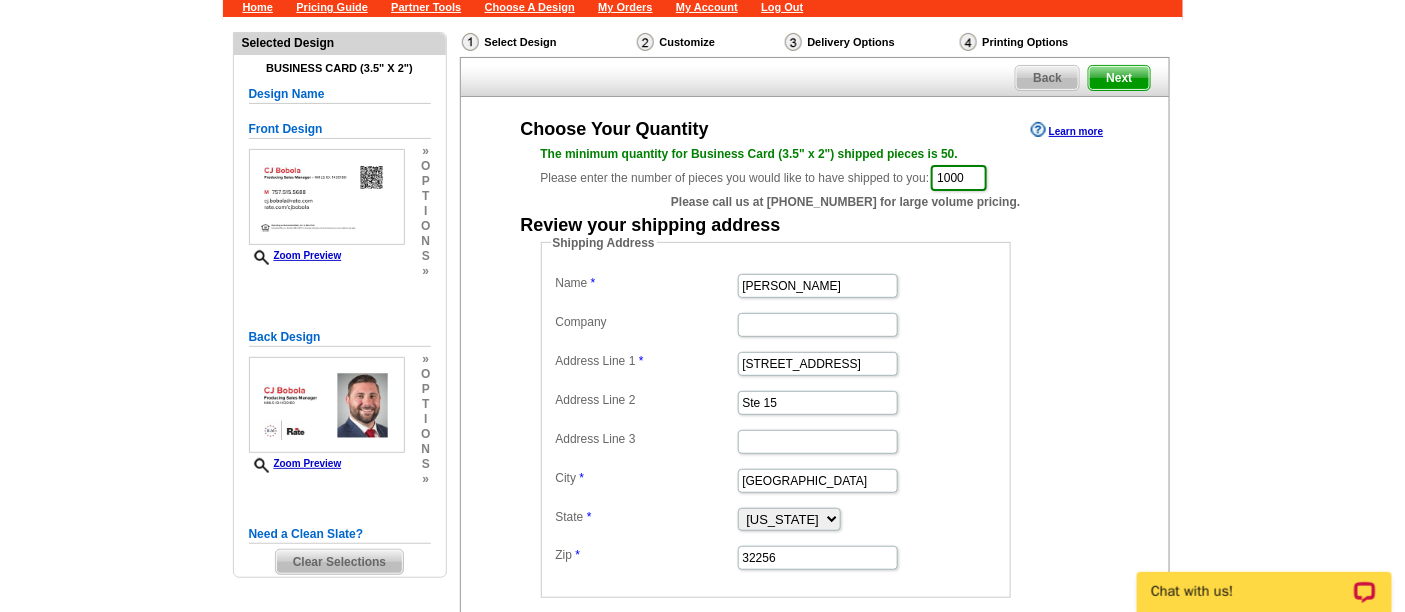 scroll, scrollTop: 222, scrollLeft: 0, axis: vertical 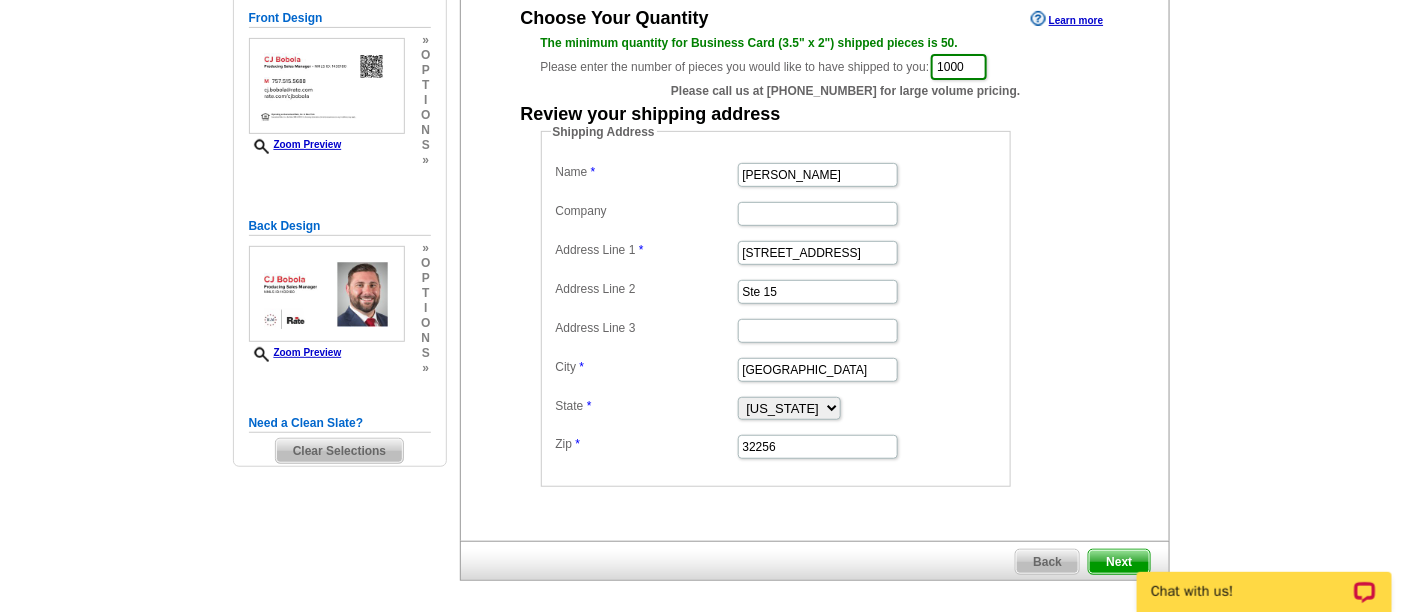 click on "Next" at bounding box center (1119, 562) 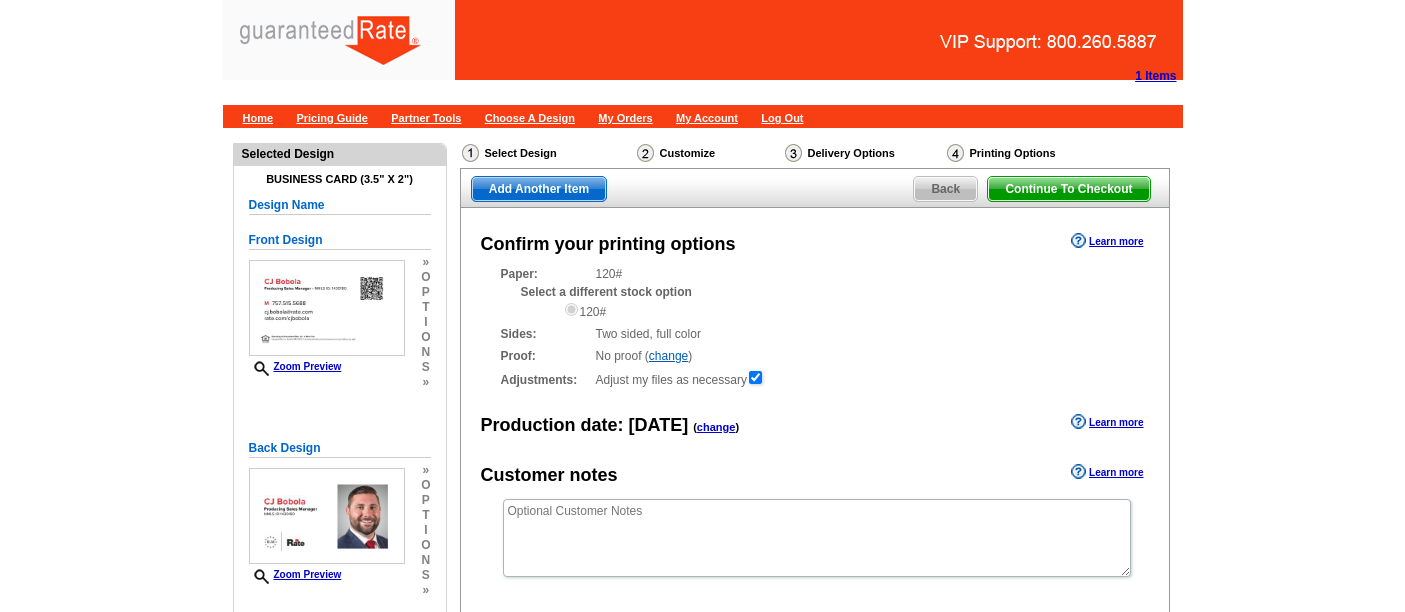 scroll, scrollTop: 0, scrollLeft: 0, axis: both 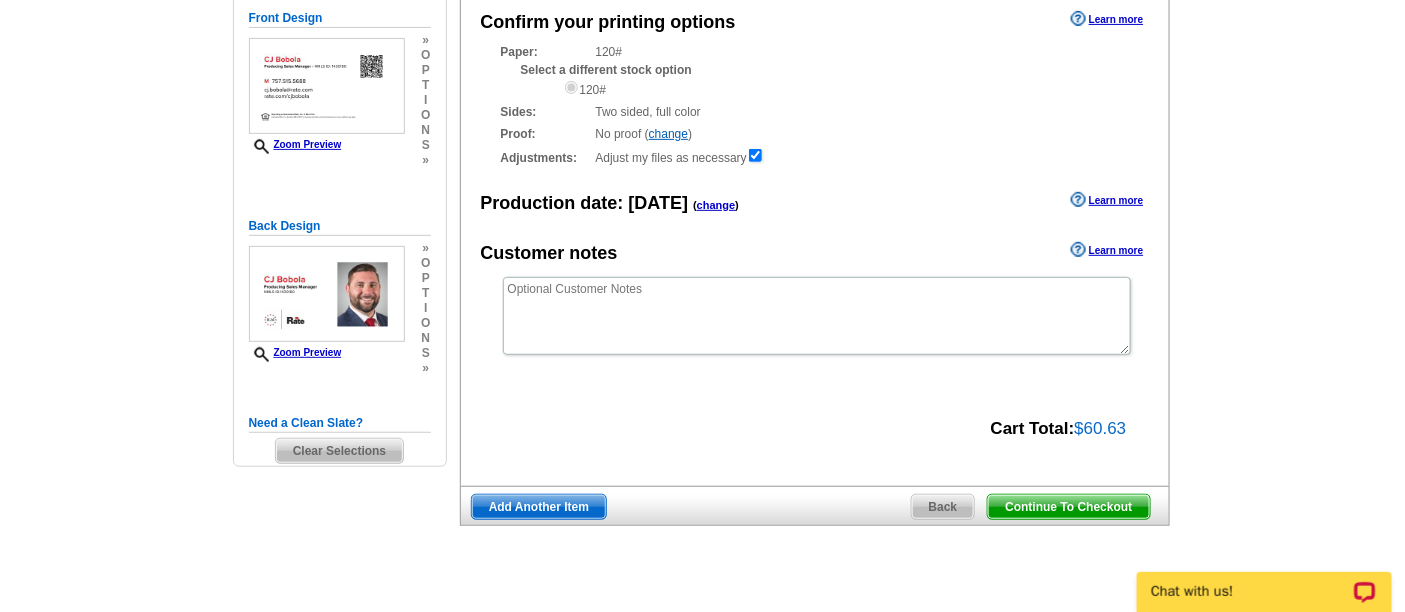 click on "Continue To Checkout" at bounding box center (1068, 507) 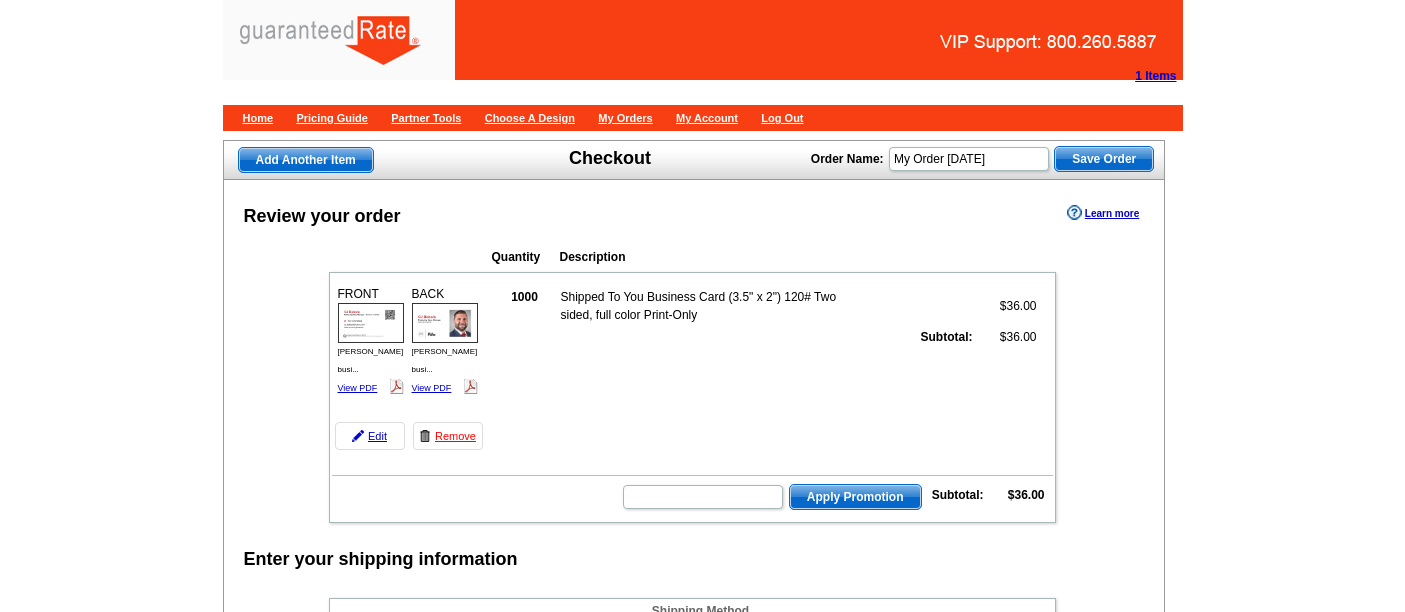 scroll, scrollTop: 0, scrollLeft: 0, axis: both 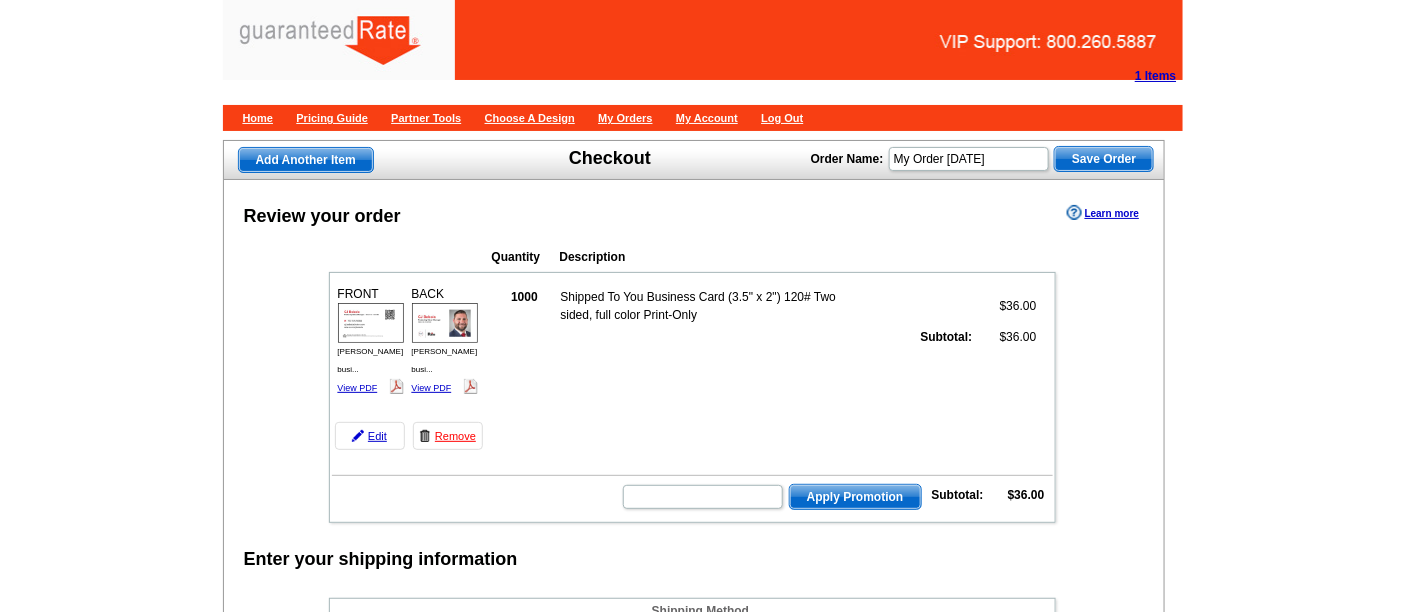 click on "Apply Promotion
Subtotal:
$36.00" at bounding box center (692, 495) 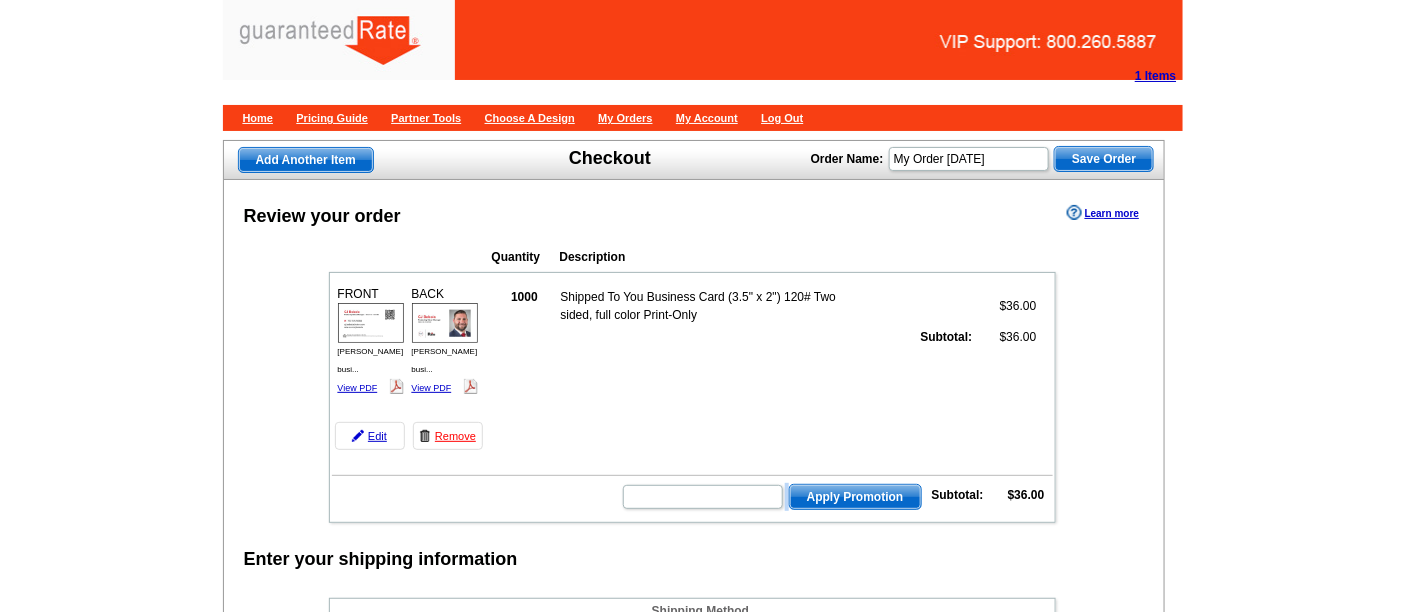 scroll, scrollTop: 555, scrollLeft: 0, axis: vertical 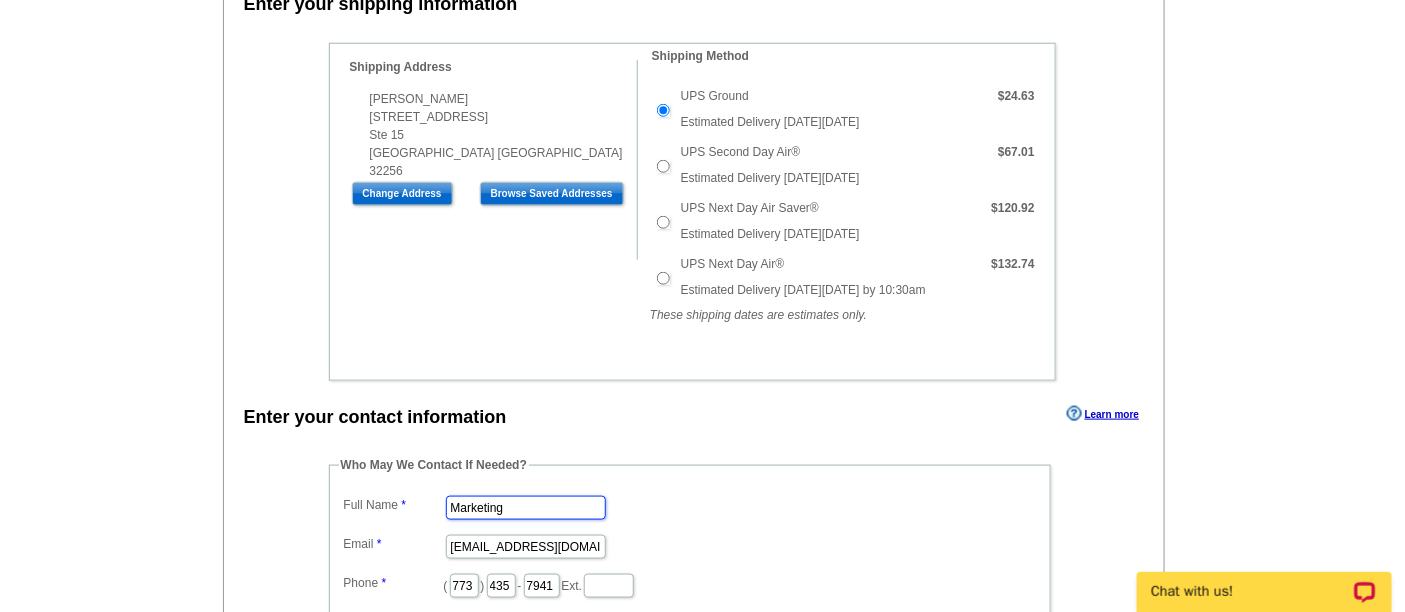 click on "Marketing" at bounding box center [526, 508] 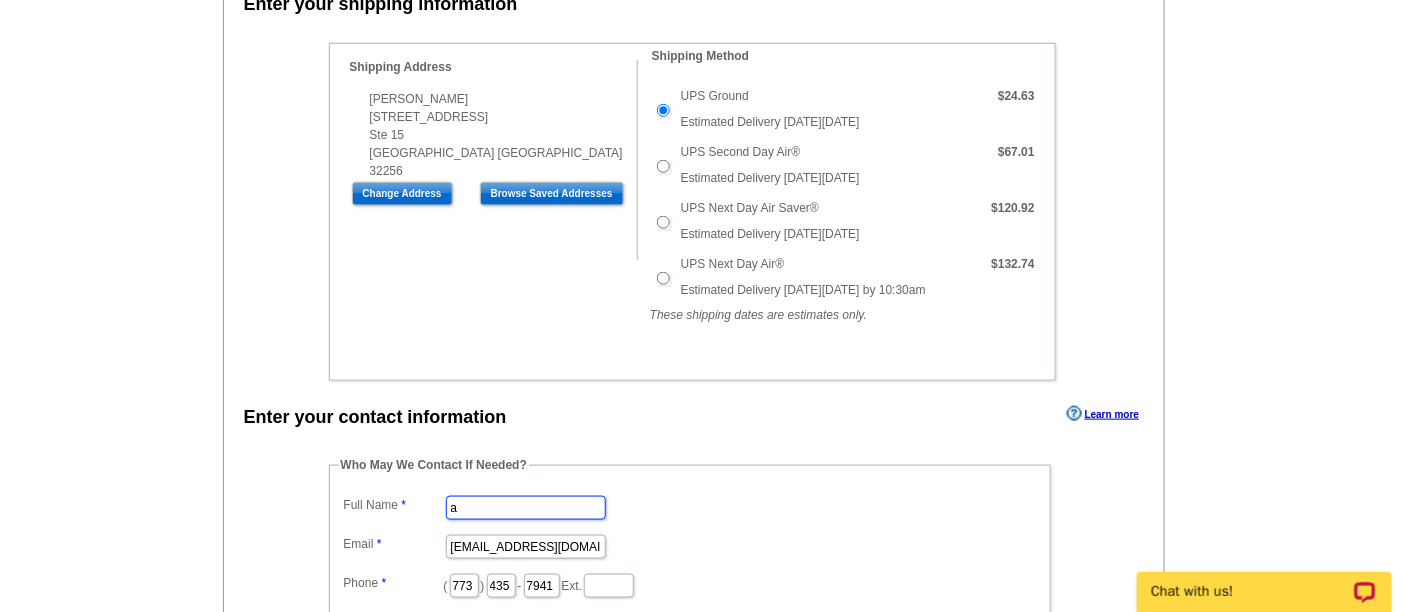 type on "[PERSON_NAME]" 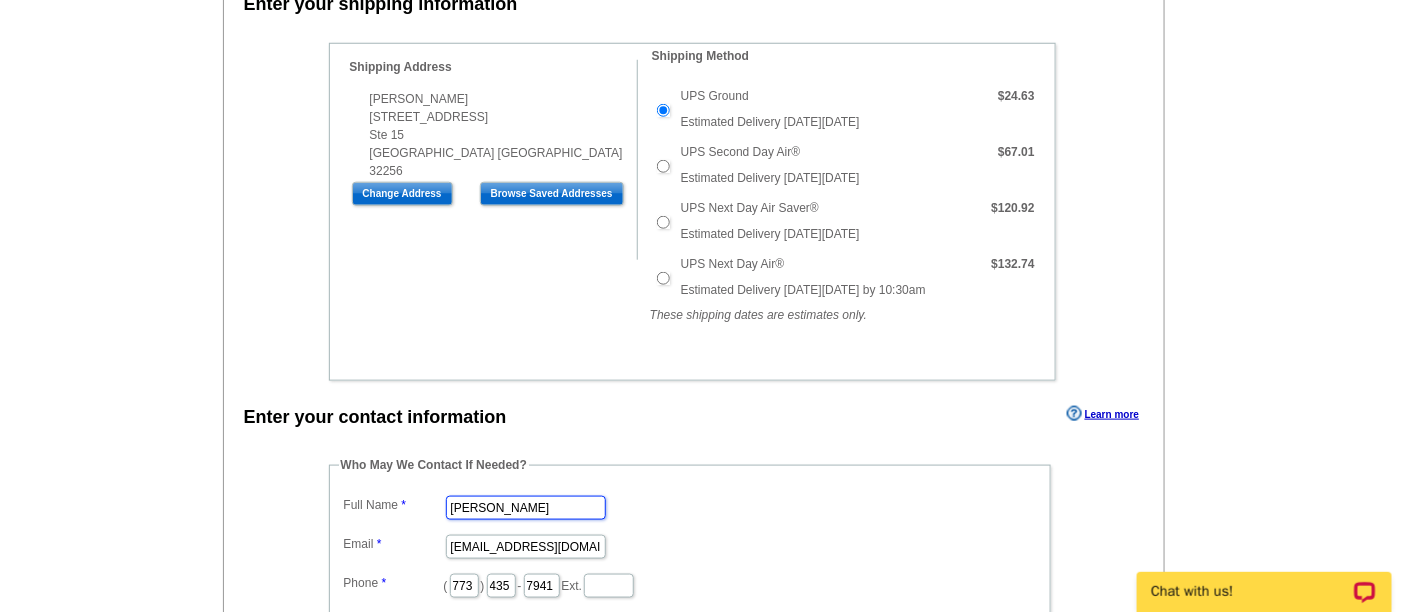 scroll, scrollTop: 0, scrollLeft: 0, axis: both 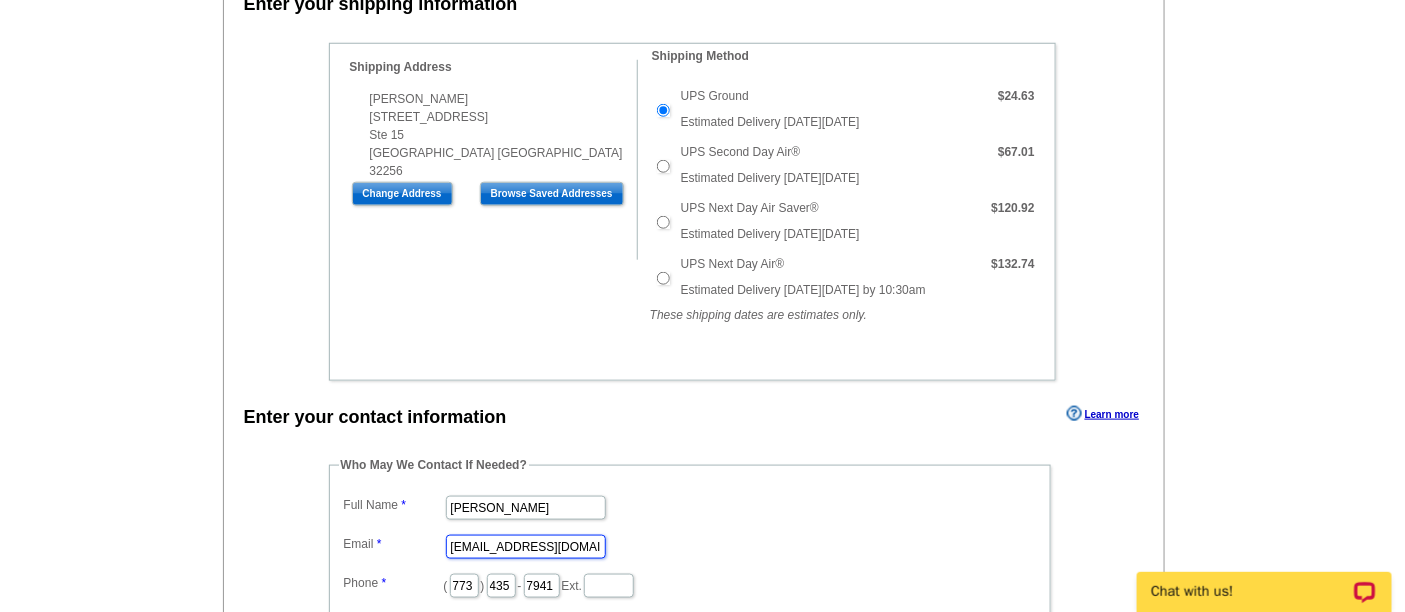 click on "marketing@guaranteedrate.com" at bounding box center (526, 547) 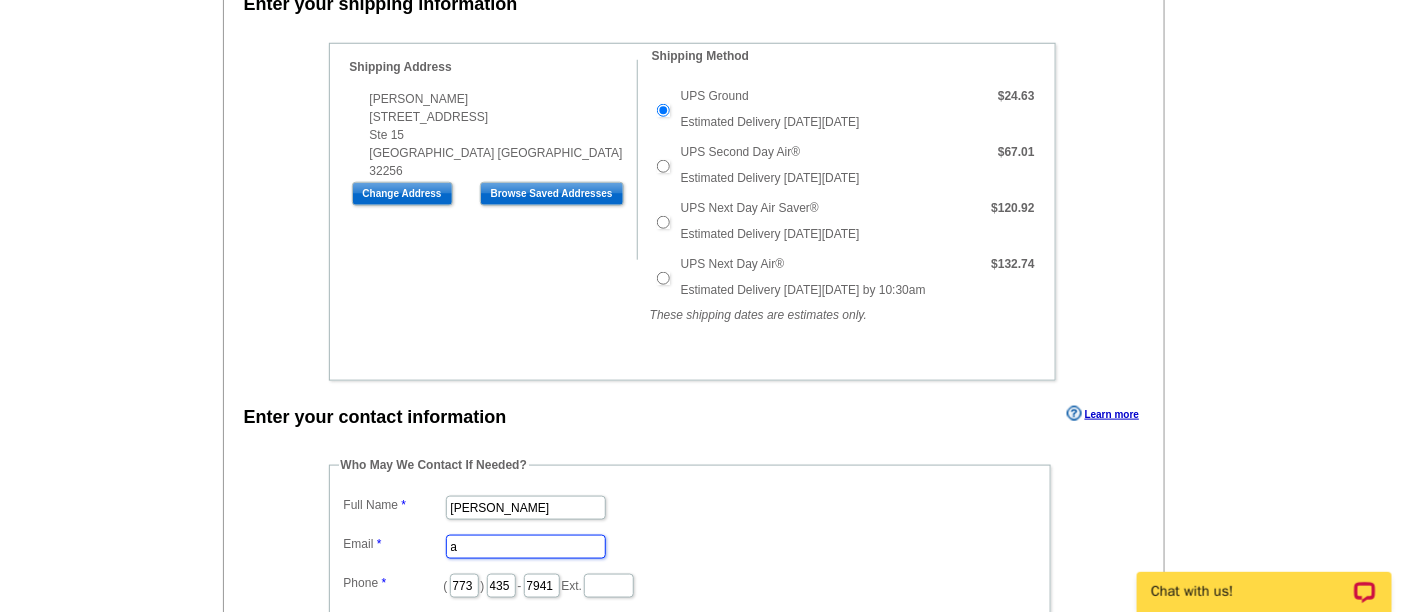 type on "ally.adkison@rate.com" 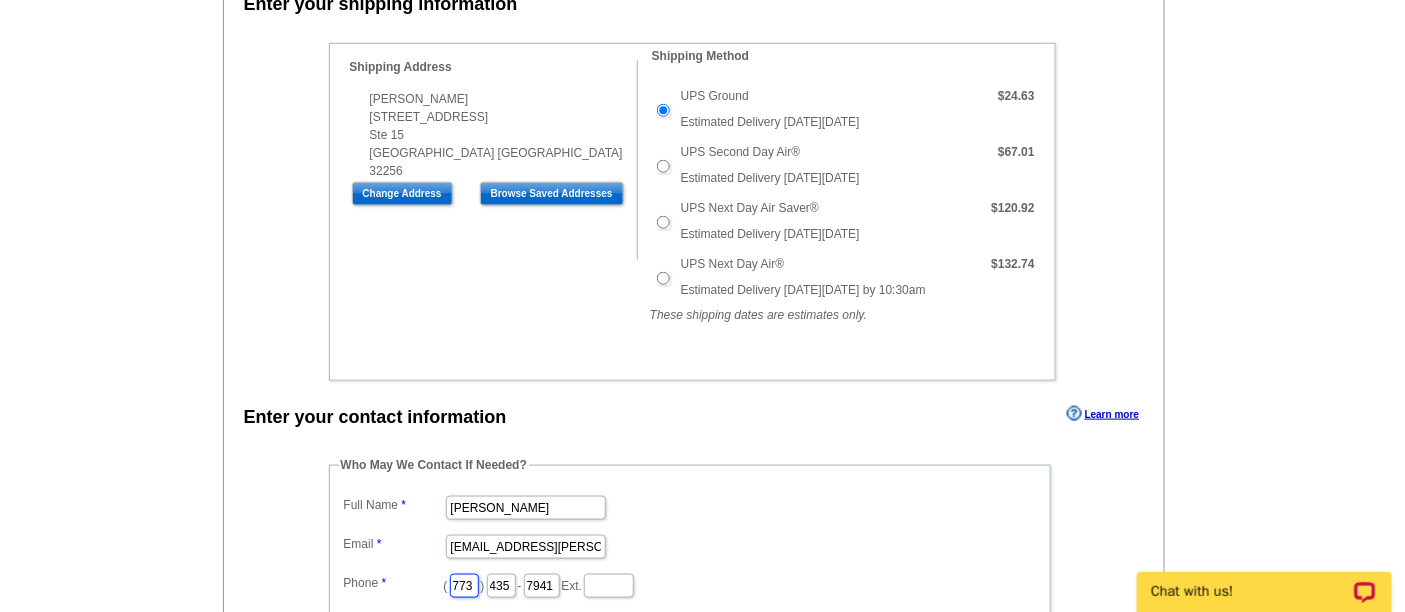 click on "773" at bounding box center (464, 586) 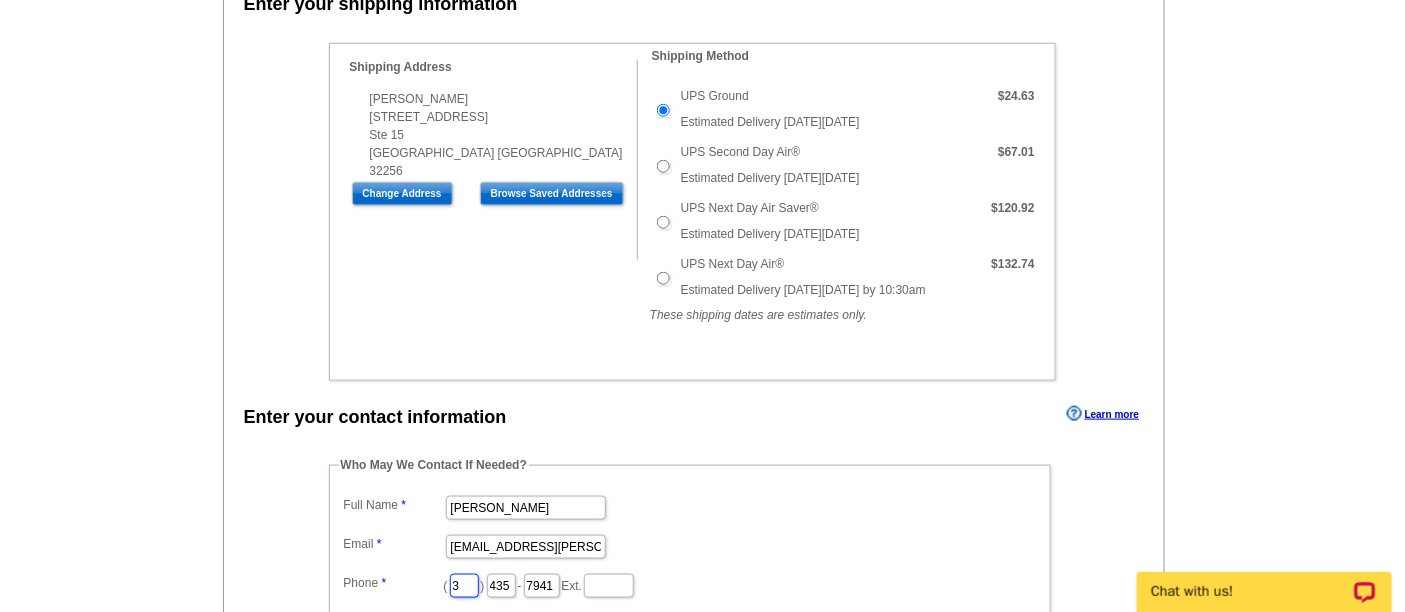 type on "312" 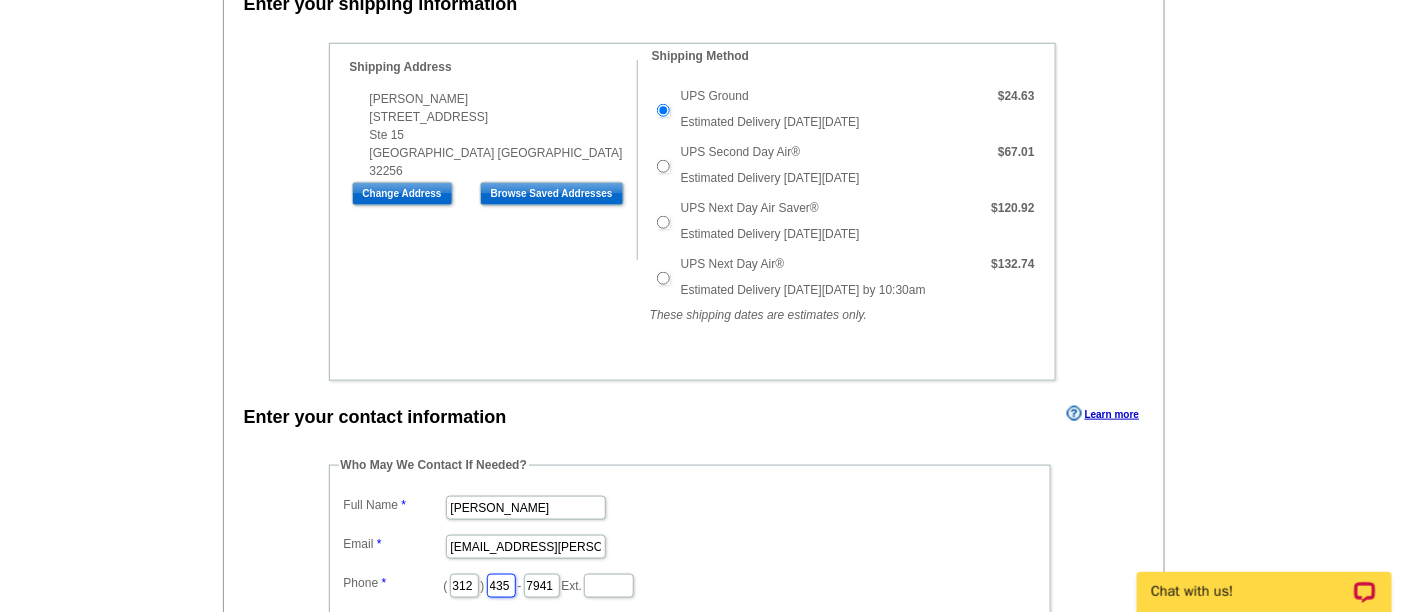 click on "435" at bounding box center (501, 586) 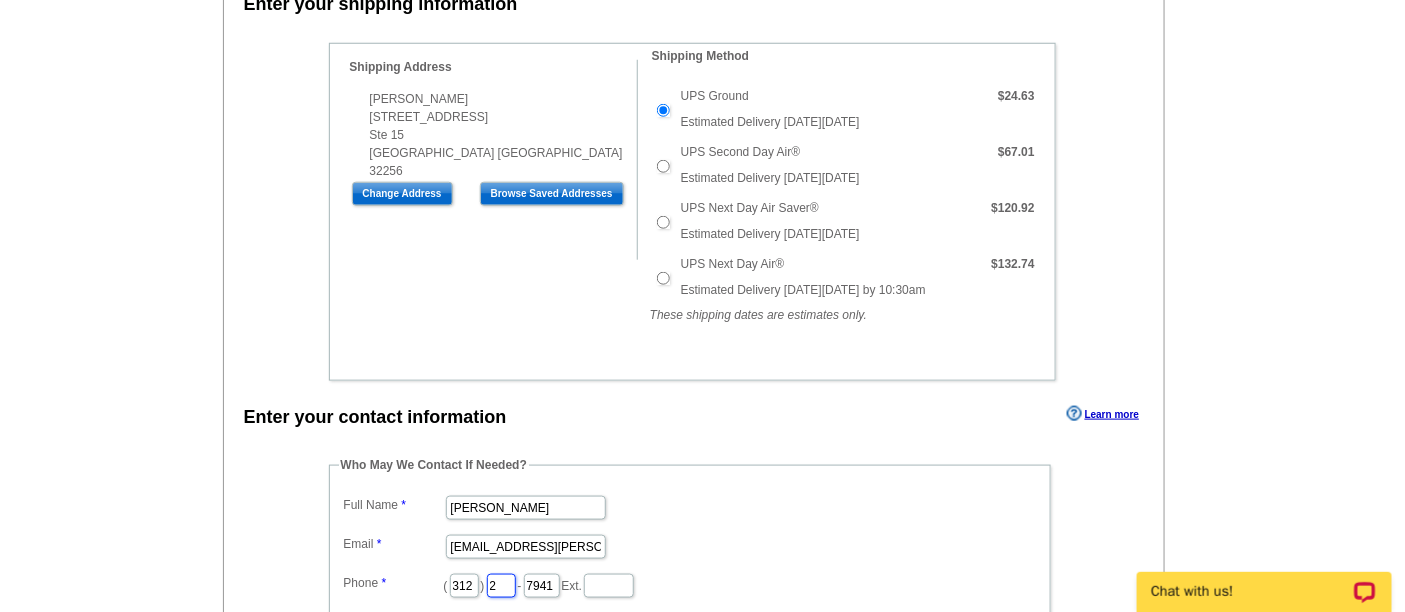 type on "252" 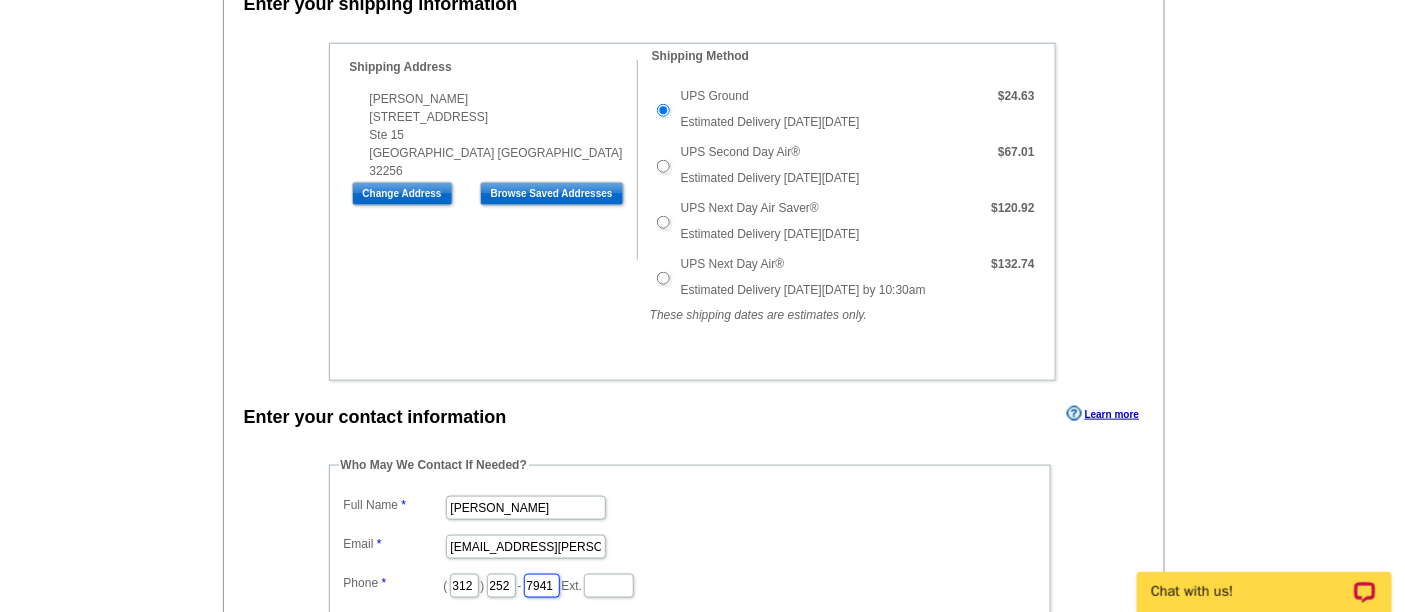 click on "7941" at bounding box center (542, 586) 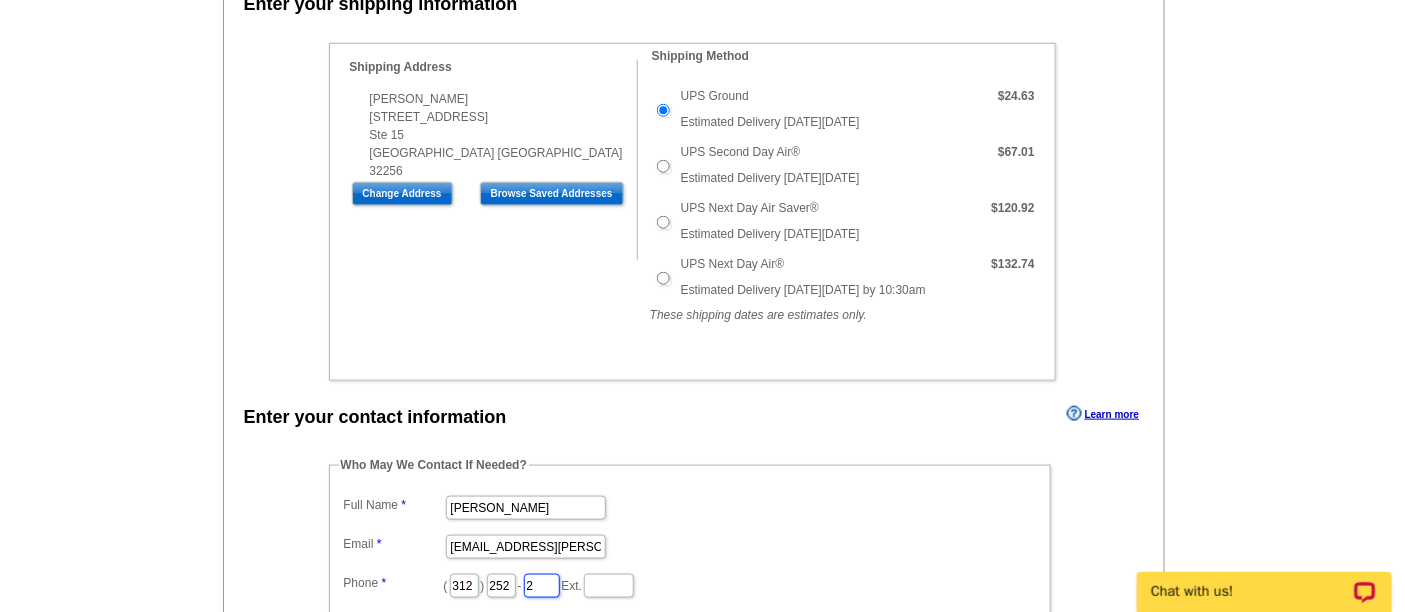 type on "2423" 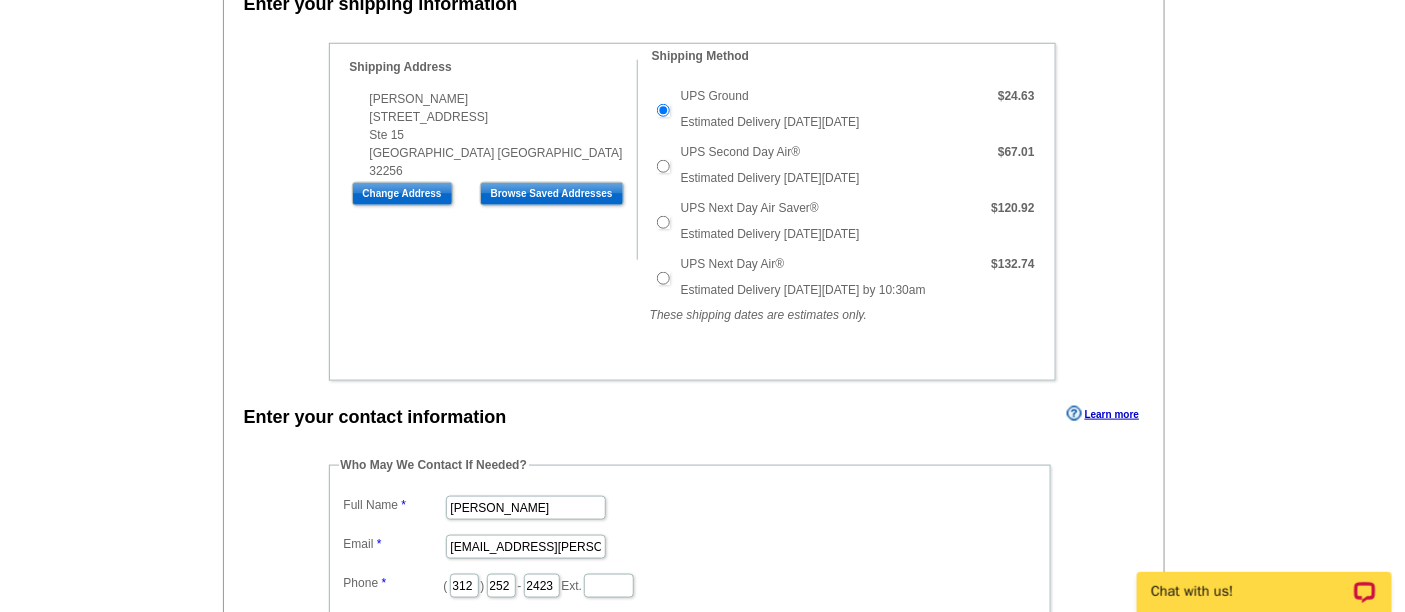 click on "Enter your contact information
Learn more
Who May We Contact If Needed?
Full Name
Ally Adkison
Email
ally.adkison@rate.com
Phone
( 312 )  252  -  2423  Ext.
Total:  $60.63
Payment
Learn more
Single Payment
Split Payments
Pay Using Your Account
Pay using your account
Card" at bounding box center (694, 1010) 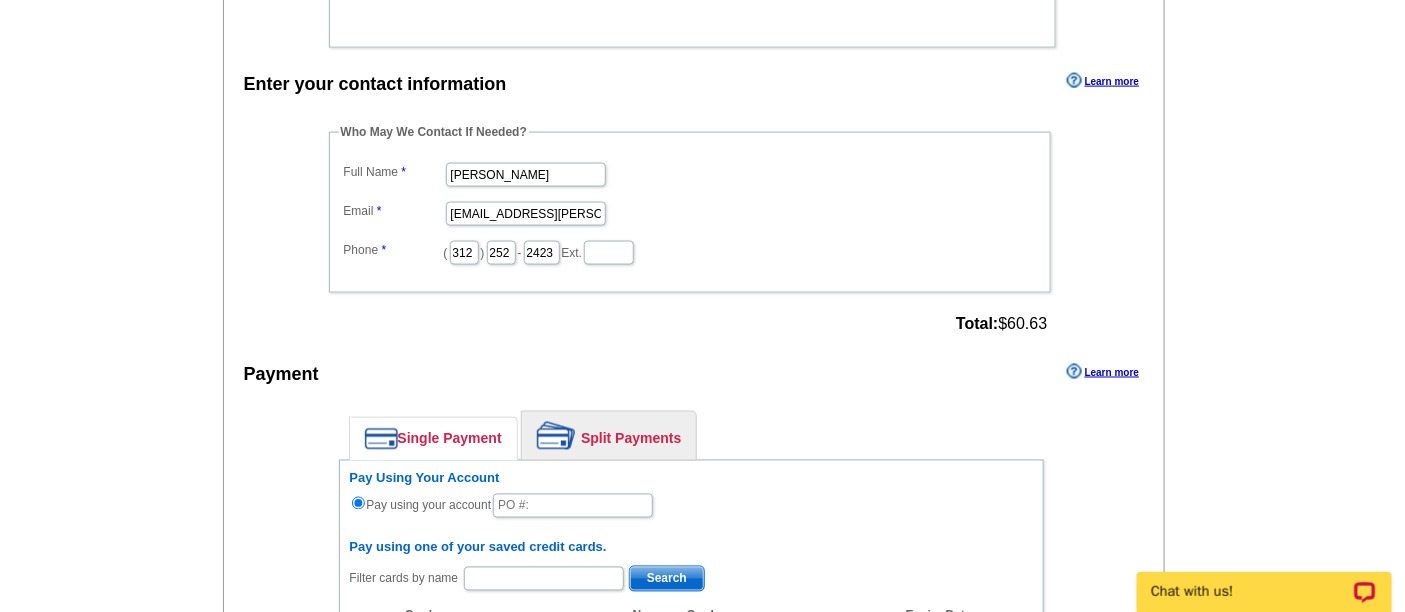 scroll, scrollTop: 1222, scrollLeft: 0, axis: vertical 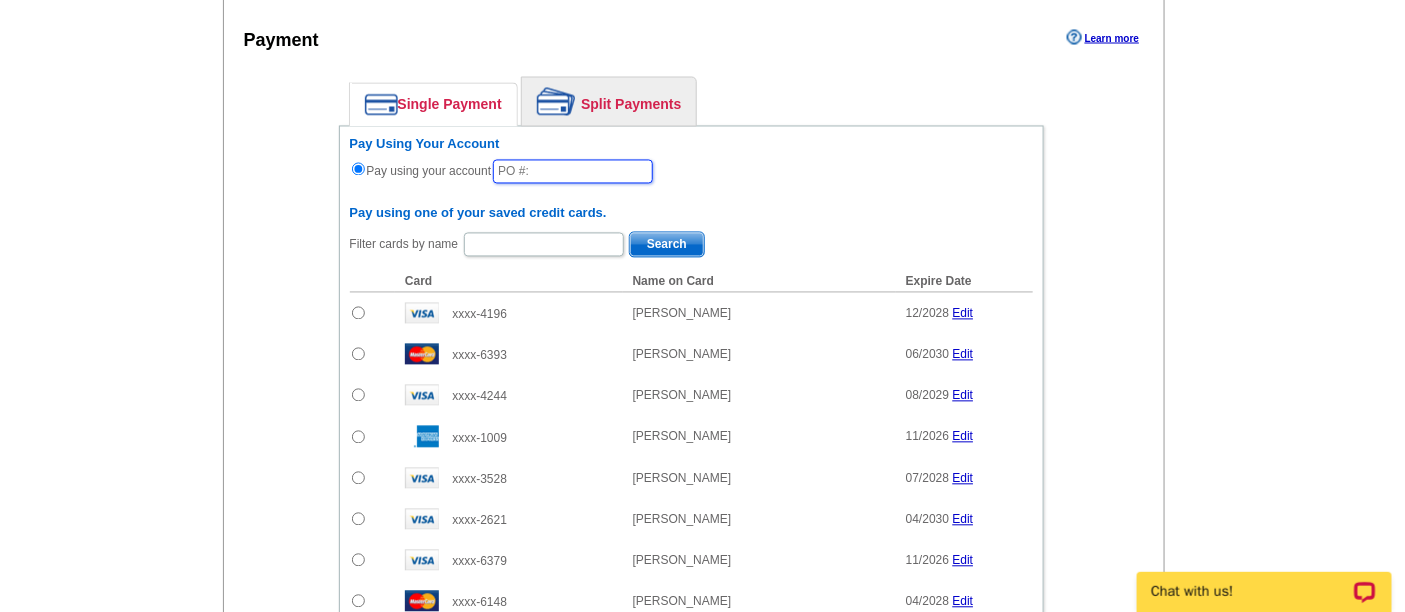 click at bounding box center [573, 172] 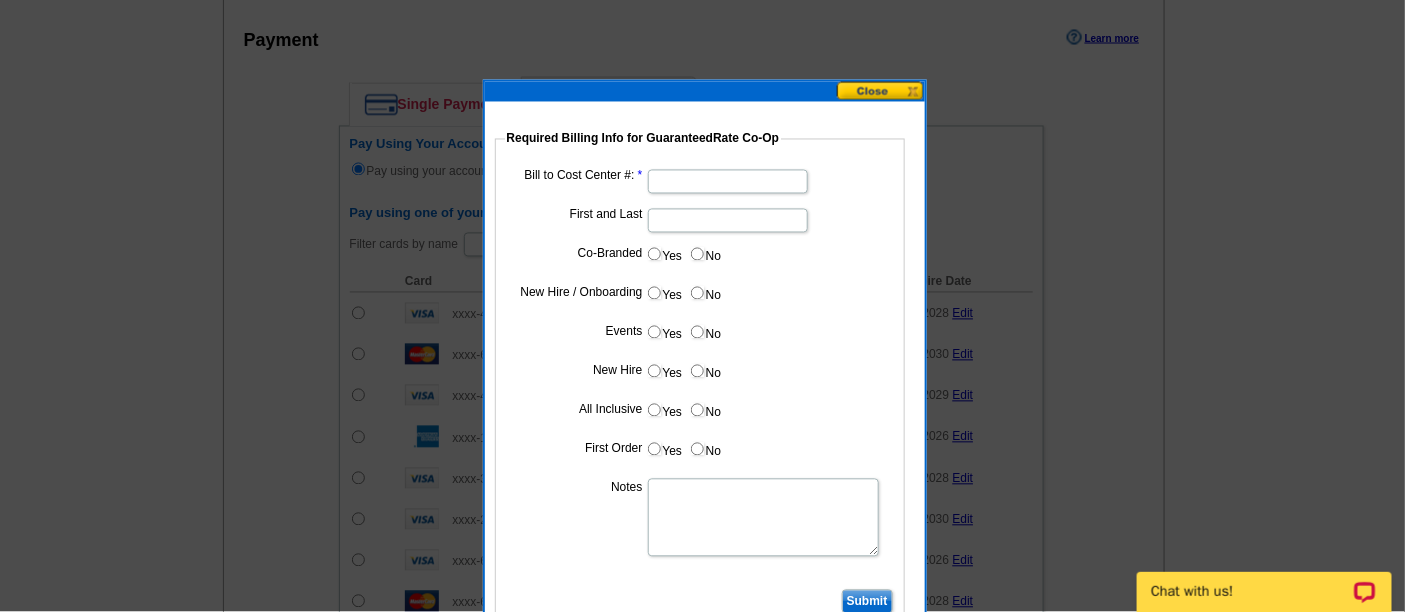 type on "71625_0240_AA" 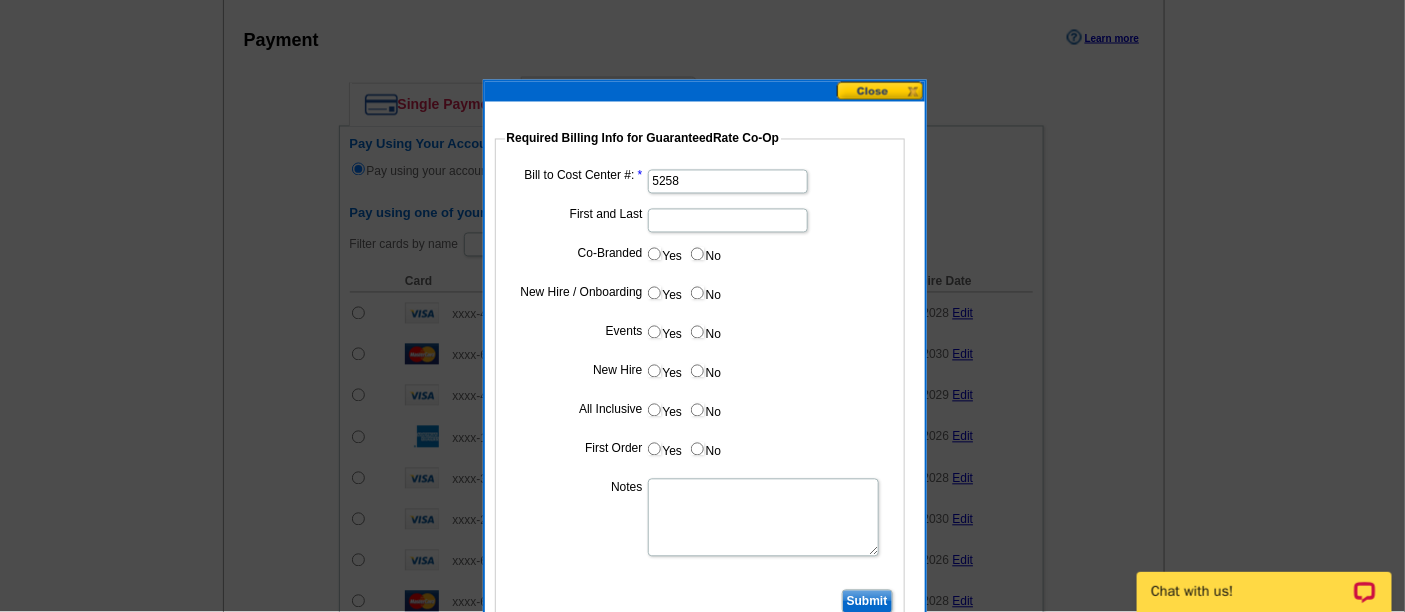 type on "5258" 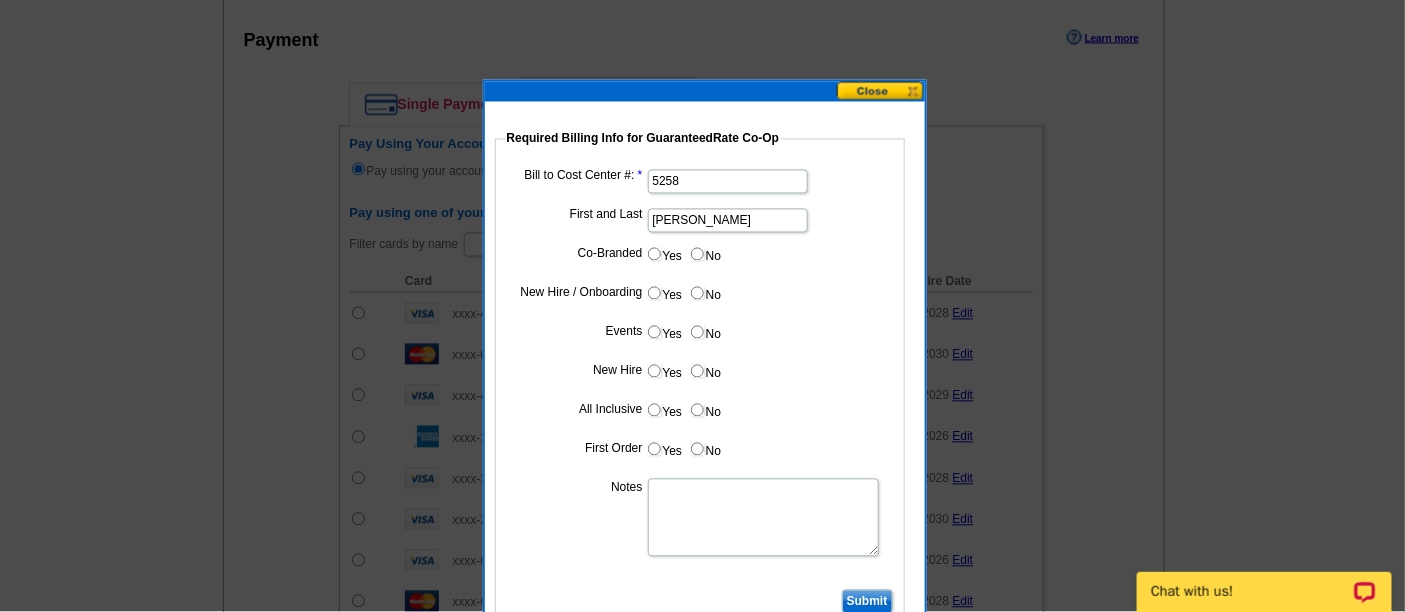type on "[PERSON_NAME]" 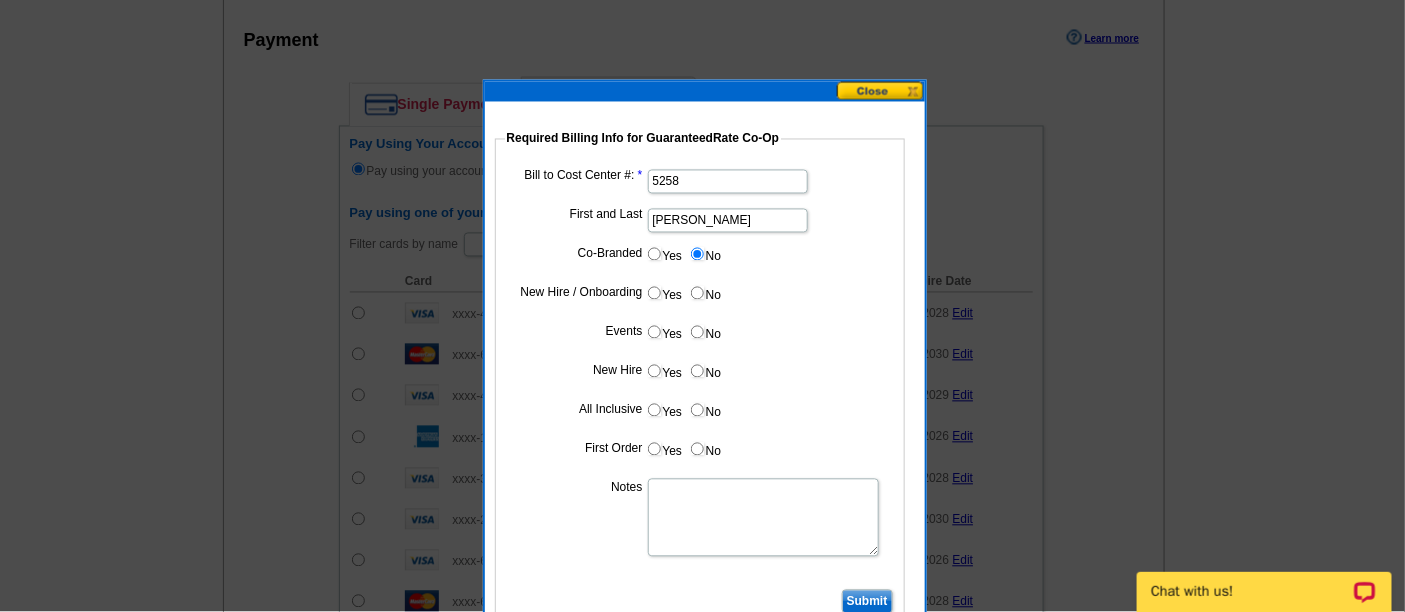 click on "Yes" at bounding box center (654, 293) 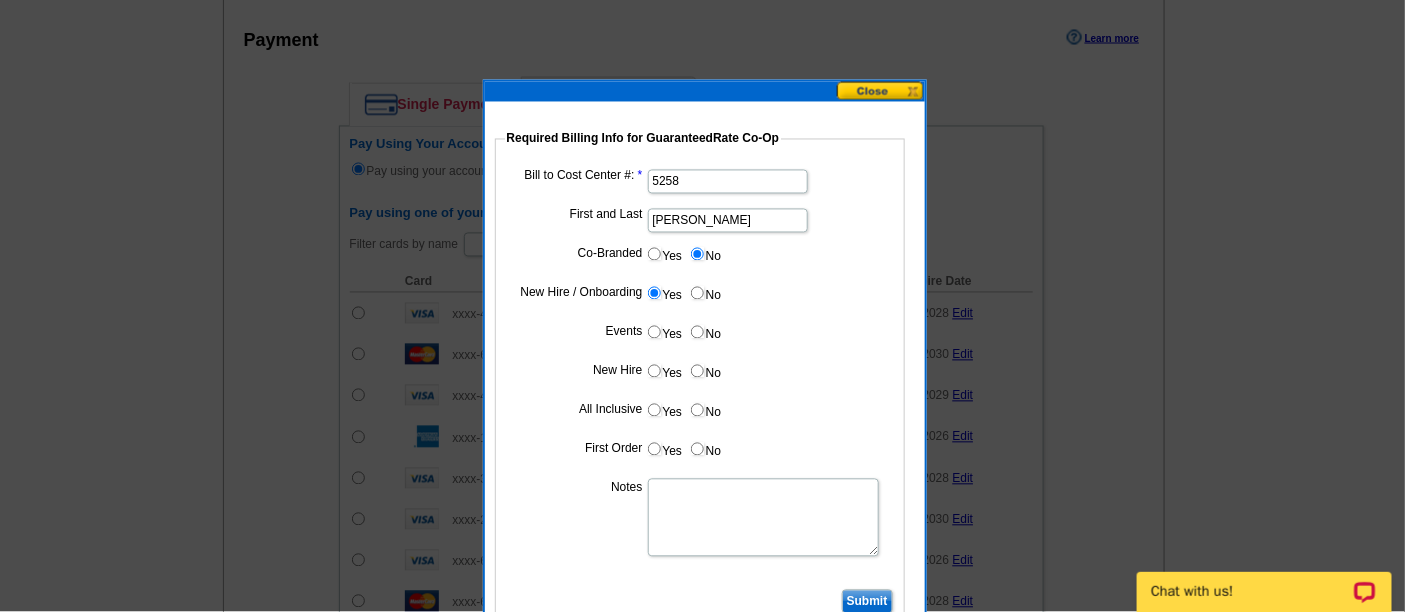 click on "No" at bounding box center (697, 332) 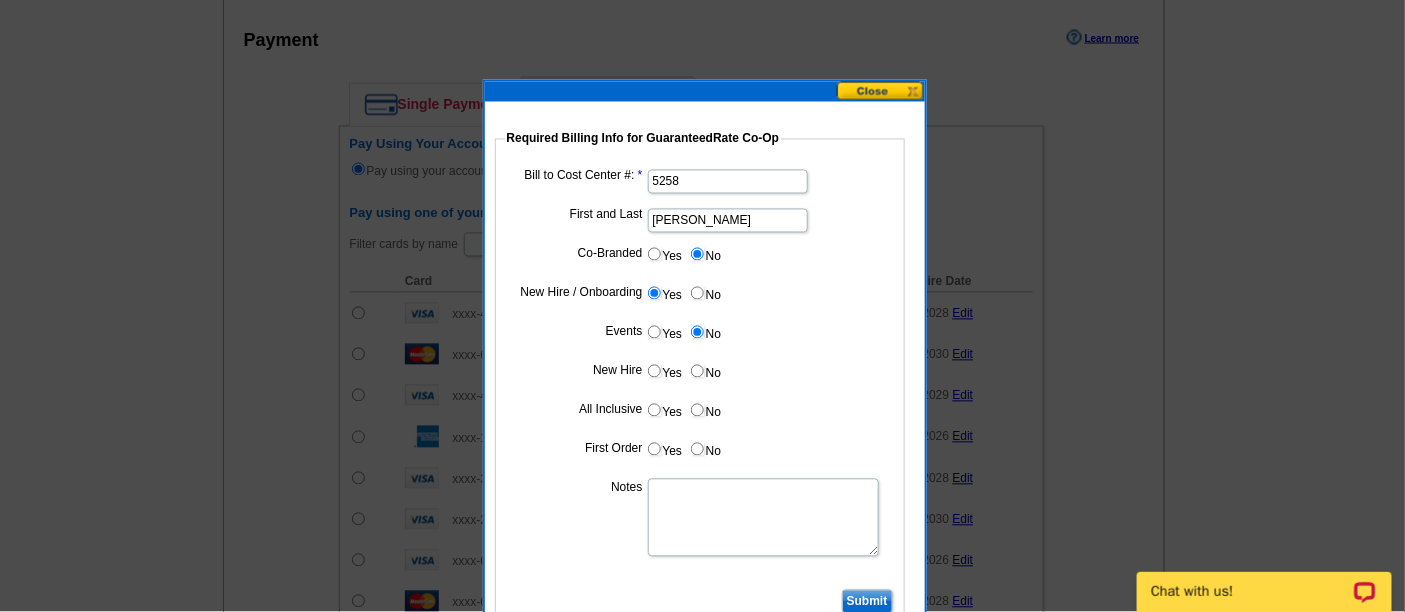 click on "Yes" at bounding box center (654, 371) 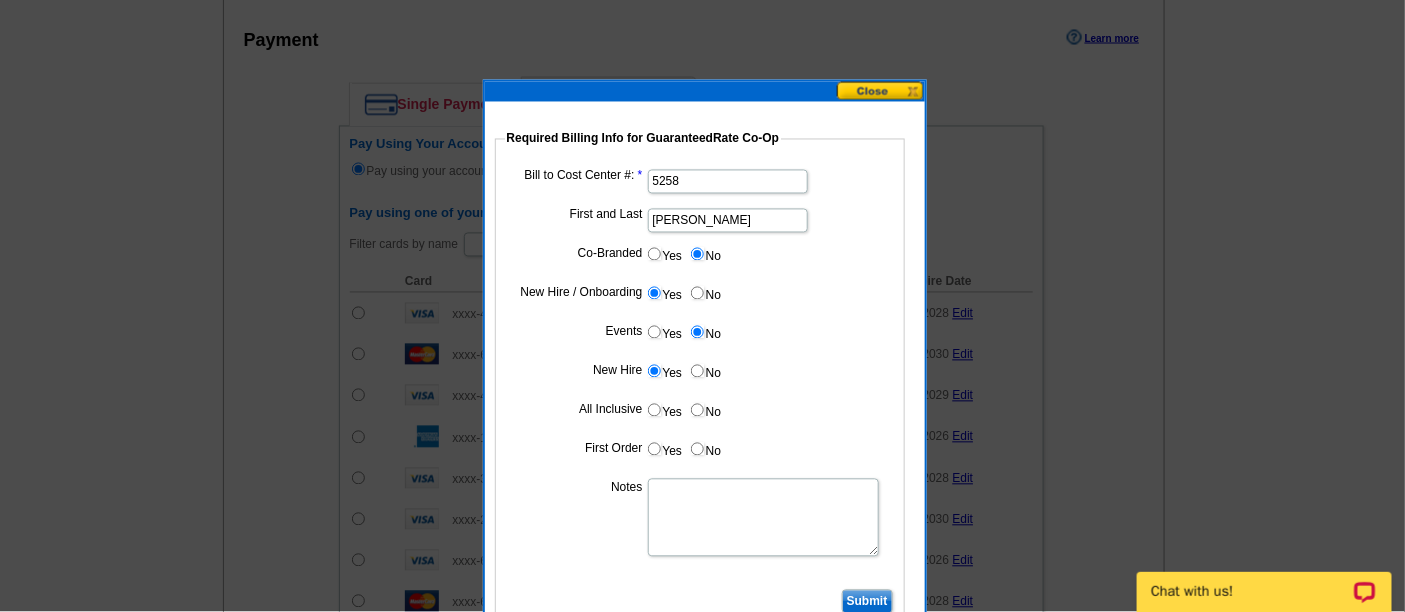click on "No" at bounding box center (697, 410) 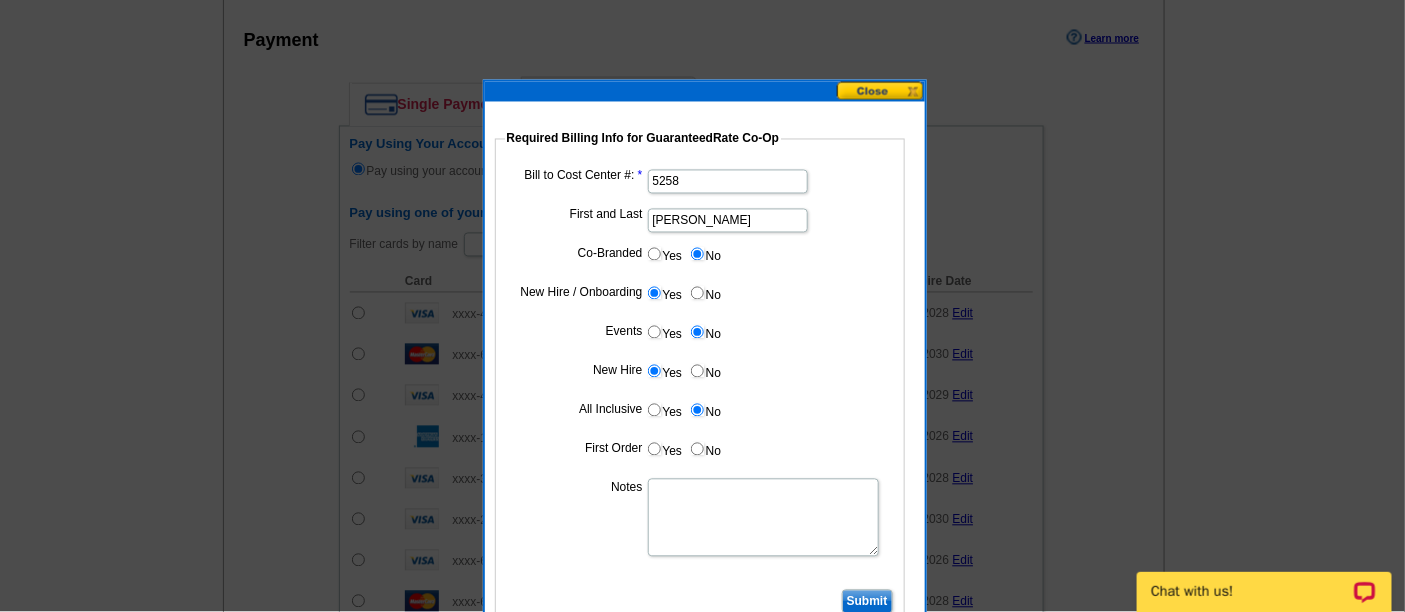 click on "Yes" at bounding box center (654, 449) 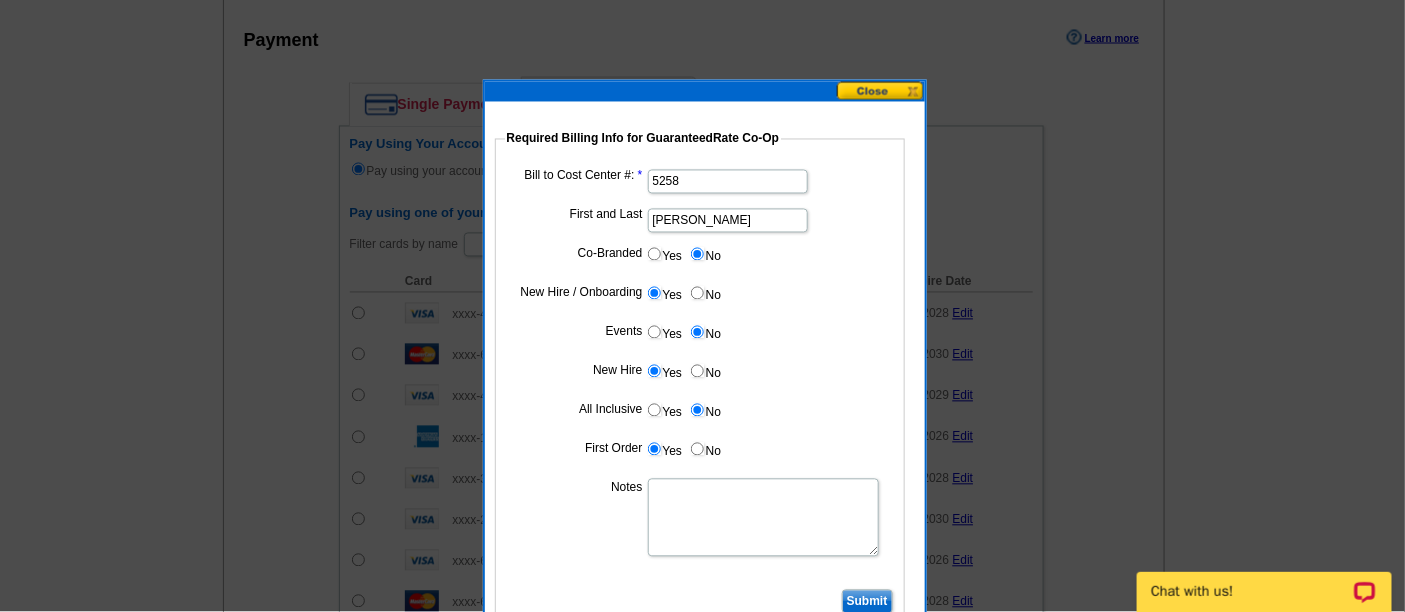 click on "Notes" at bounding box center [763, 518] 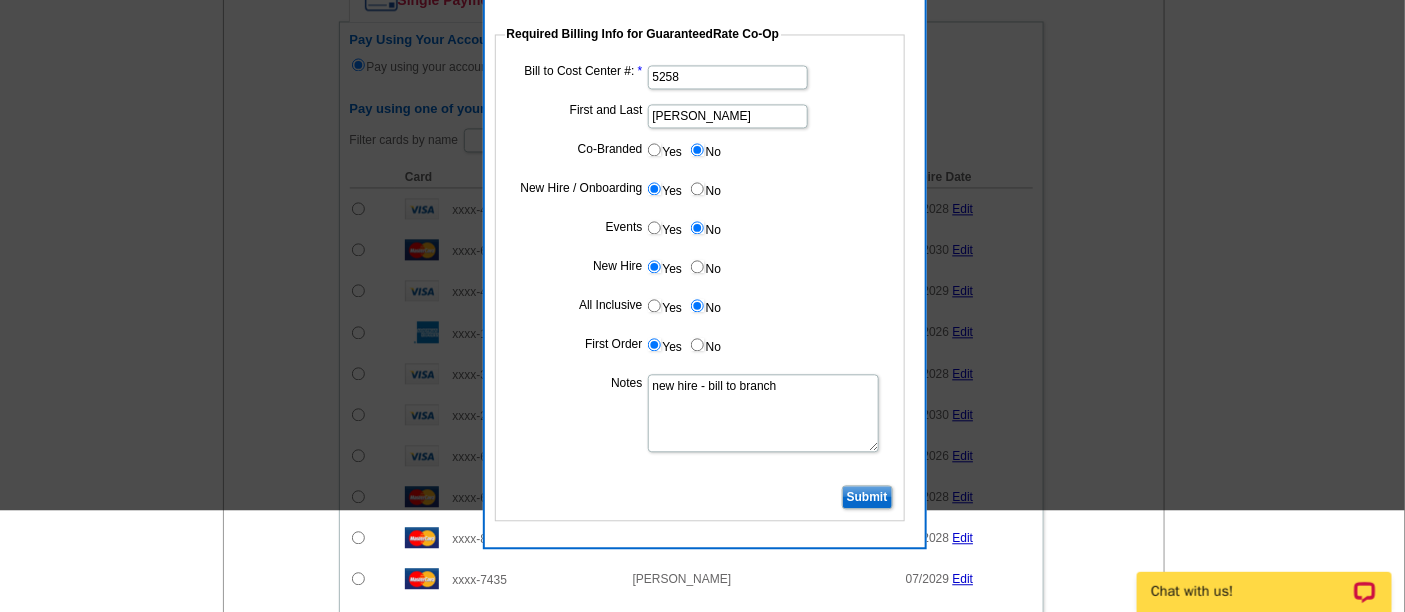 scroll, scrollTop: 1333, scrollLeft: 0, axis: vertical 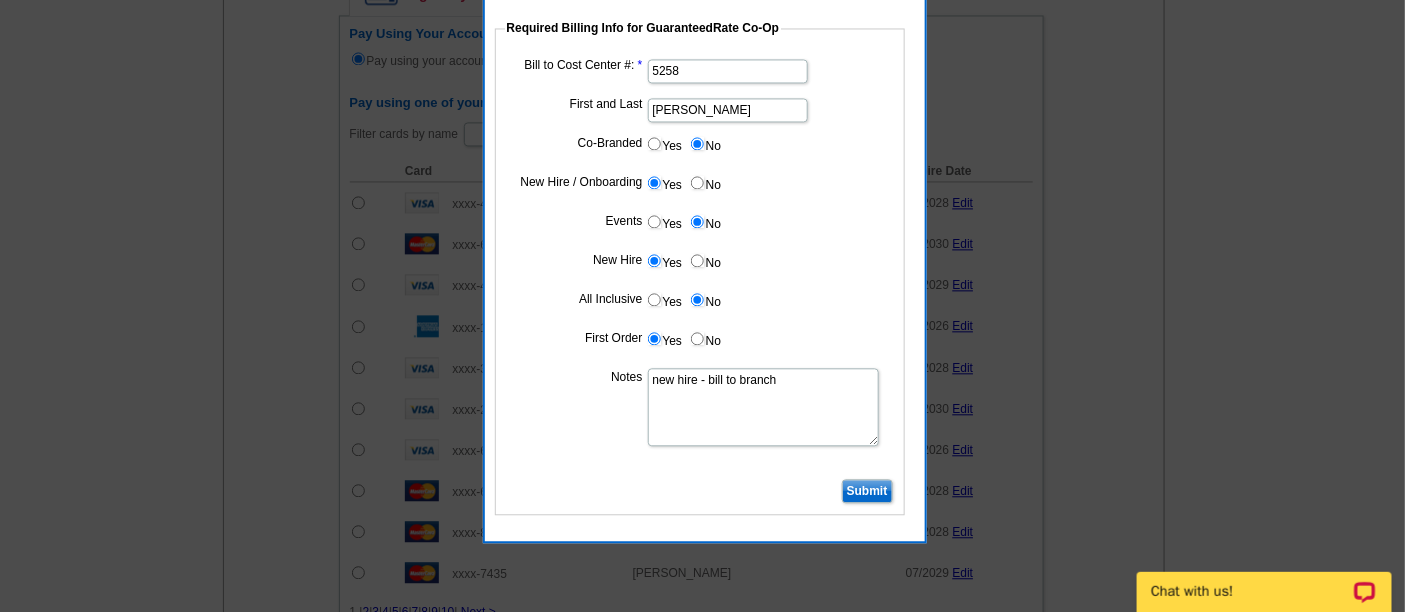 type on "new hire - bill to branch" 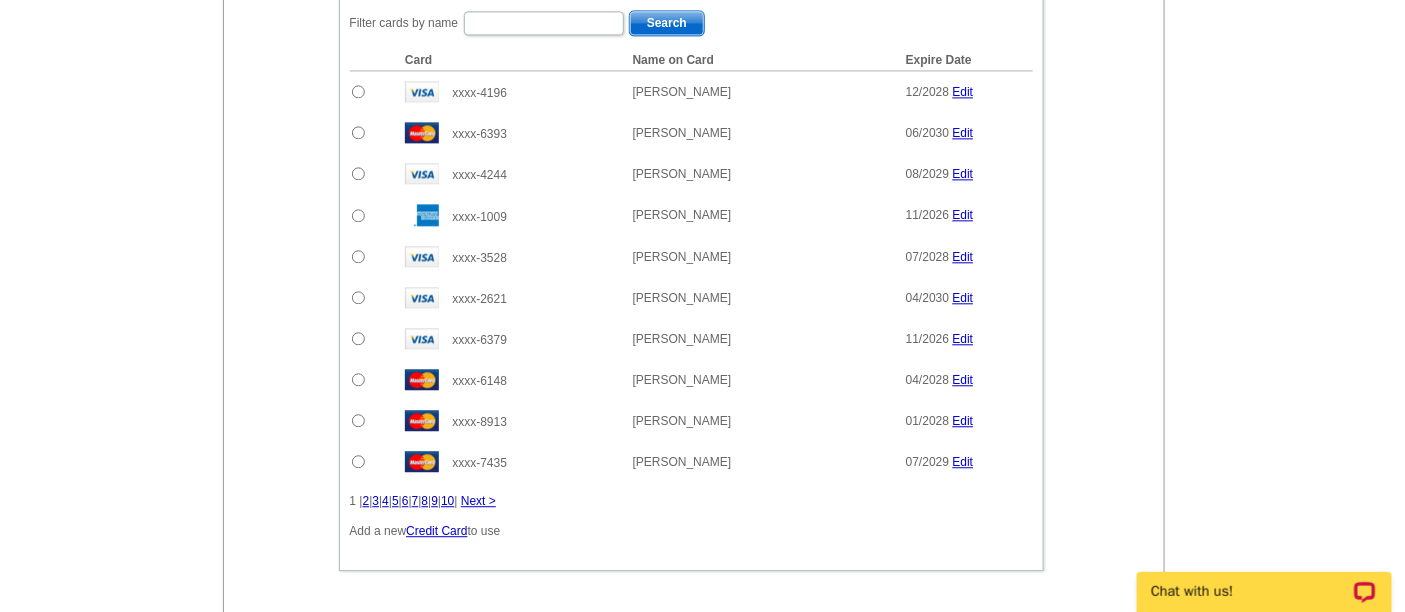 scroll, scrollTop: 1708, scrollLeft: 0, axis: vertical 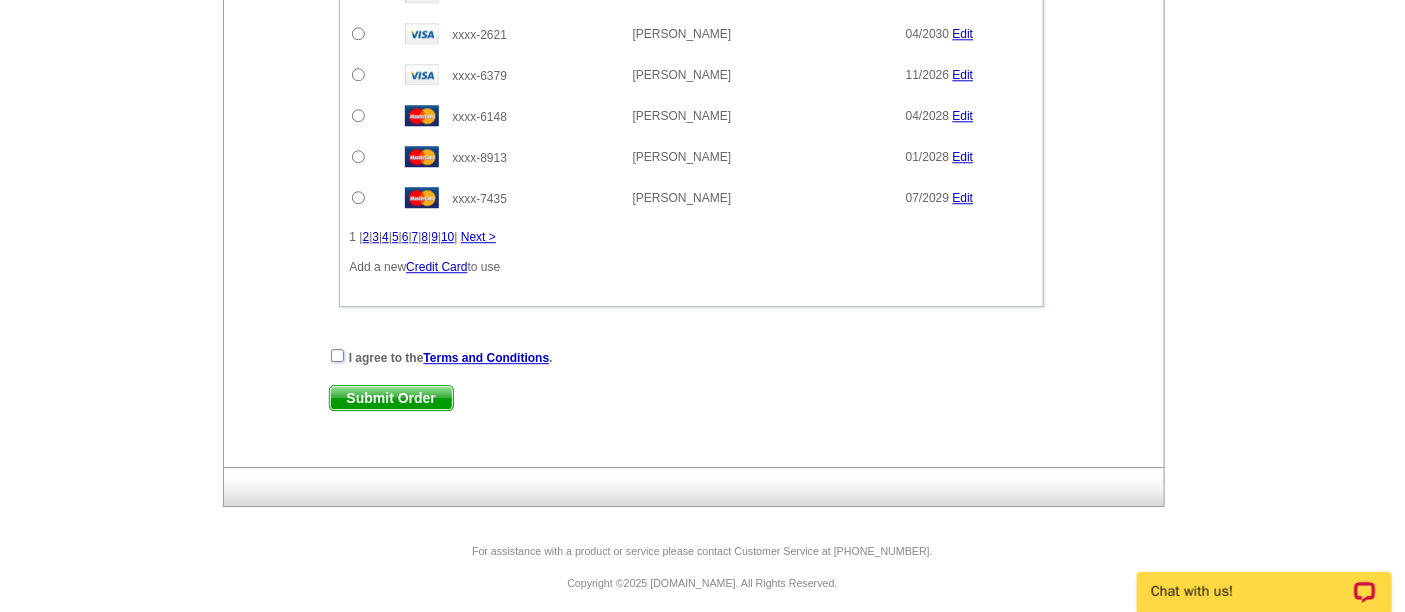click at bounding box center [337, 355] 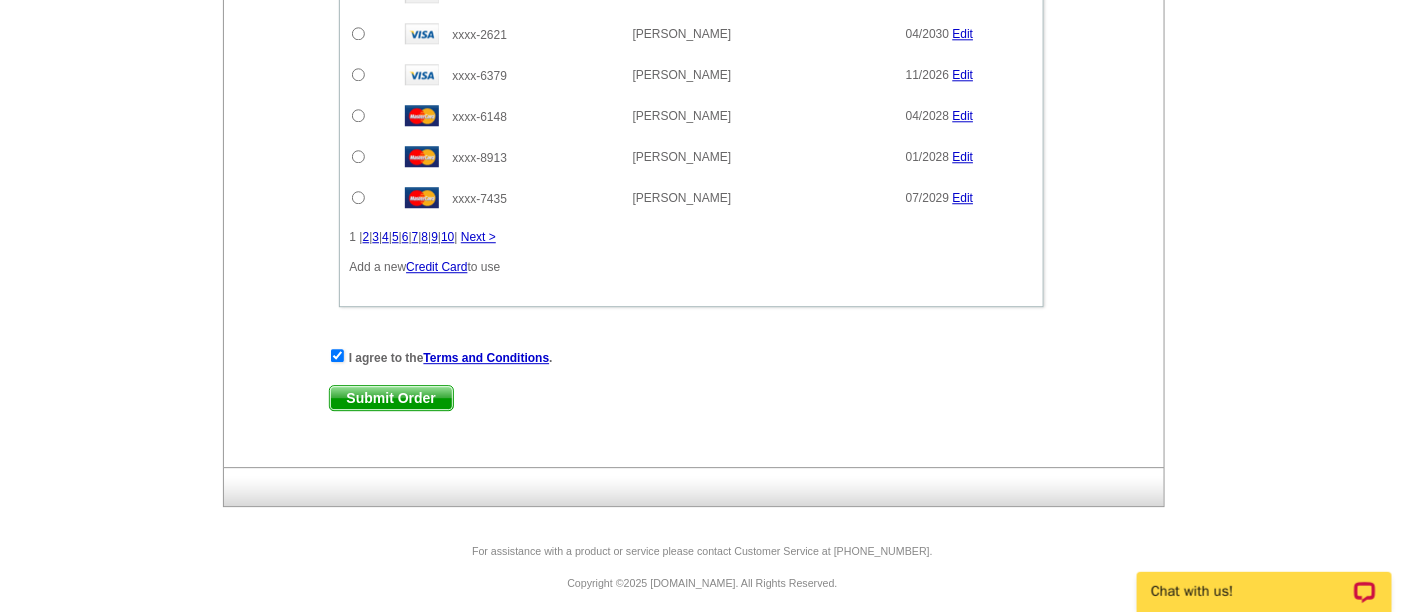 click on "Submit Order" at bounding box center (391, 398) 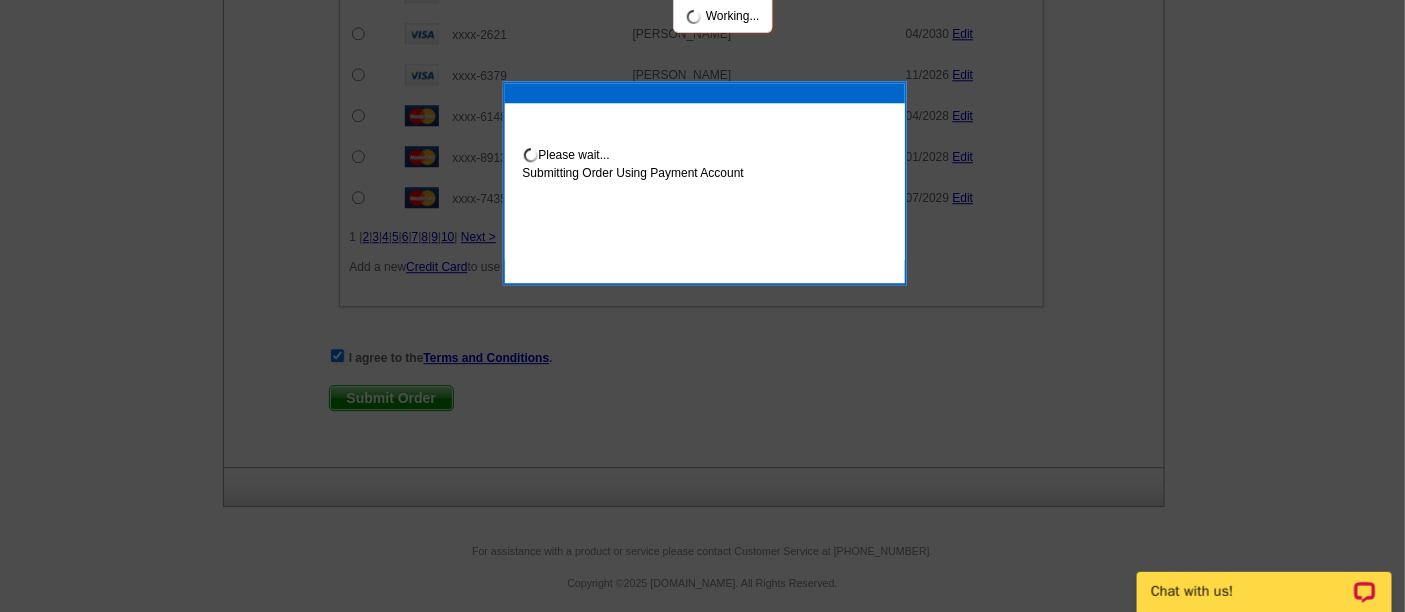 scroll, scrollTop: 1809, scrollLeft: 0, axis: vertical 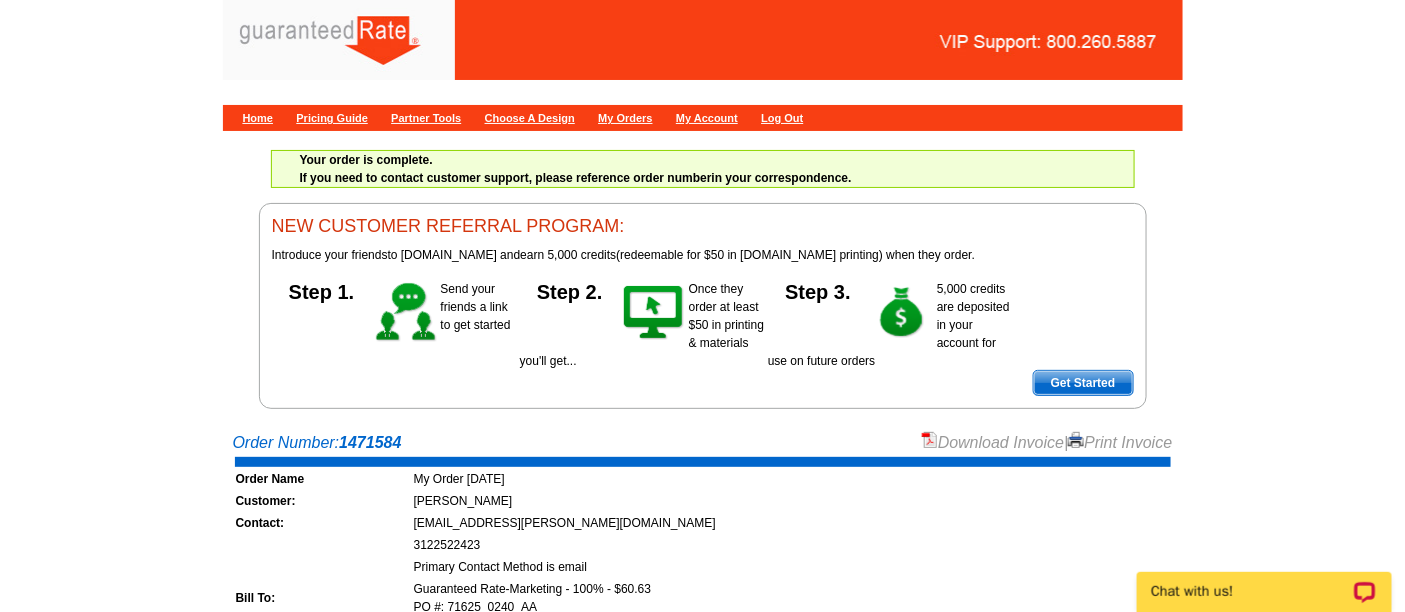 click on "Order Number:  1471584
Download Invoice  |
Print Invoice
Order Name
My Order [DATE]
Customer:
Ally [PERSON_NAME]
Contact:
[EMAIL_ADDRESS][PERSON_NAME][DOMAIN_NAME]
3122522423
Primary Contact Method is email
Bill To:
Guaranteed Rate-Marketing -  100%  - $60.63
PO #: 71625_0240_AA" at bounding box center (702, 752) 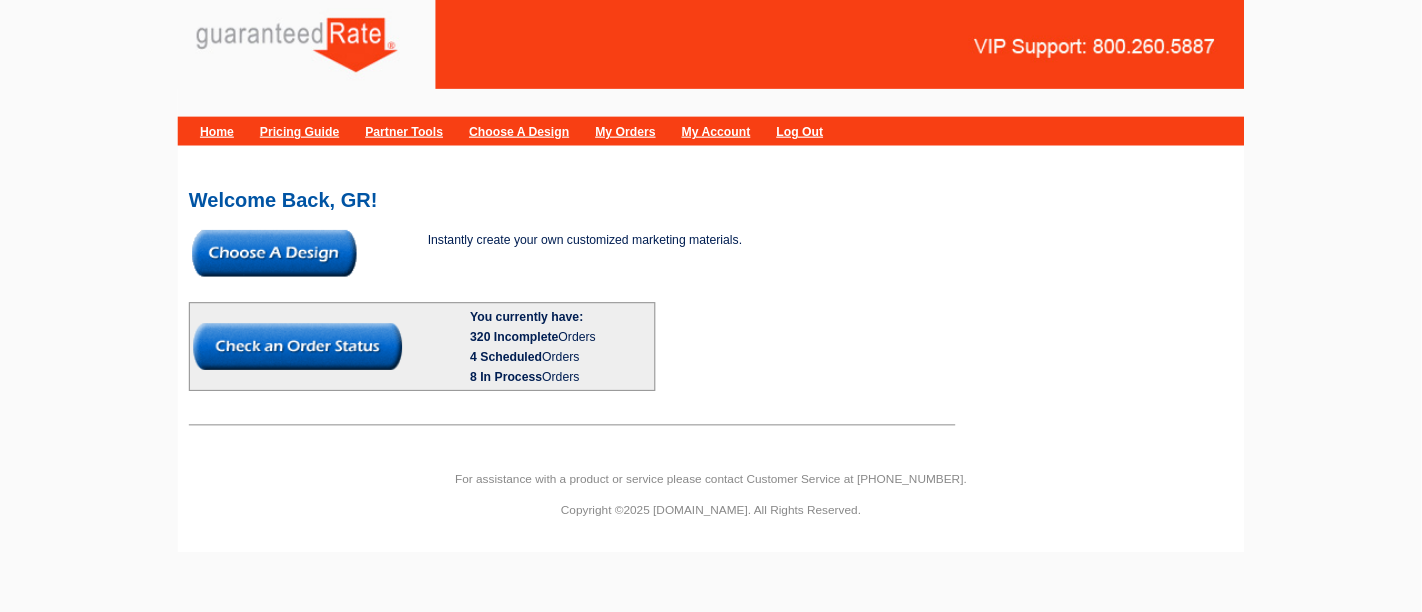 scroll, scrollTop: 0, scrollLeft: 0, axis: both 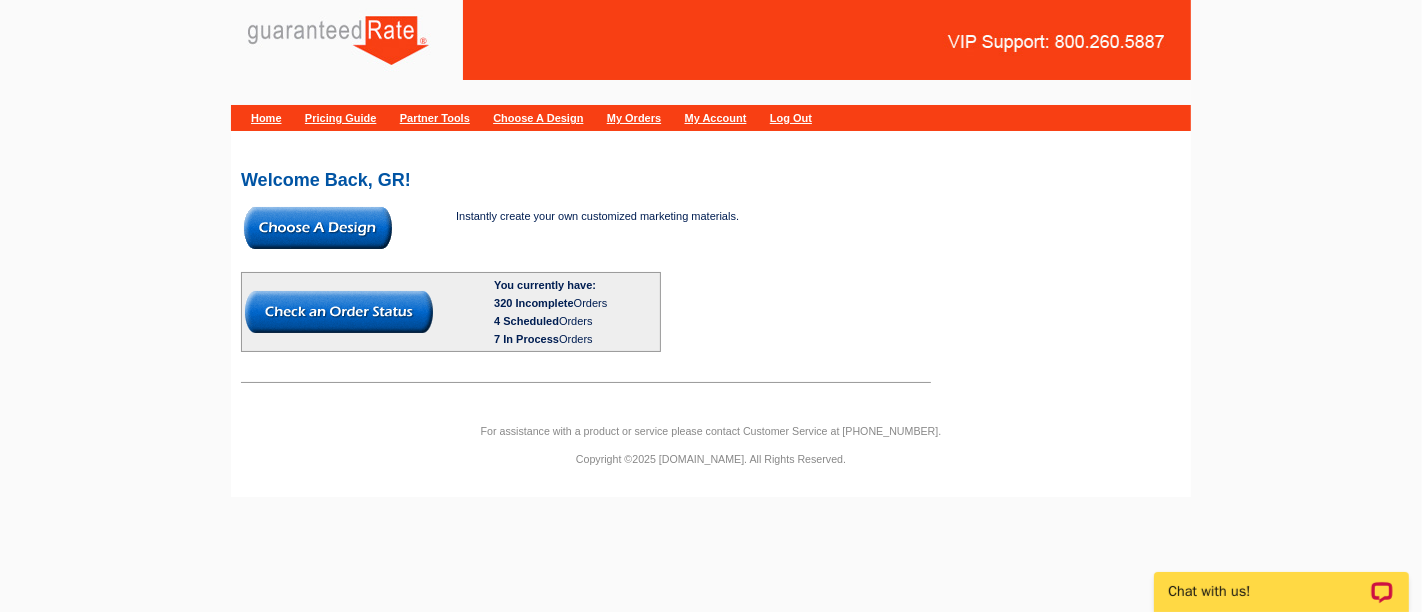 click at bounding box center (318, 228) 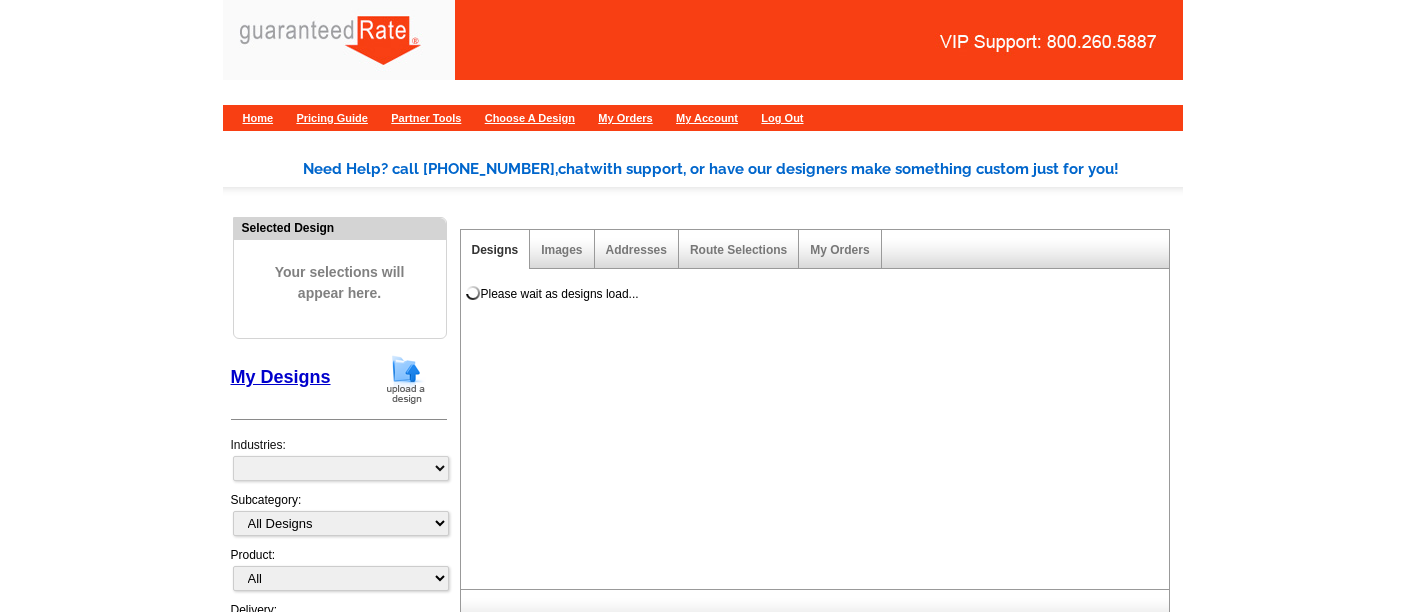 scroll, scrollTop: 0, scrollLeft: 0, axis: both 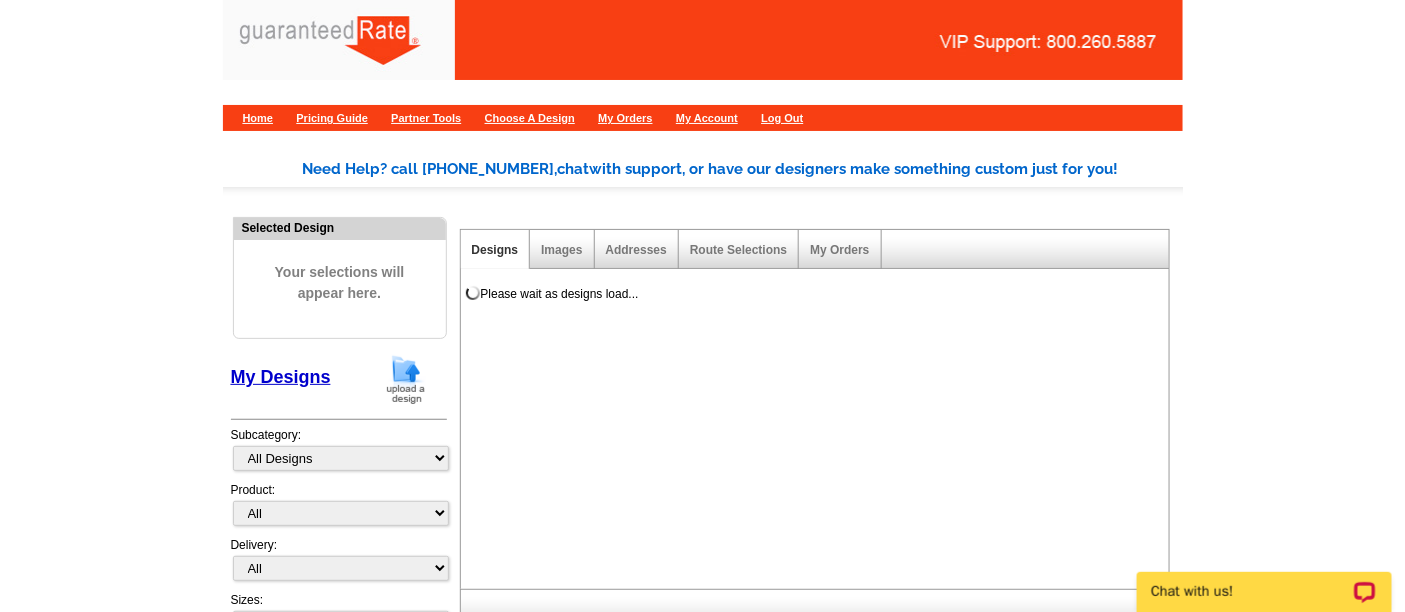 click at bounding box center (406, 379) 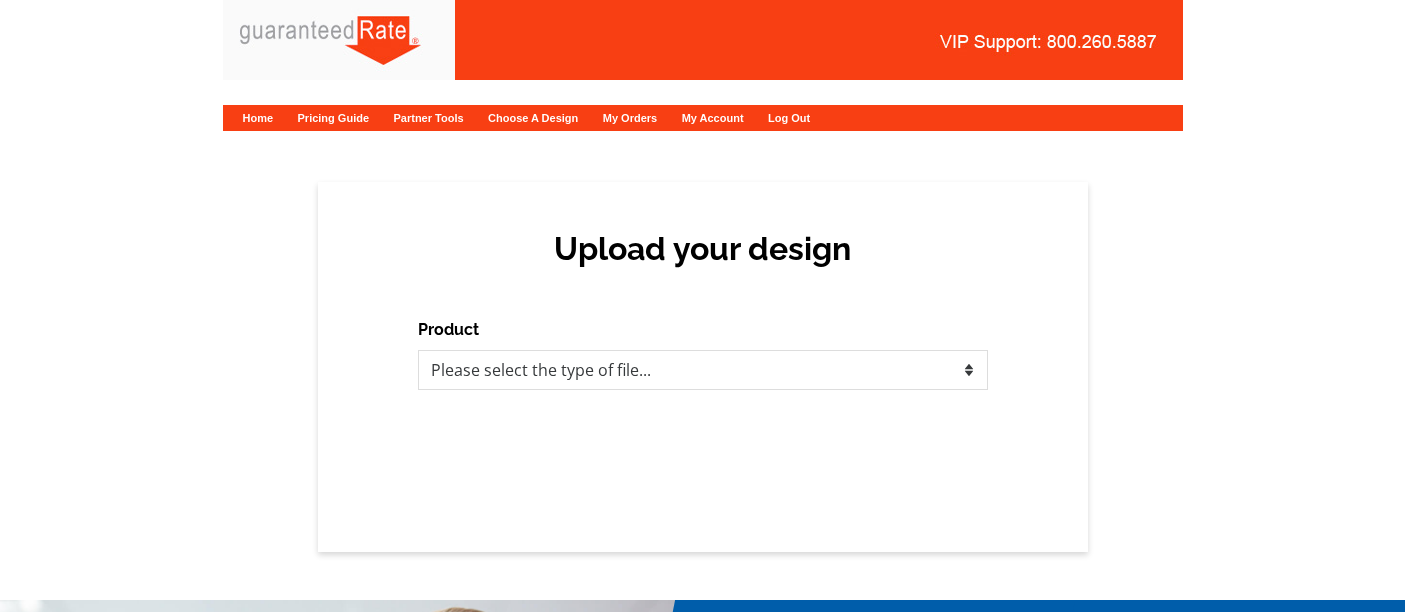 scroll, scrollTop: 0, scrollLeft: 0, axis: both 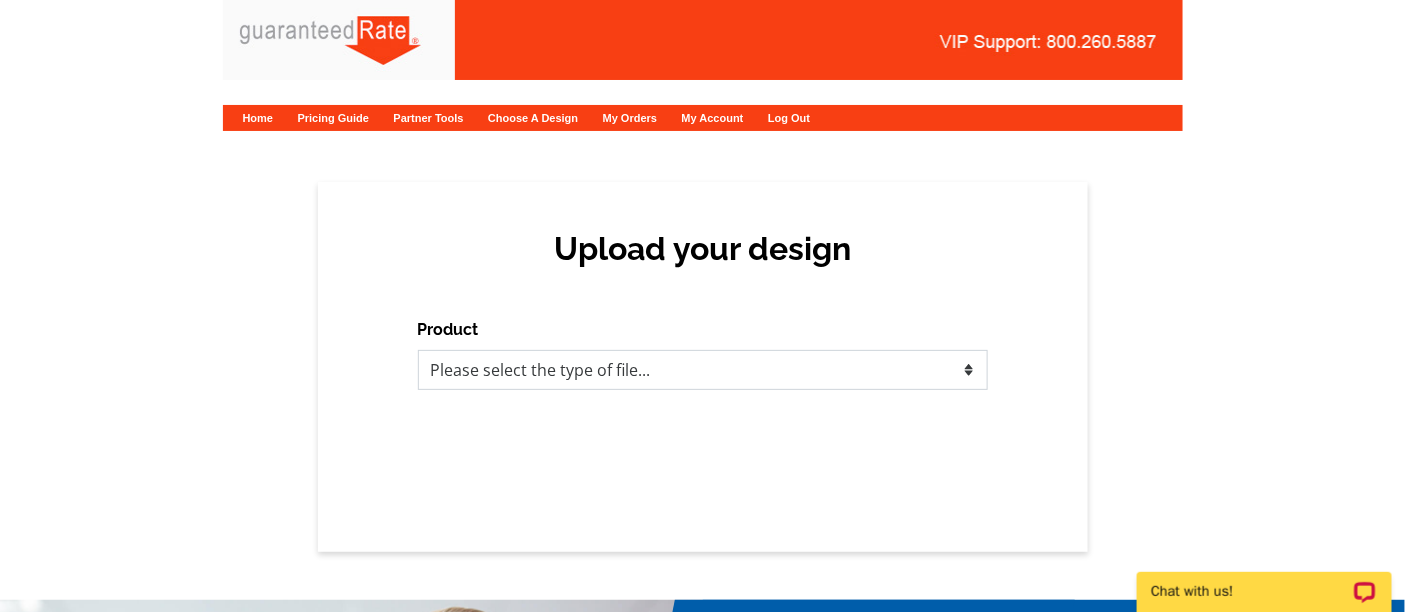 click on "Please select the type of file...
Postcards
Calendars
Business Cards
Letters and flyers
Greeting Cards" at bounding box center (703, 370) 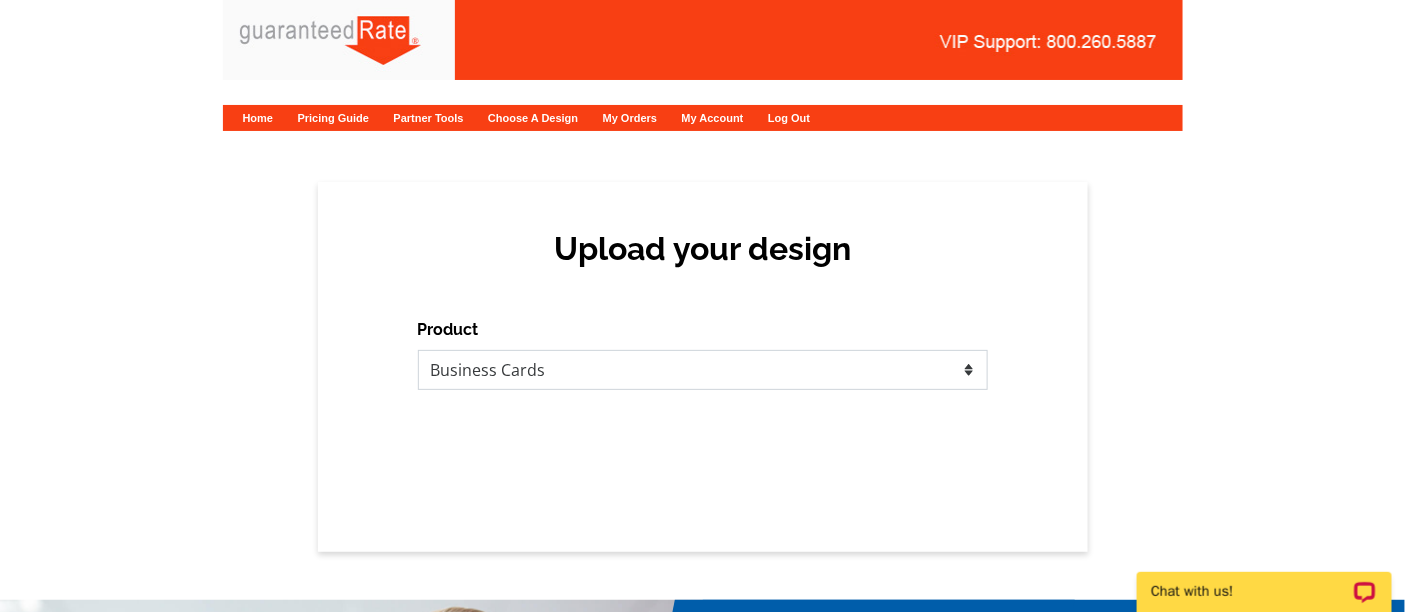 click on "Please select the type of file...
Postcards
Calendars
Business Cards
Letters and flyers
Greeting Cards" at bounding box center (703, 370) 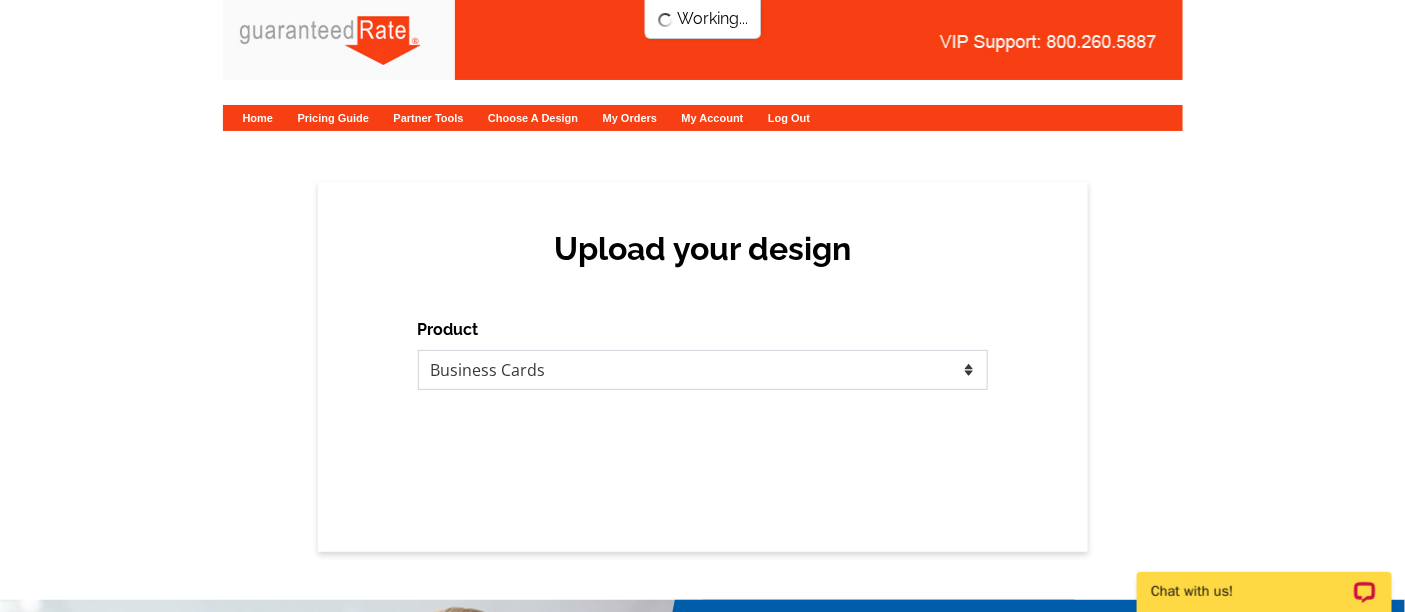 scroll, scrollTop: 0, scrollLeft: 0, axis: both 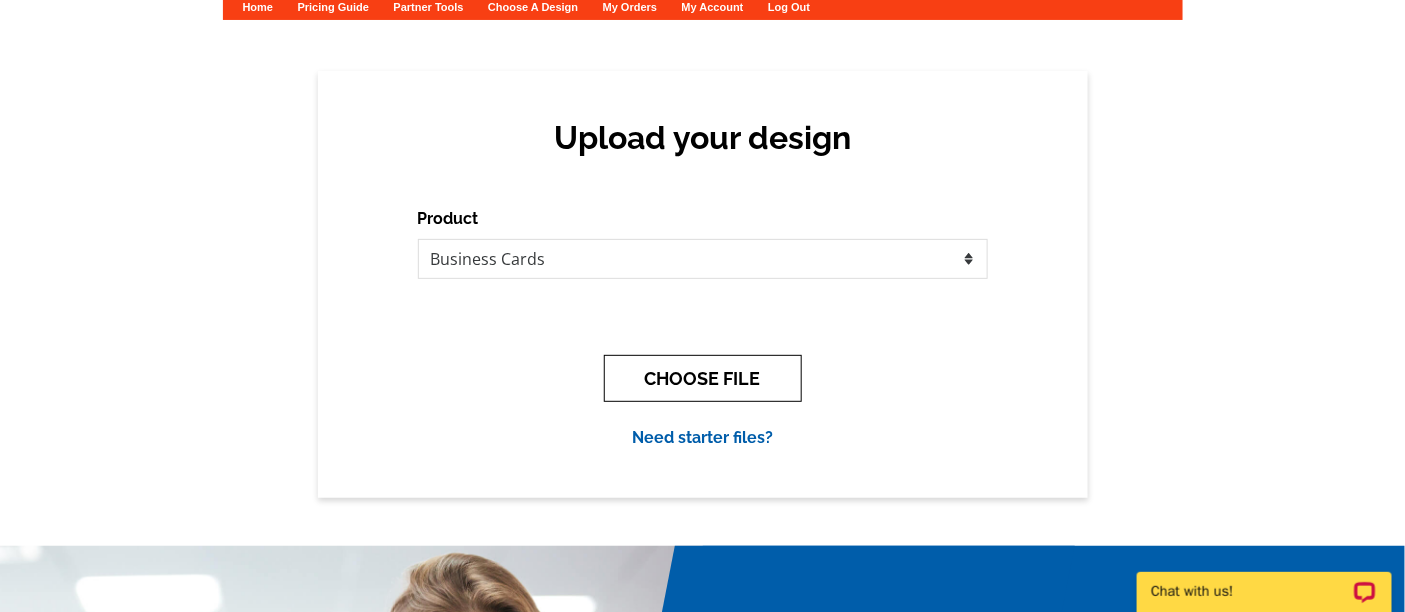 click on "CHOOSE FILE" at bounding box center [703, 378] 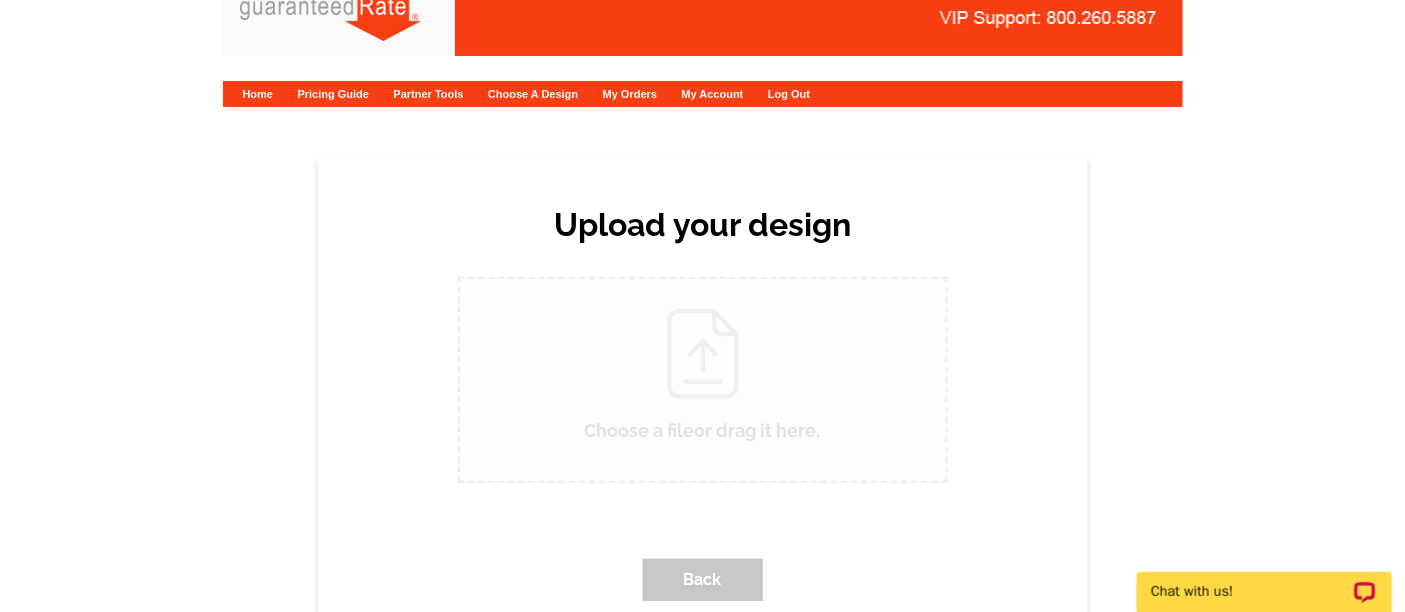 scroll, scrollTop: 0, scrollLeft: 0, axis: both 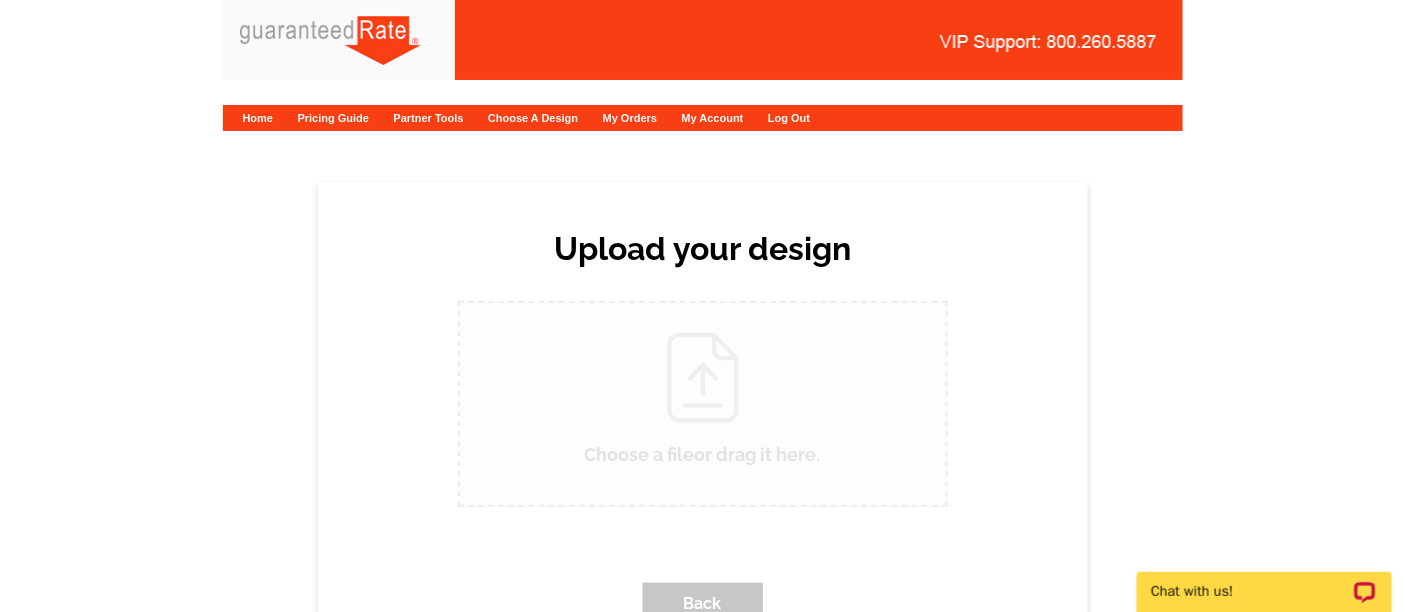 click on "Choose a file  or drag it here ." at bounding box center [703, 404] 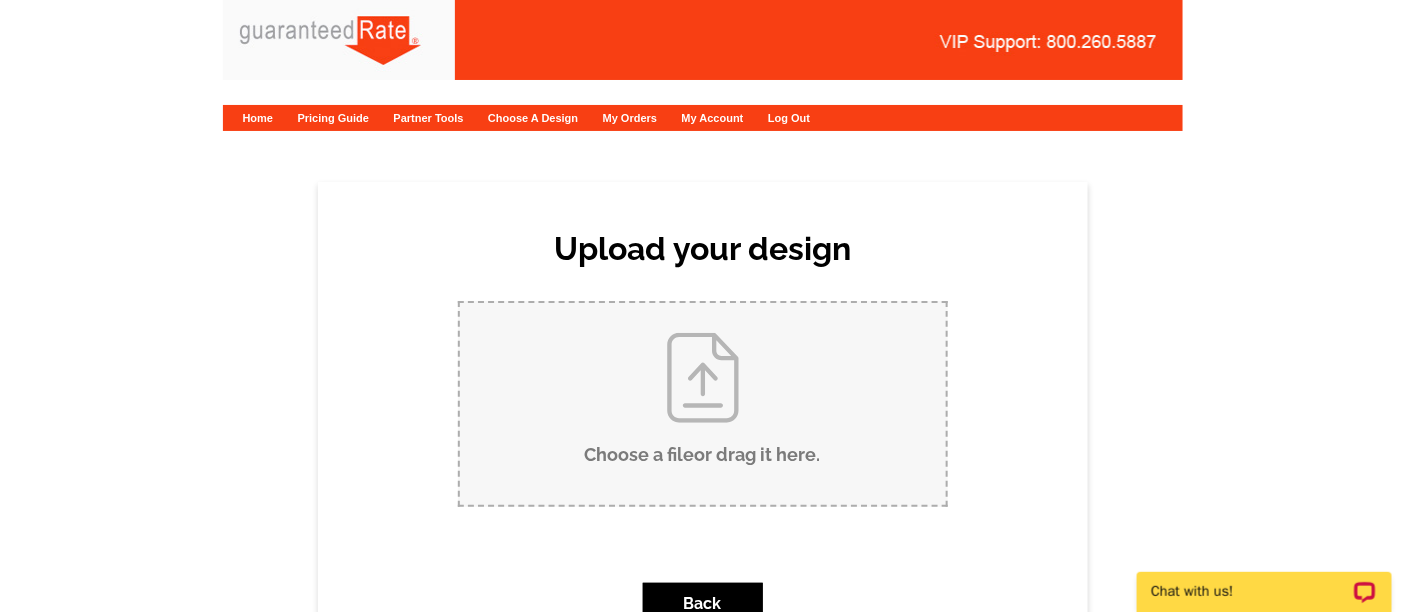 click on "Choose a file  or drag it here ." at bounding box center (703, 404) 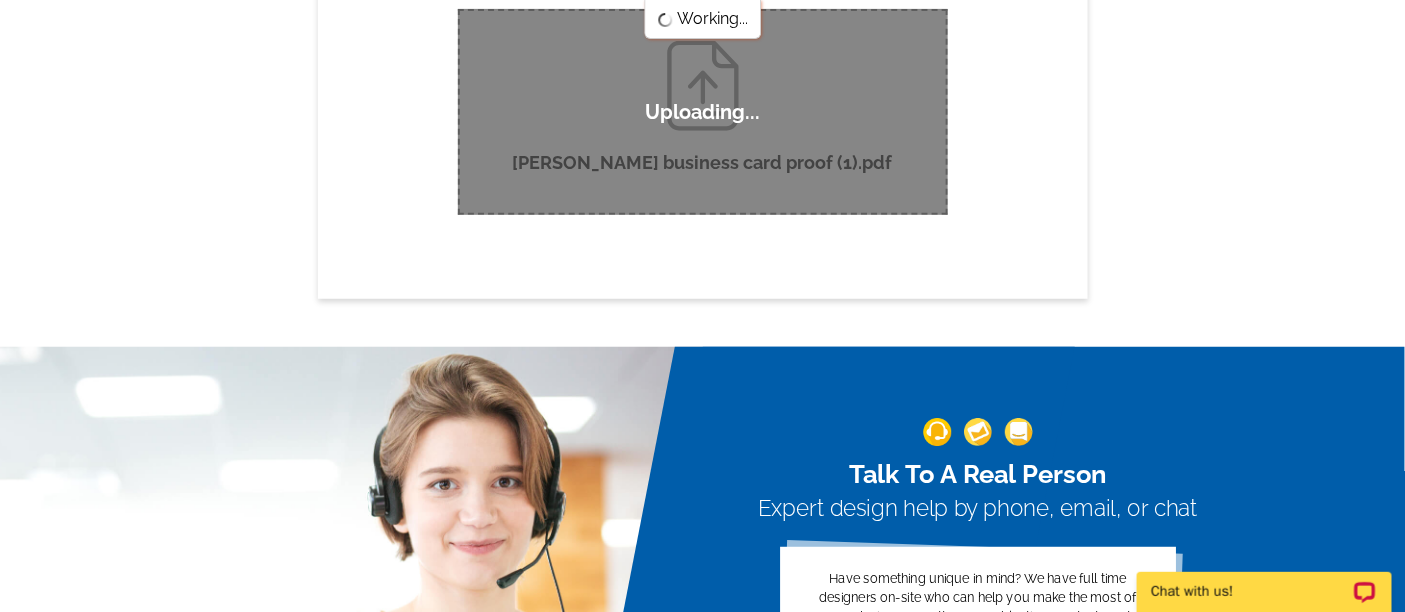 scroll, scrollTop: 222, scrollLeft: 0, axis: vertical 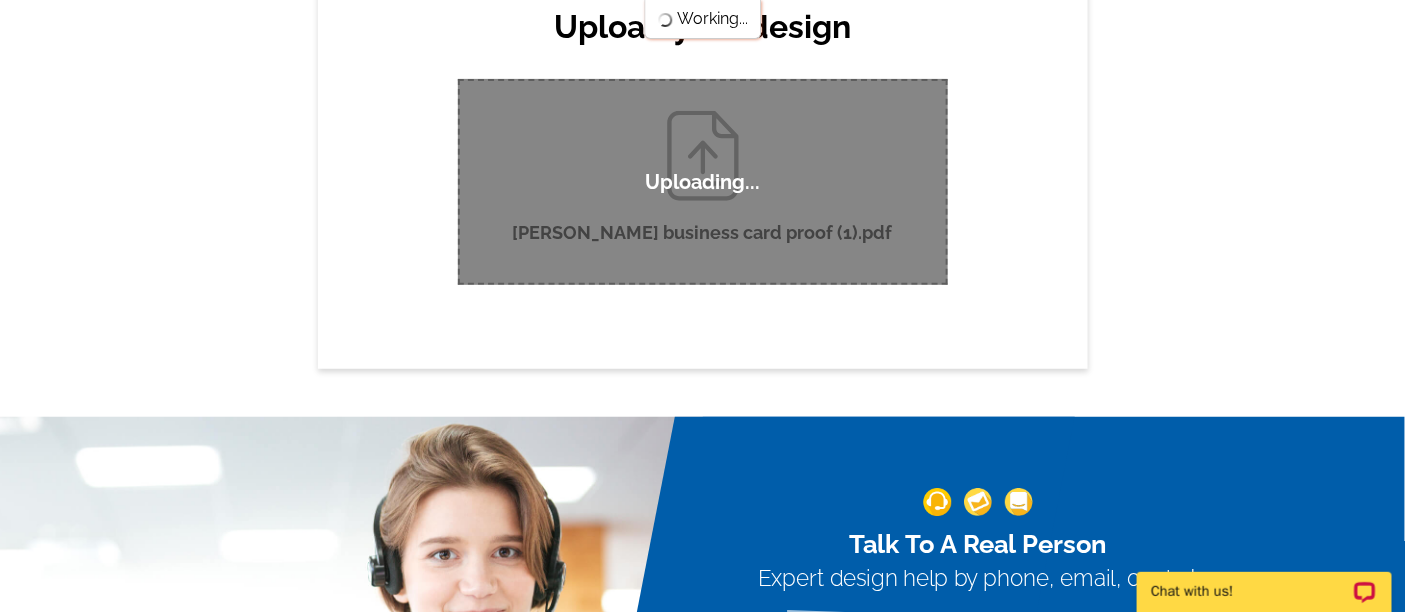 type 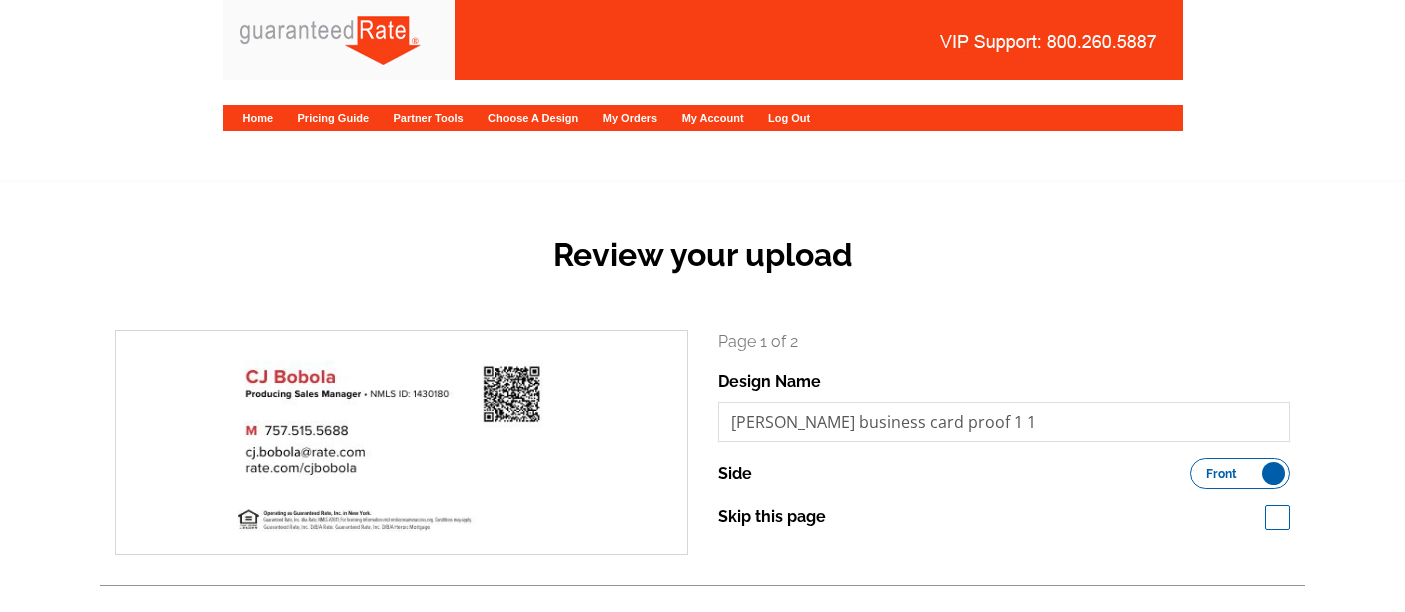 scroll, scrollTop: 0, scrollLeft: 0, axis: both 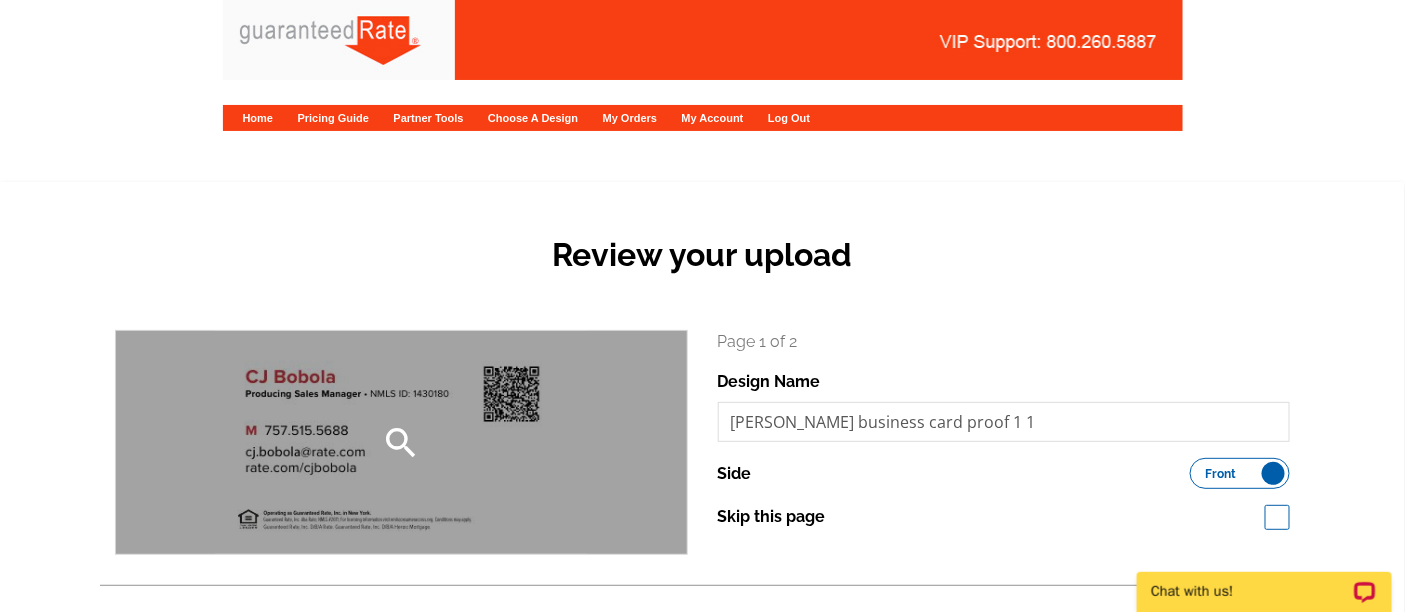 click on "search" at bounding box center (401, 442) 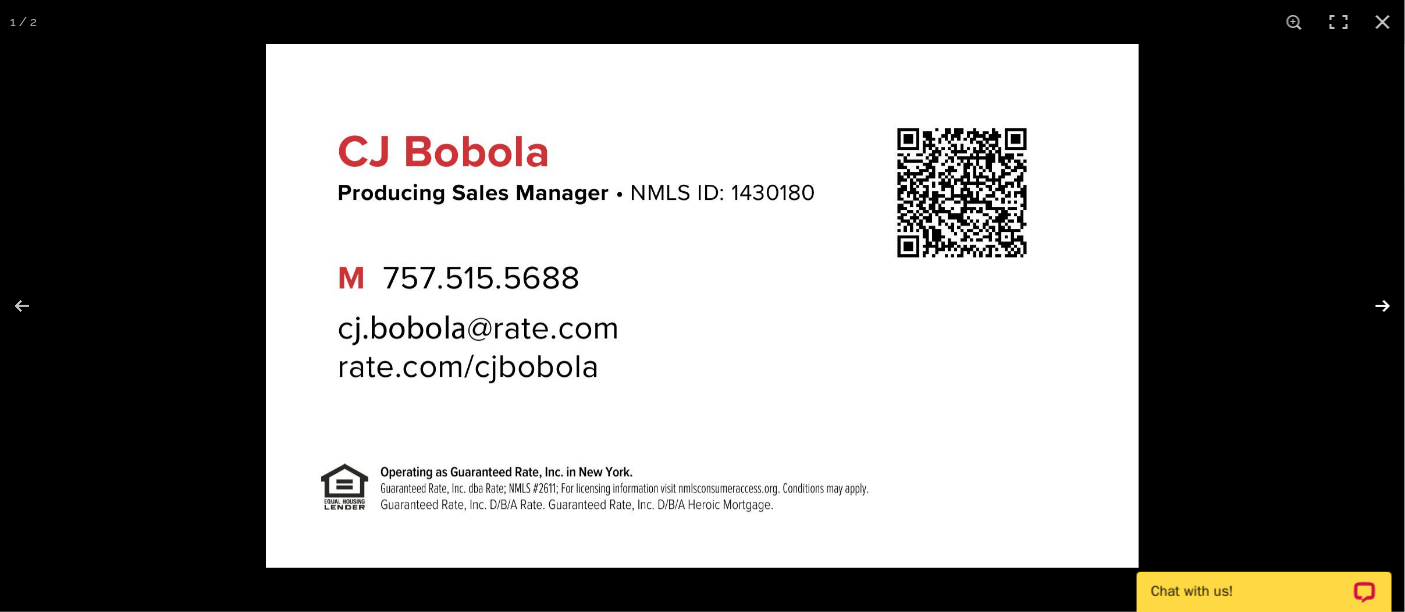 click at bounding box center [1370, 306] 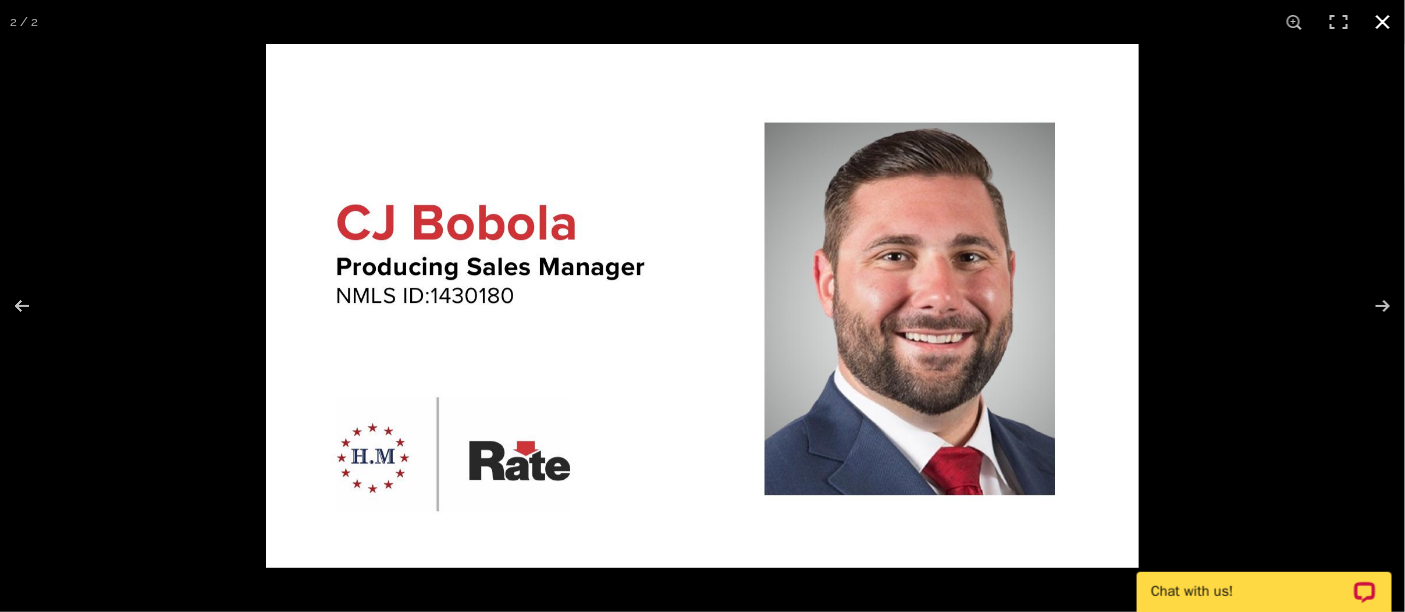 click at bounding box center [1383, 22] 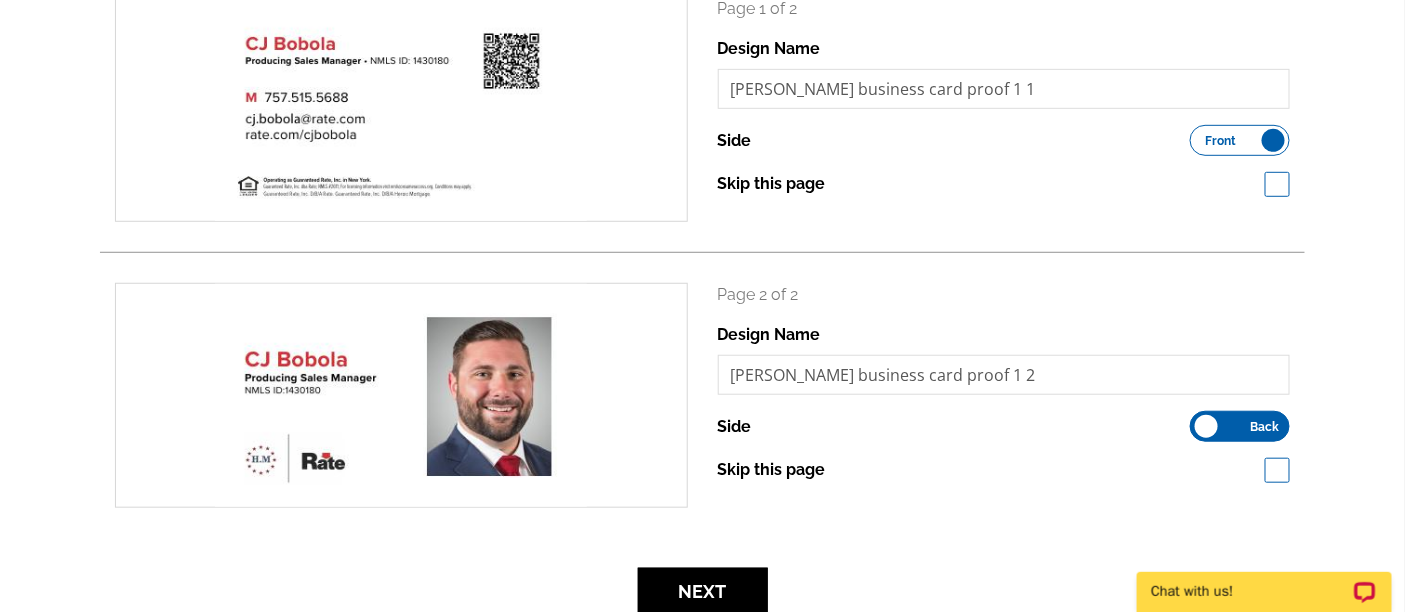 scroll, scrollTop: 444, scrollLeft: 0, axis: vertical 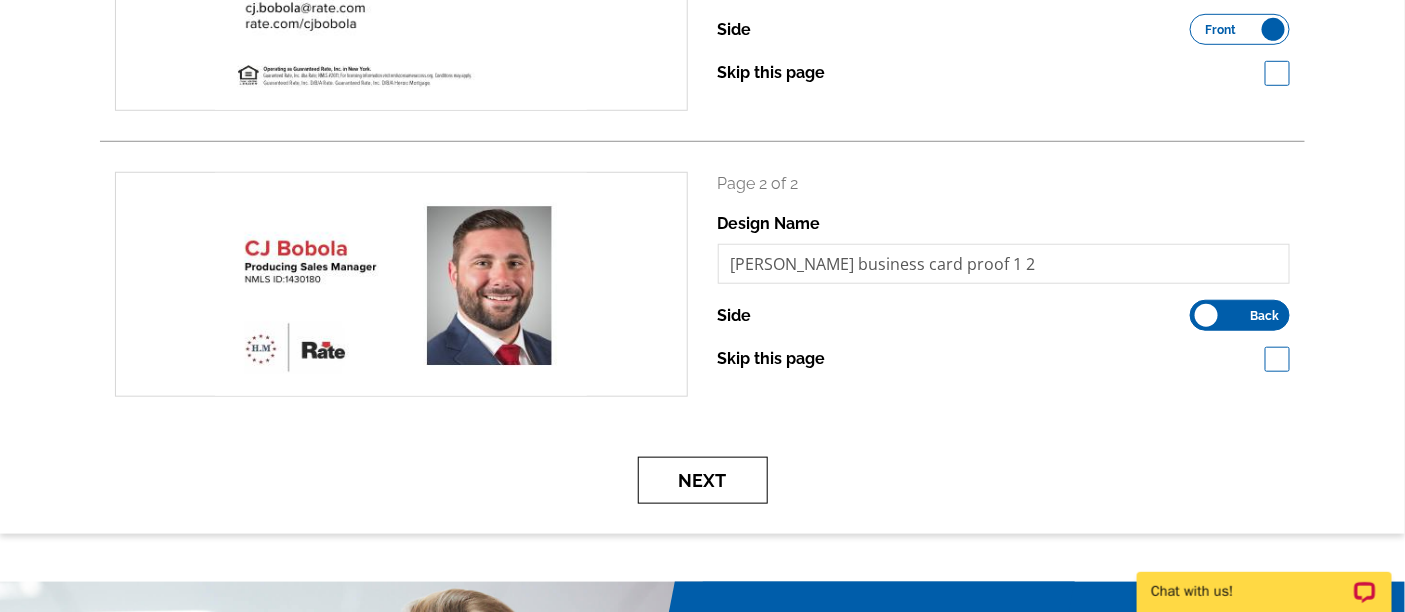 click on "Next" at bounding box center (703, 480) 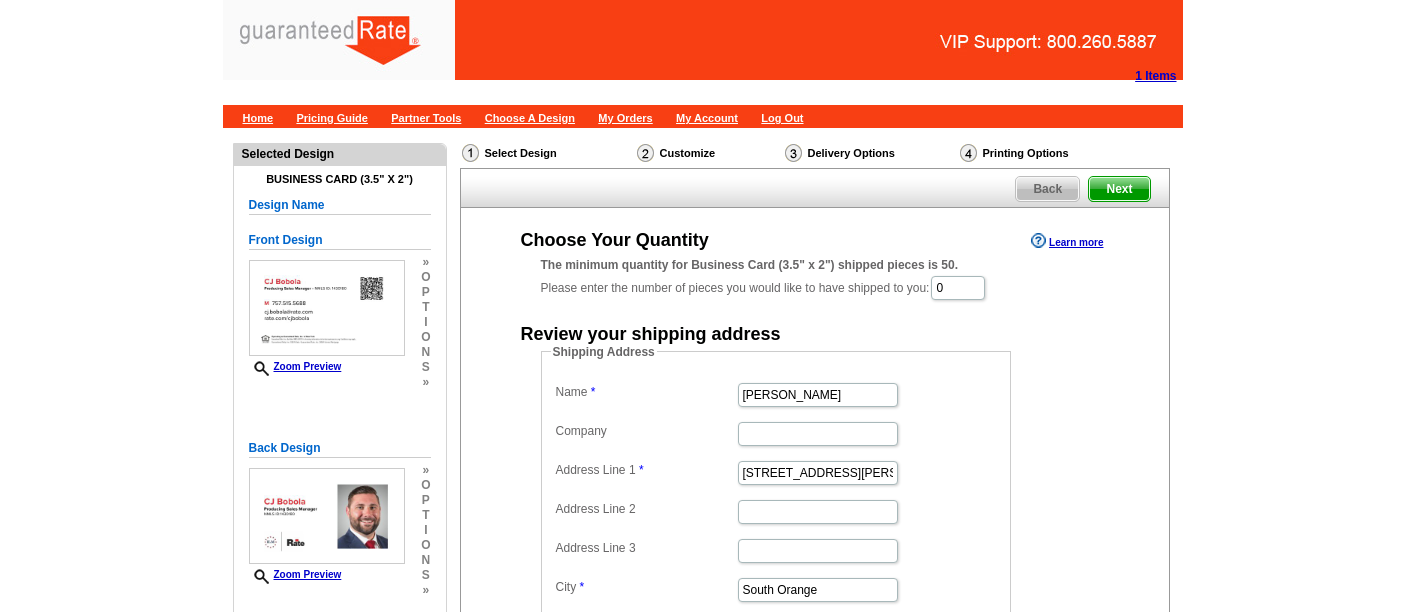 scroll, scrollTop: 0, scrollLeft: 0, axis: both 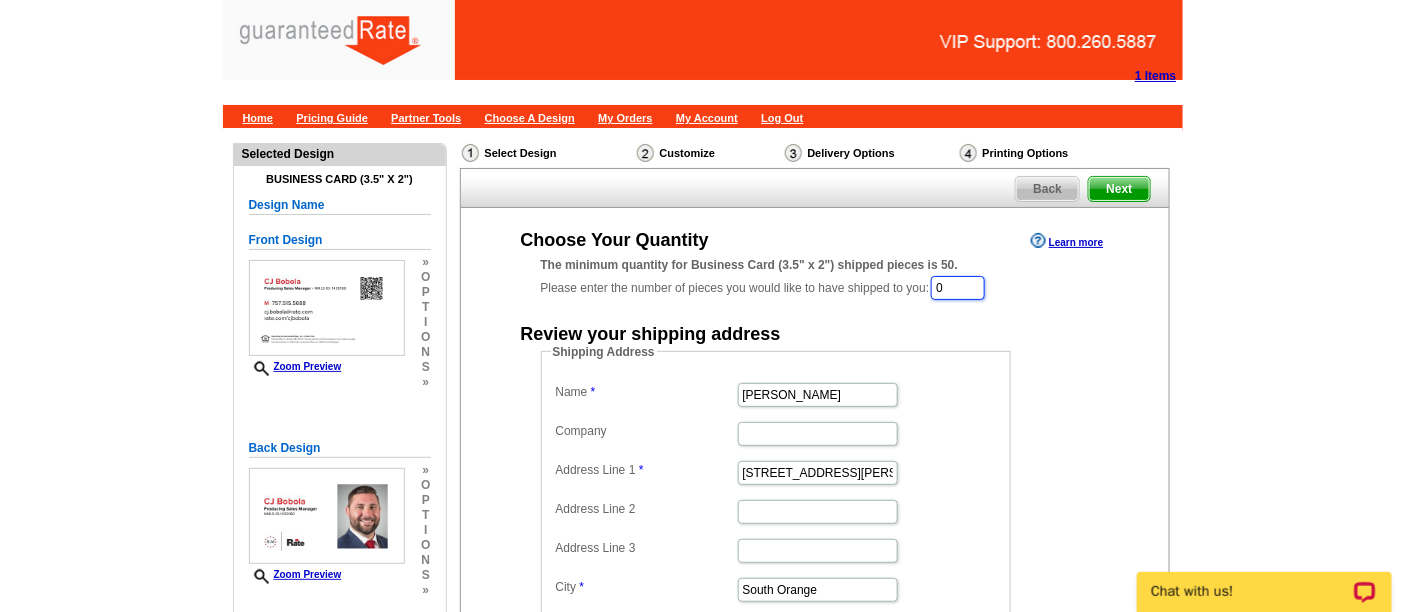 click on "0" at bounding box center (958, 288) 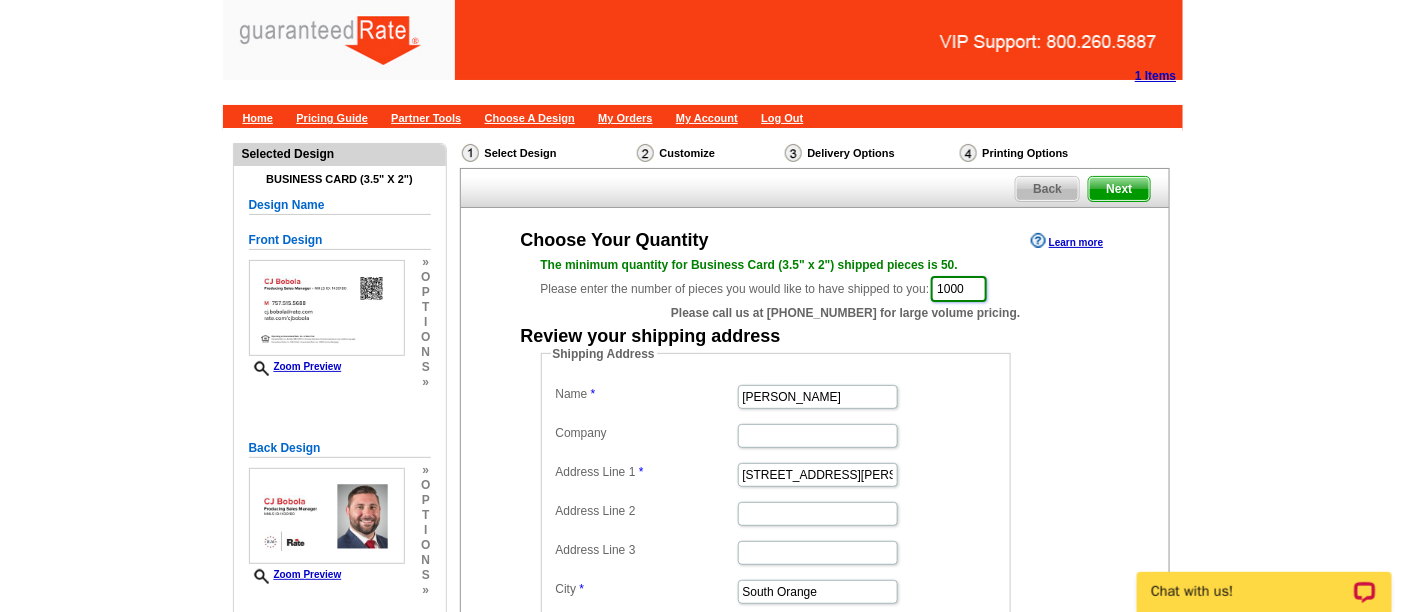 type on "1000" 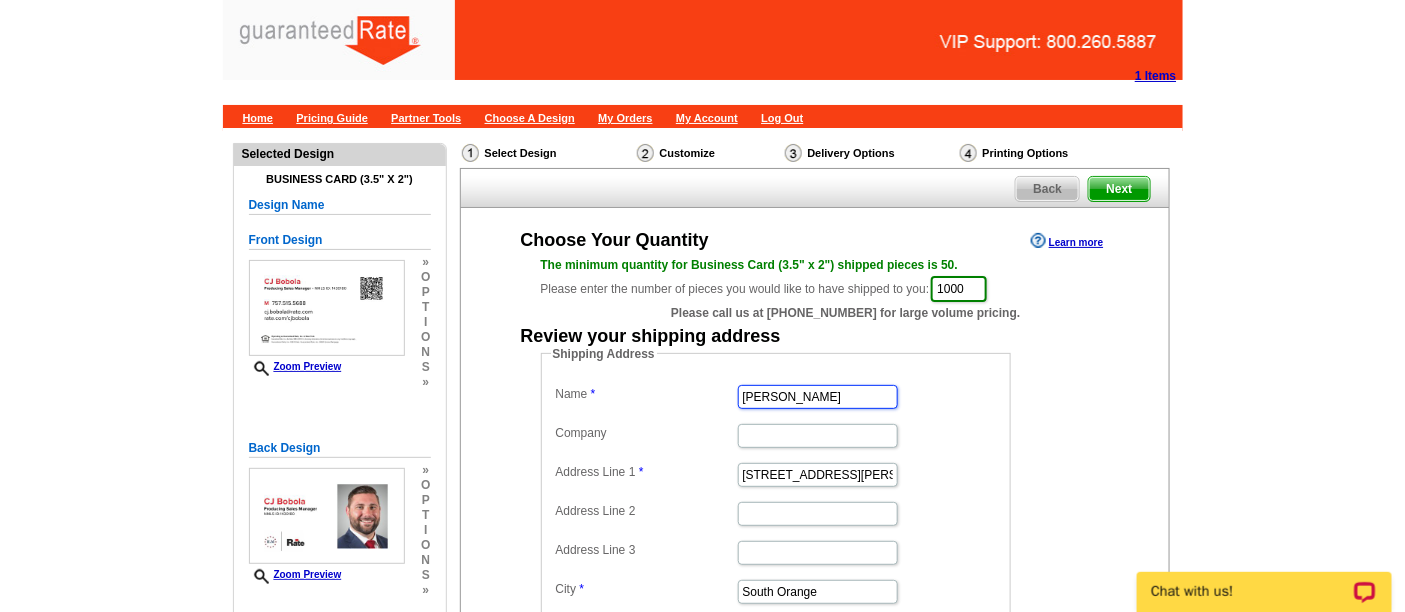 drag, startPoint x: 851, startPoint y: 386, endPoint x: 588, endPoint y: 370, distance: 263.48624 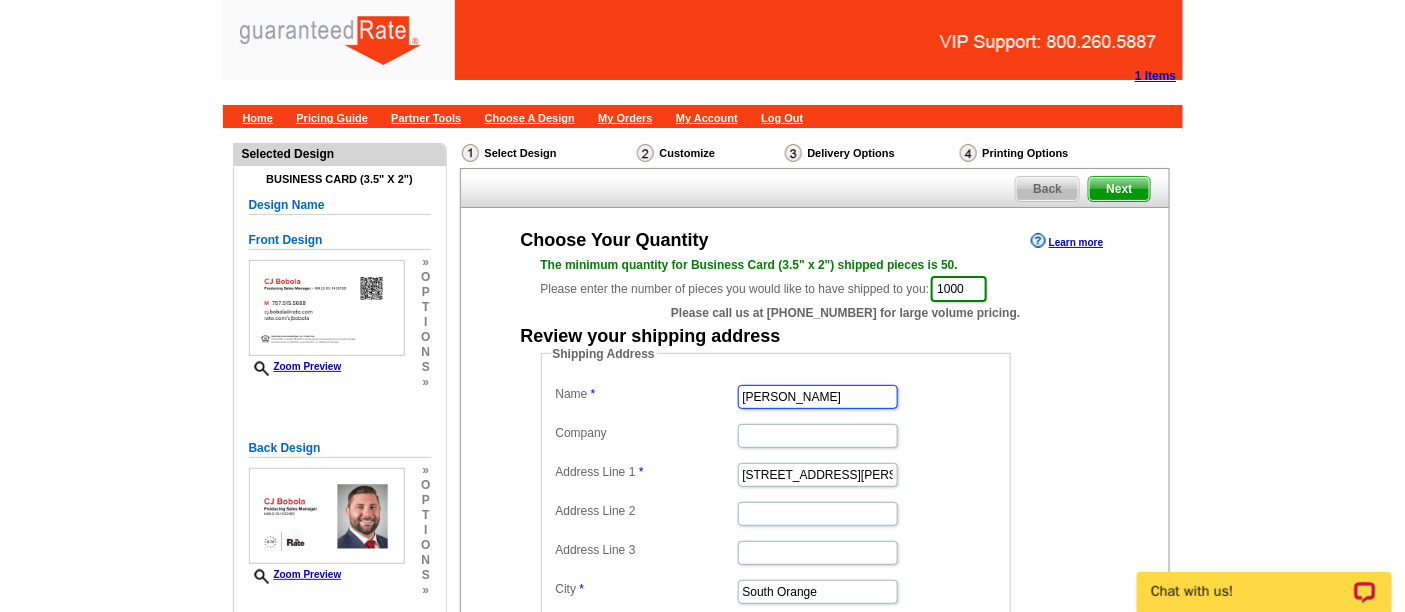 click on "Shipping Address
Name
Vanessa Pollock
Company
Address Line 1
350 Tillou Rd
Address Line 2
Address Line 3
City
South Orange
State
Alabama
Alaska
Arizona
Arkansas
California
Colorado
Connecticut
District of Columbia
Delaware
Florida
Georgia
Hawaii
Idaho
Illinois
Indiana
Iowa
Kansas
Kentucky
Louisiana
Maine
Maryland
Massachusetts
Michigan
Minnesota
Mississippi
Missouri
Montana
Nebraska
Nevada
New Hampshire
New Jersey
New Mexico
New York
North Carolina
North Dakota
Ohio
Oklahoma
Oregon
Pennsylvania
Rhode Island
South Carolina
South Dakota
Tennessee
Texas
Utah
Vermont
Virginia
Washington
West Virginia
Wisconsin
Wyoming
Zip
07079" at bounding box center [776, 527] 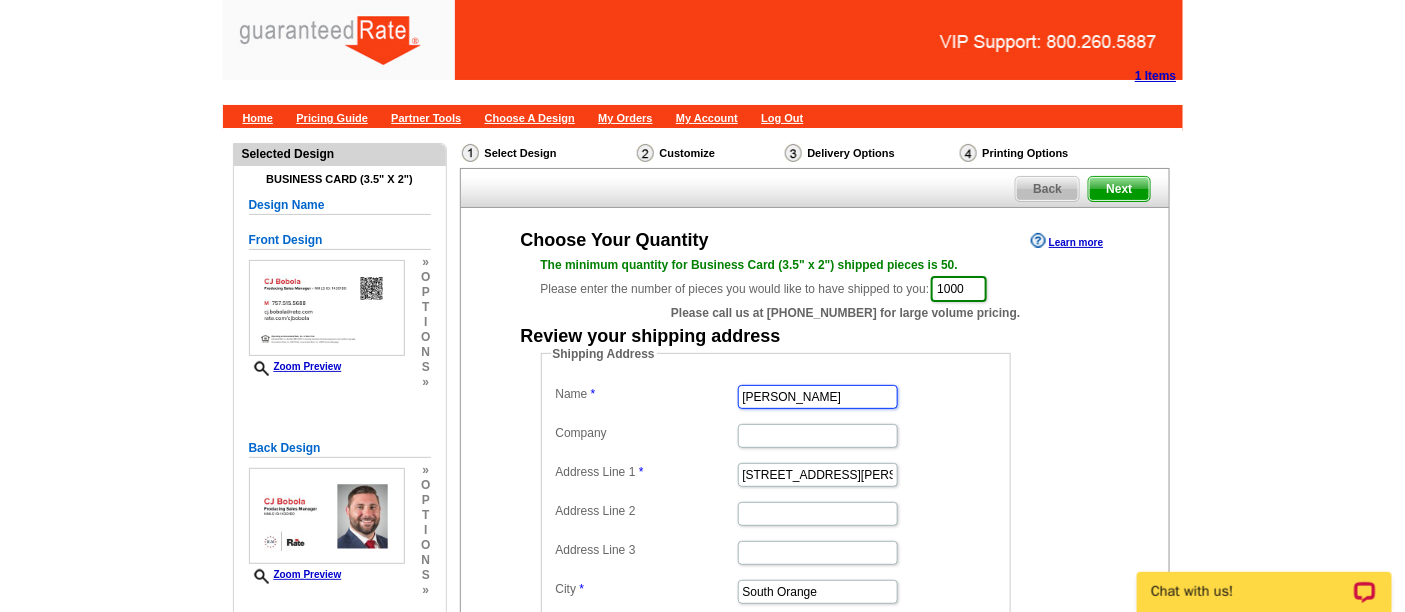 type on "CJ Bobola" 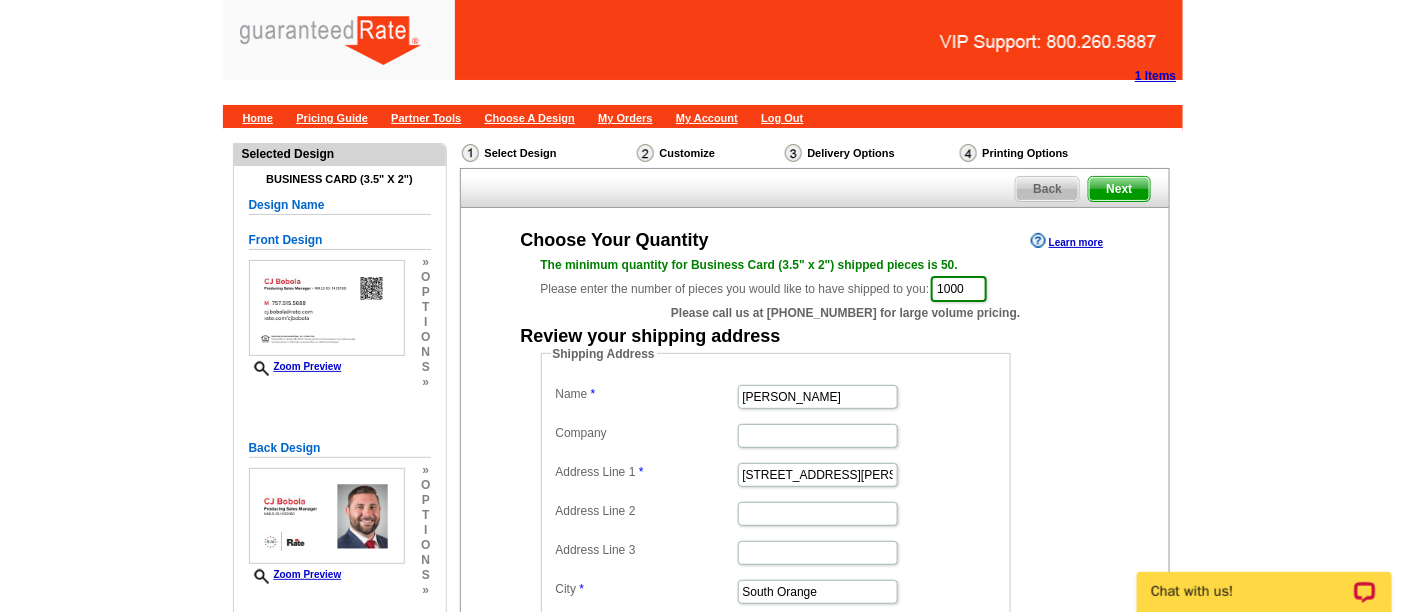 click on "Shipping Address
Name
CJ Bobola
Company
Address Line 1
350 Tillou Rd
Address Line 2
Address Line 3
City
South Orange
State
Alabama
Alaska
Arizona
Arkansas
California
Colorado
Connecticut
District of Columbia
Delaware
Florida
Georgia
Hawaii
Idaho
Illinois
Indiana
Iowa
Kansas
Kentucky
Louisiana
Maine
Maryland
Massachusetts
Michigan
Minnesota
Mississippi
Missouri
Montana
Nebraska
Nevada
New Hampshire
New Jersey
New Mexico
New York
North Carolina
North Dakota
Ohio
Oklahoma
Oregon
Pennsylvania
Rhode Island
South Carolina
South Dakota
Tennessee
Texas
Utah
Vermont
Virginia
Washington
West Virginia
Wisconsin
Wyoming
Zip
07079" at bounding box center [807, 527] 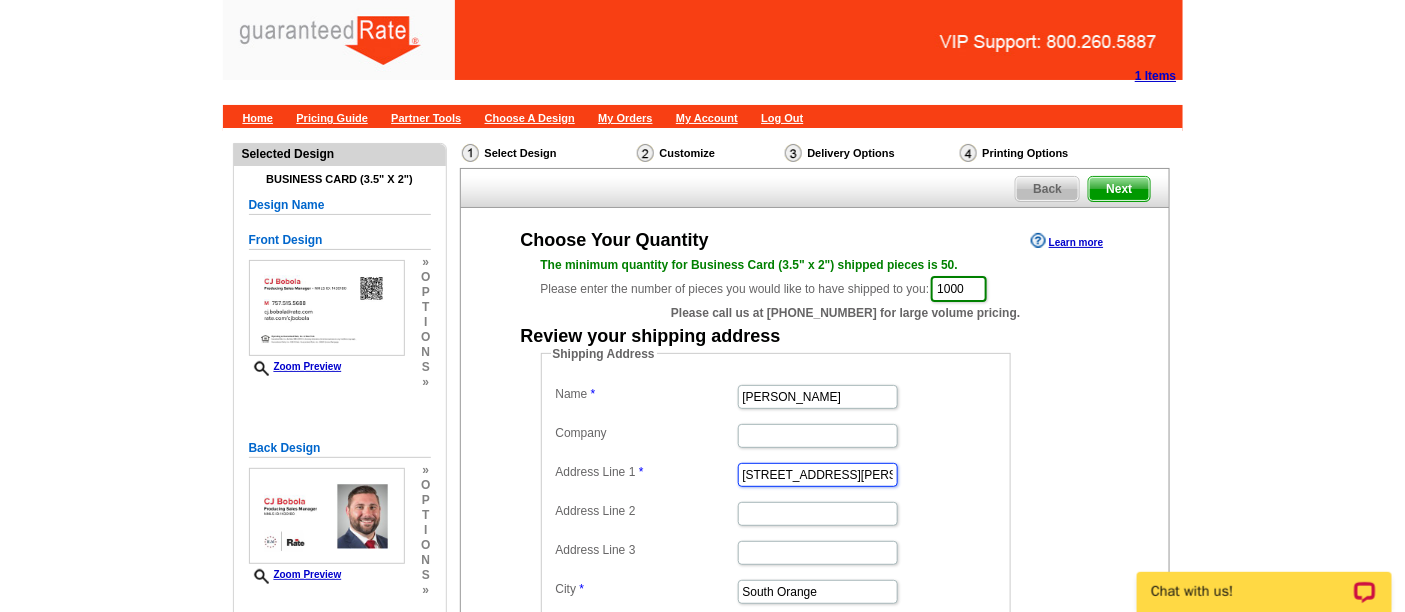click on "350 Tillou Rd" at bounding box center (818, 475) 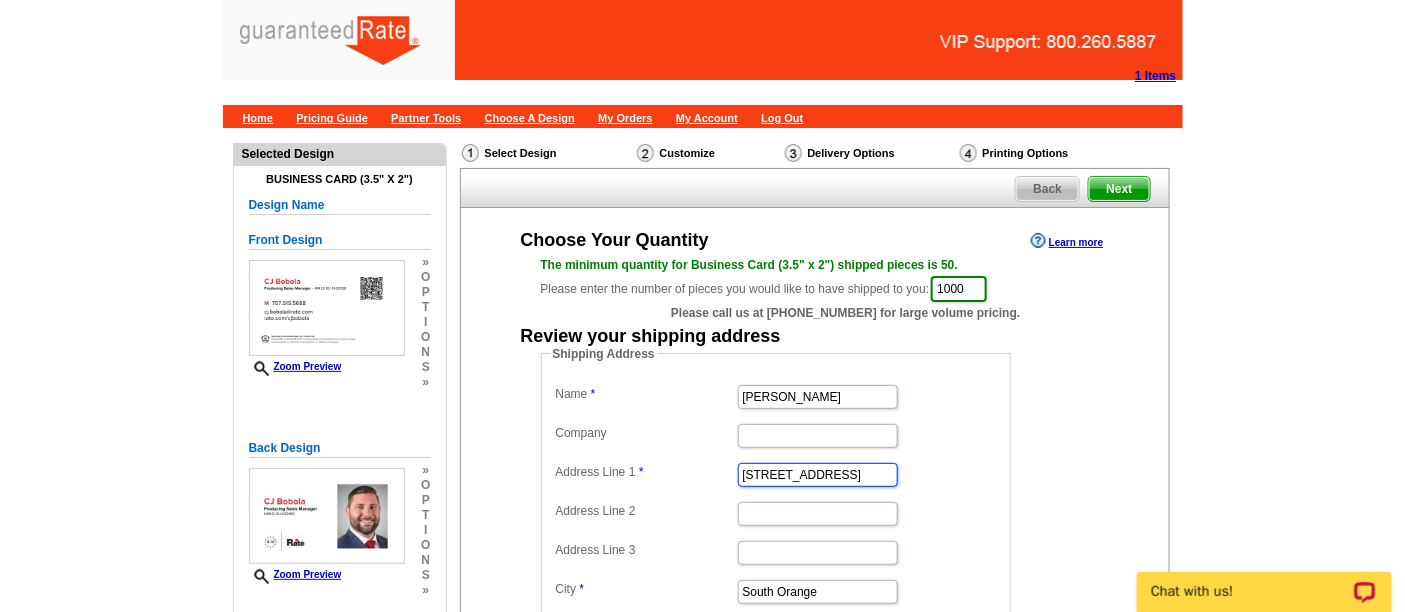 type on "[STREET_ADDRESS]" 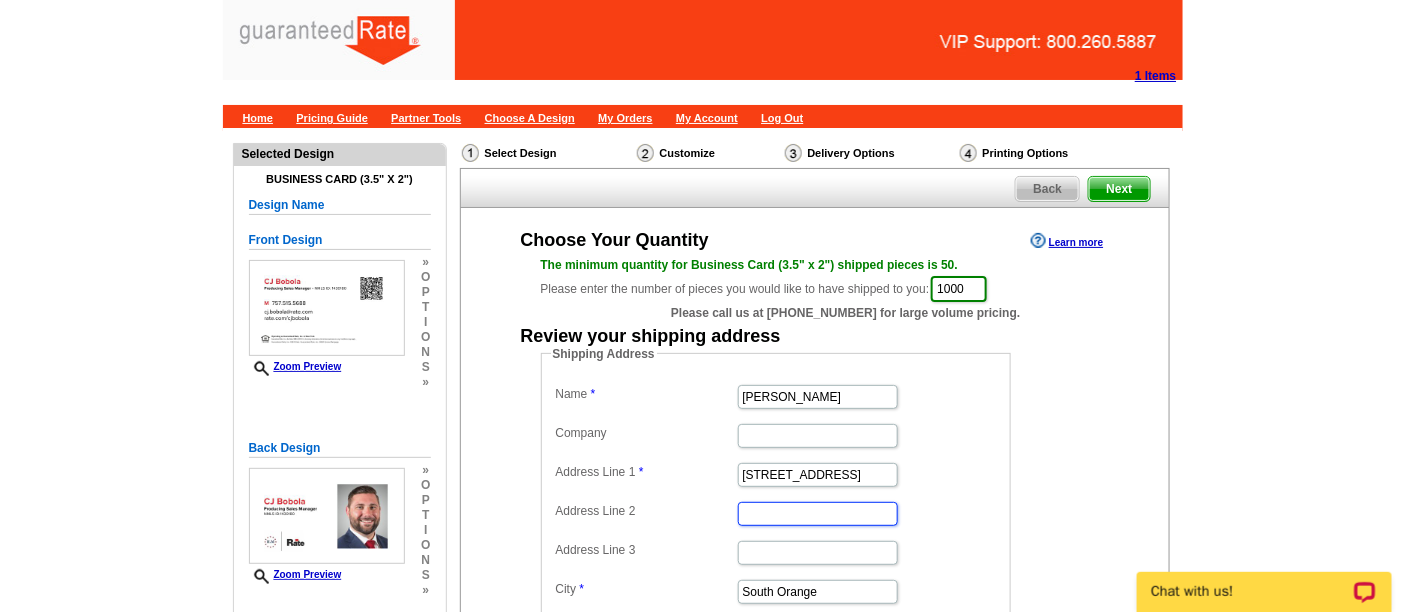 click on "Address Line 2" at bounding box center (818, 514) 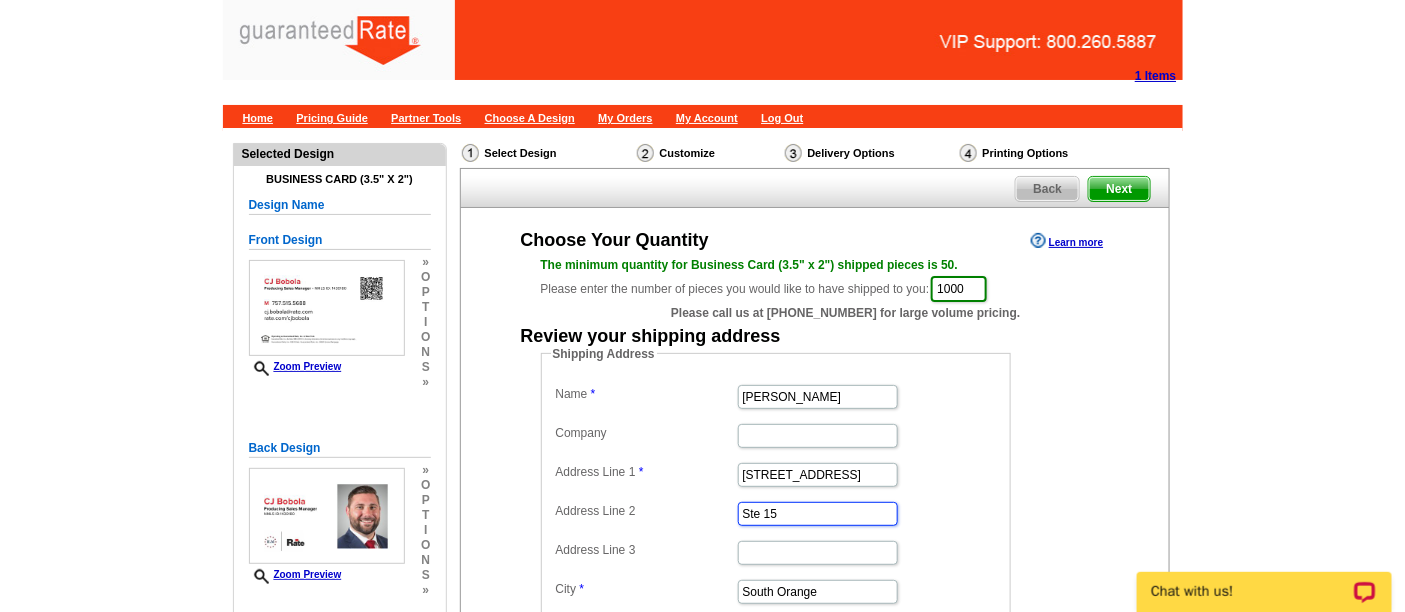 type on "Ste 15" 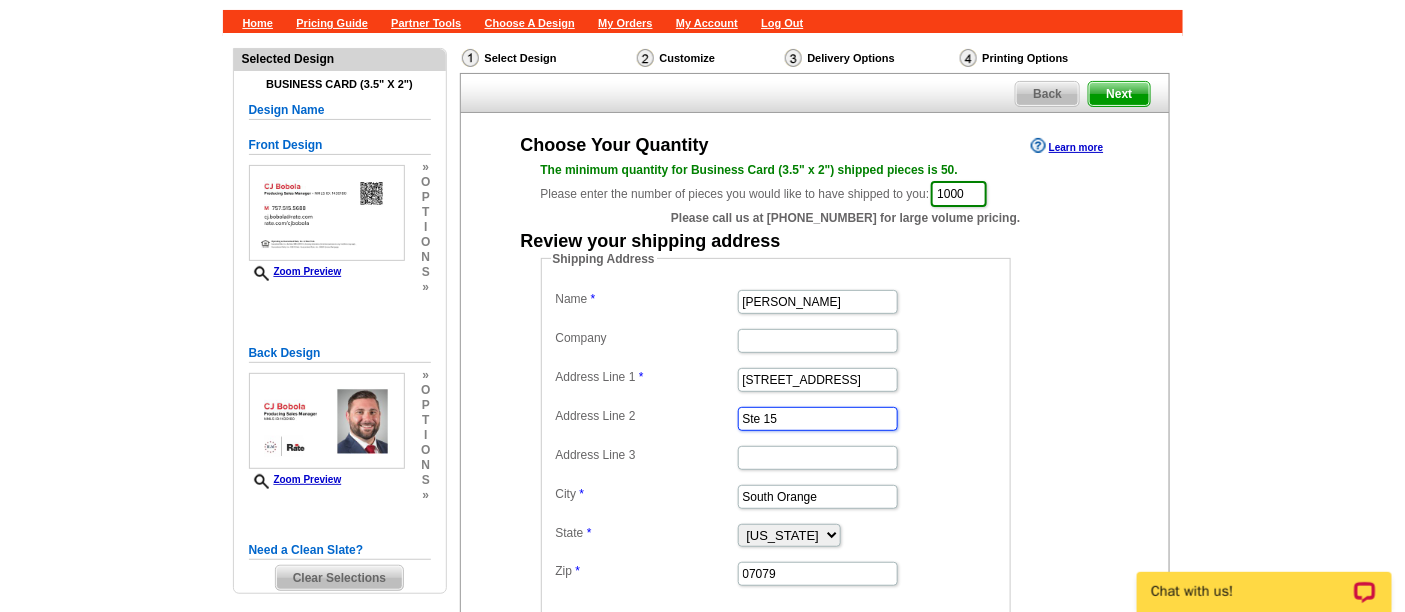 scroll, scrollTop: 111, scrollLeft: 0, axis: vertical 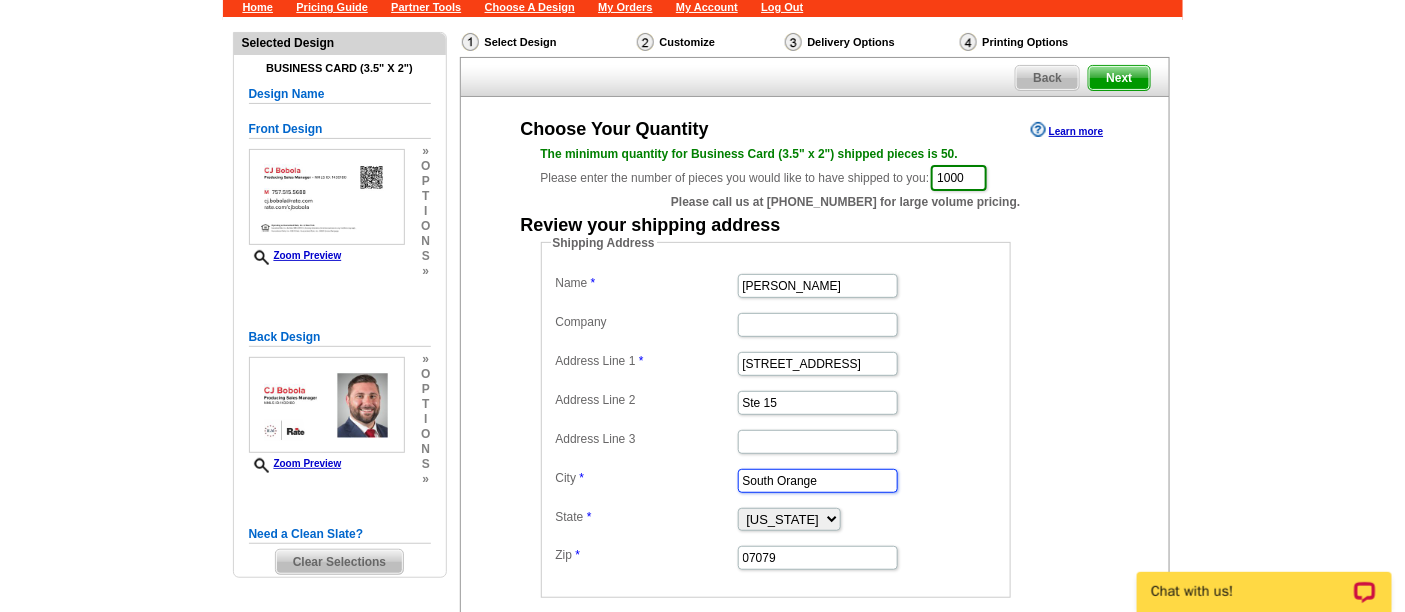 click on "South Orange" at bounding box center (818, 481) 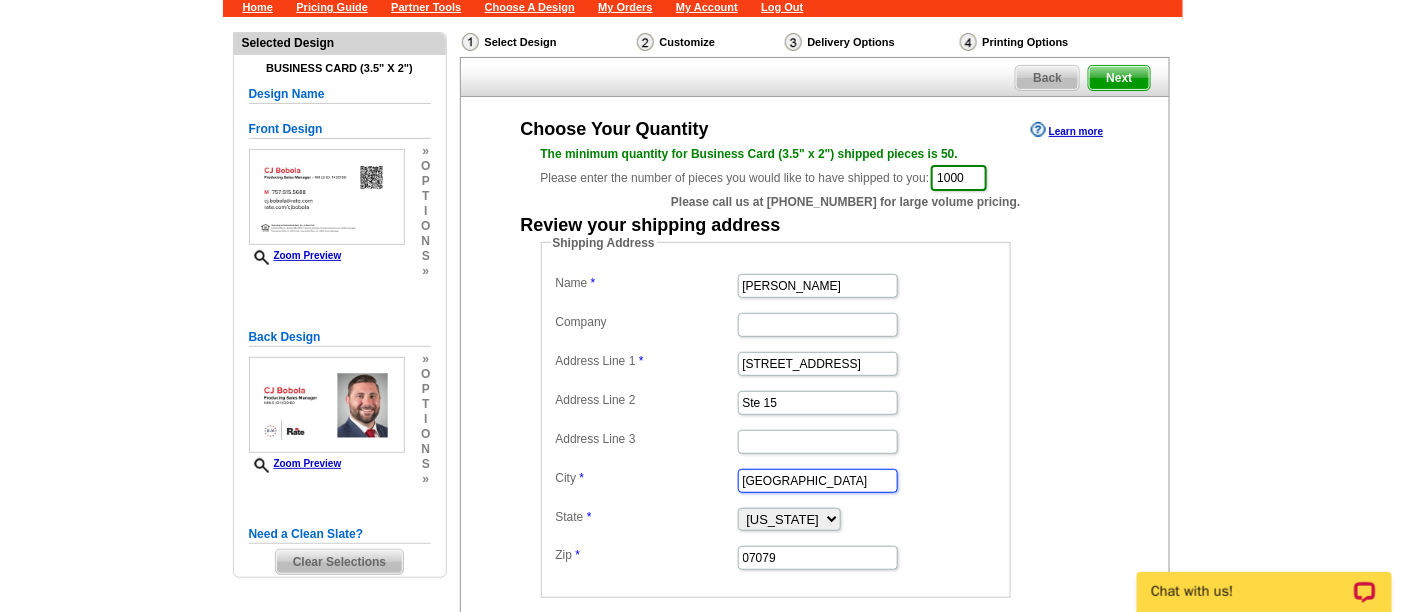type on "Jacksonville" 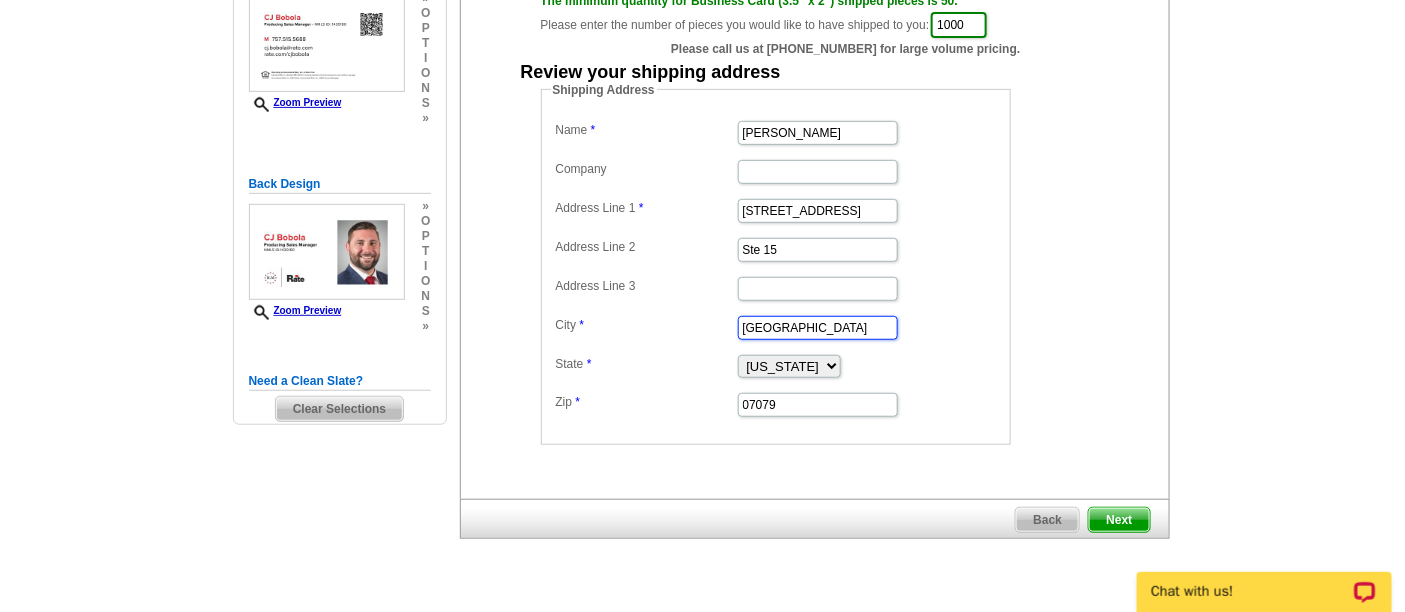 scroll, scrollTop: 333, scrollLeft: 0, axis: vertical 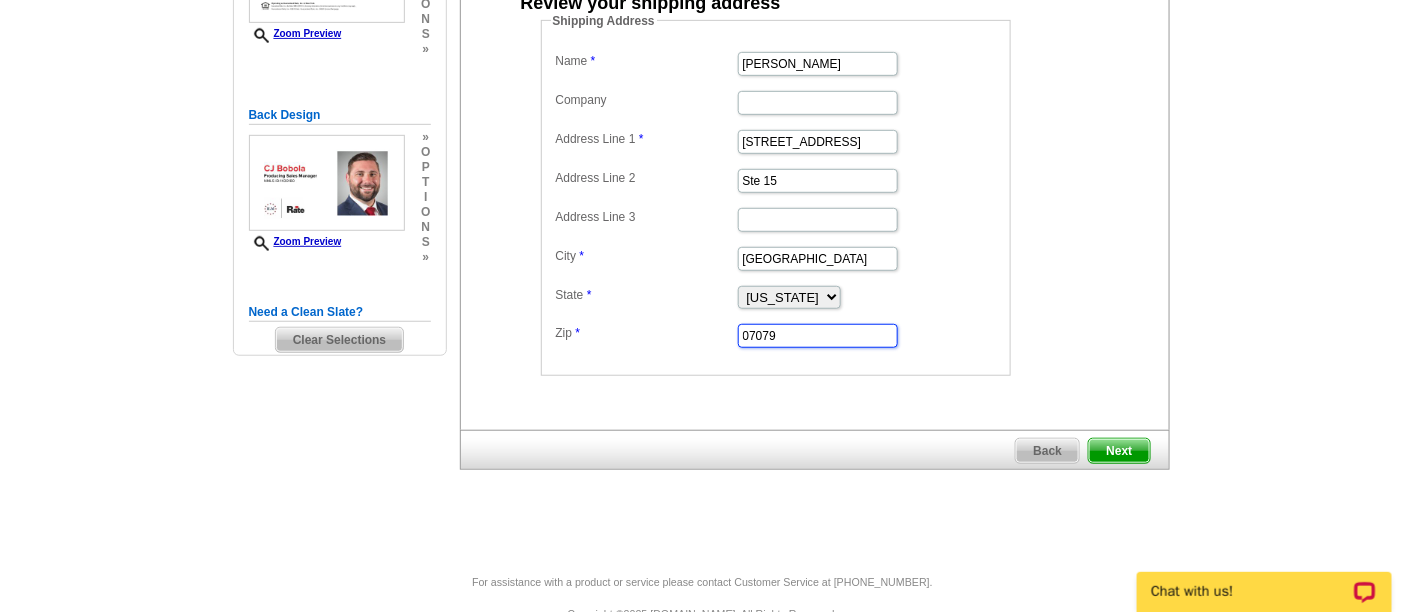 click on "07079" at bounding box center [818, 336] 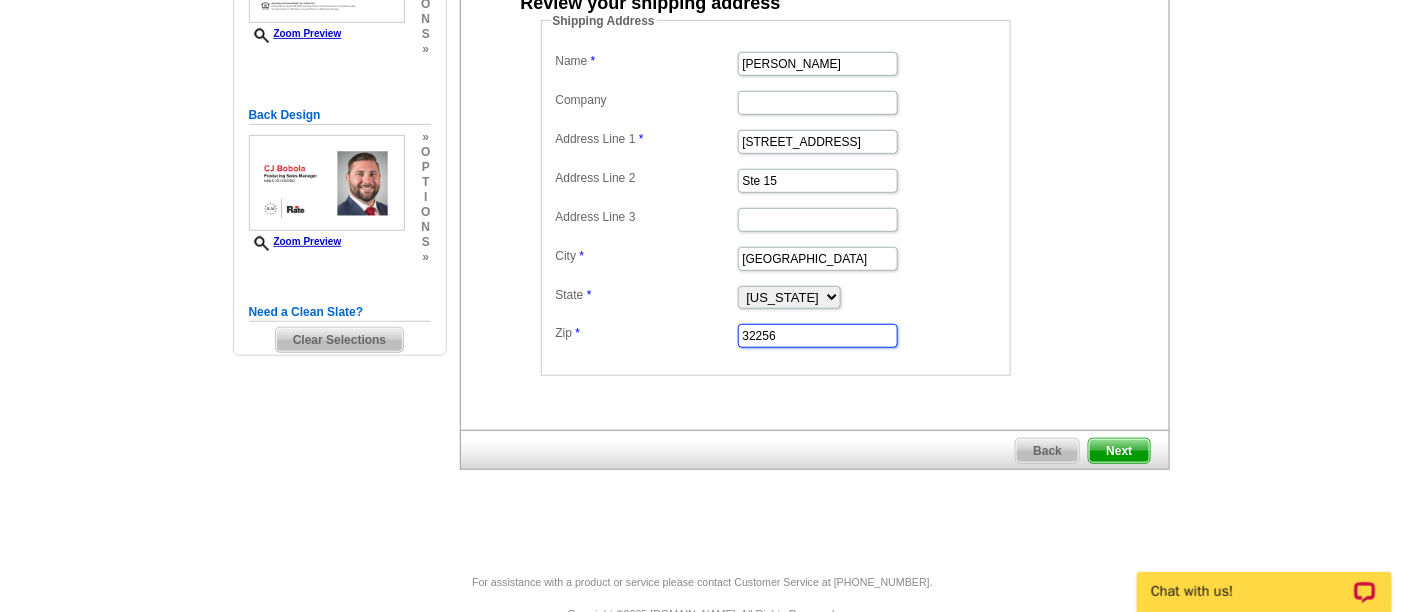 type on "32256" 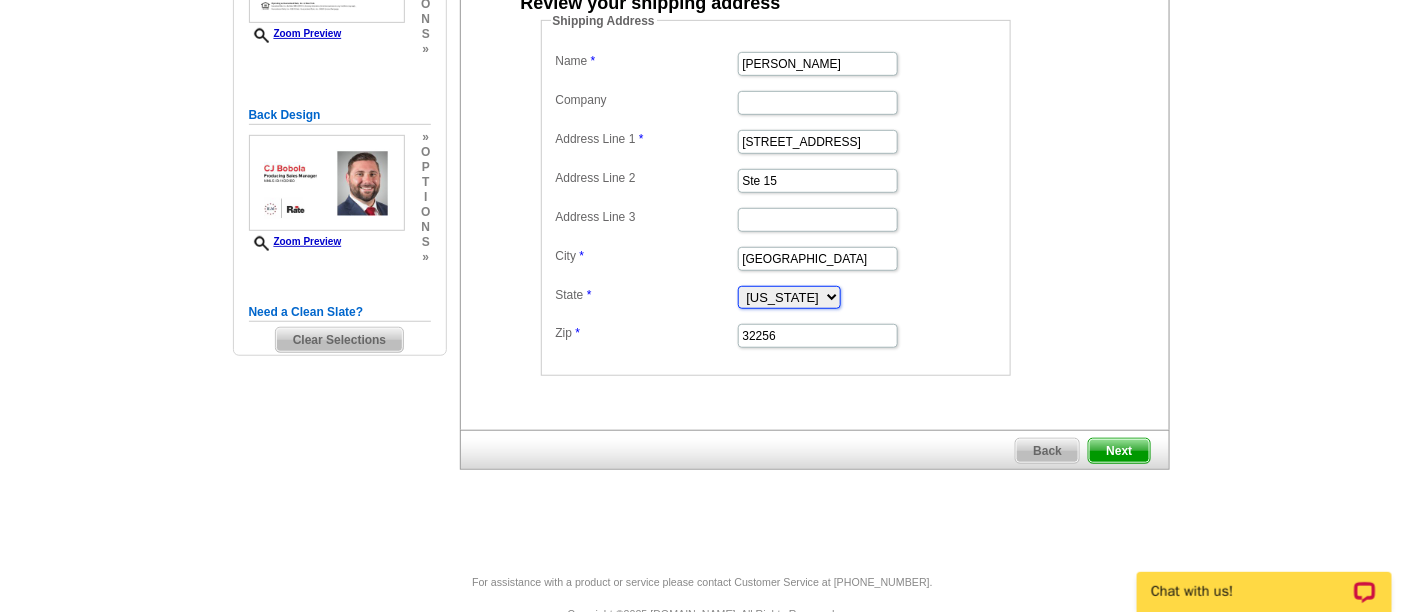 click on "Alabama
Alaska
Arizona
Arkansas
California
Colorado
Connecticut
District of Columbia
Delaware
Florida
Georgia
Hawaii
Idaho
Illinois
Indiana
Iowa
Kansas
Kentucky
Louisiana
Maine
Maryland
Massachusetts
Michigan
Minnesota
Mississippi
Missouri
Montana
Nebraska
Nevada
New Hampshire
New Jersey
New Mexico
New York
North Carolina
North Dakota
Ohio
Oklahoma
Oregon
Pennsylvania
Rhode Island
South Carolina
South Dakota
Tennessee
Texas
Utah
Vermont
Virginia
Washington
West Virginia
Wisconsin
Wyoming" at bounding box center (789, 297) 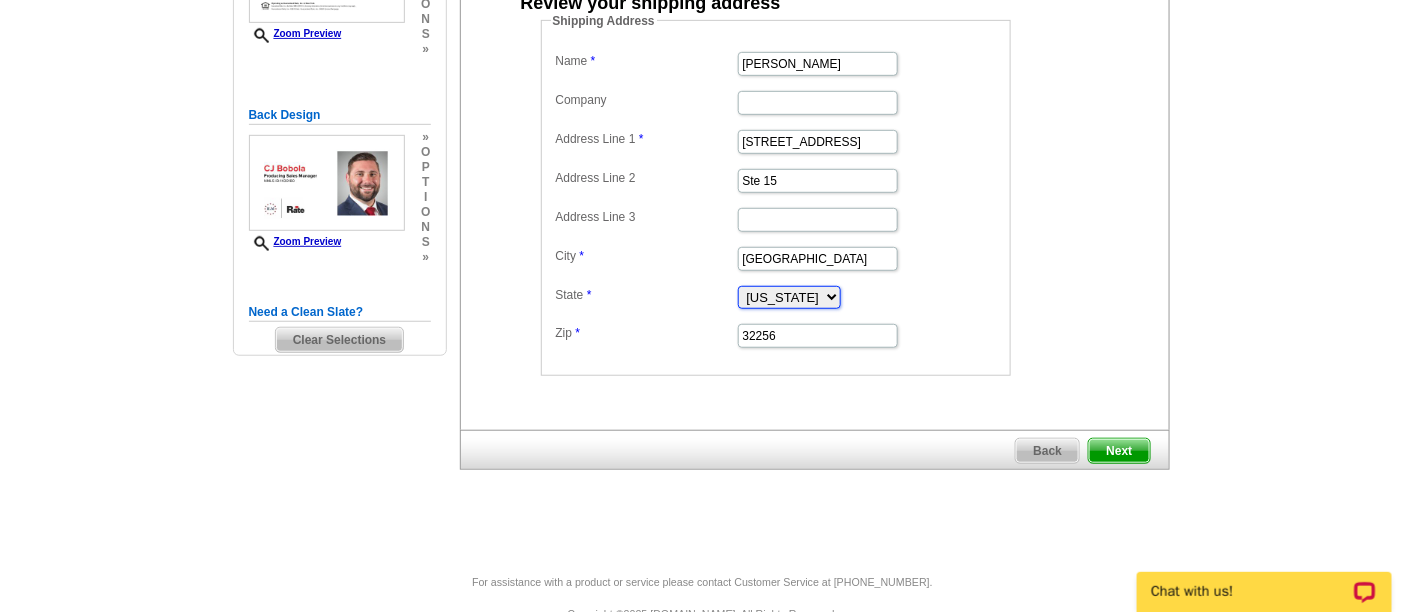 select on "FL" 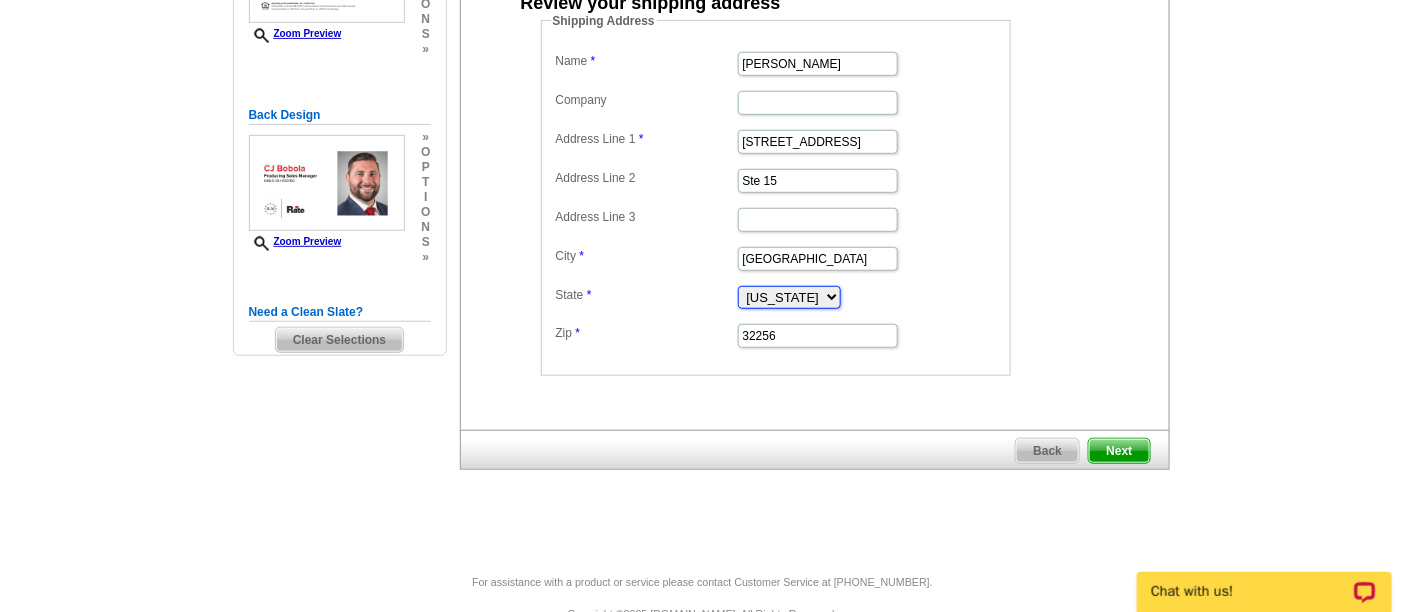 click on "Alabama
Alaska
Arizona
Arkansas
California
Colorado
Connecticut
District of Columbia
Delaware
Florida
Georgia
Hawaii
Idaho
Illinois
Indiana
Iowa
Kansas
Kentucky
Louisiana
Maine
Maryland
Massachusetts
Michigan
Minnesota
Mississippi
Missouri
Montana
Nebraska
Nevada
New Hampshire
New Jersey
New Mexico
New York
North Carolina
North Dakota
Ohio
Oklahoma
Oregon
Pennsylvania
Rhode Island
South Carolina
South Dakota
Tennessee
Texas
Utah
Vermont
Virginia
Washington
West Virginia
Wisconsin
Wyoming" at bounding box center [789, 297] 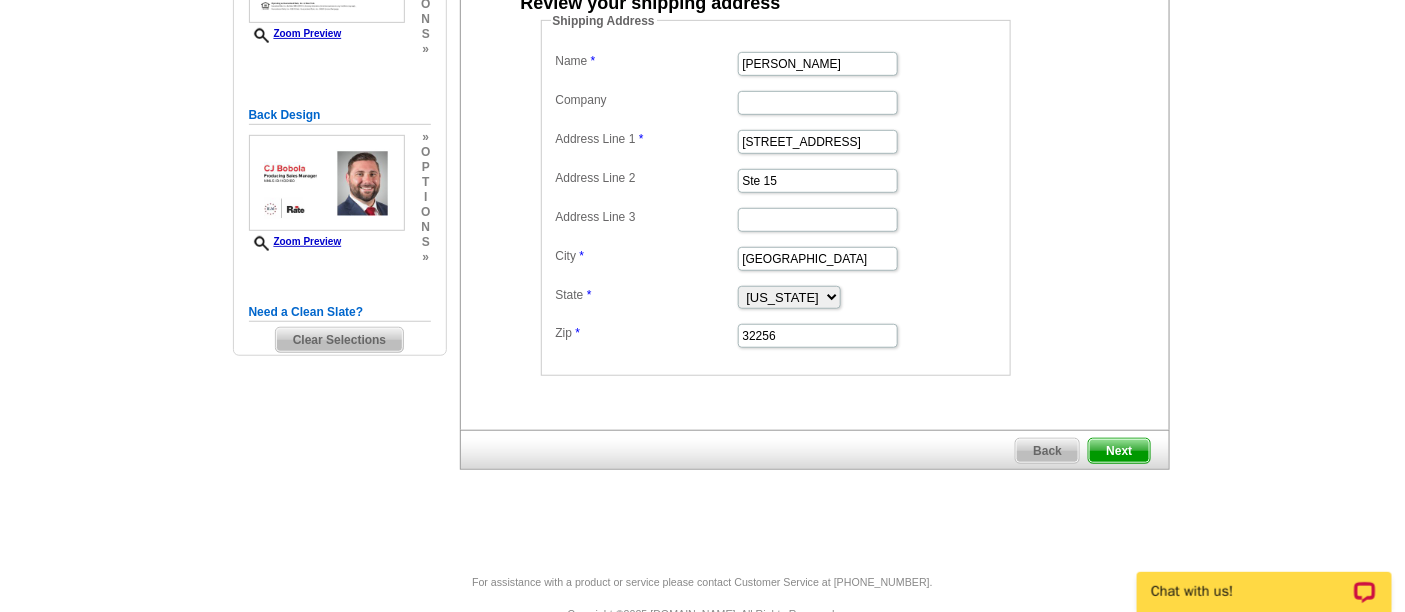 click on "Shipping Address
Name
CJ Bobola
Company
Address Line 1
7901 Baymeadows Way
Address Line 2
Ste 15
Address Line 3
City
Jacksonville
State
Alabama
Alaska
Arizona
Arkansas
California
Colorado
Connecticut
District of Columbia
Delaware
Florida
Georgia
Hawaii
Idaho
Illinois
Indiana
Iowa
Kansas
Kentucky
Louisiana
Maine
Maryland
Massachusetts
Michigan
Minnesota
Mississippi
Missouri
Montana
Nebraska
Nevada
New Hampshire
New Jersey
New Mexico
New York
North Carolina
North Dakota
Ohio
Oklahoma
Oregon
Pennsylvania
Rhode Island
South Carolina
South Dakota
Tennessee
Texas
Utah
Vermont
Virginia
Washington
West Virginia
Wisconsin
Wyoming
Zip
32256" at bounding box center (807, 194) 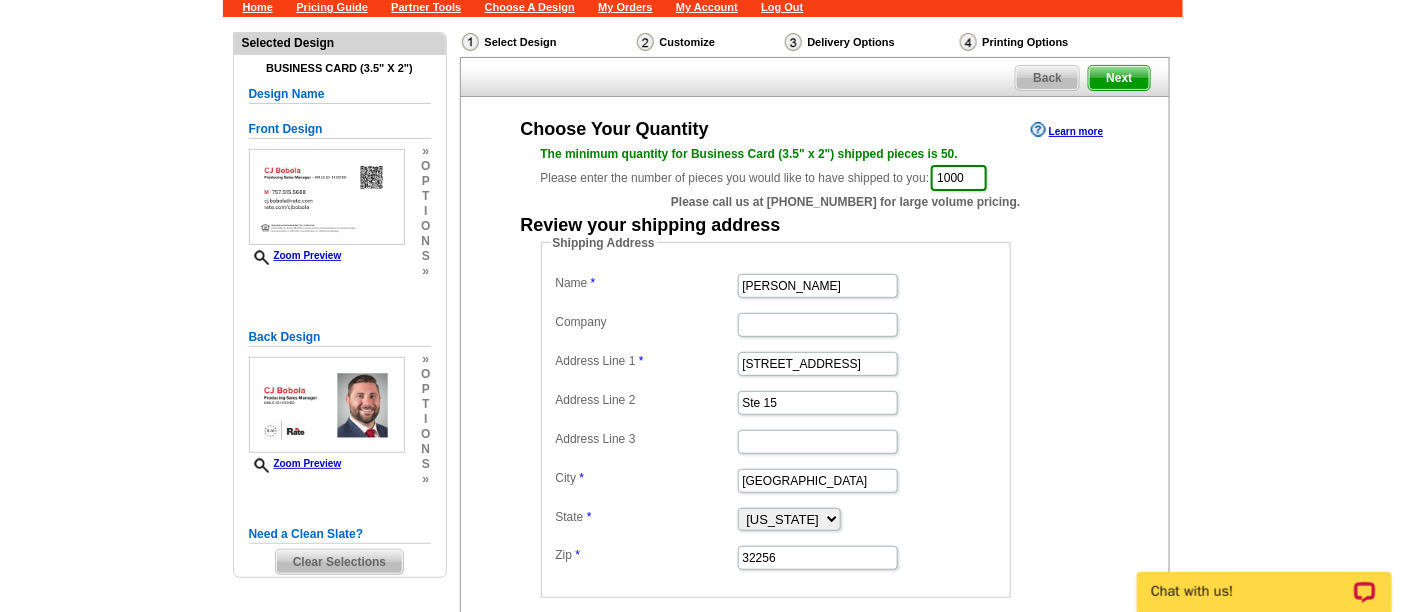 scroll, scrollTop: 333, scrollLeft: 0, axis: vertical 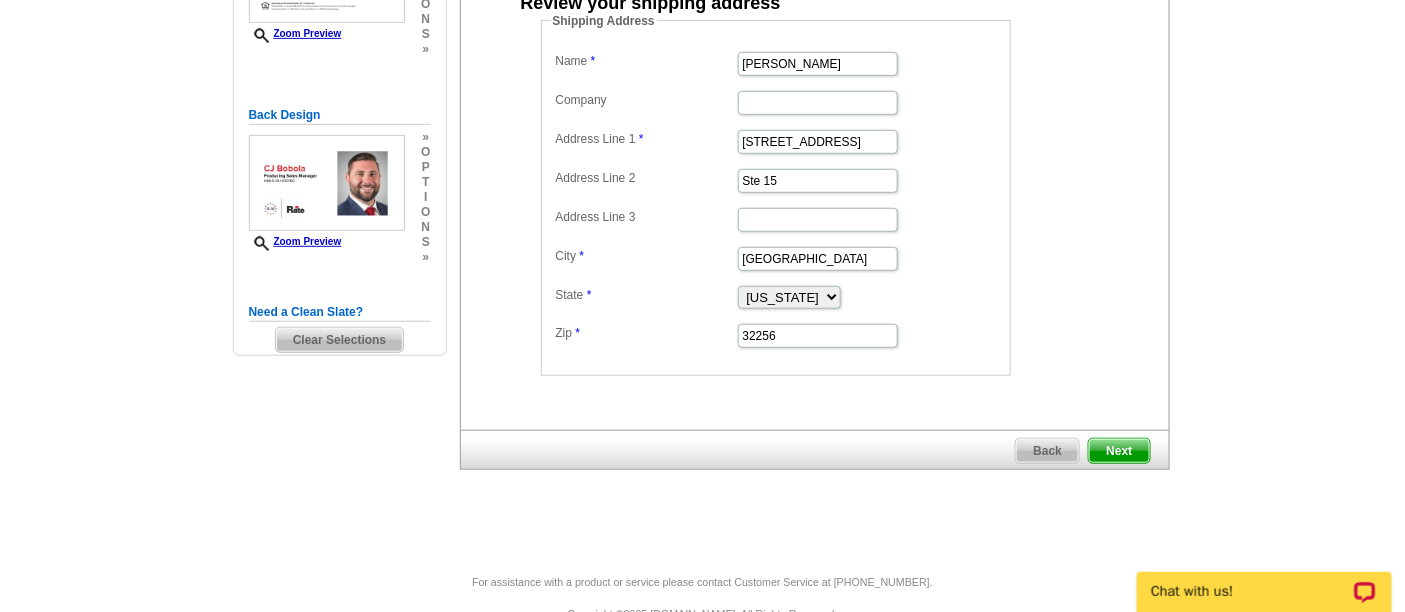 click on "Next" at bounding box center [1119, 451] 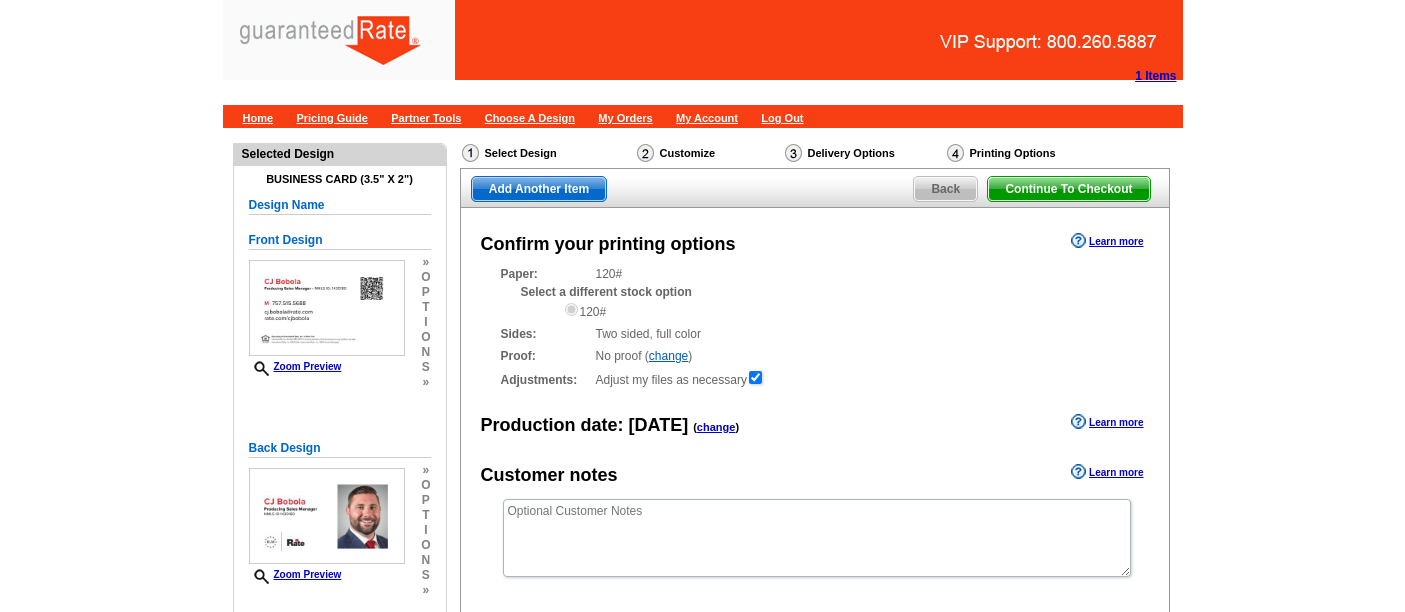 scroll, scrollTop: 0, scrollLeft: 0, axis: both 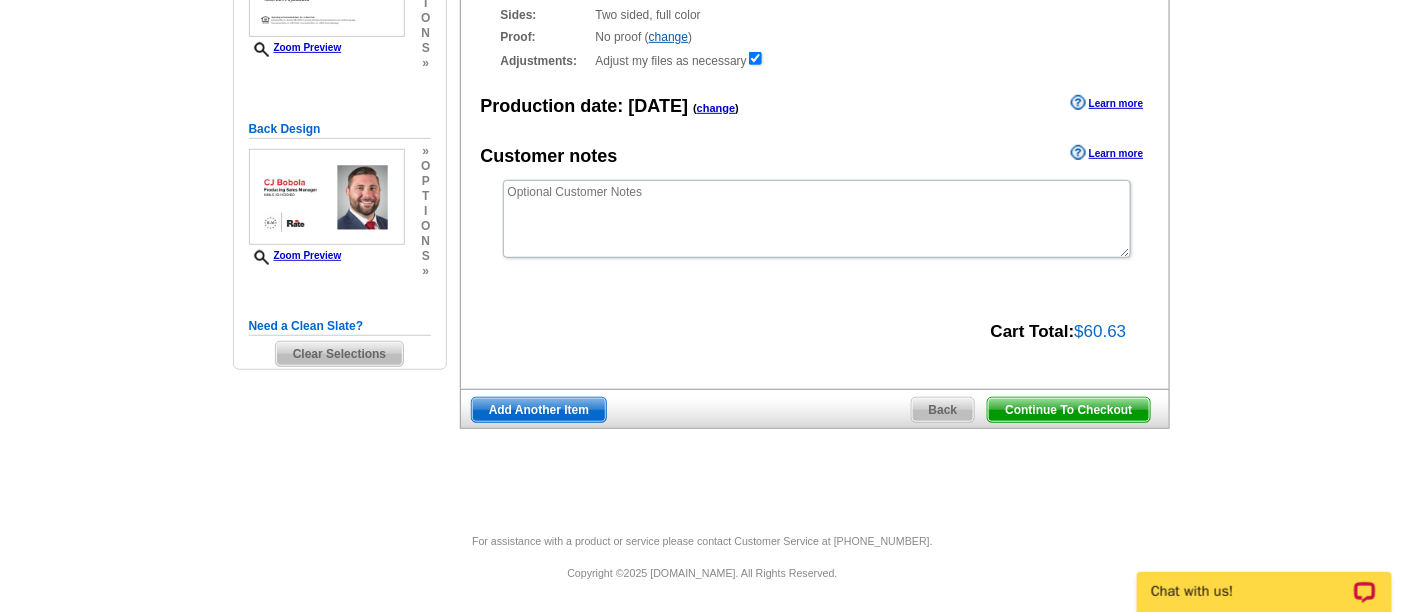 click on "Continue To Checkout" at bounding box center [1068, 410] 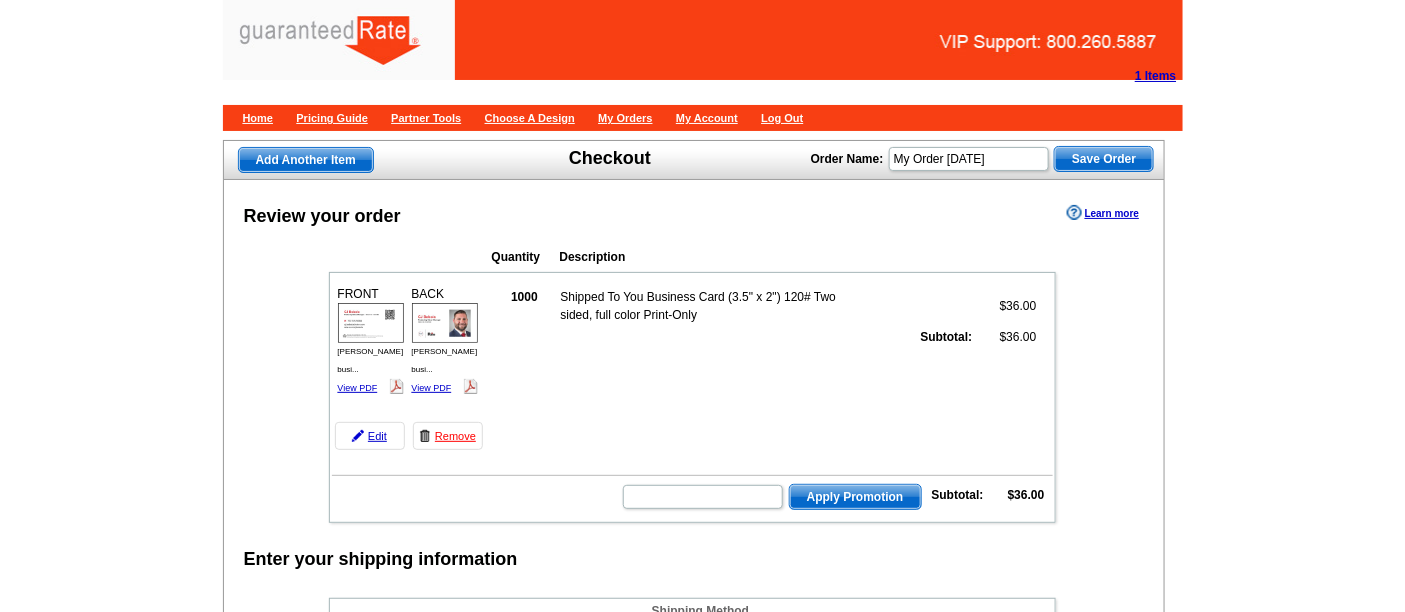 scroll, scrollTop: 222, scrollLeft: 0, axis: vertical 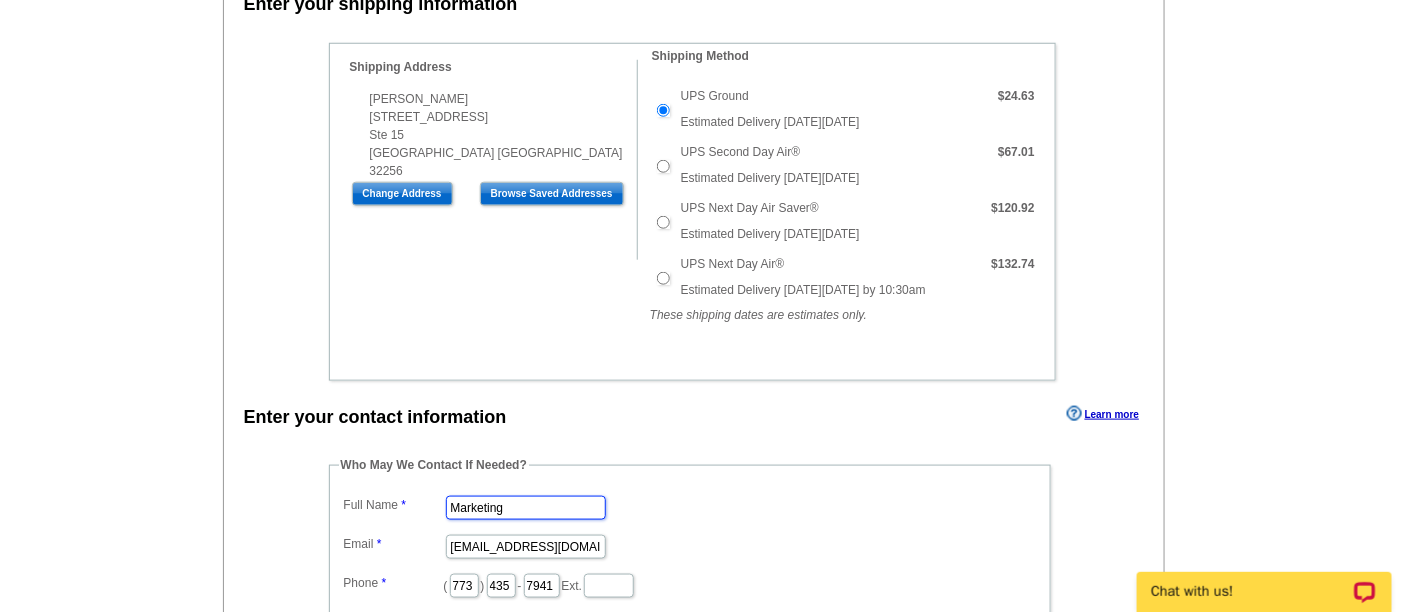 click on "Marketing" at bounding box center [526, 508] 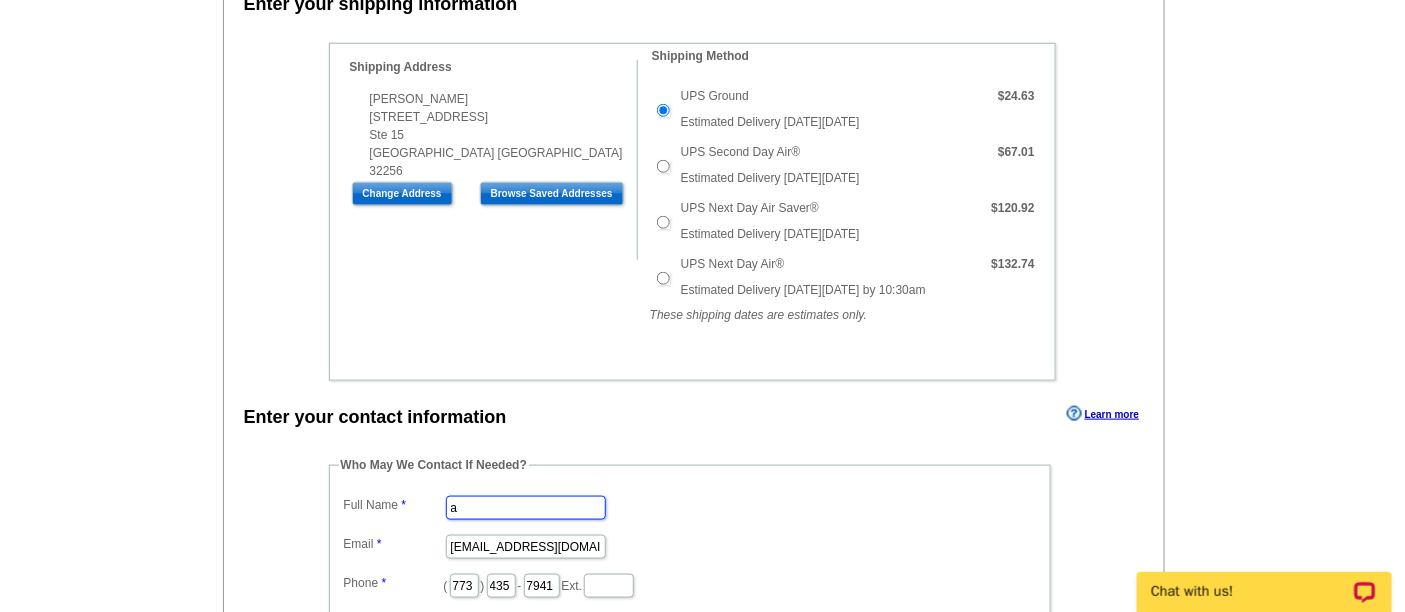 type on "[PERSON_NAME]" 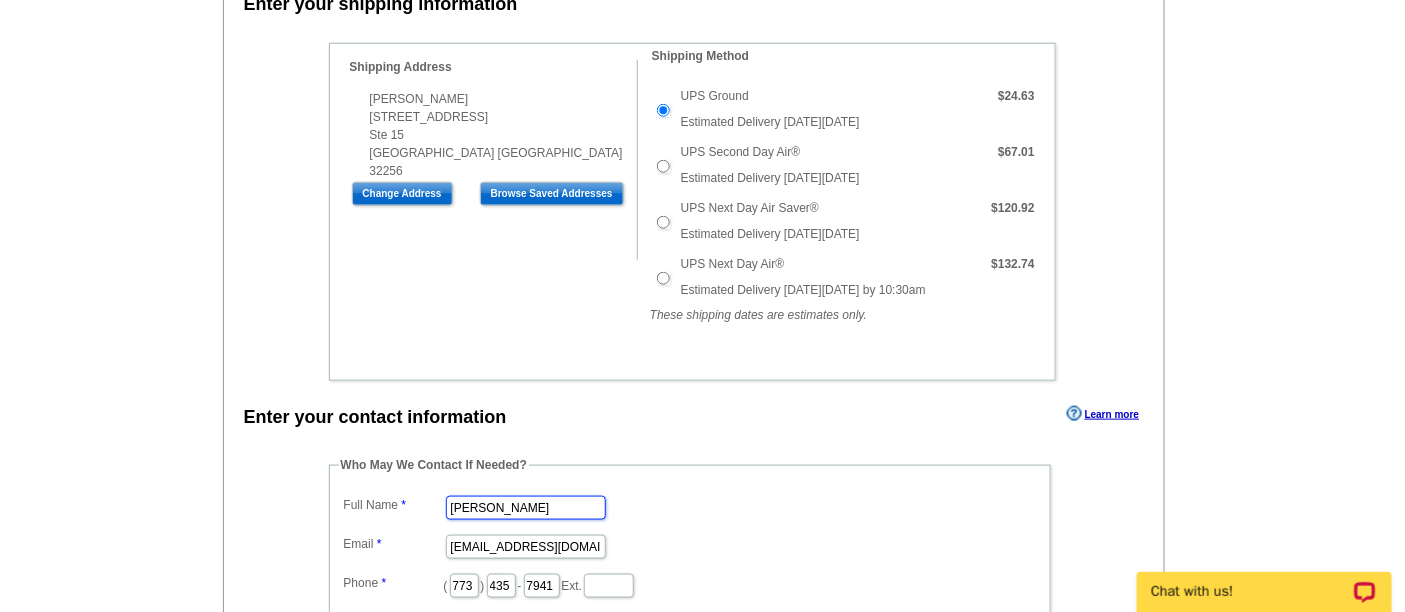 scroll, scrollTop: 0, scrollLeft: 0, axis: both 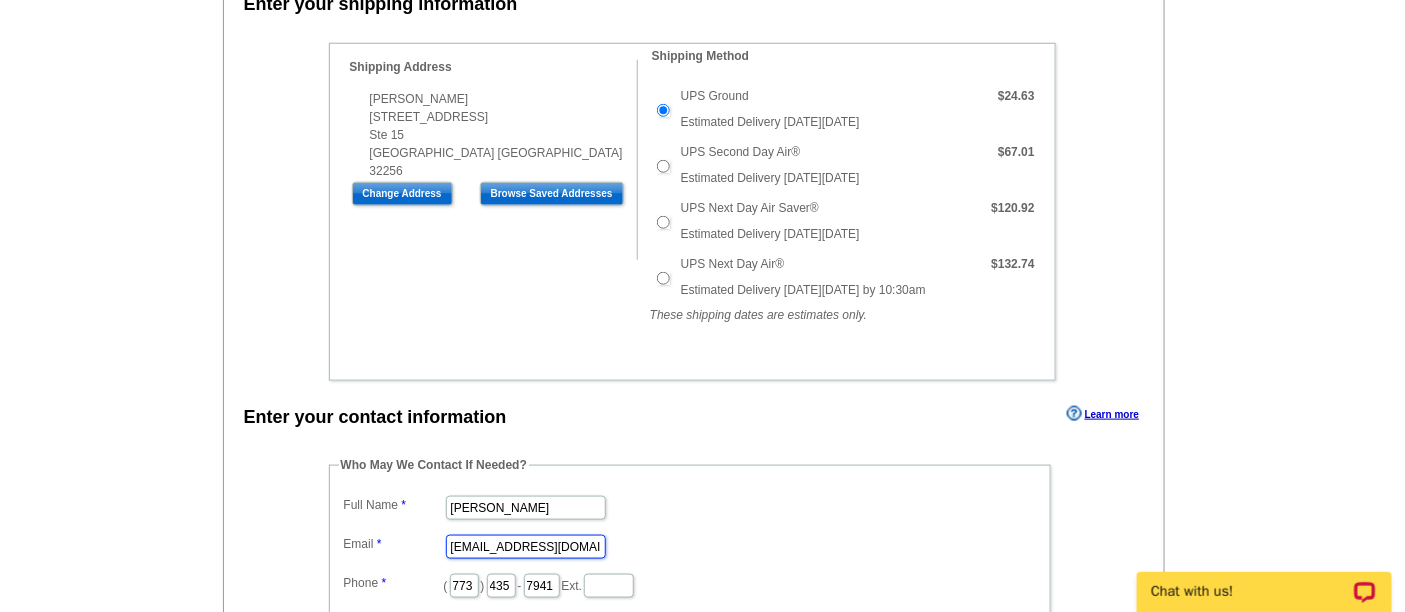 click on "marketing@guaranteedrate.com" at bounding box center [526, 547] 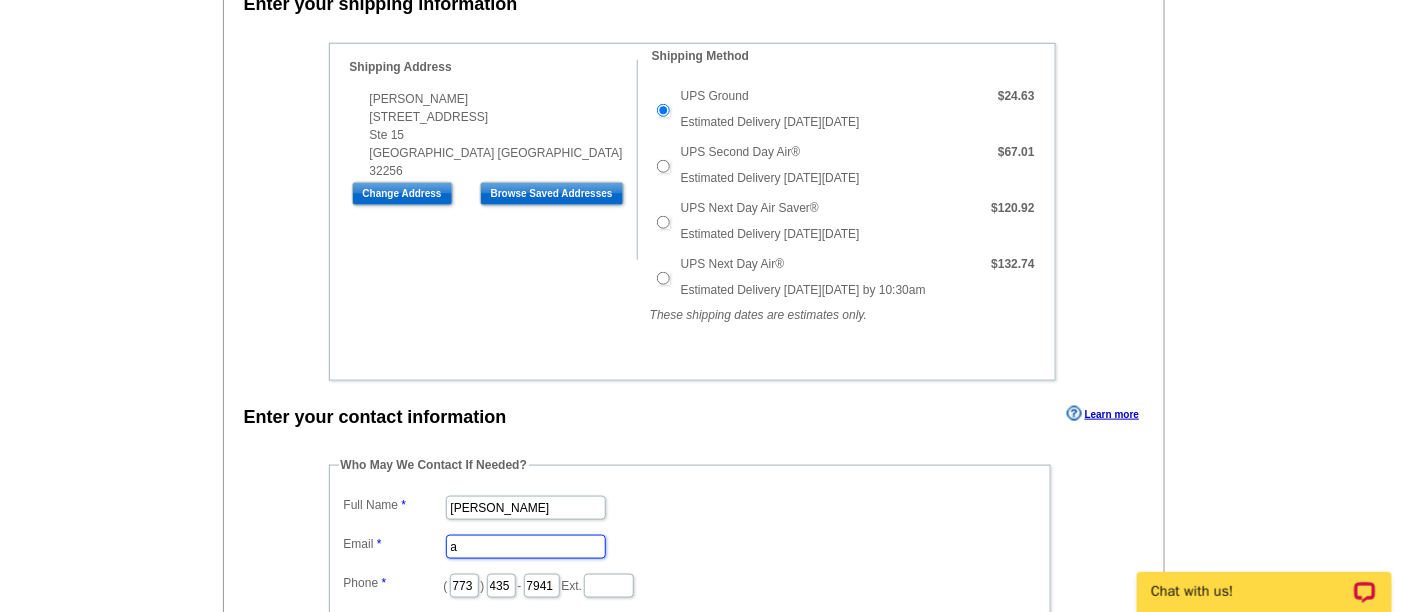 type on "[EMAIL_ADDRESS][PERSON_NAME][DOMAIN_NAME]" 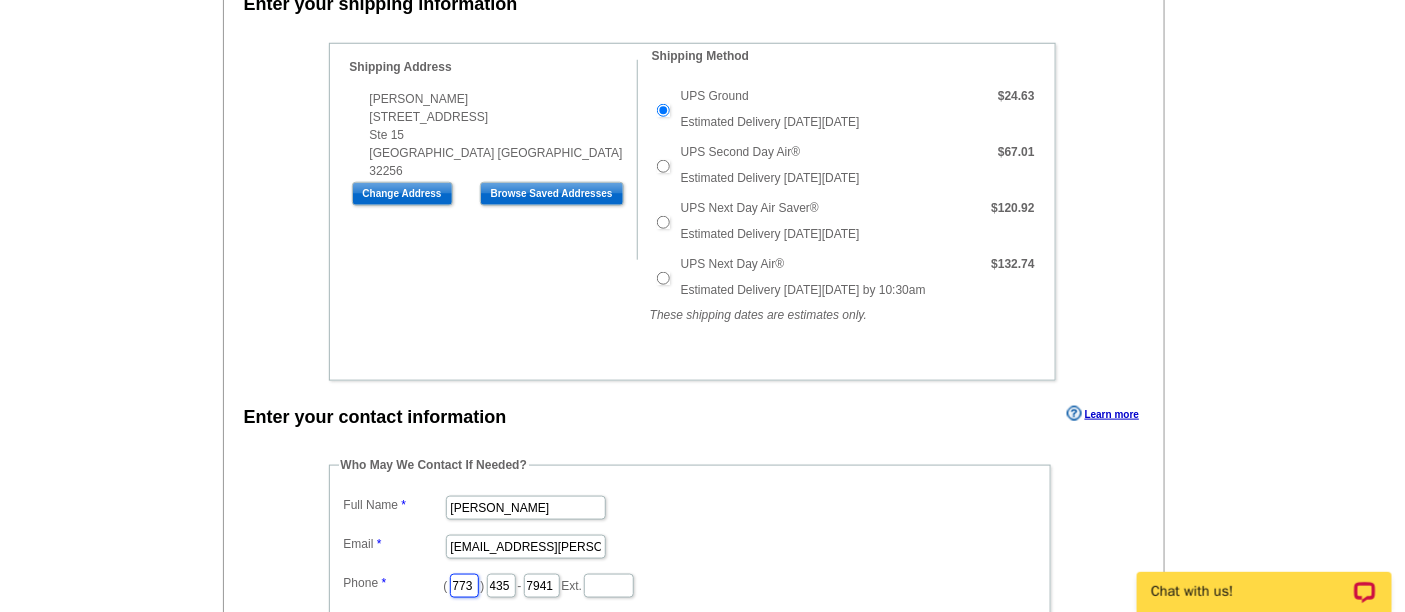 click on "773" at bounding box center (464, 586) 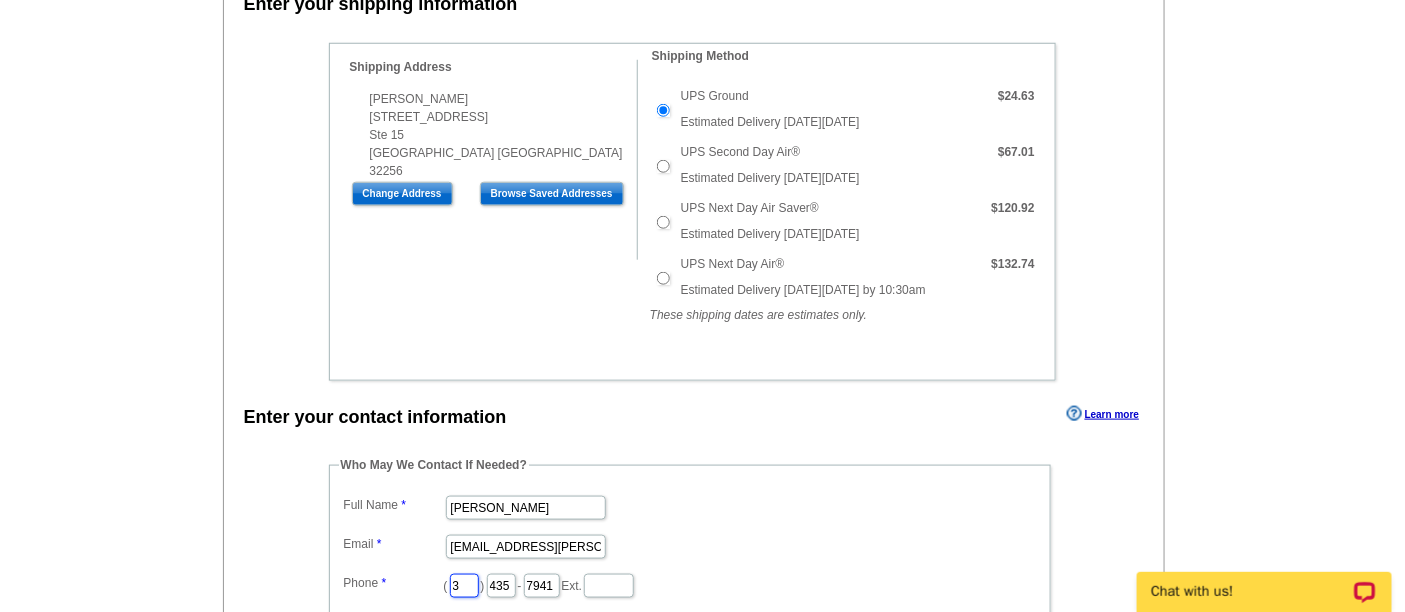 type on "312" 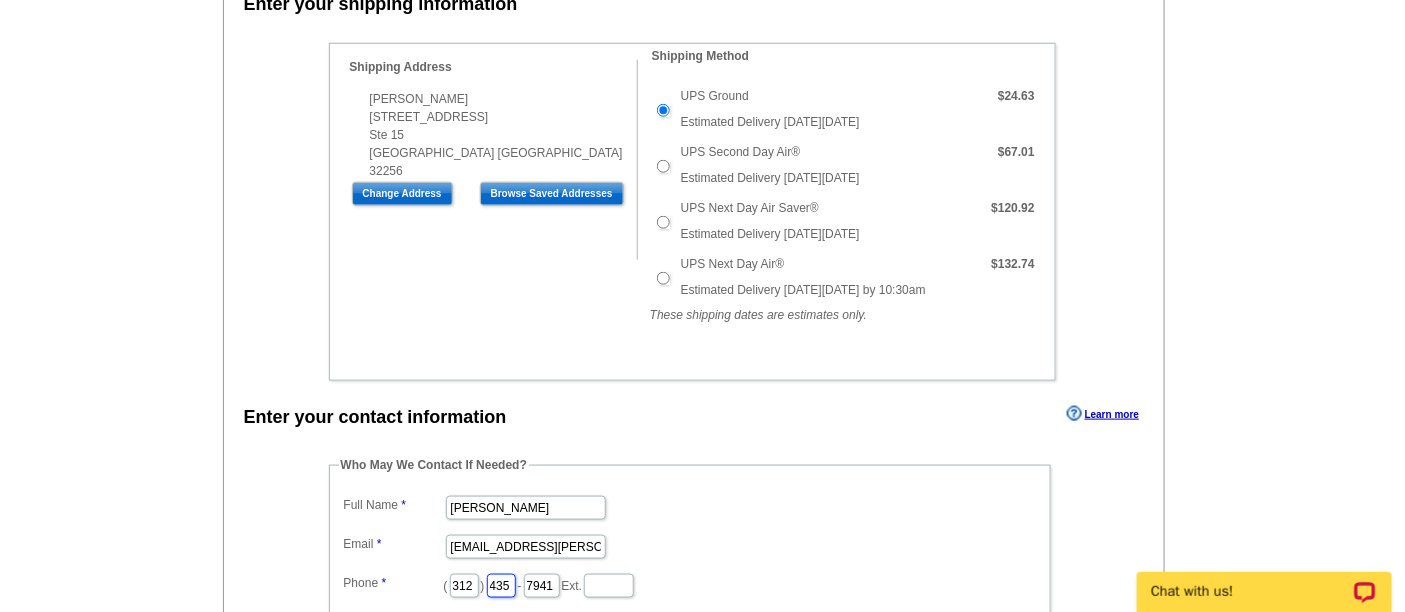 click on "435" at bounding box center [501, 586] 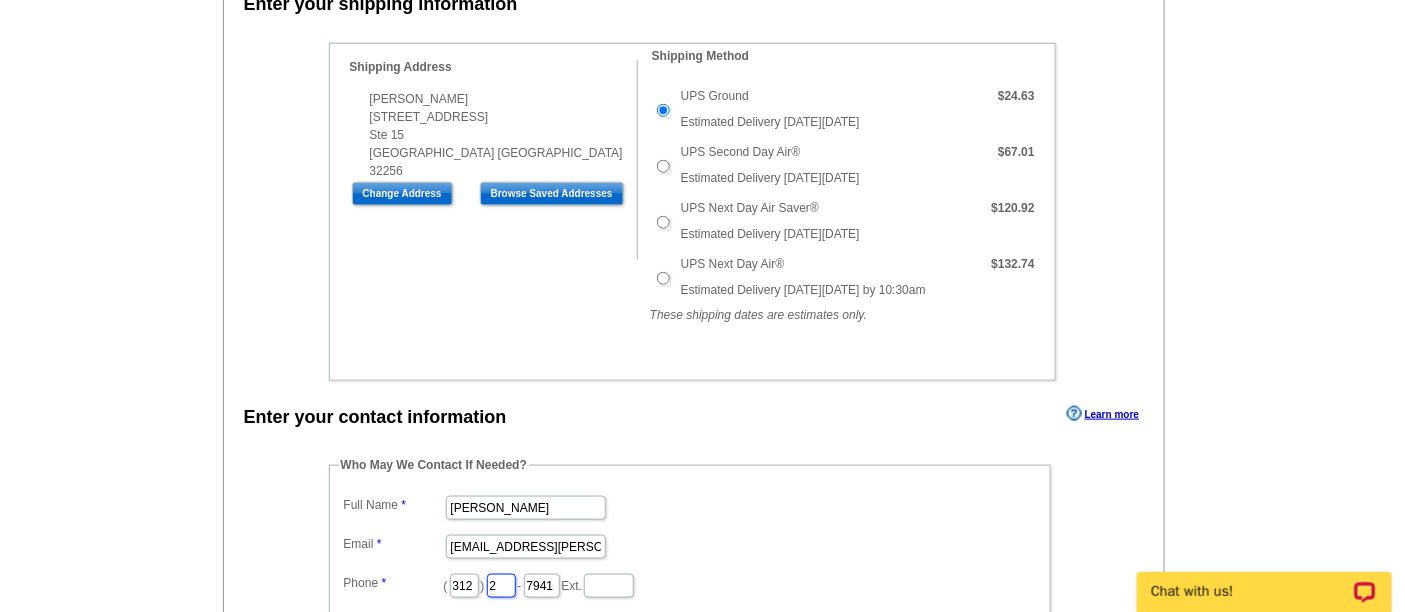 type on "252" 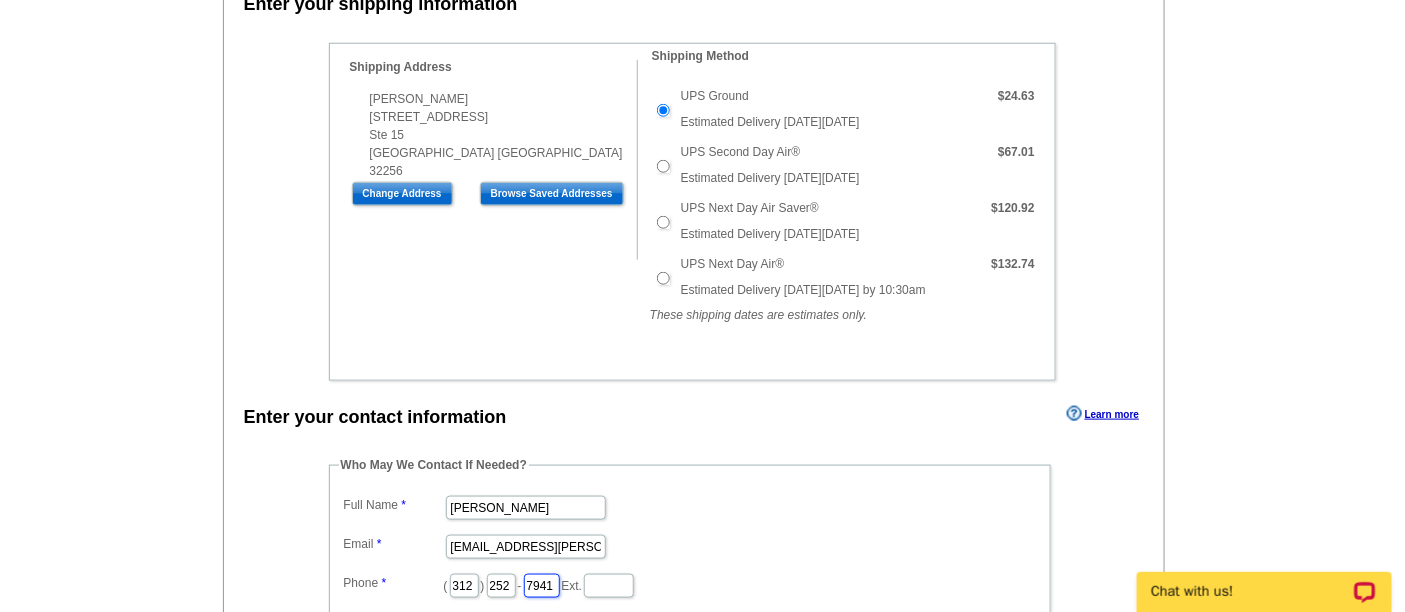 click on "7941" at bounding box center (542, 586) 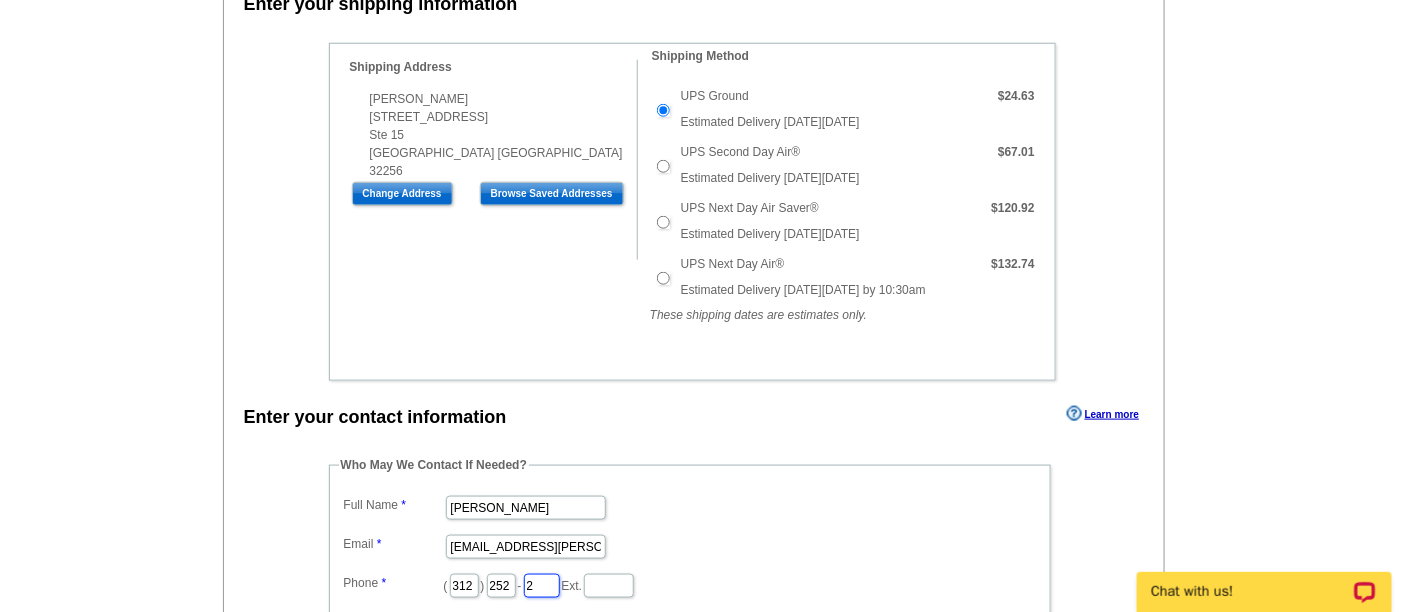 type on "2423" 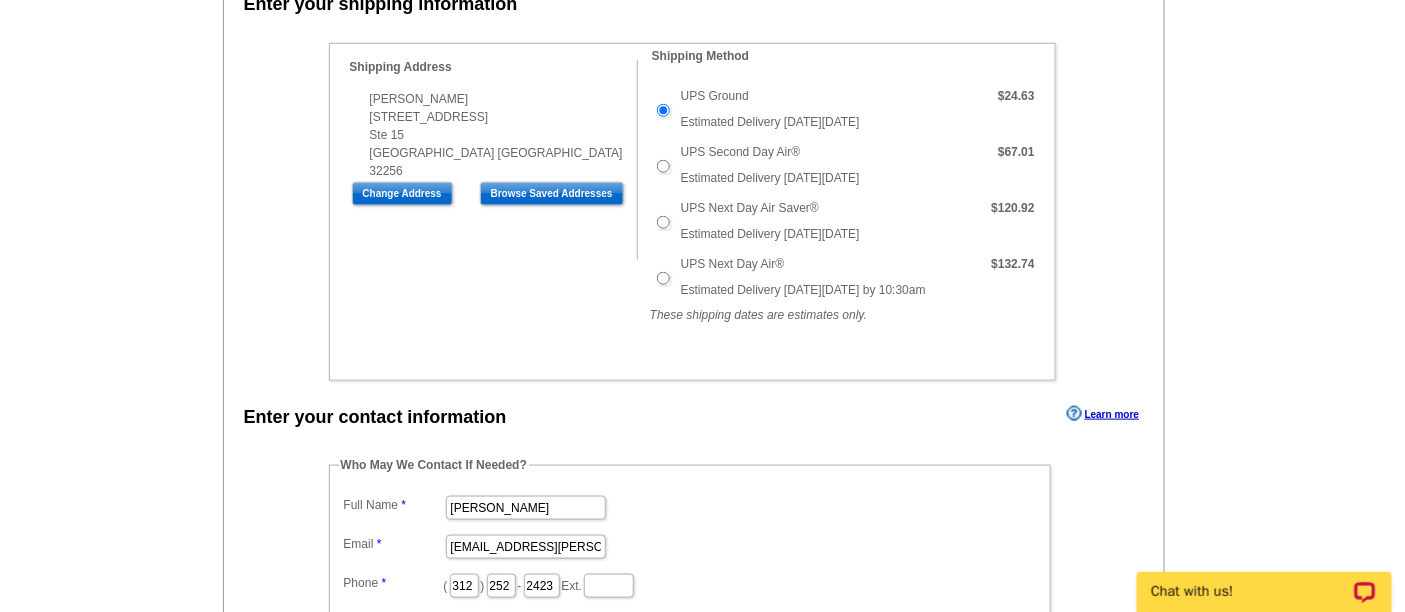 click on "Who May We Contact If Needed?
Full Name
Ally Adkison
Email
ally.adkison@rate.com
Phone
( 312 )  252  -  2423  Ext." at bounding box center [690, 541] 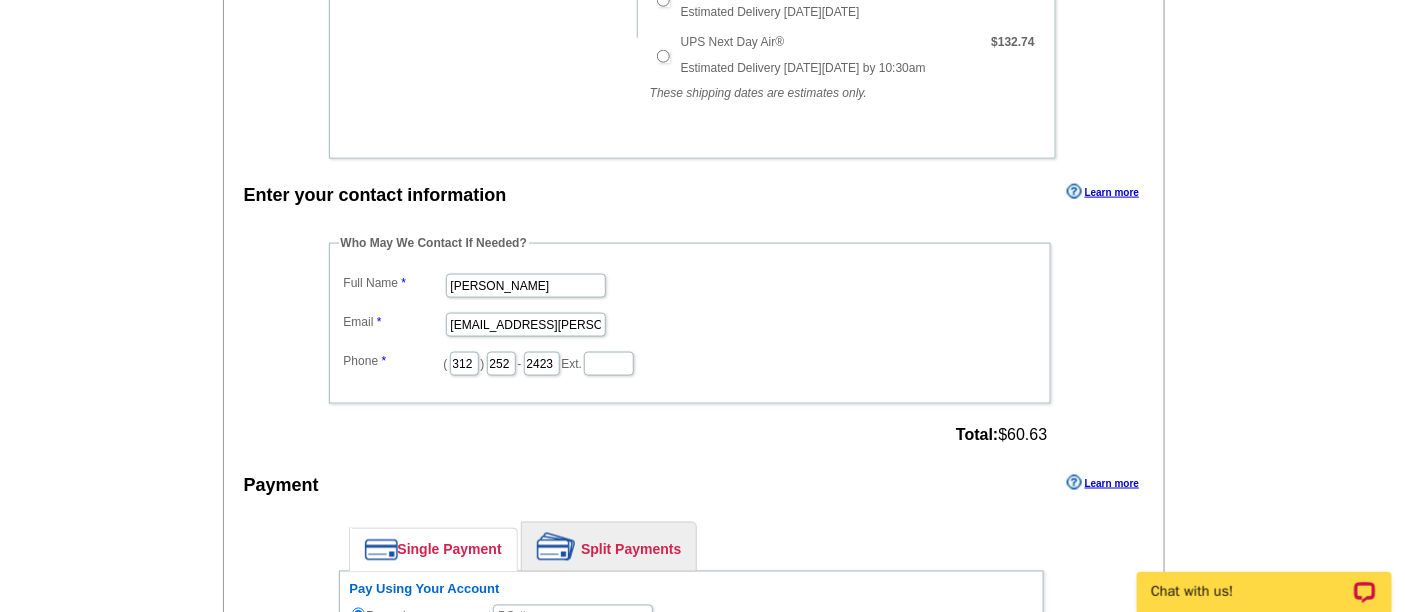 scroll, scrollTop: 1000, scrollLeft: 0, axis: vertical 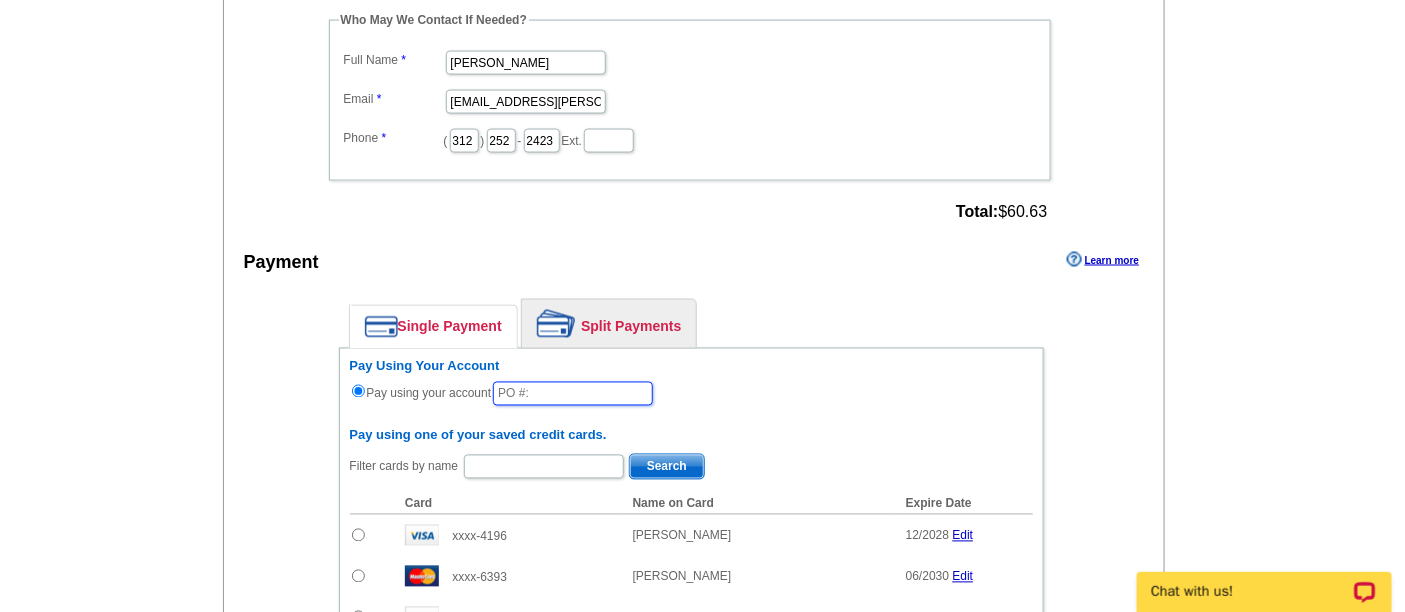 click at bounding box center [573, 394] 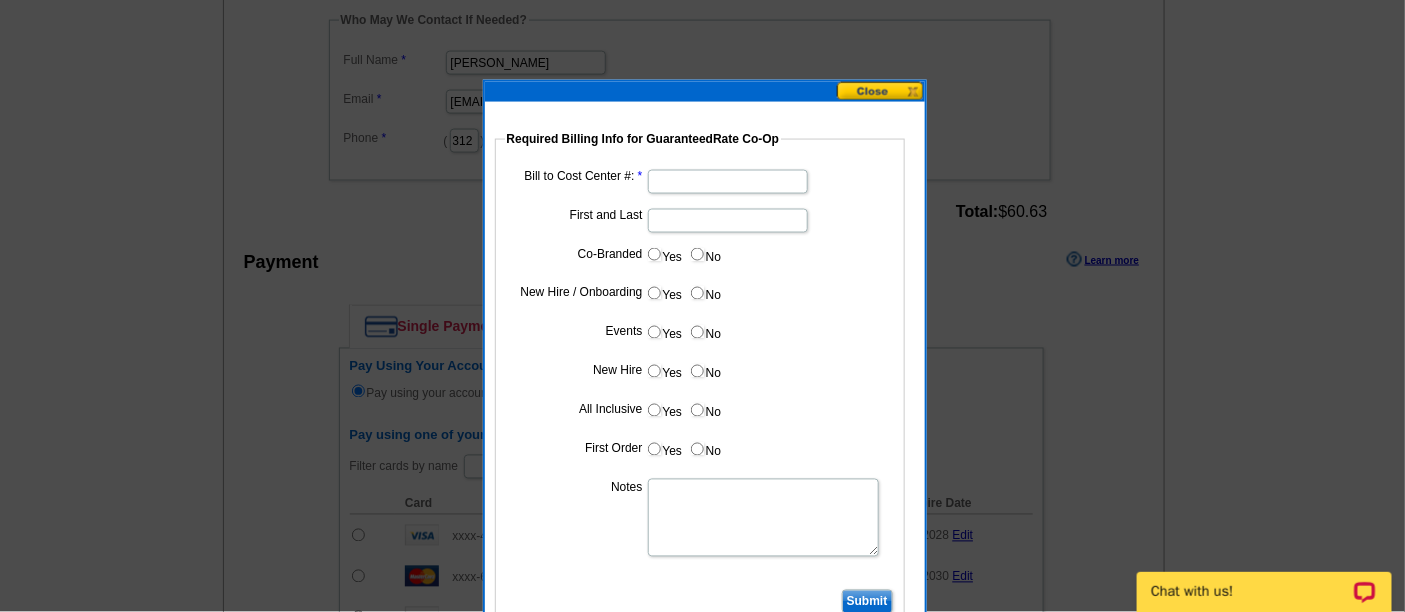 type on "71625_0253_AA" 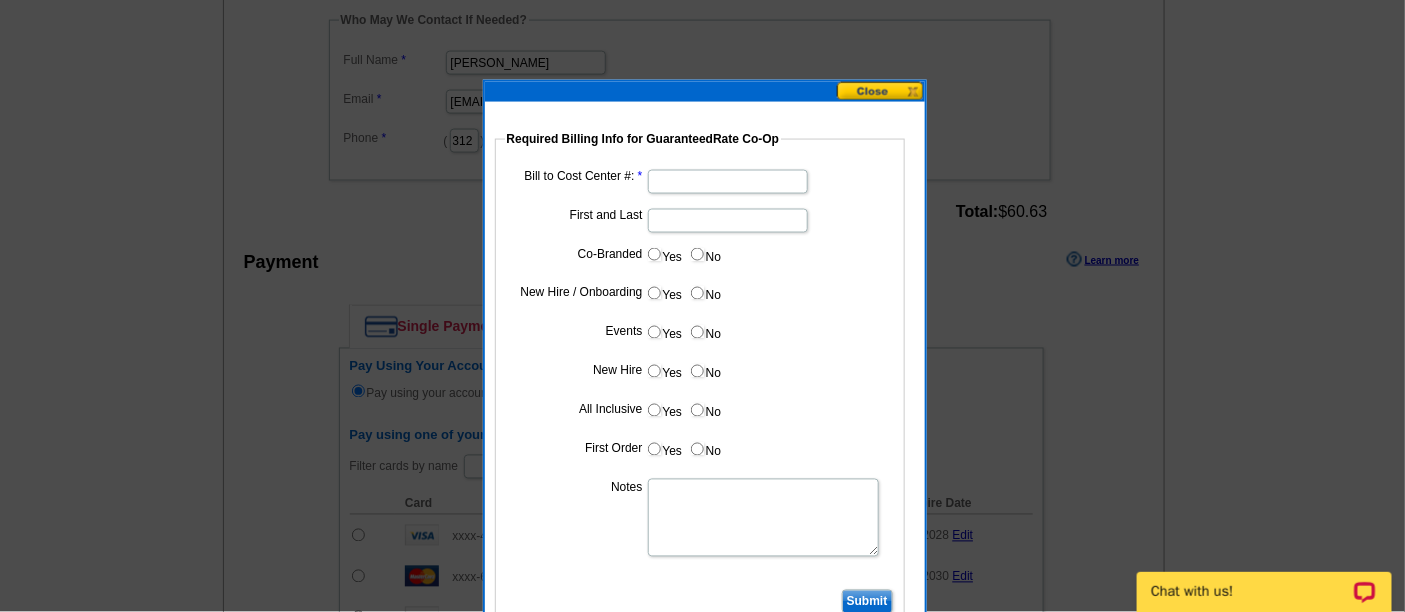 click on "Bill to Cost Center #:" at bounding box center (728, 182) 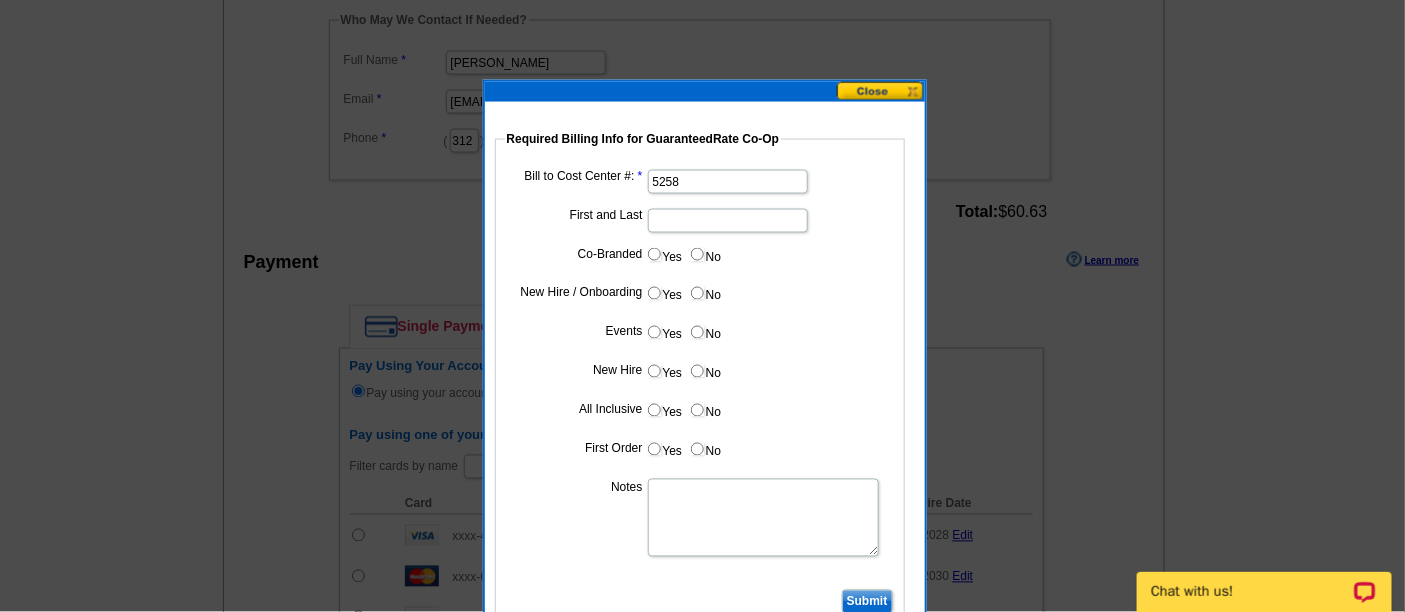 type on "5258" 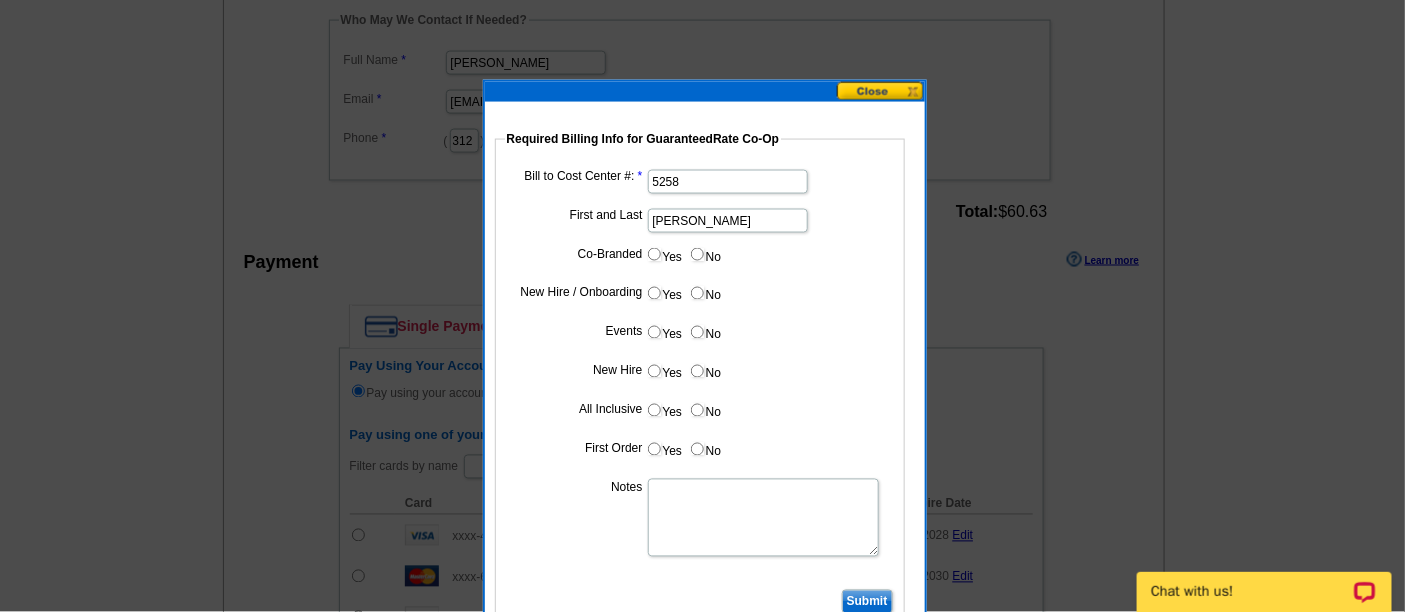 type on "CJ Bobola" 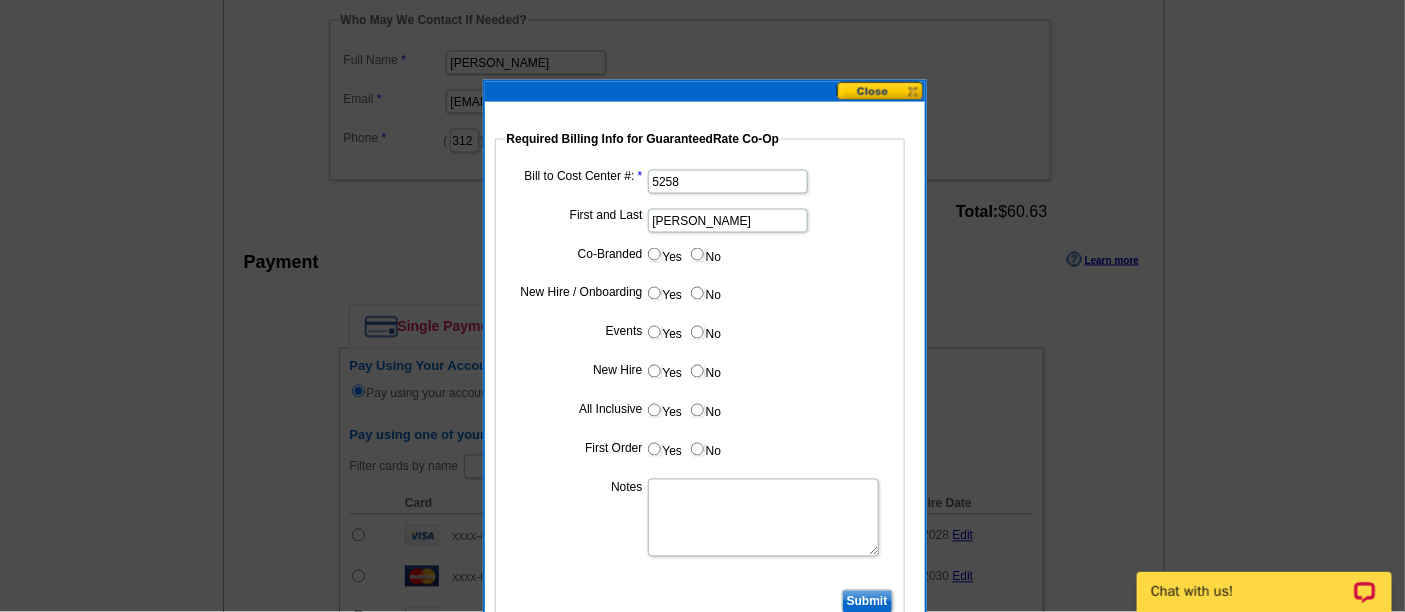 click on "No" at bounding box center (697, 254) 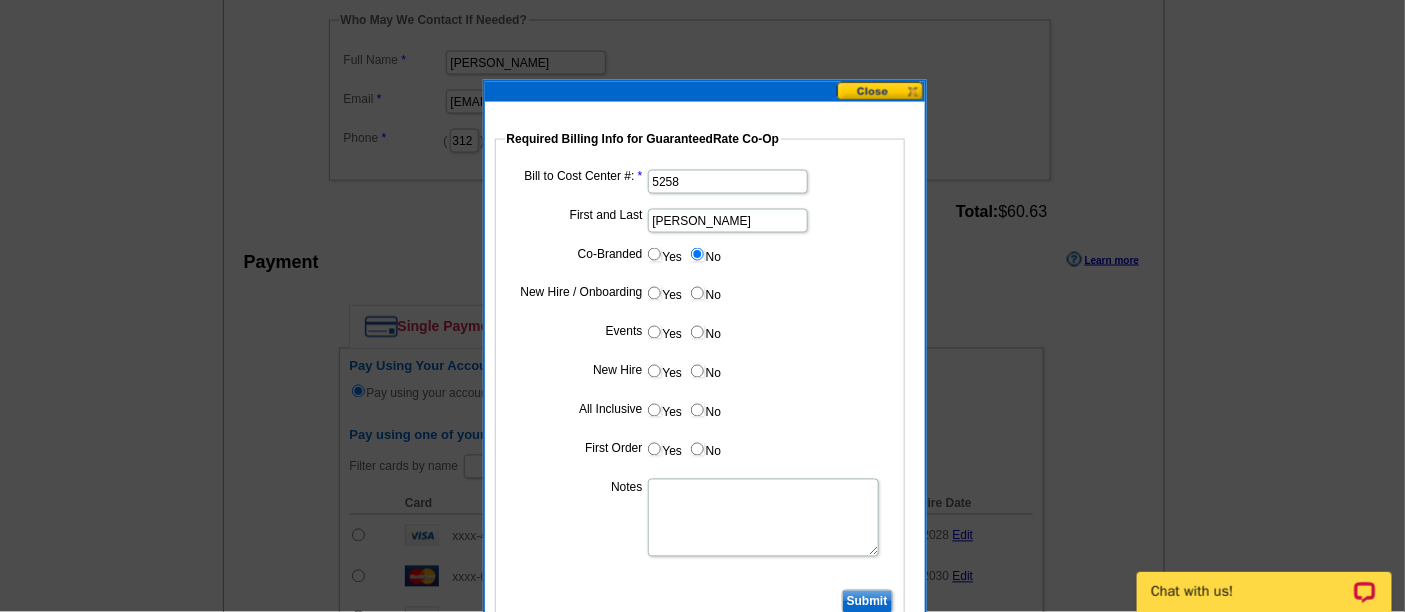 click on "Yes" at bounding box center [654, 293] 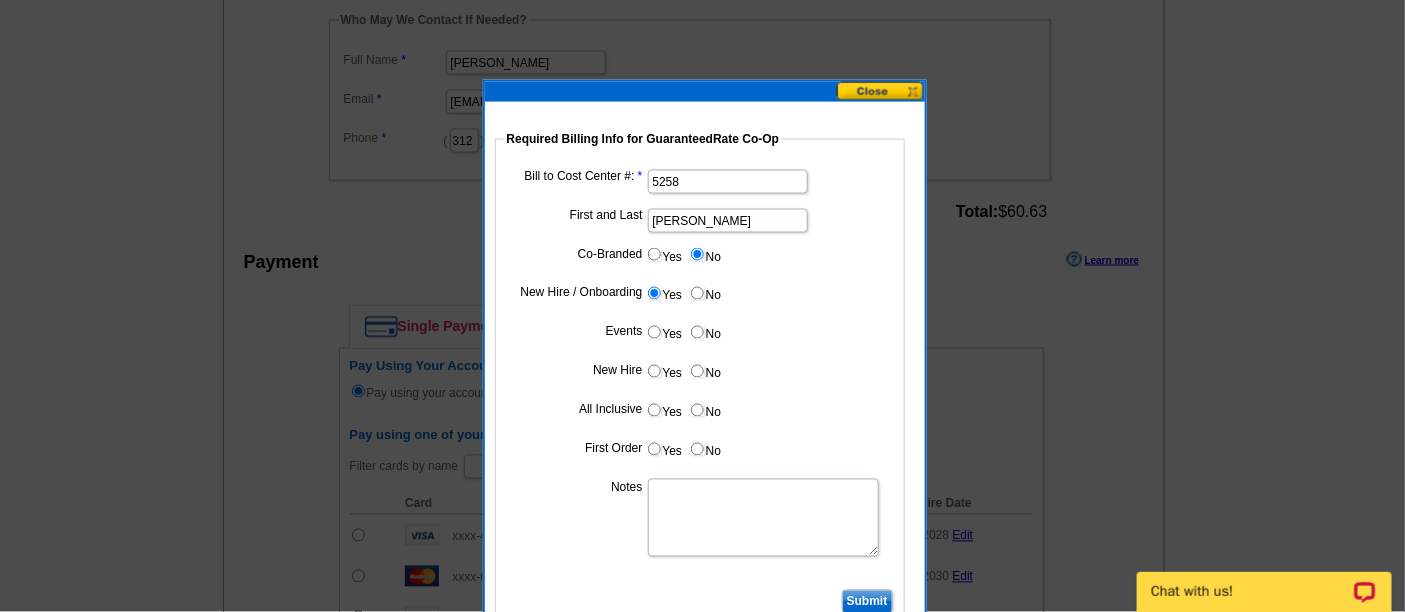 click on "No" at bounding box center [697, 332] 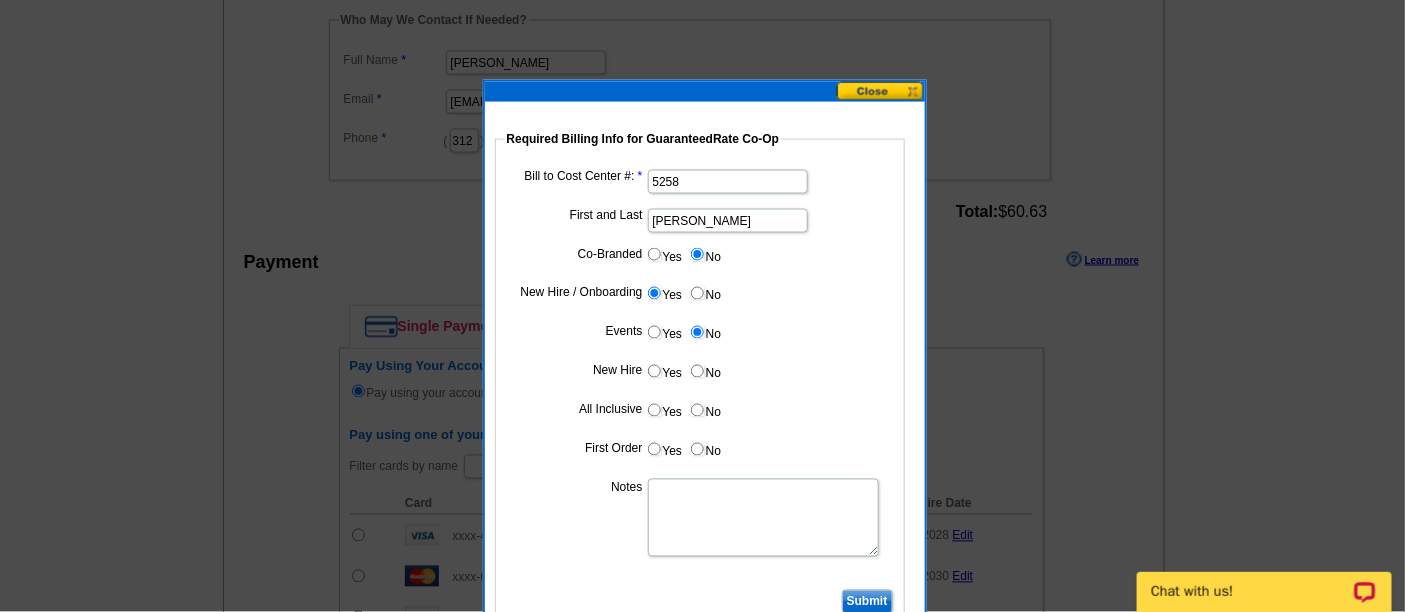 click on "Yes" at bounding box center [654, 371] 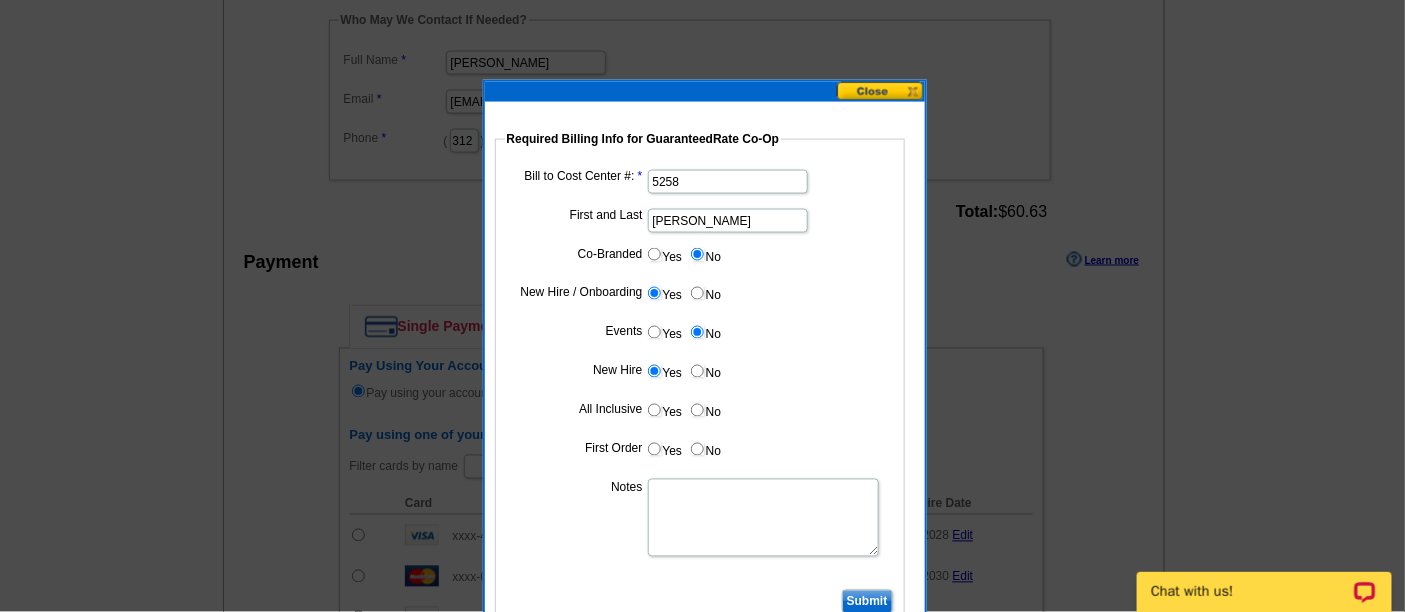click on "No" at bounding box center [697, 410] 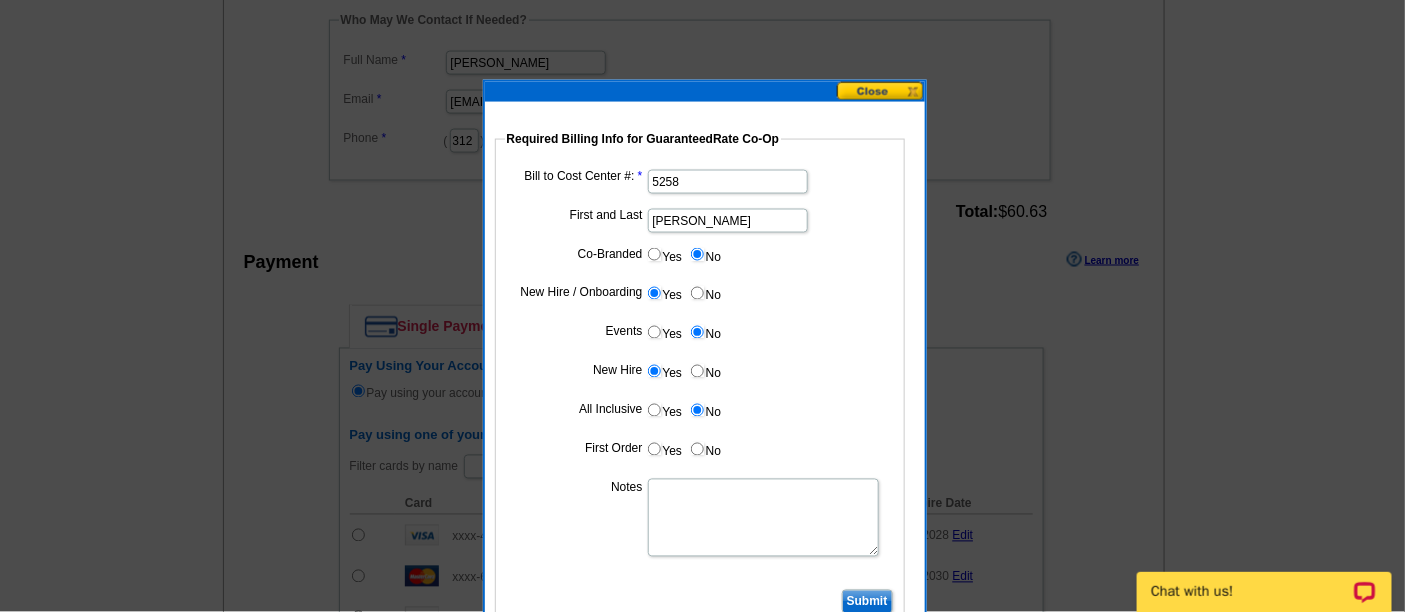 click on "Yes" at bounding box center (654, 449) 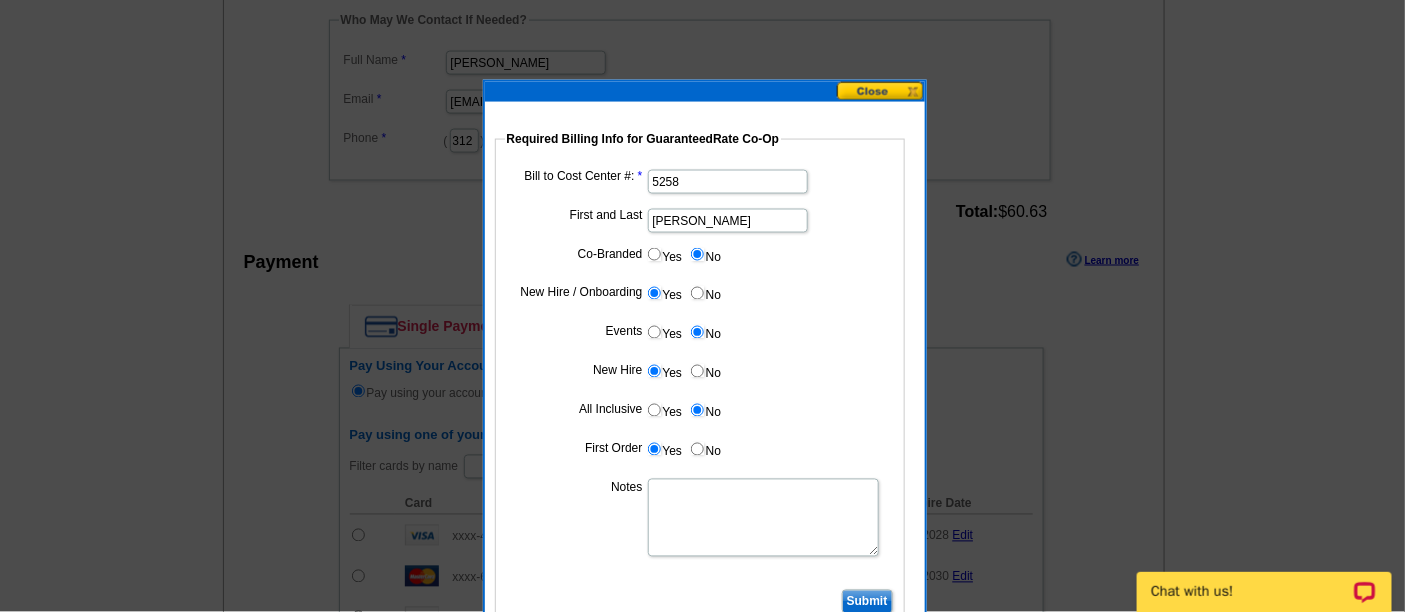 click on "Notes" at bounding box center [763, 518] 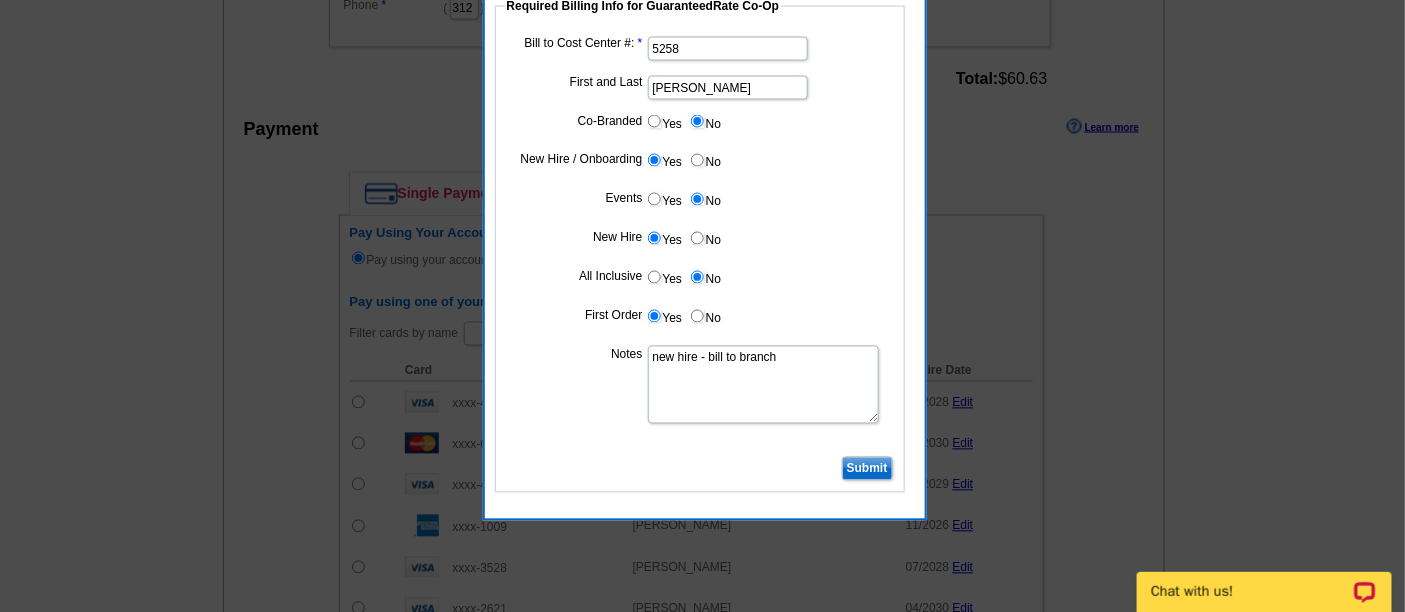 scroll, scrollTop: 1222, scrollLeft: 0, axis: vertical 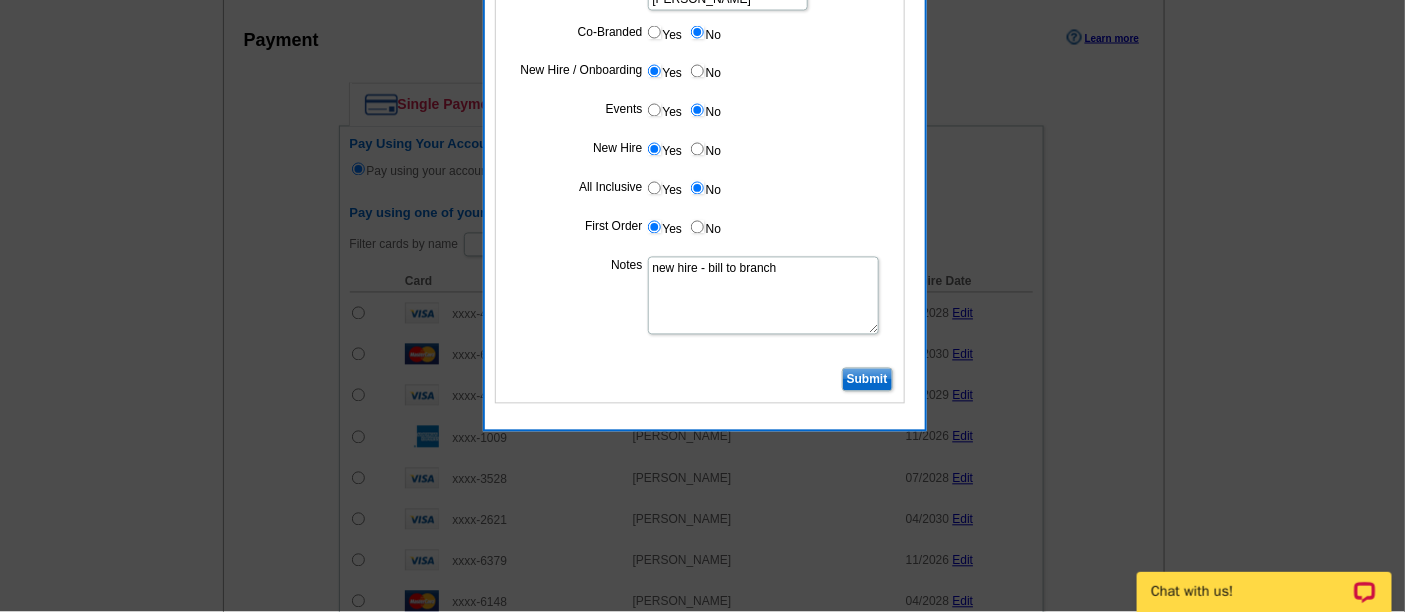 type on "new hire - bill to branch" 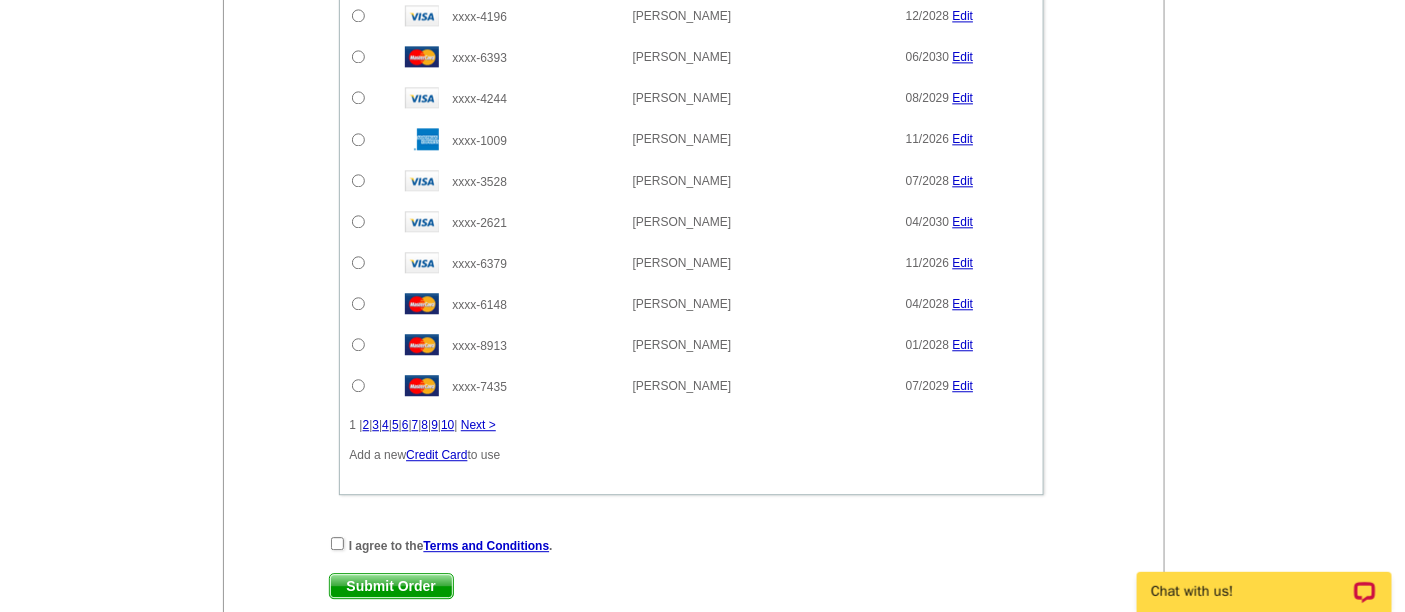 scroll, scrollTop: 1555, scrollLeft: 0, axis: vertical 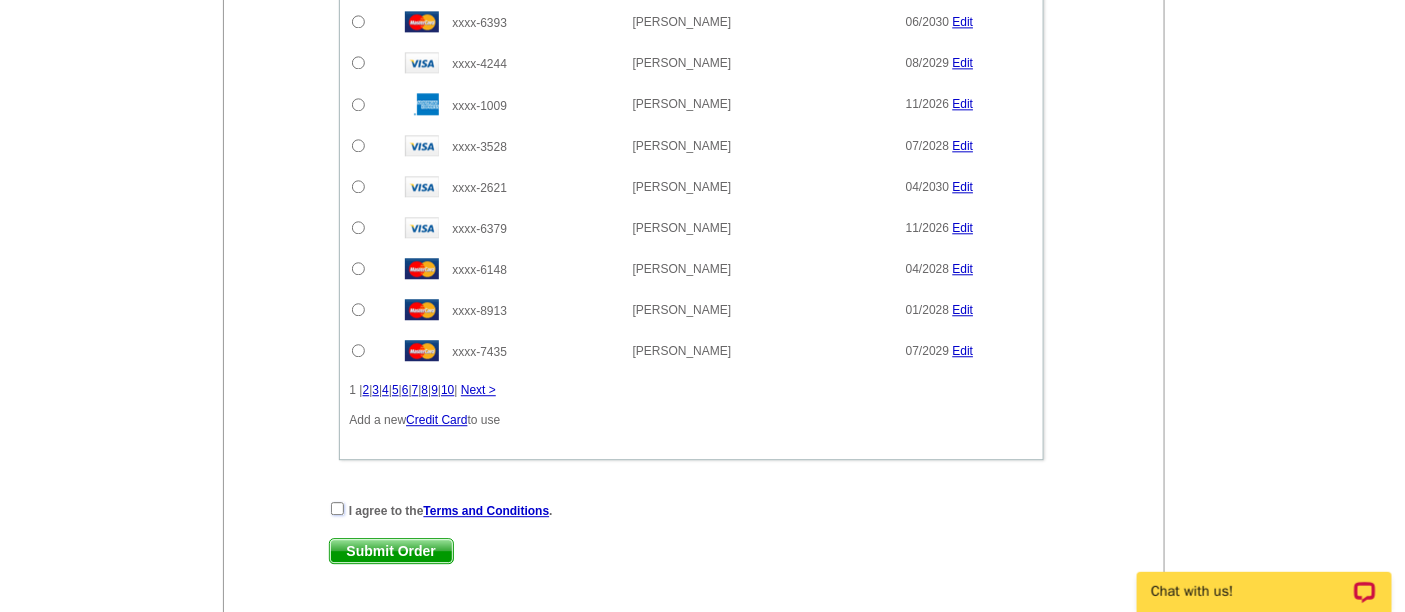 click at bounding box center (337, 508) 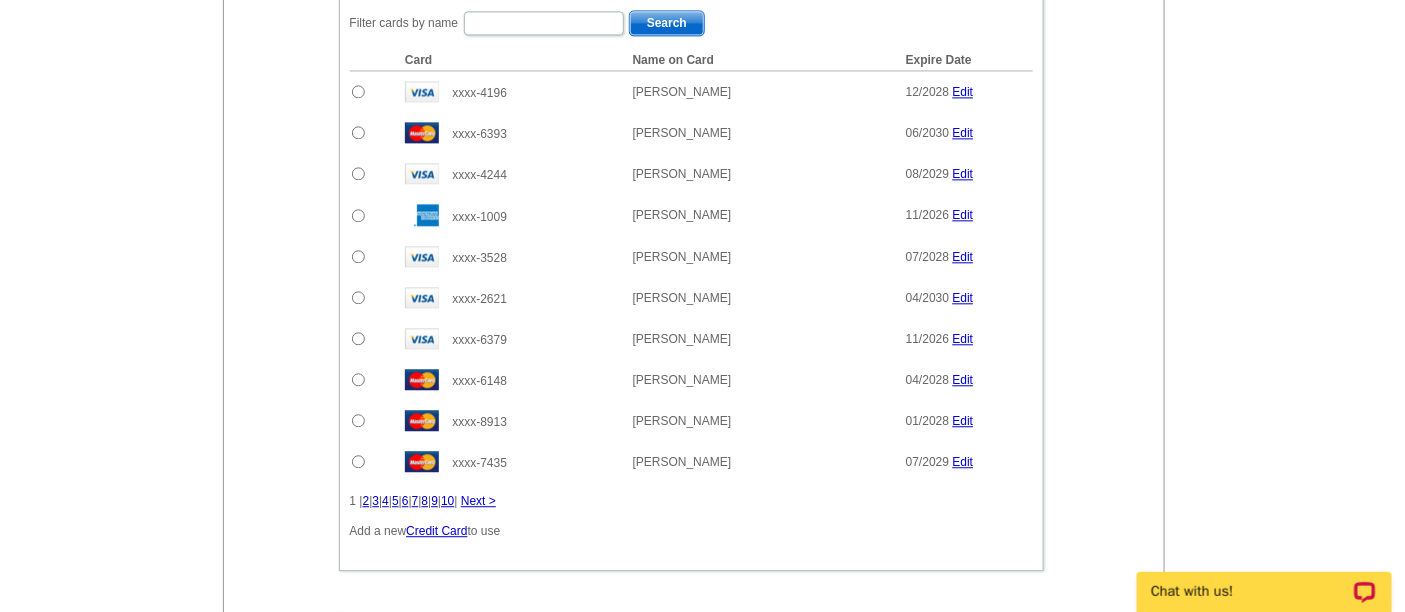 scroll, scrollTop: 1708, scrollLeft: 0, axis: vertical 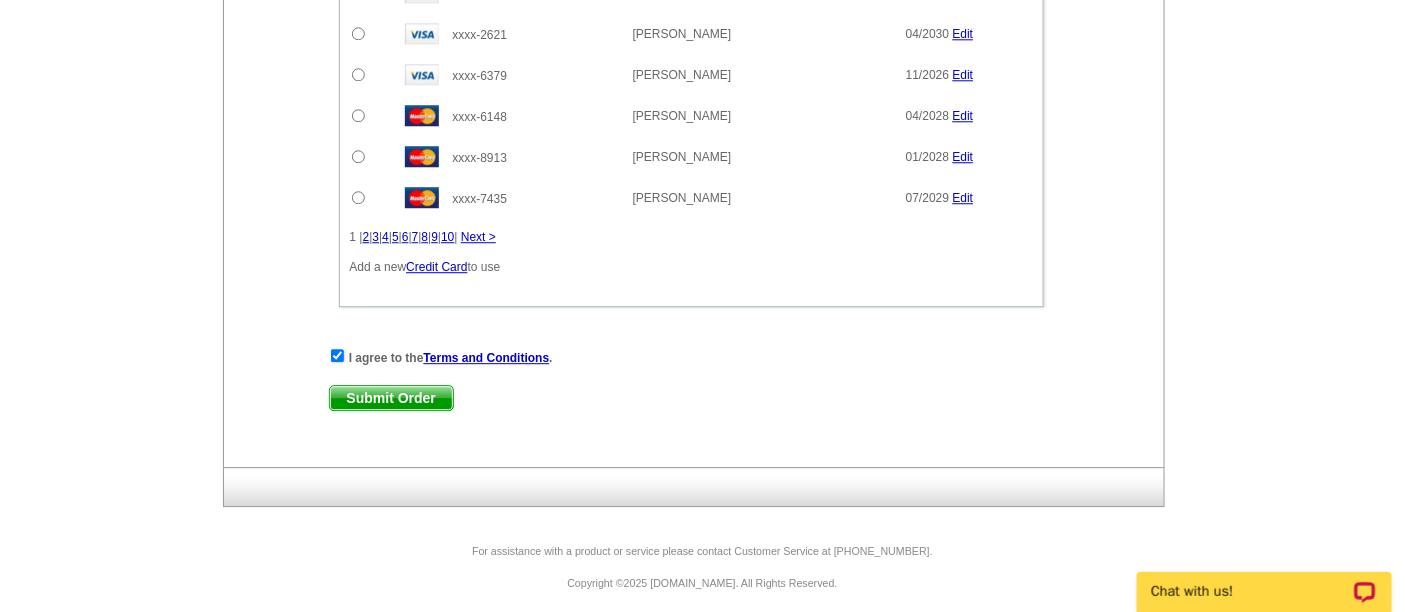 click on "Submit Order" at bounding box center (391, 398) 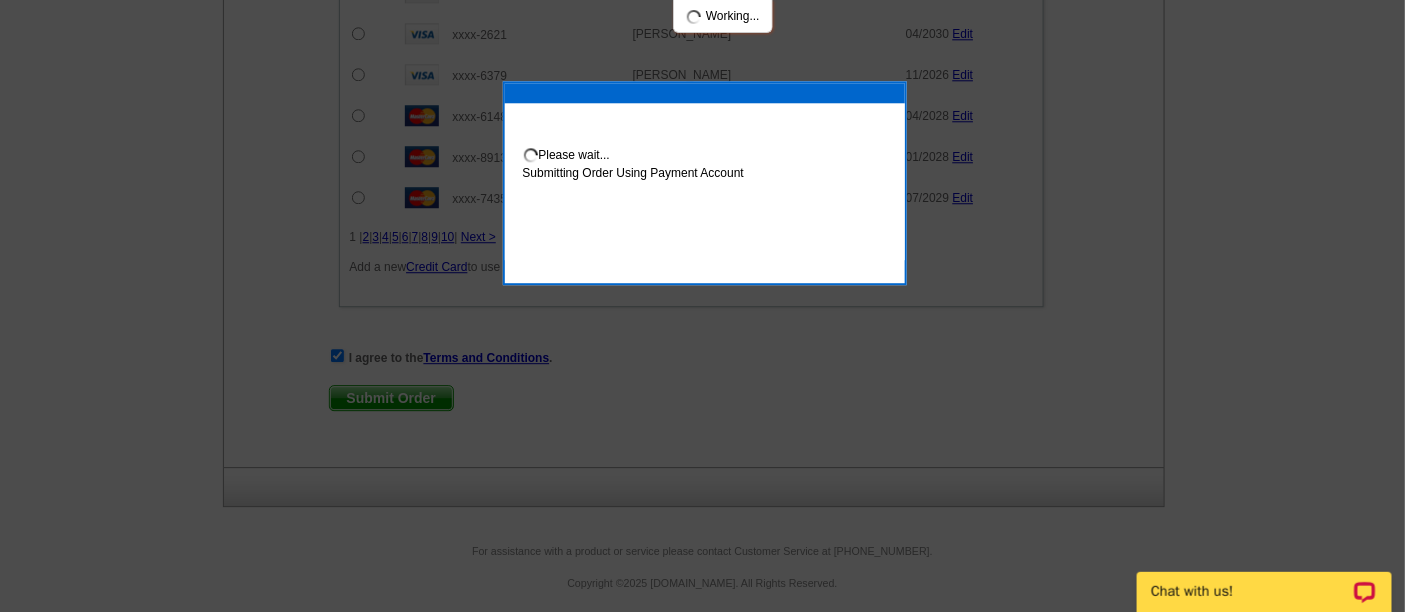 scroll, scrollTop: 1809, scrollLeft: 0, axis: vertical 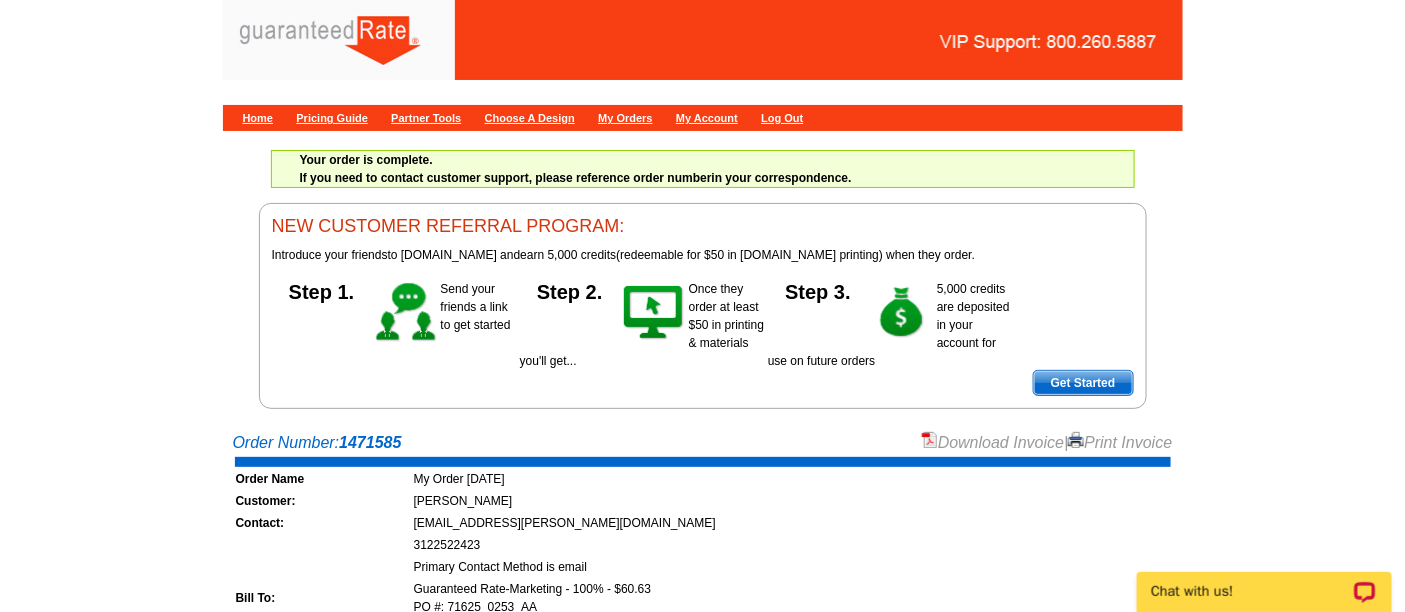 click on "Download Invoice" at bounding box center [993, 442] 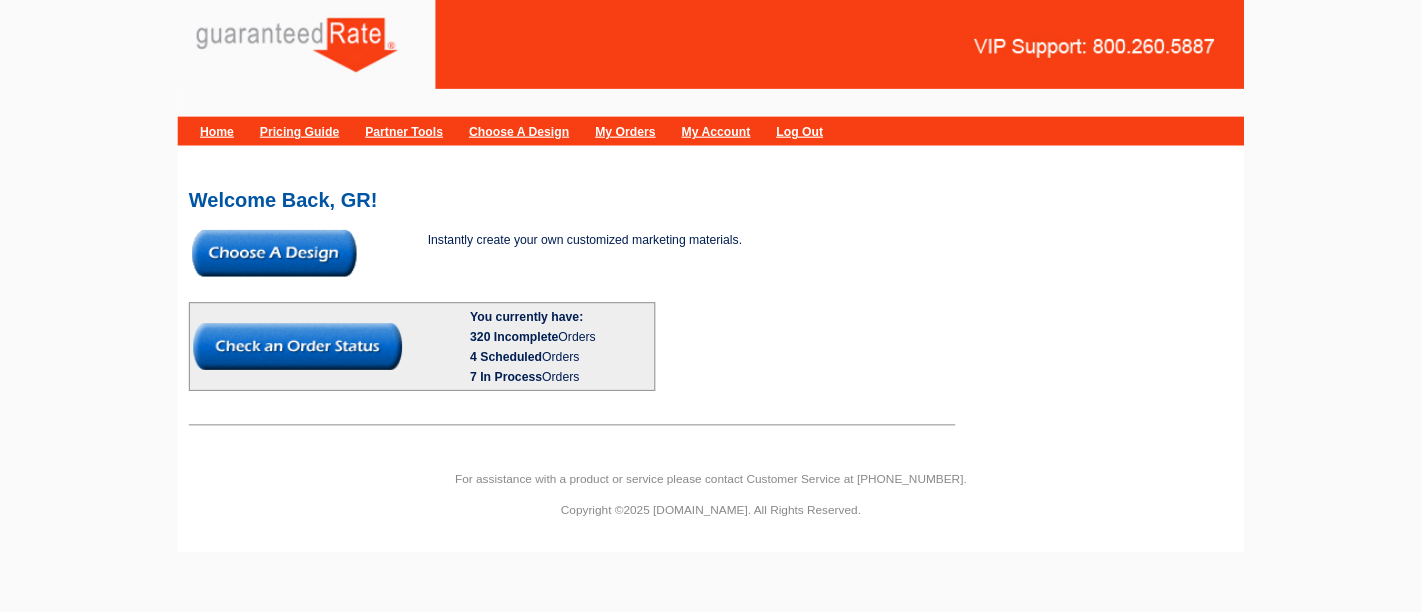 scroll, scrollTop: 0, scrollLeft: 0, axis: both 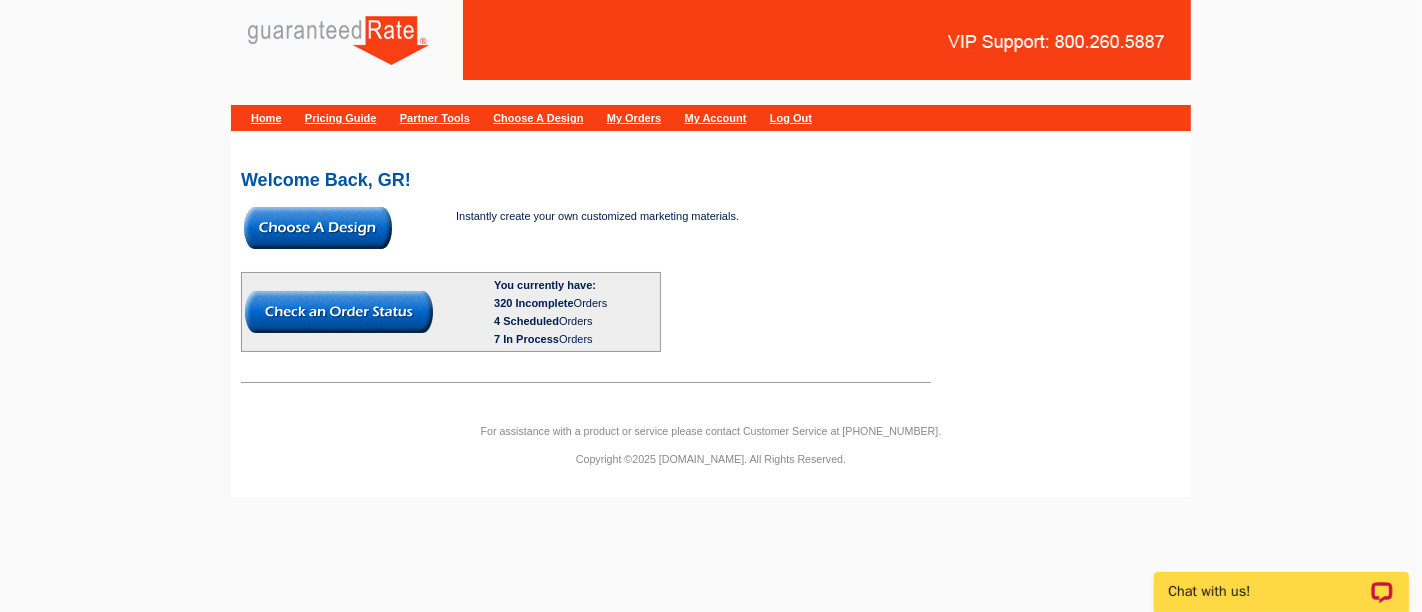click at bounding box center [318, 228] 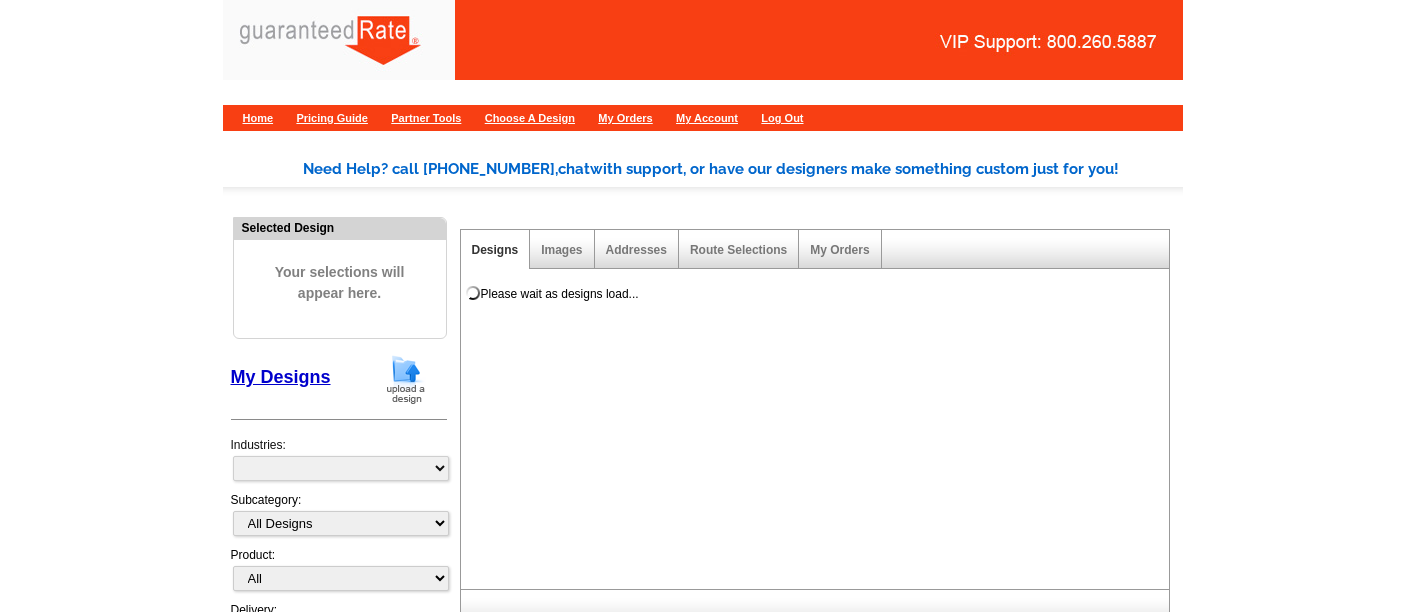 scroll, scrollTop: 0, scrollLeft: 0, axis: both 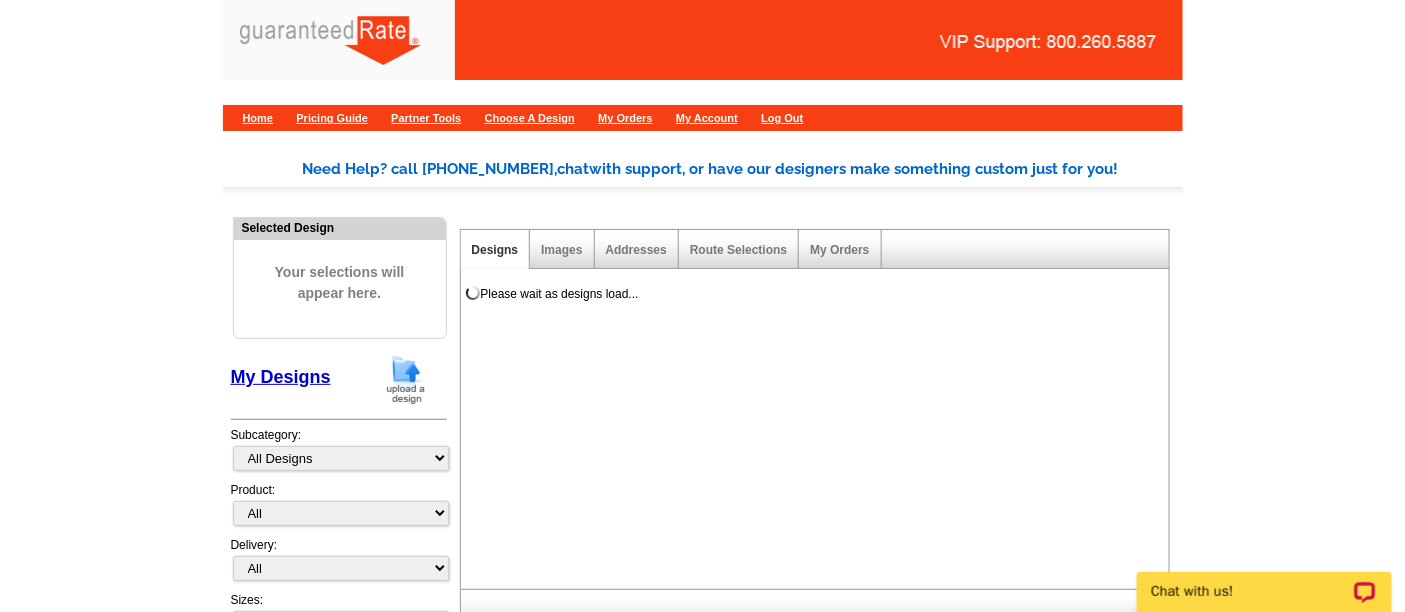 click at bounding box center [406, 379] 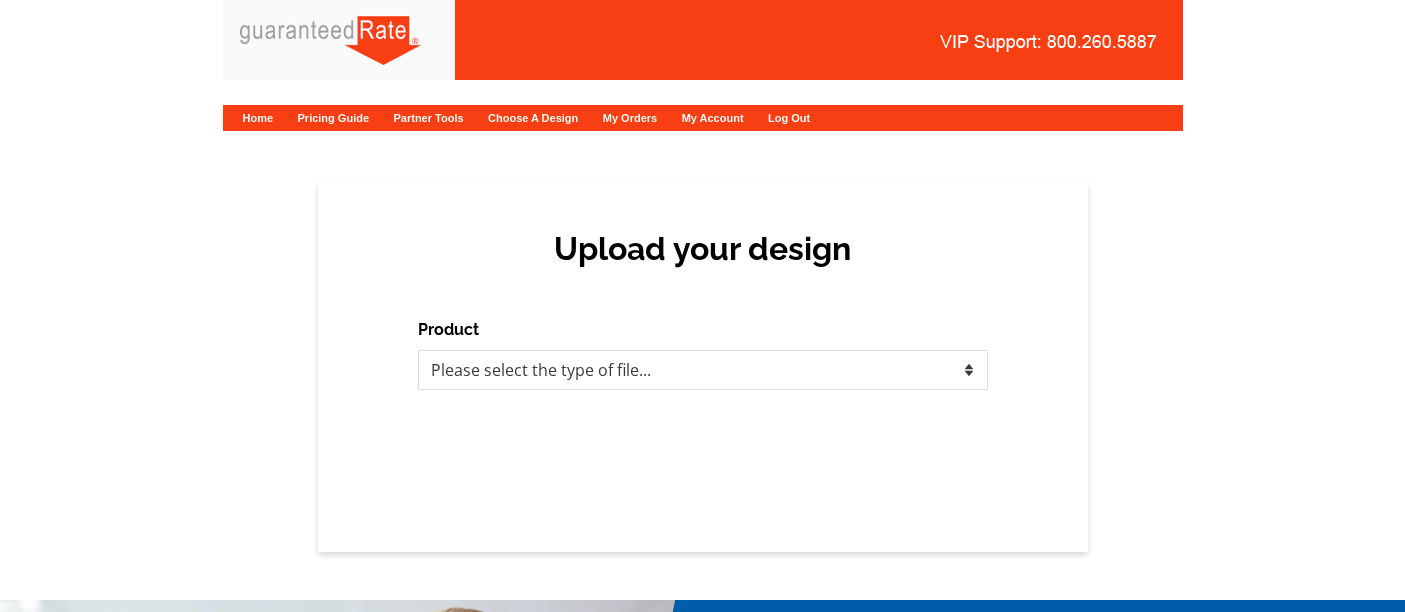 scroll, scrollTop: 0, scrollLeft: 0, axis: both 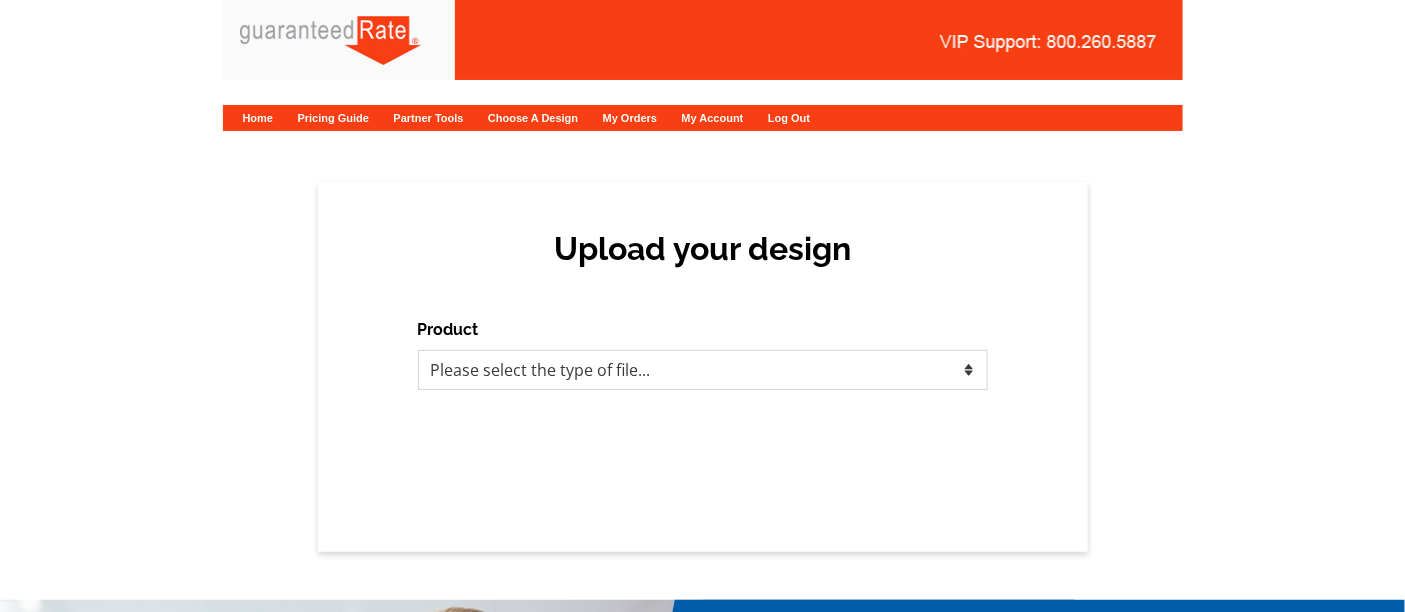 click on "Please select the type of file...
Postcards
Calendars
Business Cards
Letters and flyers
Greeting Cards" at bounding box center (703, 370) 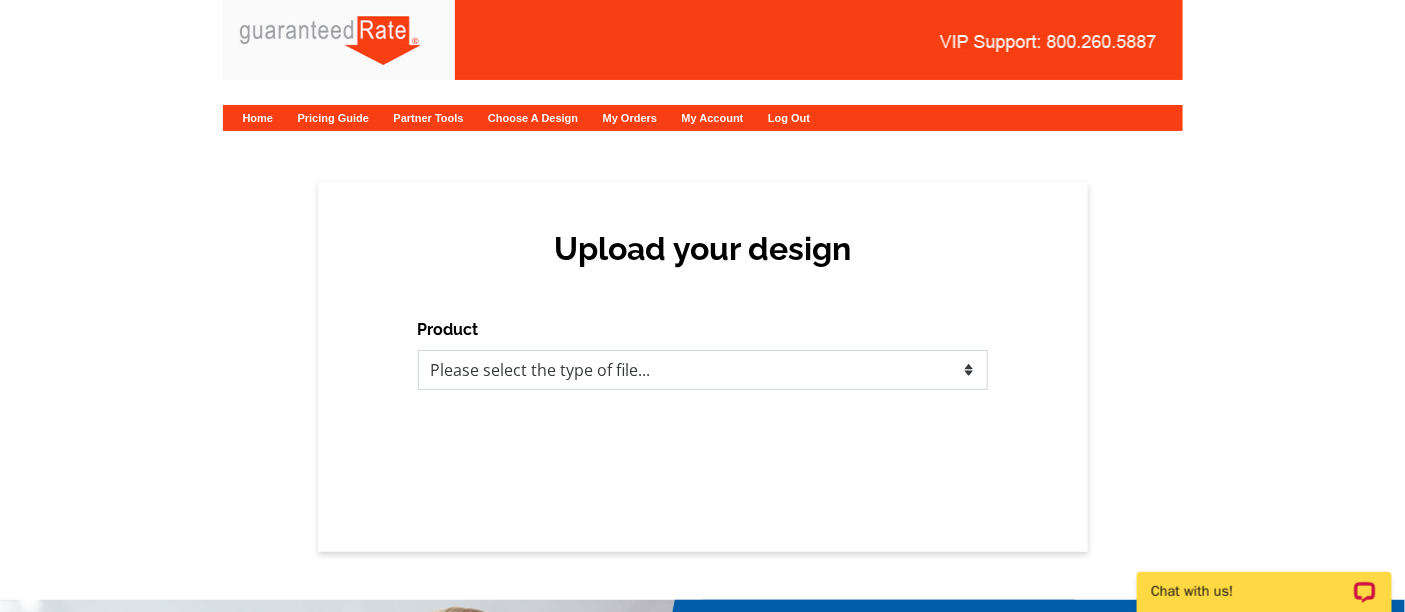 scroll, scrollTop: 0, scrollLeft: 0, axis: both 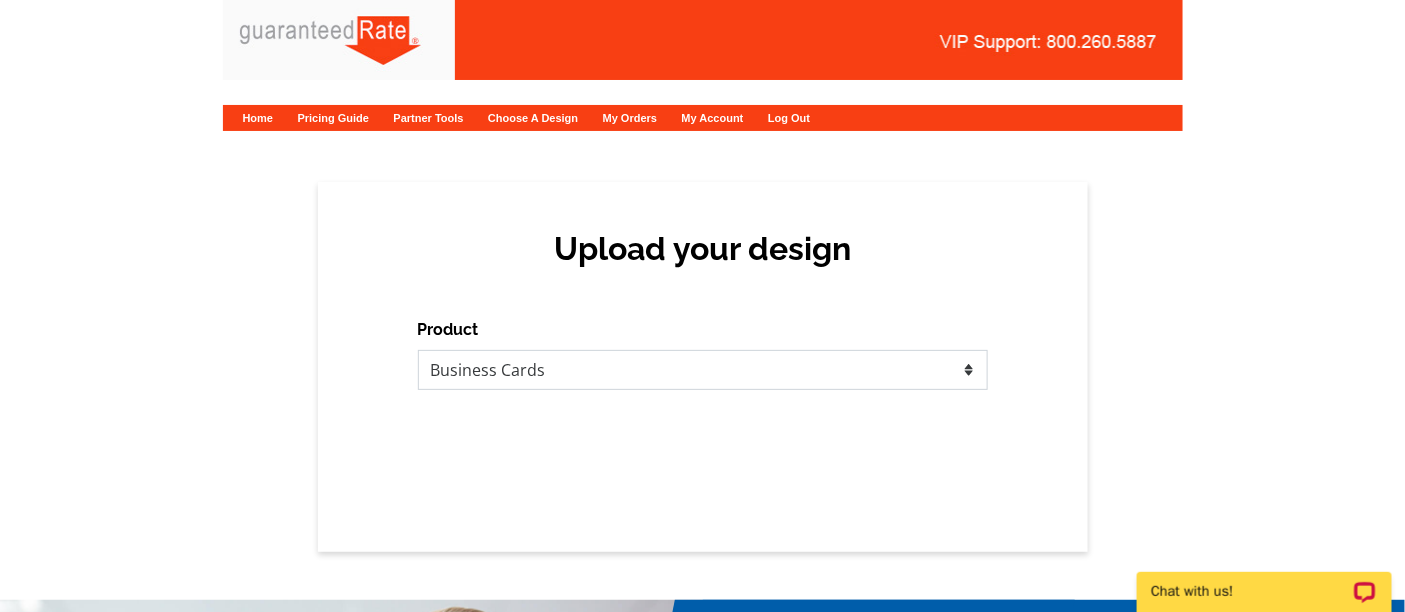 click on "Please select the type of file...
Postcards
Calendars
Business Cards
Letters and flyers
Greeting Cards" at bounding box center (703, 370) 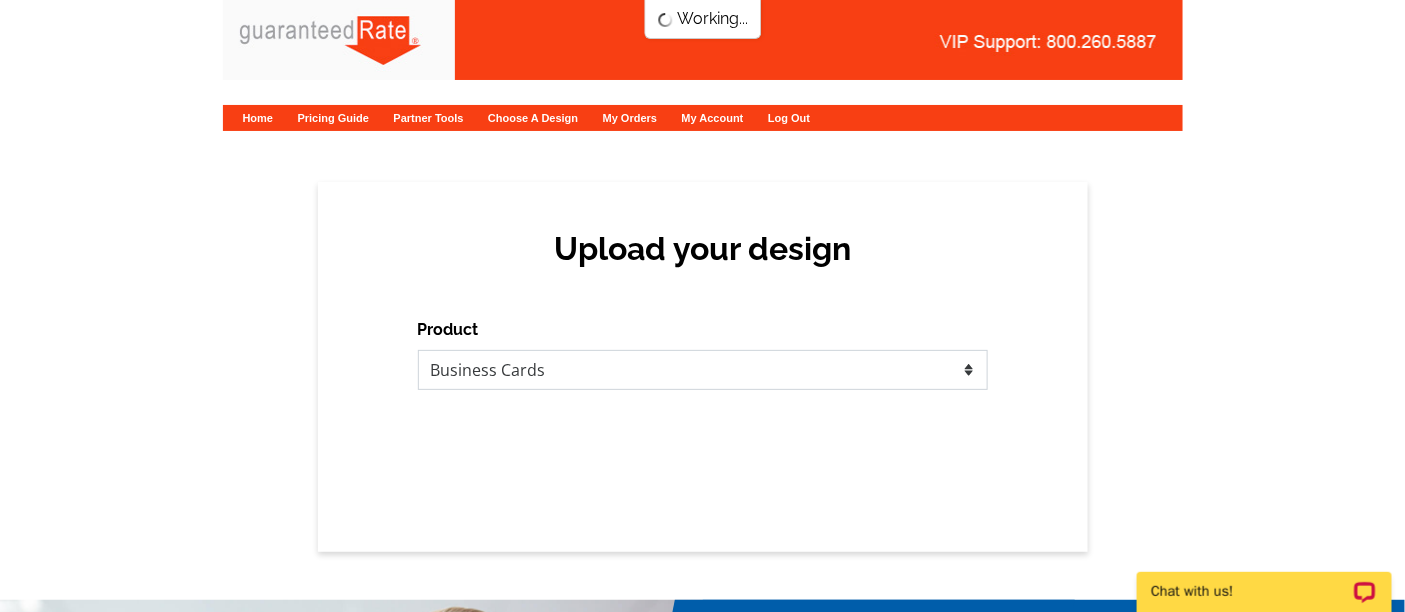 scroll, scrollTop: 0, scrollLeft: 0, axis: both 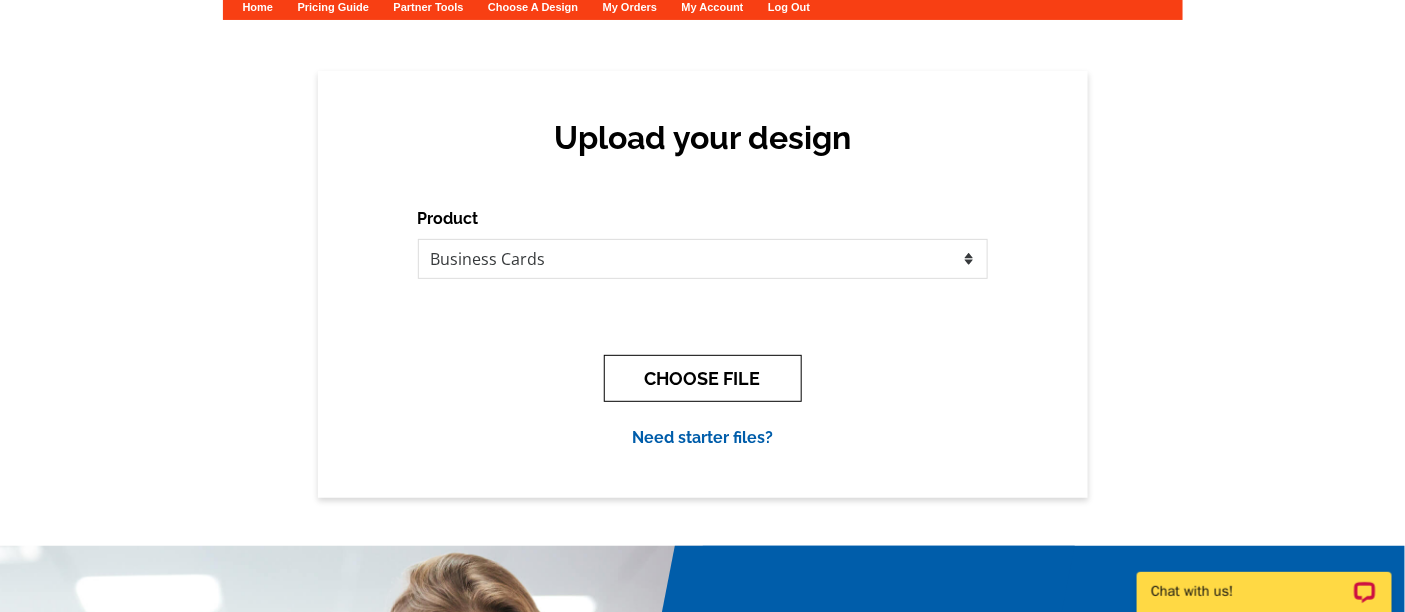 click on "CHOOSE FILE" at bounding box center (703, 378) 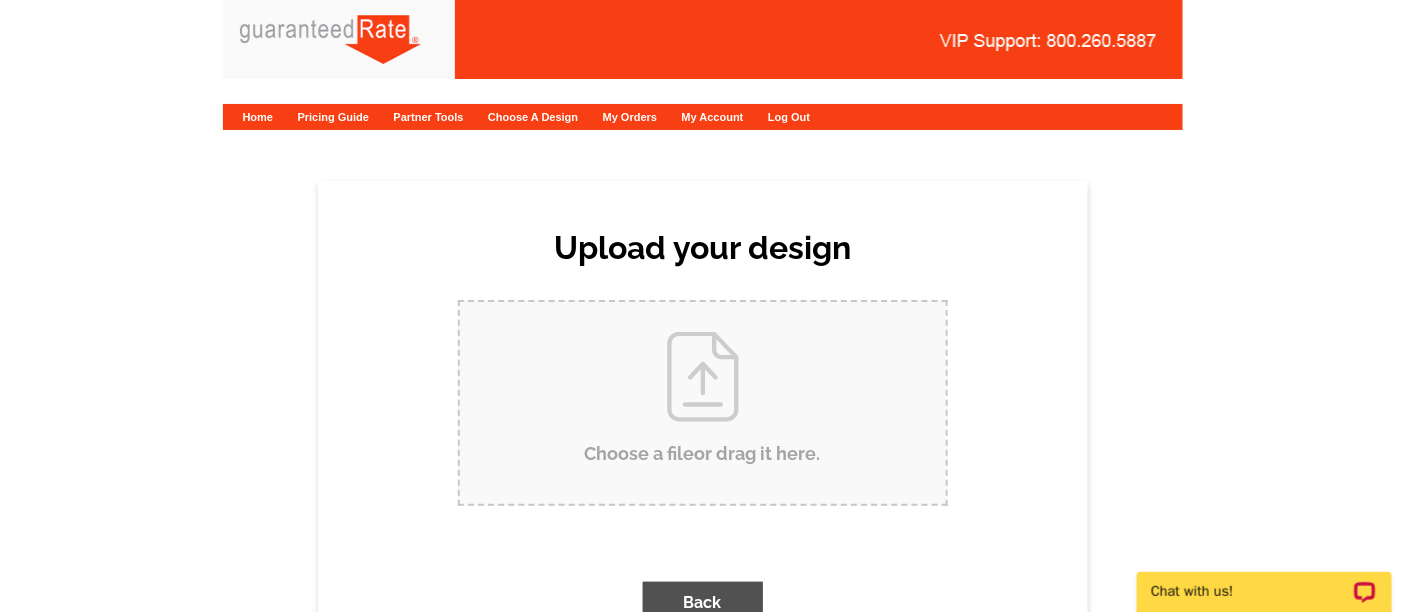 scroll, scrollTop: 0, scrollLeft: 0, axis: both 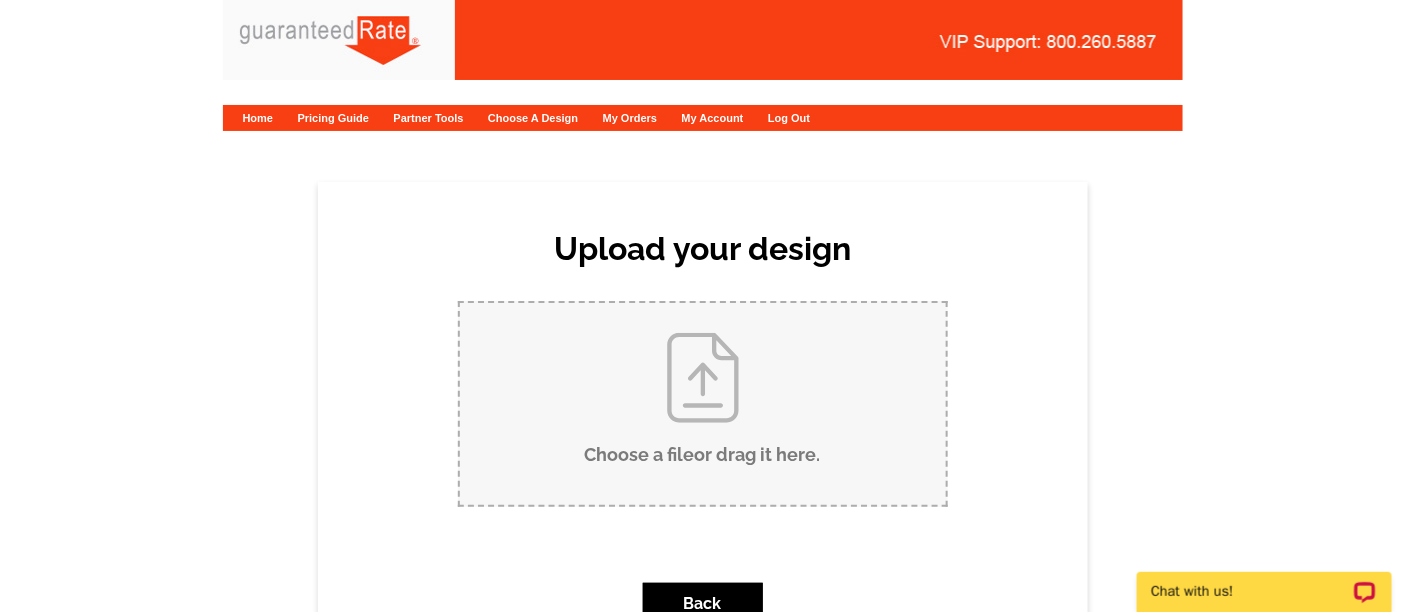 click on "Choose a file  or drag it here ." at bounding box center (703, 404) 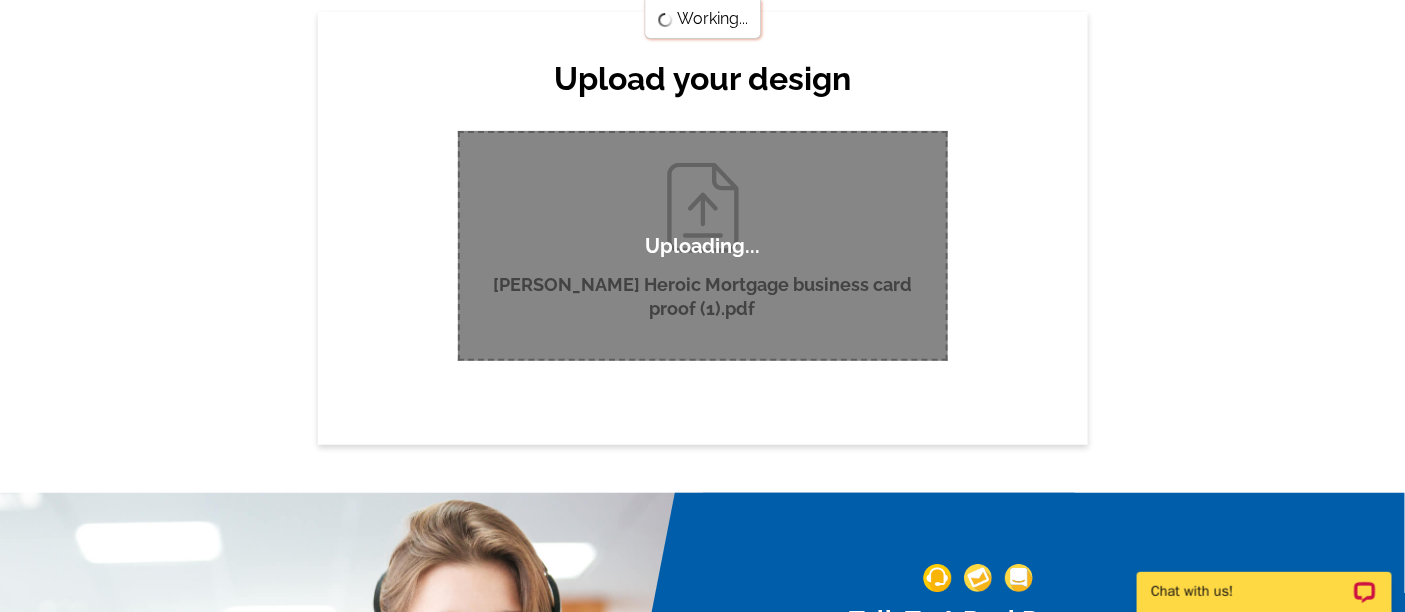 scroll, scrollTop: 222, scrollLeft: 0, axis: vertical 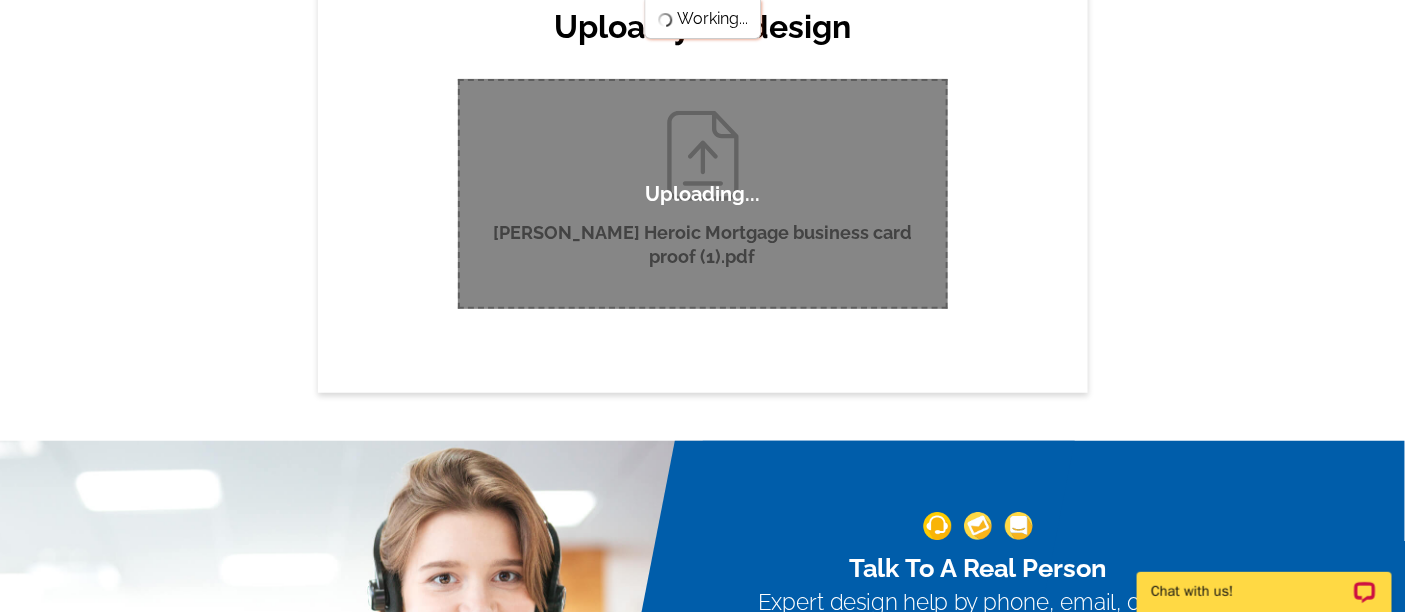type 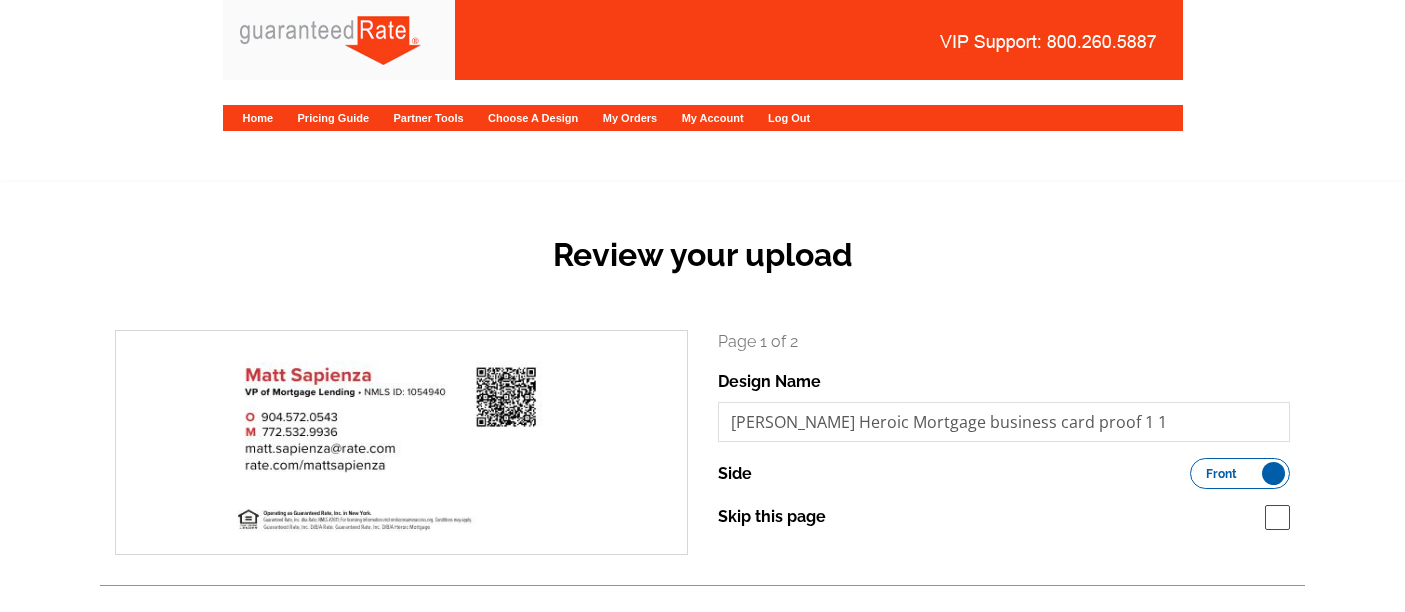 scroll, scrollTop: 0, scrollLeft: 0, axis: both 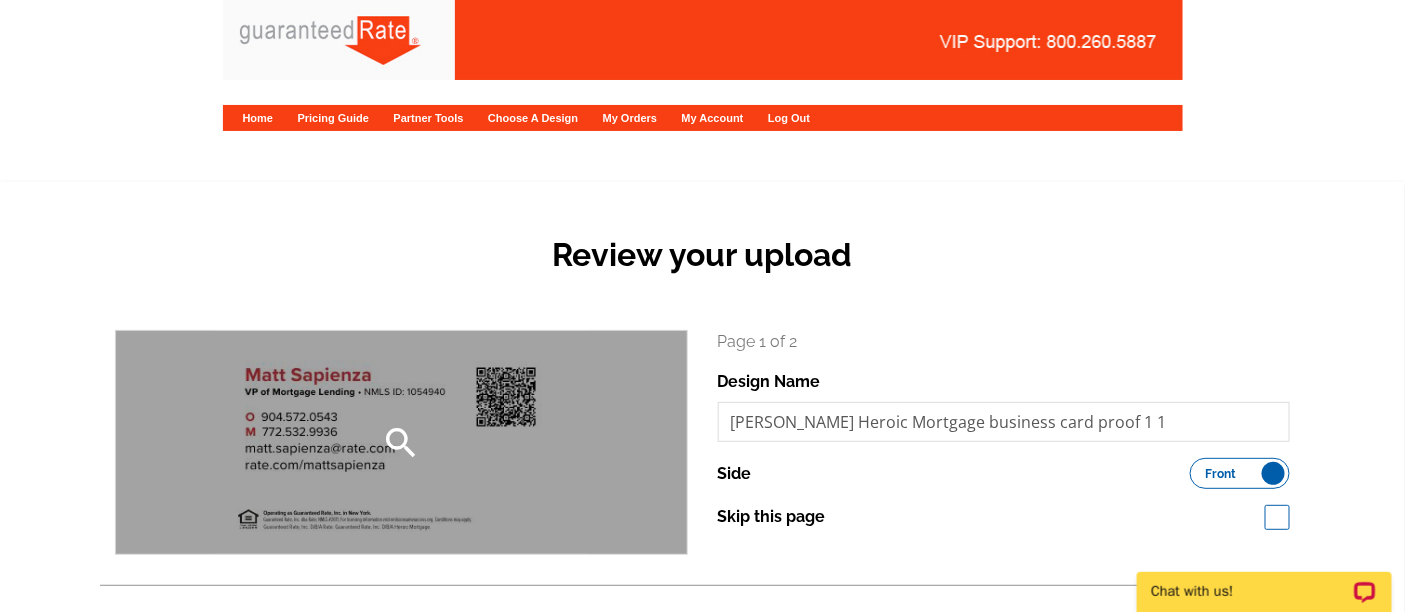 click on "search" at bounding box center (401, 442) 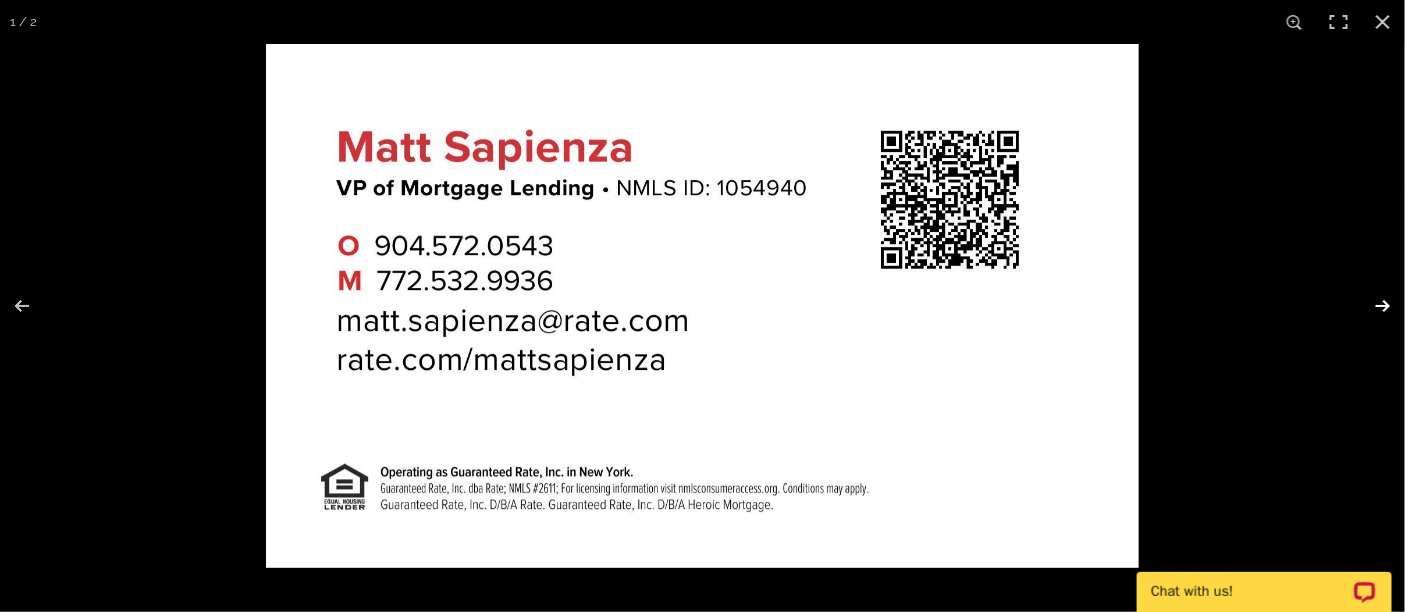 click at bounding box center [1370, 306] 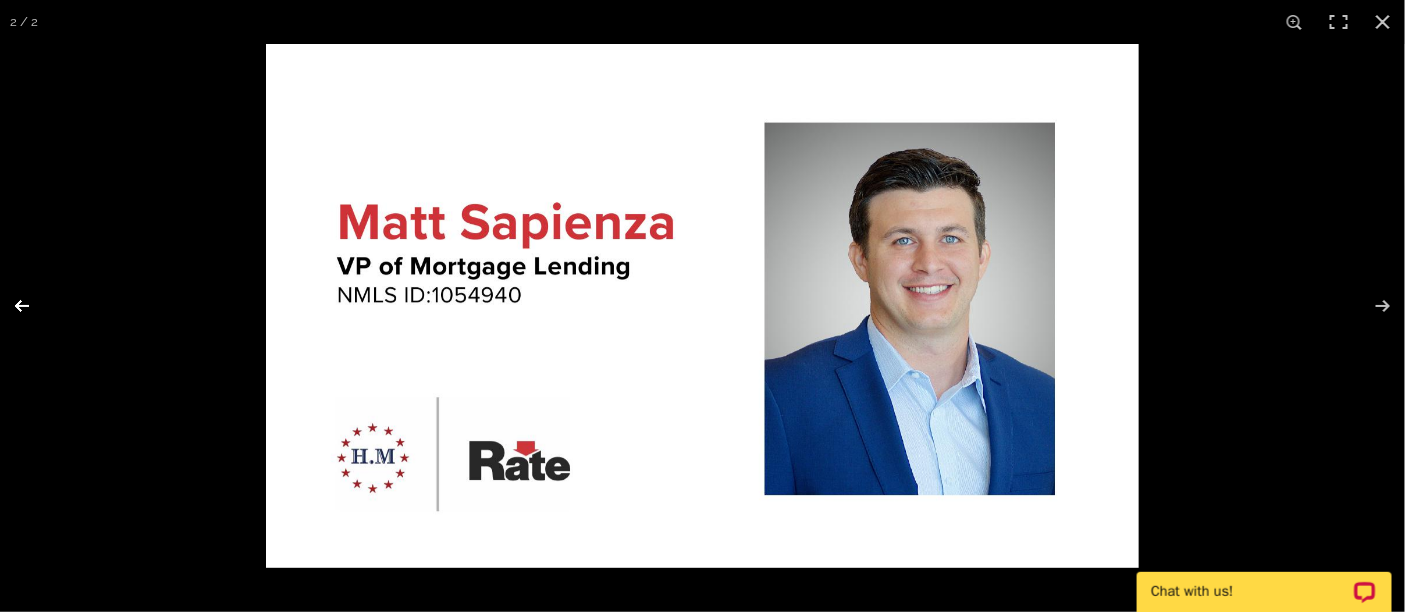 click at bounding box center [35, 306] 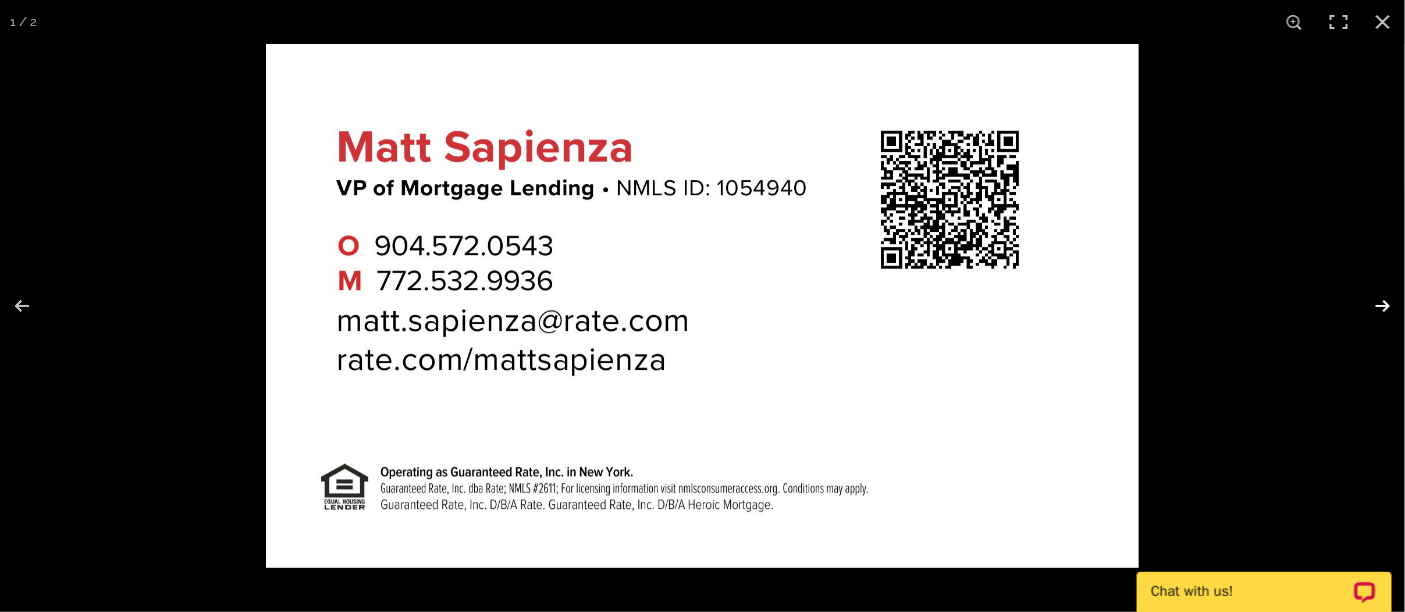 click at bounding box center [1370, 306] 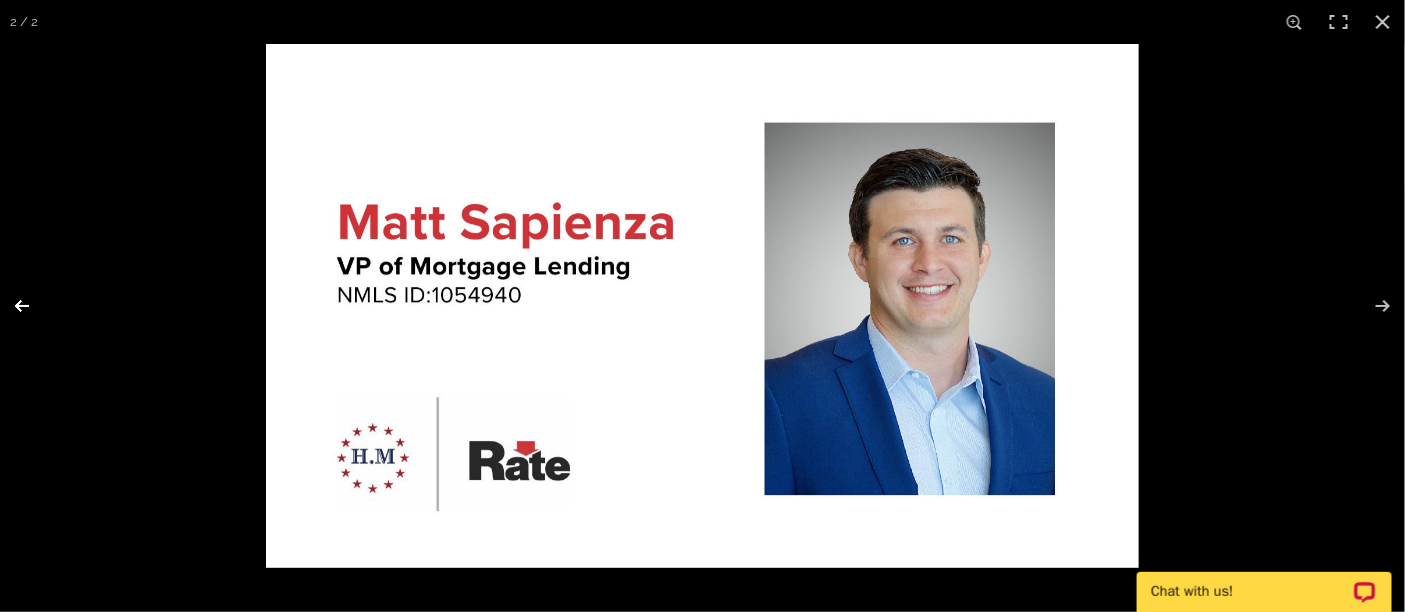 click at bounding box center (35, 306) 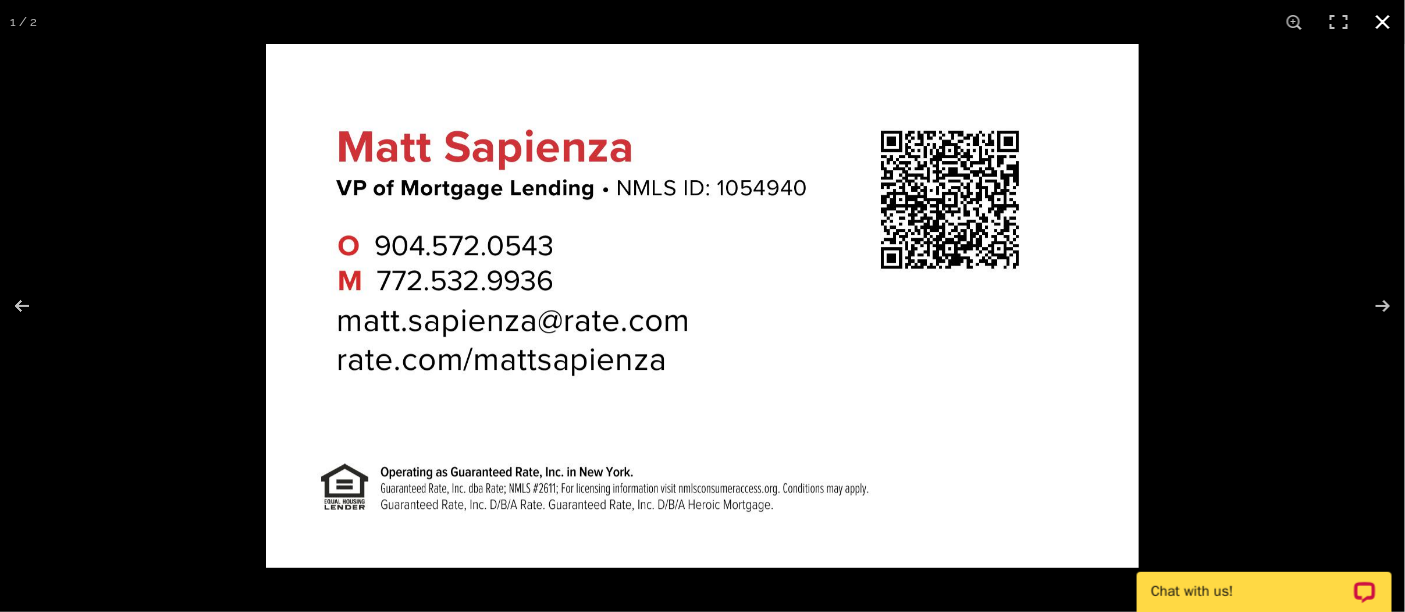 click at bounding box center (1383, 22) 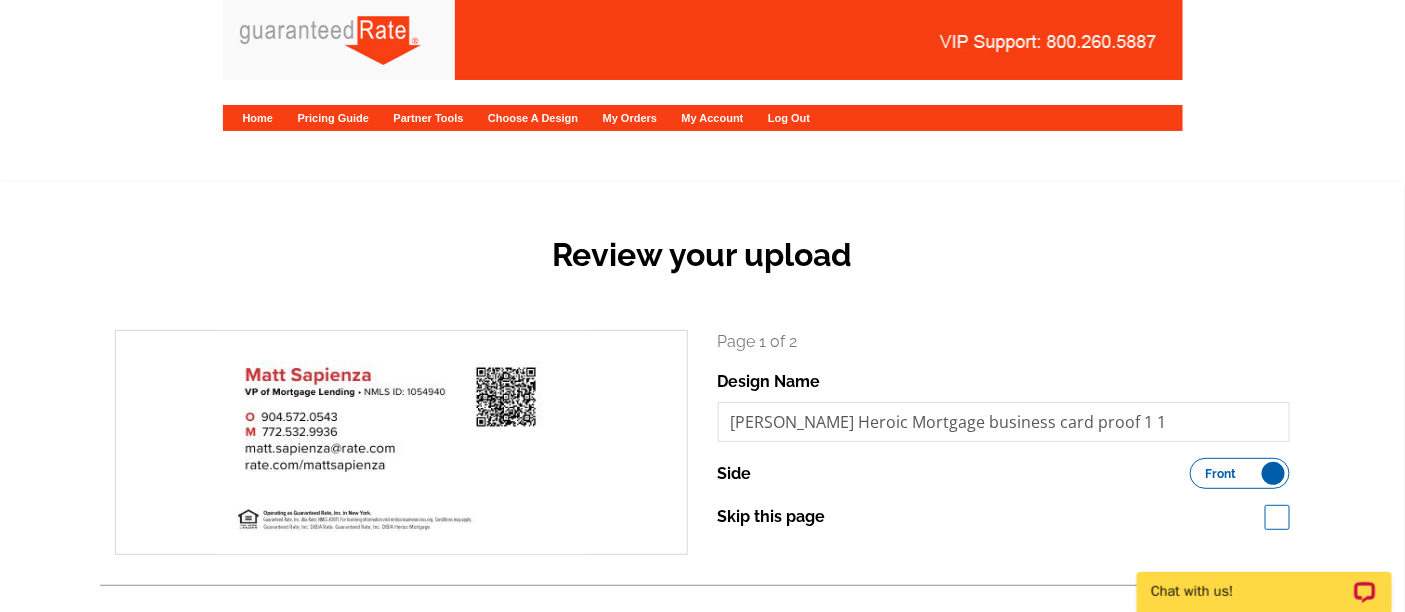 scroll, scrollTop: 555, scrollLeft: 0, axis: vertical 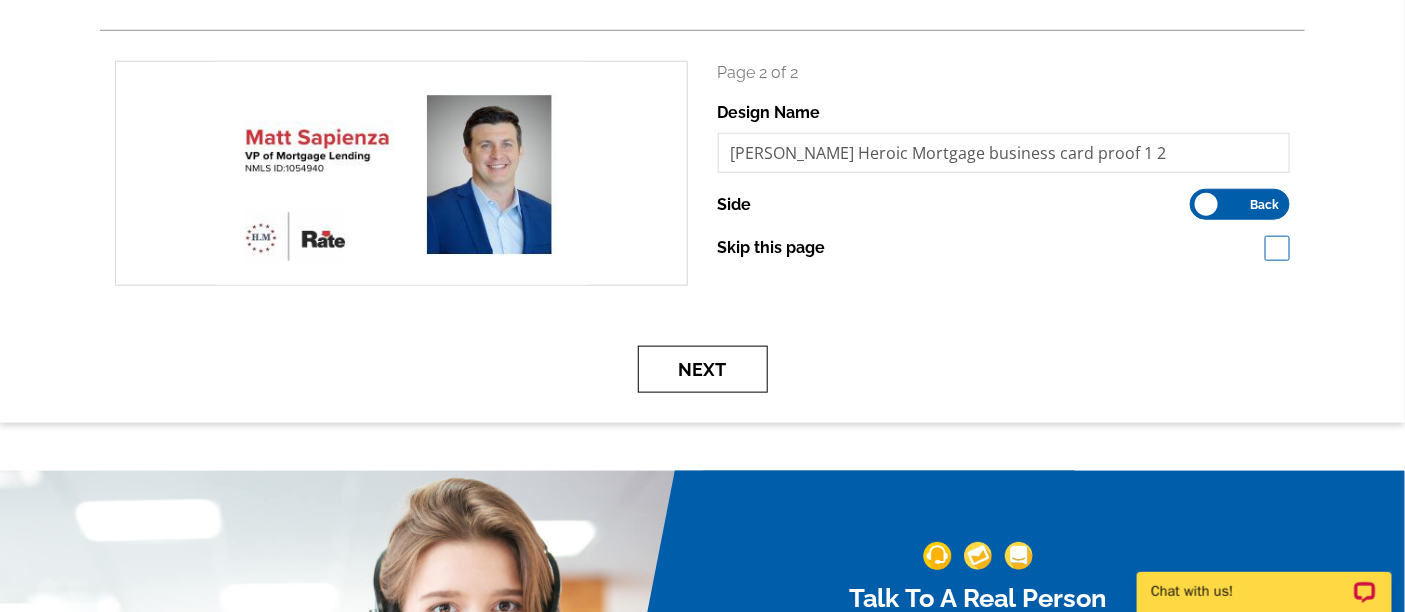 click on "Next" at bounding box center [703, 369] 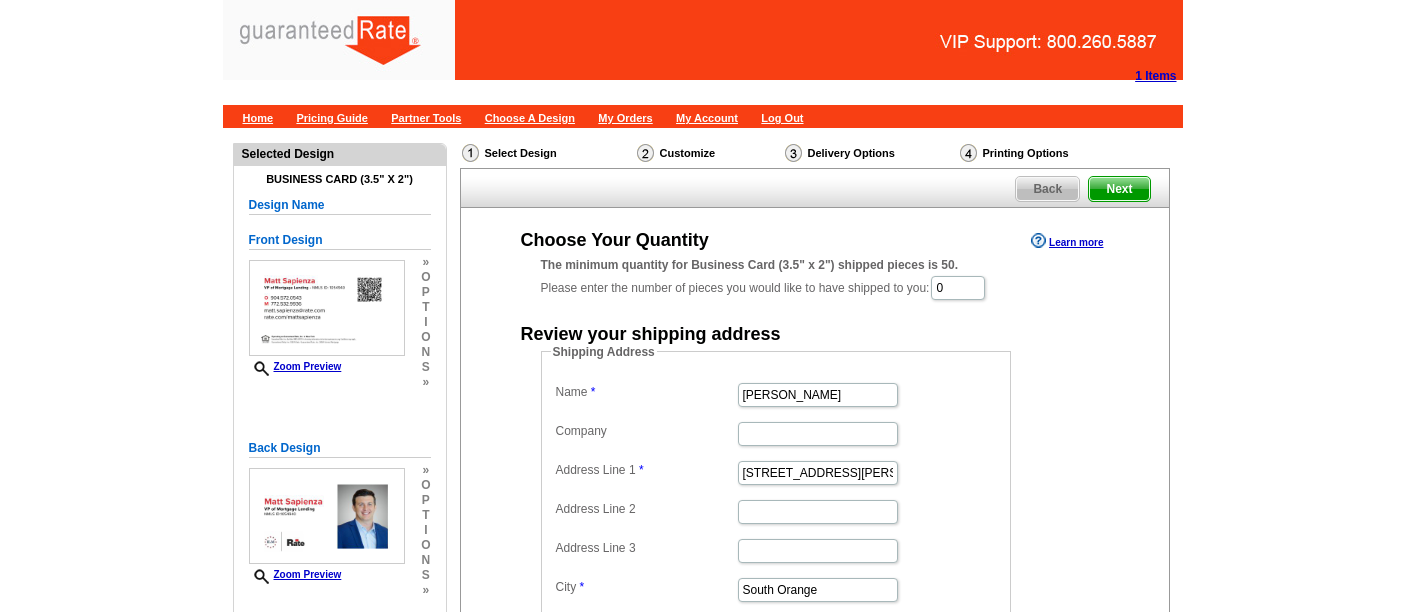scroll, scrollTop: 0, scrollLeft: 0, axis: both 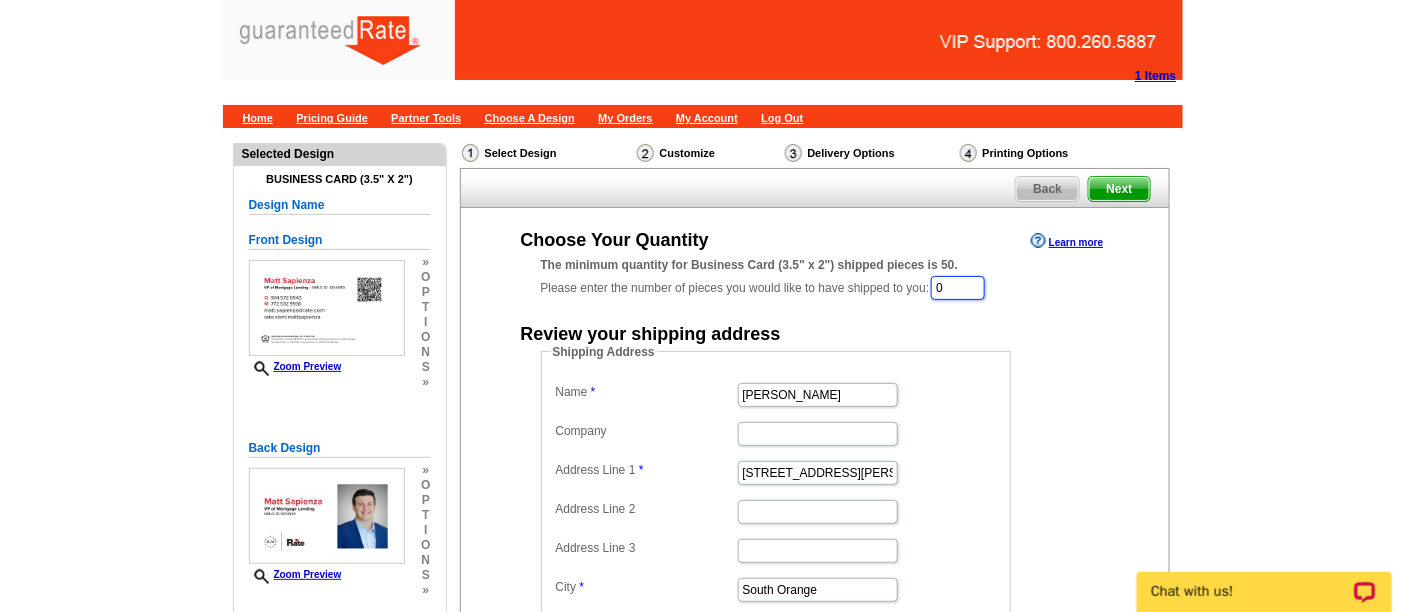 click on "0" at bounding box center [958, 288] 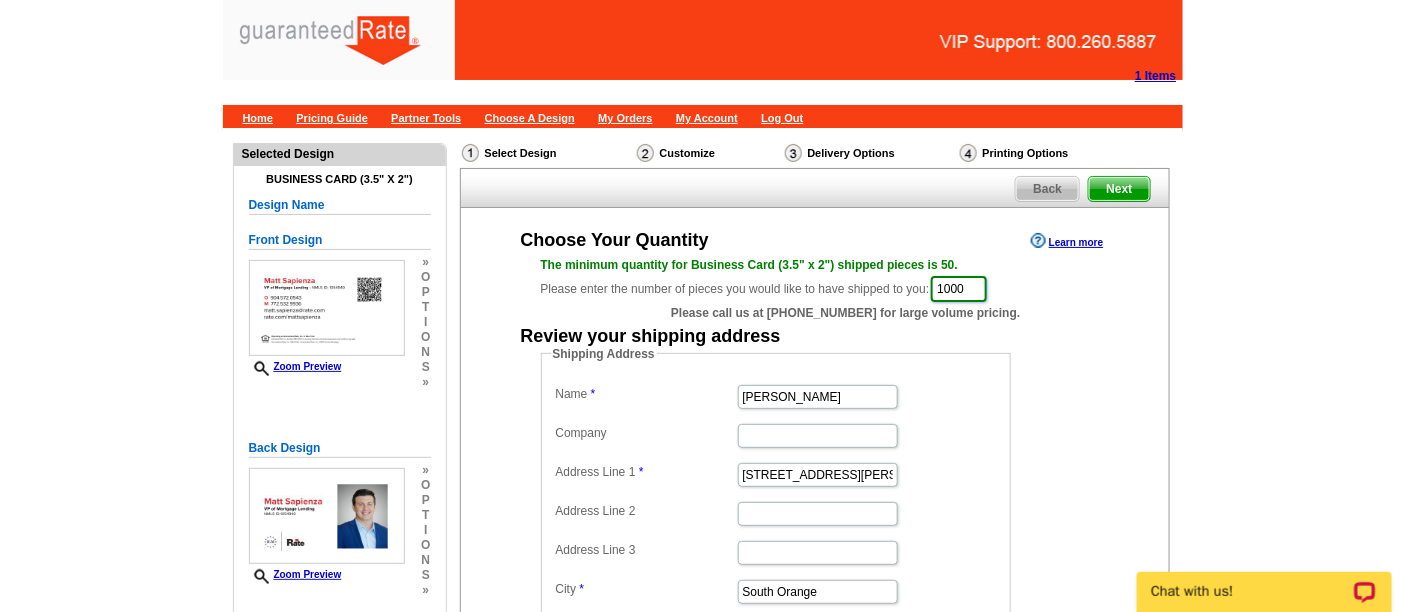 type on "1000" 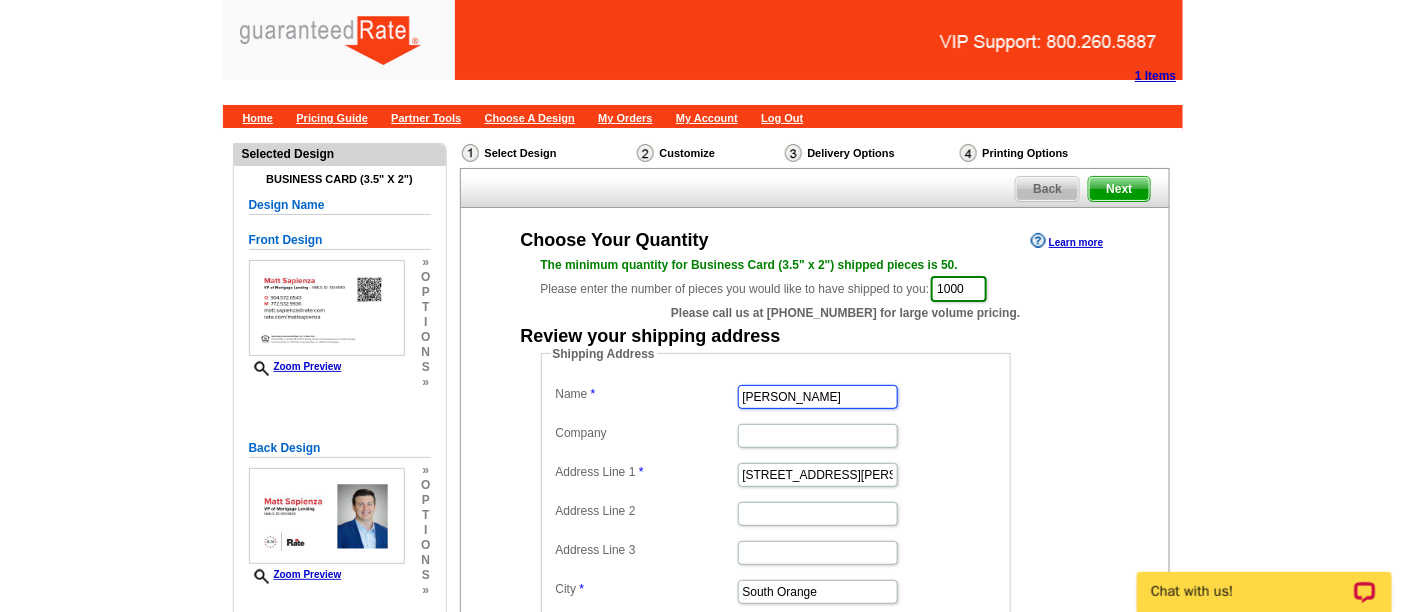 drag, startPoint x: 846, startPoint y: 400, endPoint x: 673, endPoint y: 391, distance: 173.23395 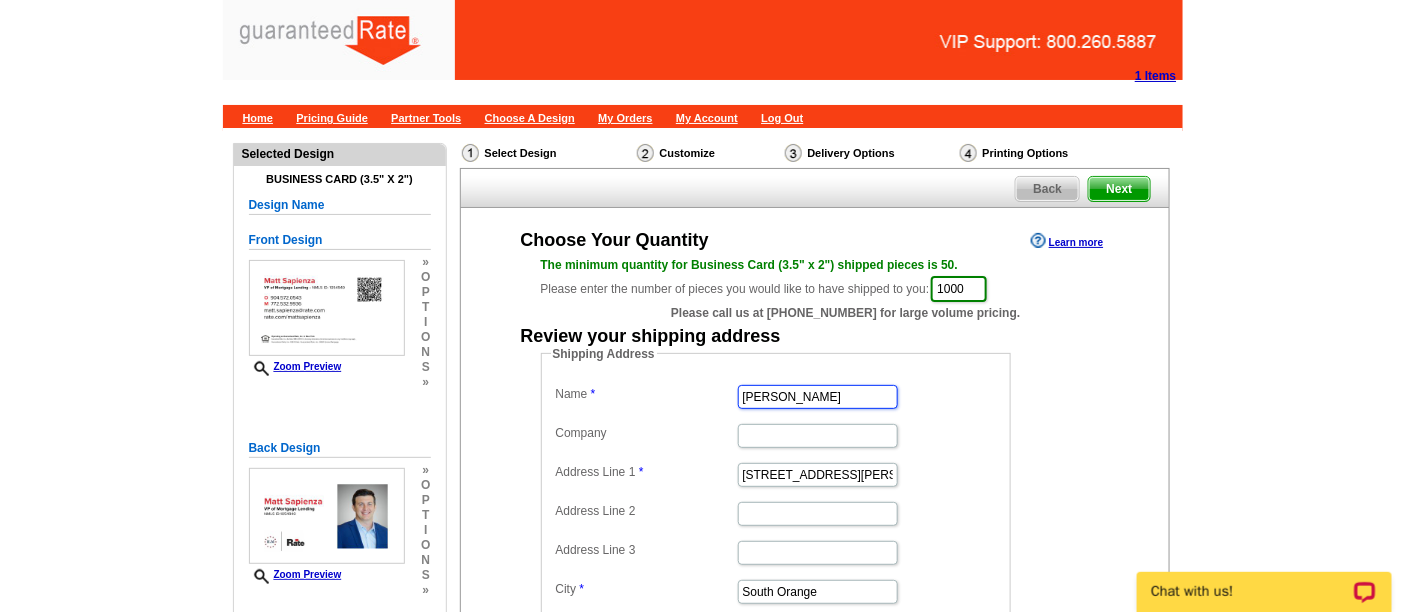 click on "Name
Vanessa Pollock
Company
Address Line 1
350 Tillou Rd
Address Line 2
Address Line 3
City
South Orange
State
Alabama
Alaska
Arizona
Arkansas
California
Colorado
Connecticut
District of Columbia
Delaware
Florida
Georgia
Hawaii
Idaho
Illinois
Indiana
Iowa
Kansas
Kentucky
Louisiana
Maine
Maryland
Massachusetts
Michigan
Minnesota
Mississippi
Missouri
Montana
Nebraska
Nevada
New Hampshire
New Jersey
New Mexico
New York
North Carolina
North Dakota
Ohio
Oklahoma
Oregon
Pennsylvania
Rhode Island
South Carolina
South Dakota
Tennessee
Texas
Utah
Vermont
Virginia
Washington
West Virginia
Wisconsin
Wyoming
Zip
07079" at bounding box center (776, 531) 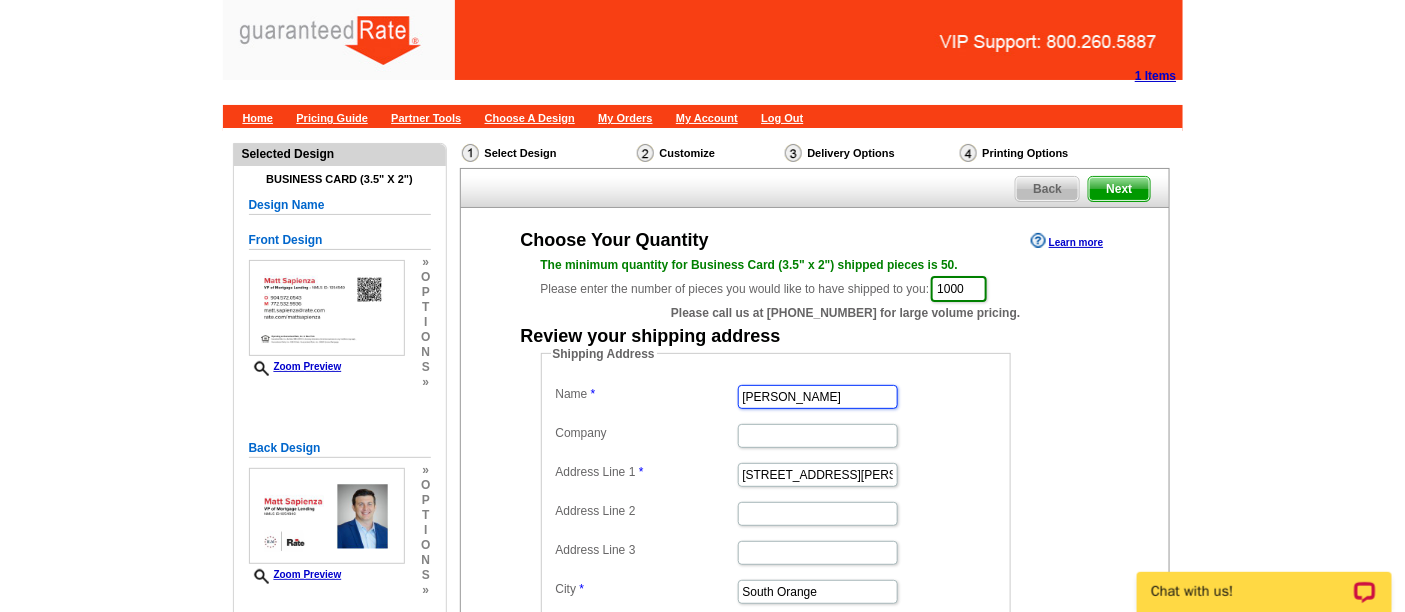 type on "Matt Sapienza" 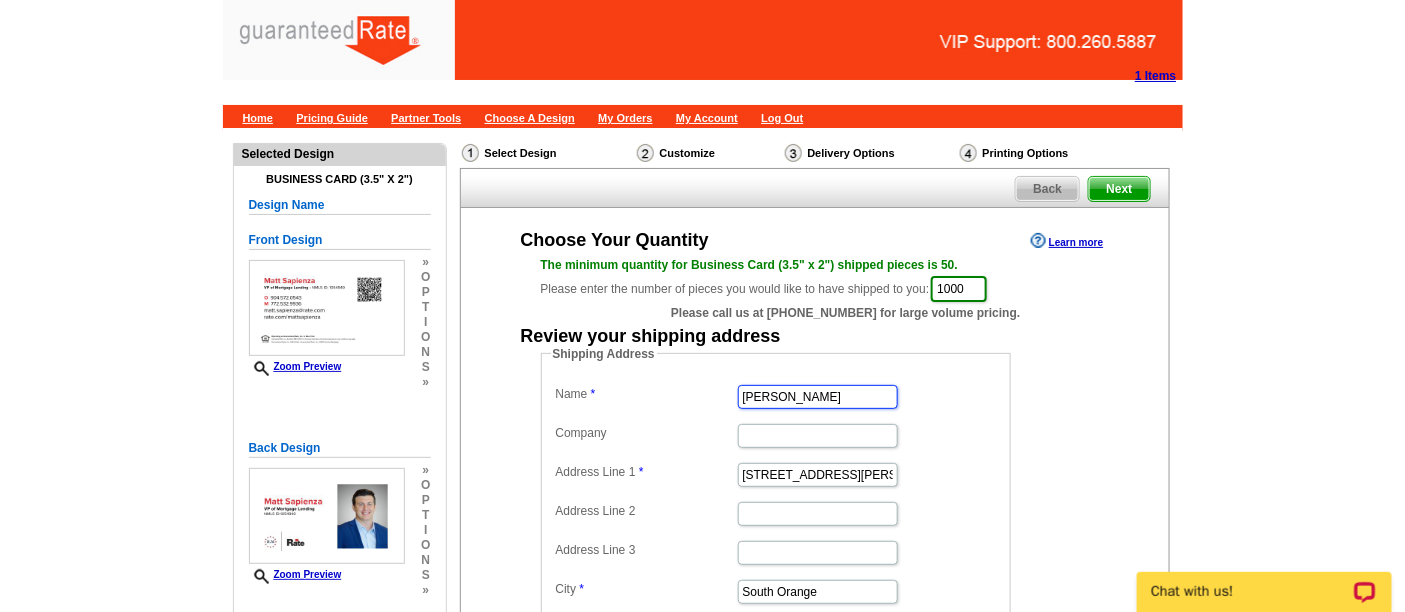 scroll, scrollTop: 0, scrollLeft: 0, axis: both 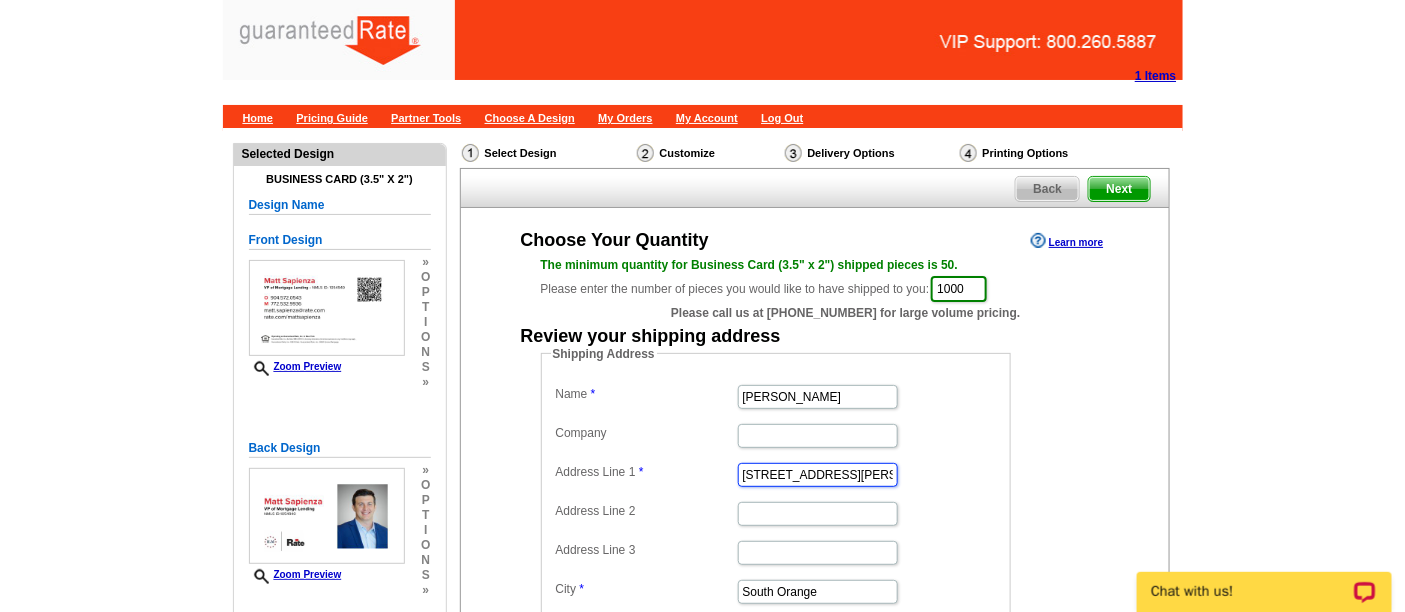 drag, startPoint x: 821, startPoint y: 473, endPoint x: 674, endPoint y: 459, distance: 147.66516 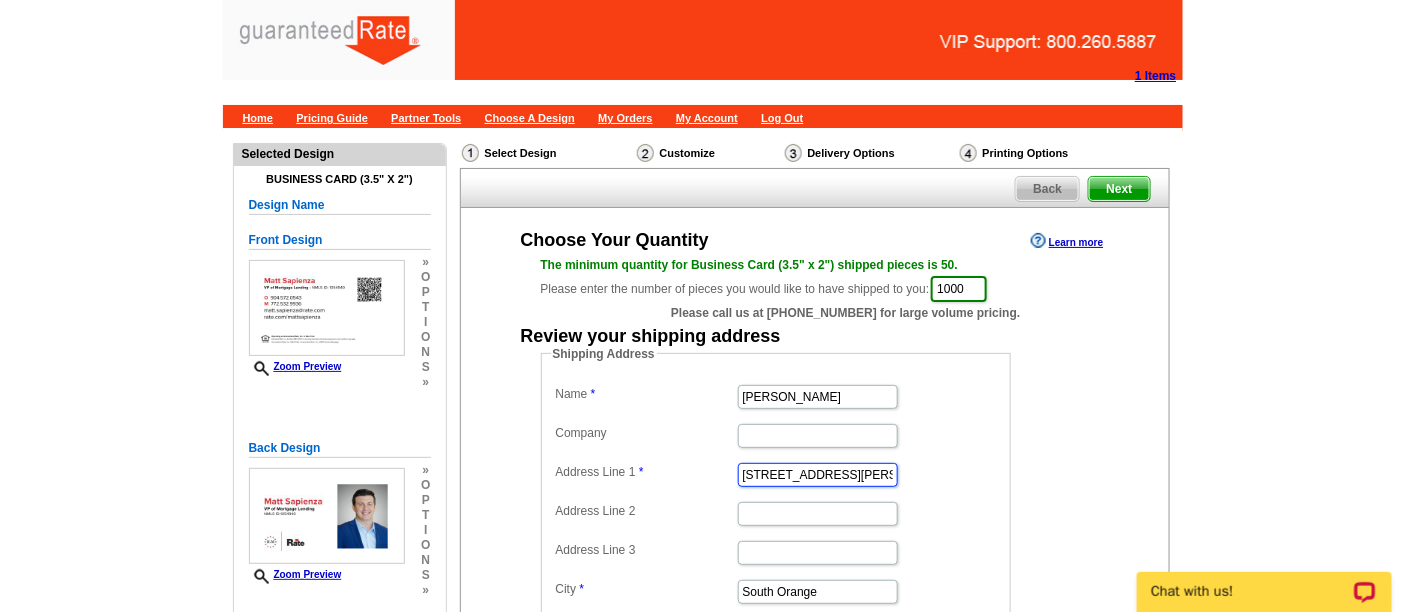 click on "350 Tillou Rd" at bounding box center [776, 473] 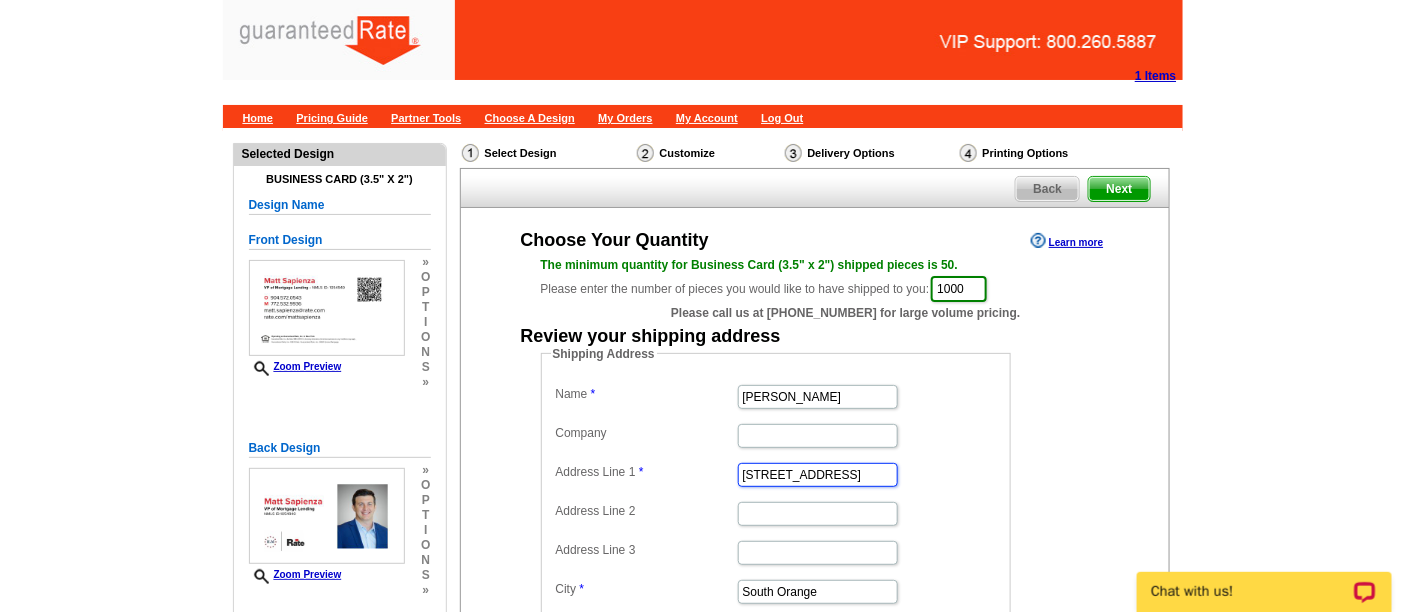type on "7901 Baymeadows Way" 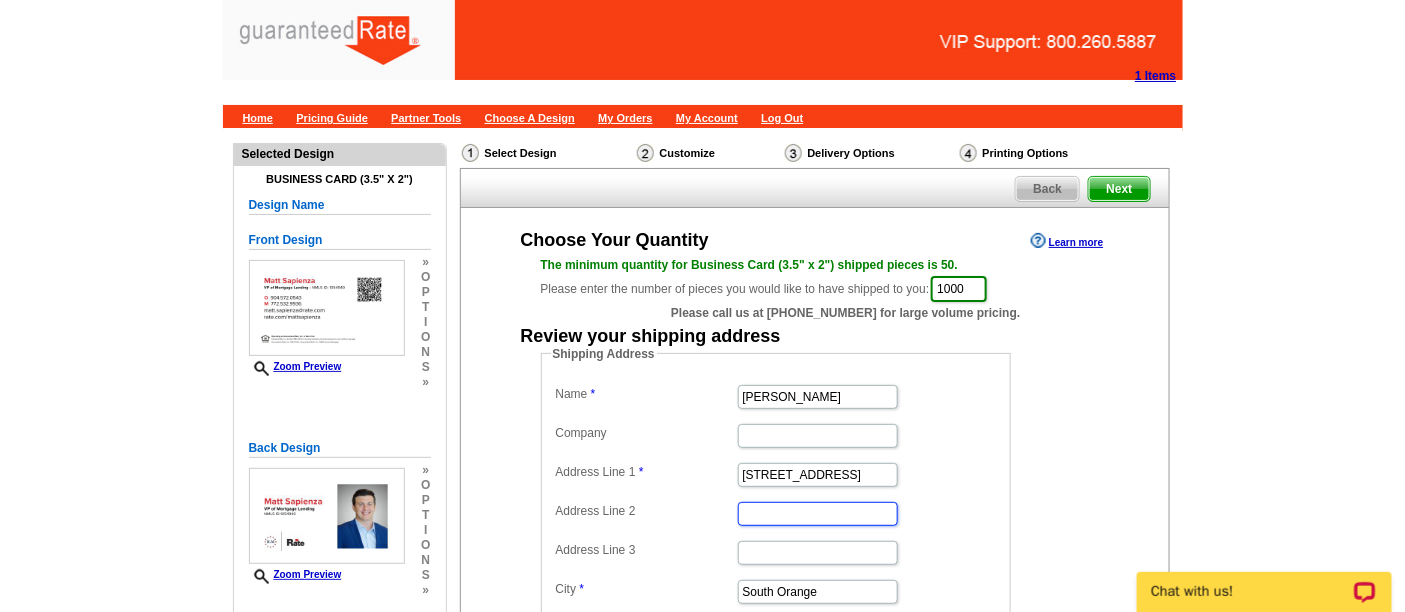 click on "Address Line 2" at bounding box center (818, 514) 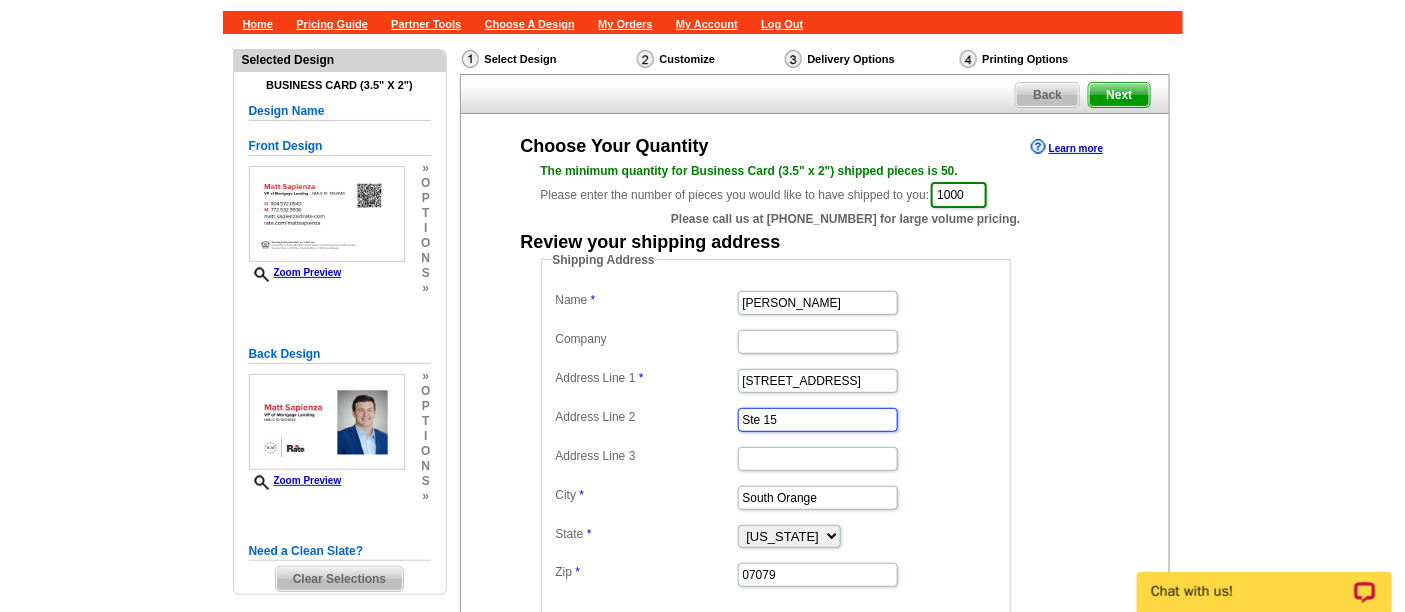 scroll, scrollTop: 111, scrollLeft: 0, axis: vertical 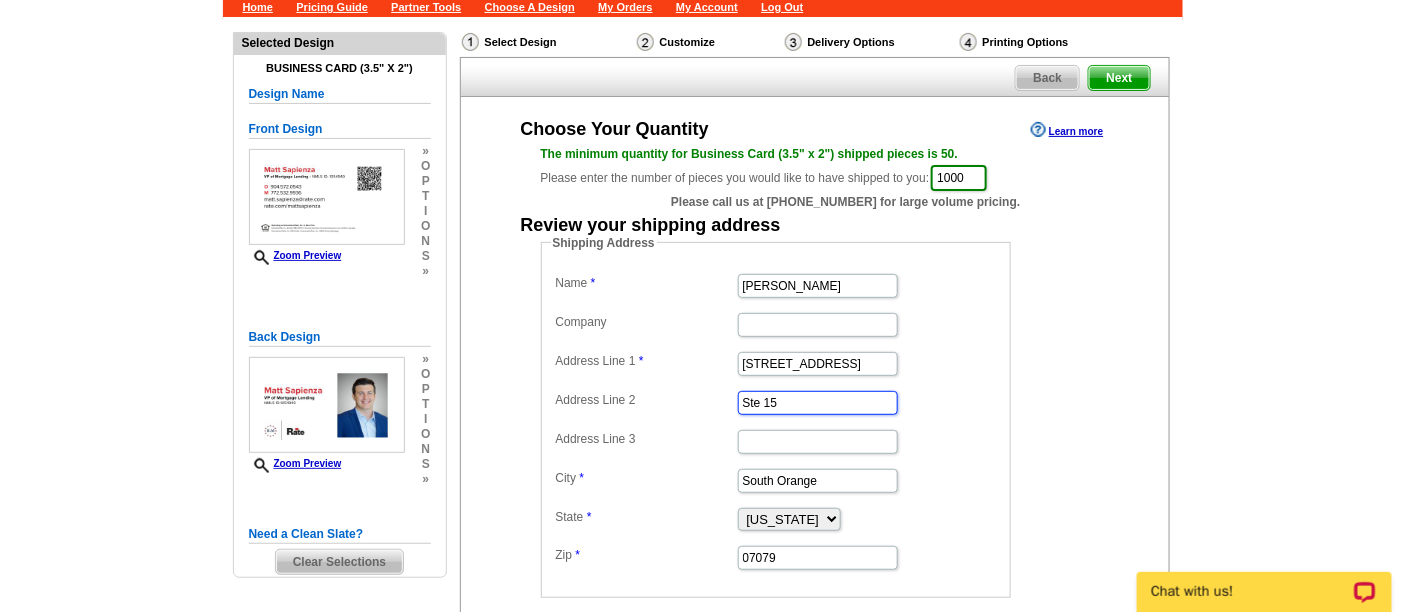 type on "Ste 15" 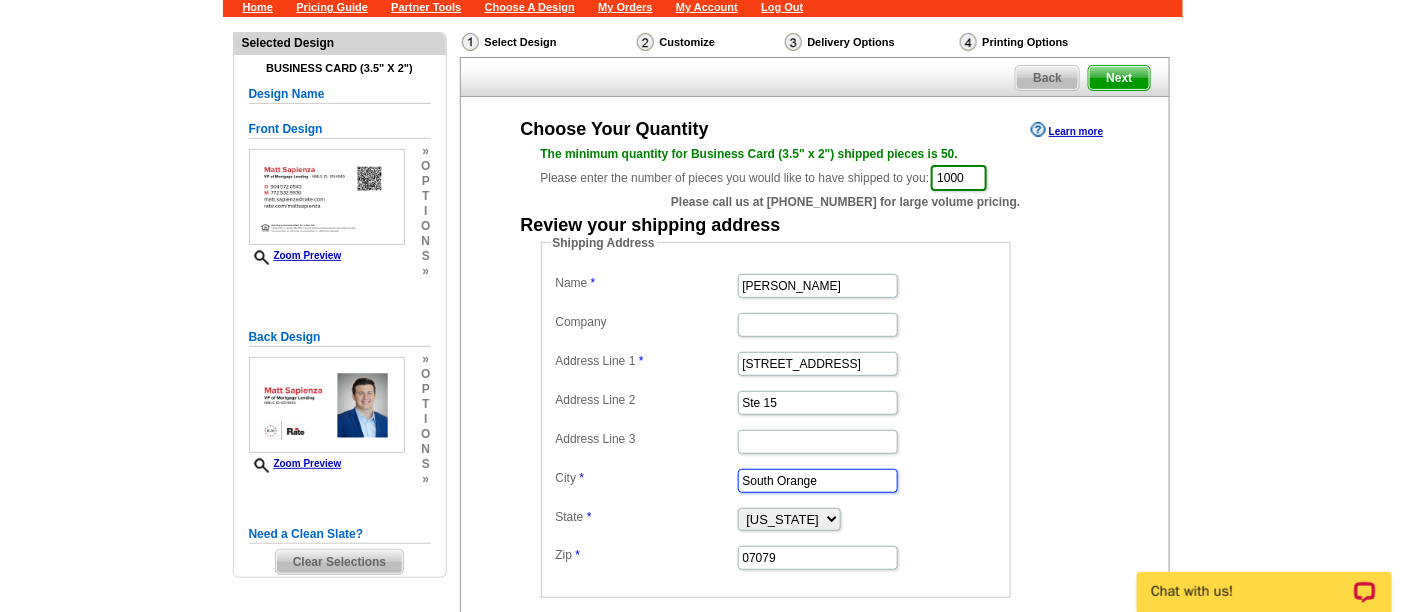 click on "South Orange" at bounding box center [818, 481] 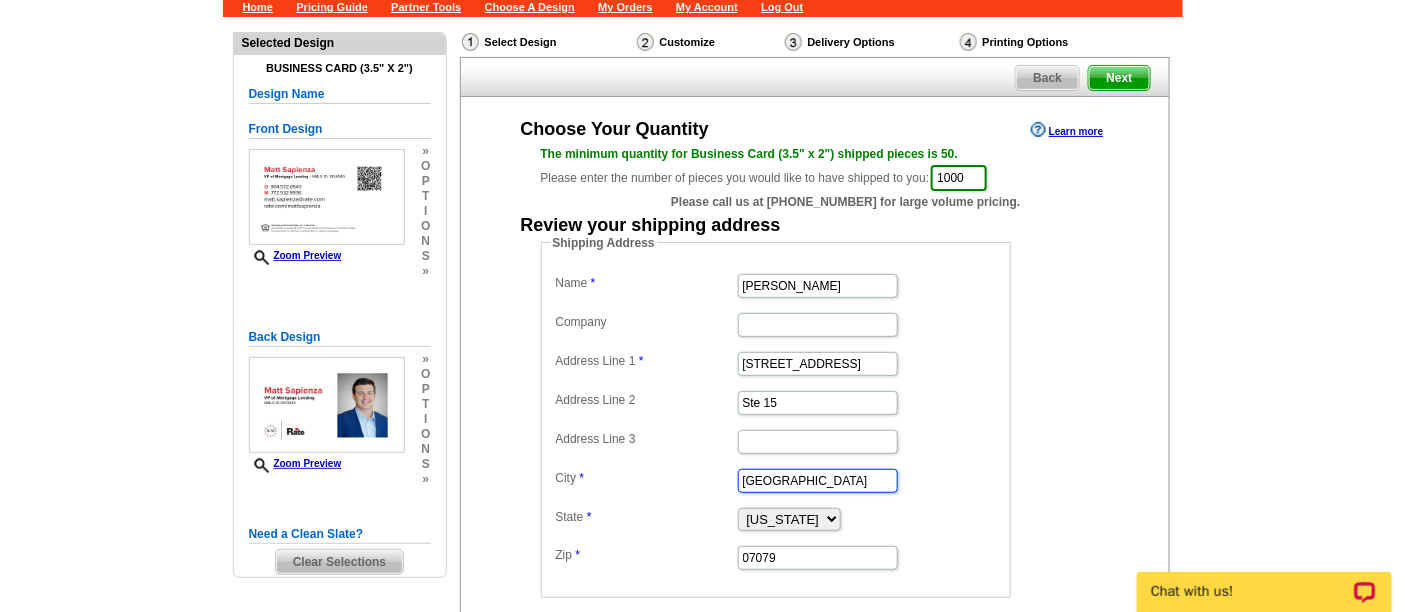 type on "Jacksonville" 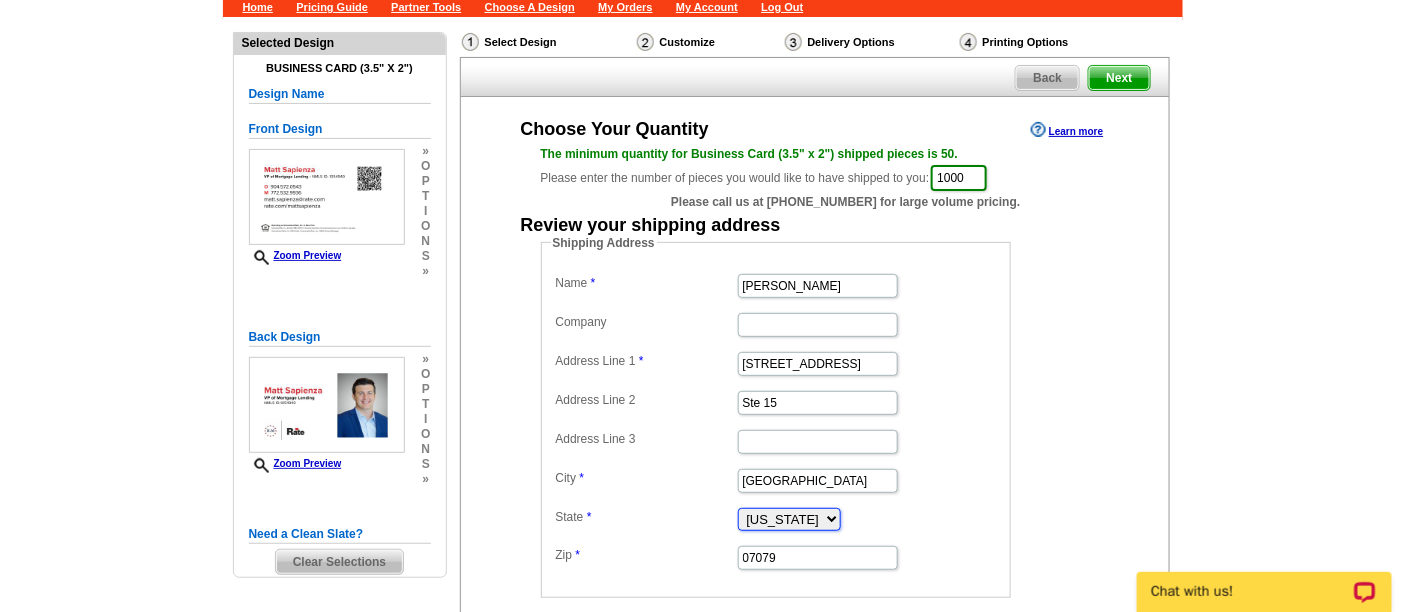 click on "Alabama
Alaska
Arizona
Arkansas
California
Colorado
Connecticut
District of Columbia
Delaware
Florida
Georgia
Hawaii
Idaho
Illinois
Indiana
Iowa
Kansas
Kentucky
Louisiana
Maine
Maryland
Massachusetts
Michigan
Minnesota
Mississippi
Missouri
Montana
Nebraska
Nevada
New Hampshire
New Jersey
New Mexico
New York
North Carolina
North Dakota
Ohio
Oklahoma
Oregon
Pennsylvania
Rhode Island
South Carolina
South Dakota
Tennessee
Texas
Utah
Vermont
Virginia
Washington
West Virginia
Wisconsin
Wyoming" at bounding box center [789, 519] 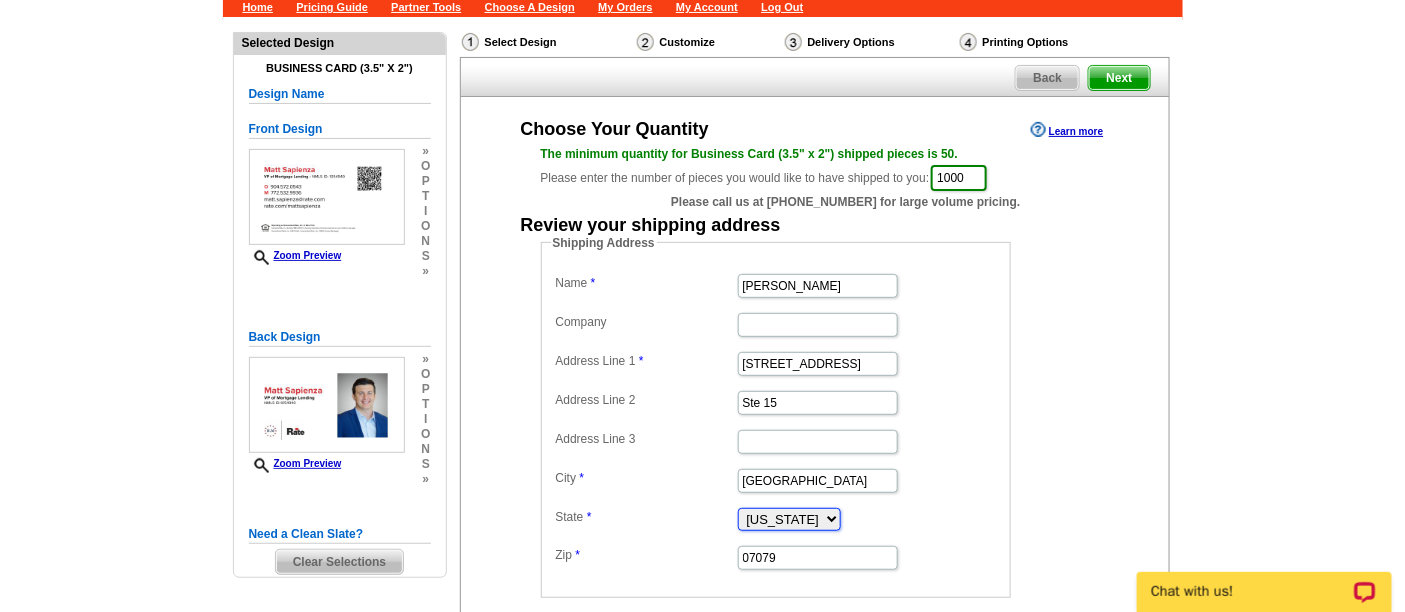 select on "FL" 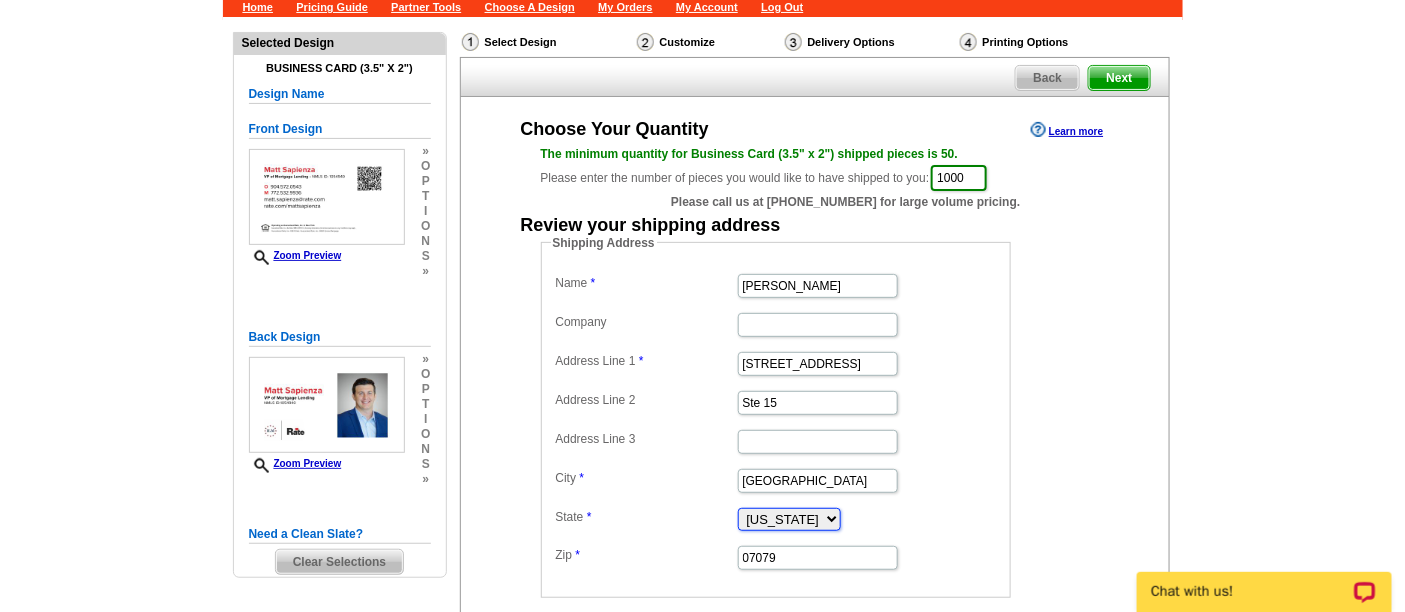 click on "Alabama
Alaska
Arizona
Arkansas
California
Colorado
Connecticut
District of Columbia
Delaware
Florida
Georgia
Hawaii
Idaho
Illinois
Indiana
Iowa
Kansas
Kentucky
Louisiana
Maine
Maryland
Massachusetts
Michigan
Minnesota
Mississippi
Missouri
Montana
Nebraska
Nevada
New Hampshire
New Jersey
New Mexico
New York
North Carolina
North Dakota
Ohio
Oklahoma
Oregon
Pennsylvania
Rhode Island
South Carolina
South Dakota
Tennessee
Texas
Utah
Vermont
Virginia
Washington
West Virginia
Wisconsin
Wyoming" at bounding box center [789, 519] 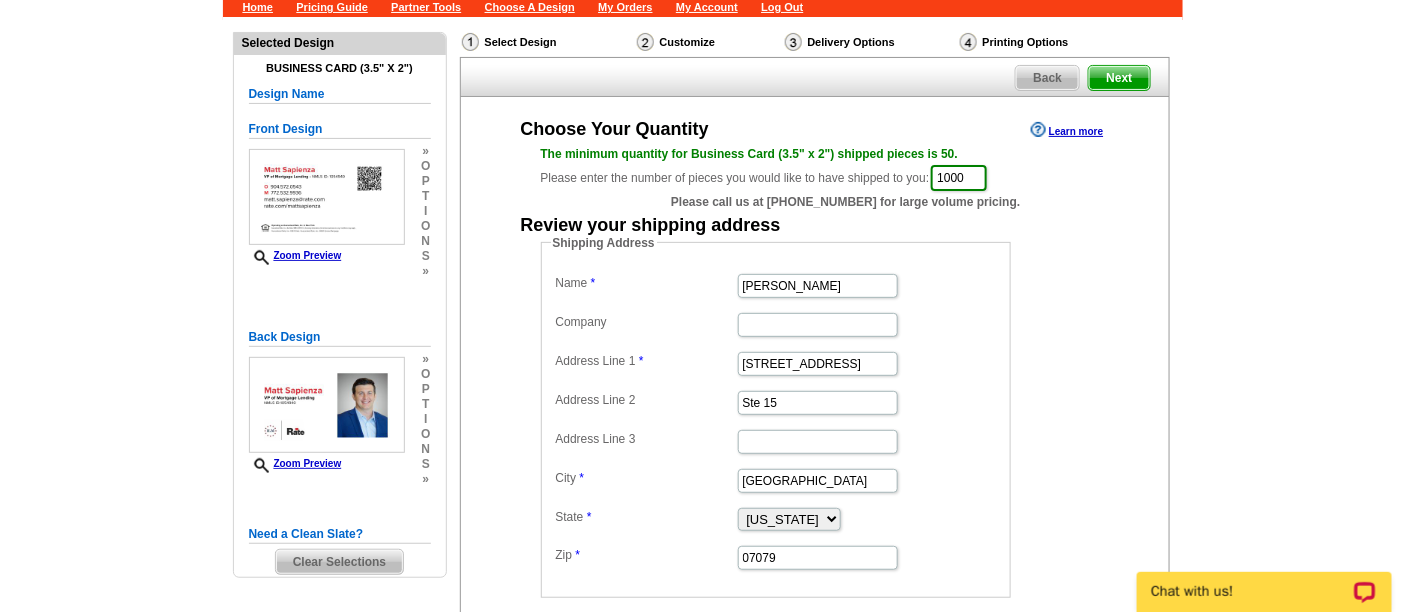 click on "Shipping Address
Name
Matt Sapienza
Company
Address Line 1
7901 Baymeadows Way
Address Line 2
Ste 15
Address Line 3
City
Jacksonville
State
Alabama
Alaska
Arizona
Arkansas
California
Colorado
Connecticut
District of Columbia
Delaware
Florida
Georgia
Hawaii
Idaho
Illinois
Indiana
Iowa
Kansas
Kentucky
Louisiana
Maine
Maryland
Massachusetts
Michigan
Minnesota
Mississippi
Missouri
Montana
Nebraska
Nevada
New Hampshire
New Jersey
New Mexico
New York
North Carolina
North Dakota
Ohio
Oklahoma
Oregon
Pennsylvania
Rhode Island
South Carolina
South Dakota
Tennessee
Texas
Utah
Vermont
Virginia
Washington
West Virginia
Wisconsin
Wyoming
Zip
07079" at bounding box center (807, 416) 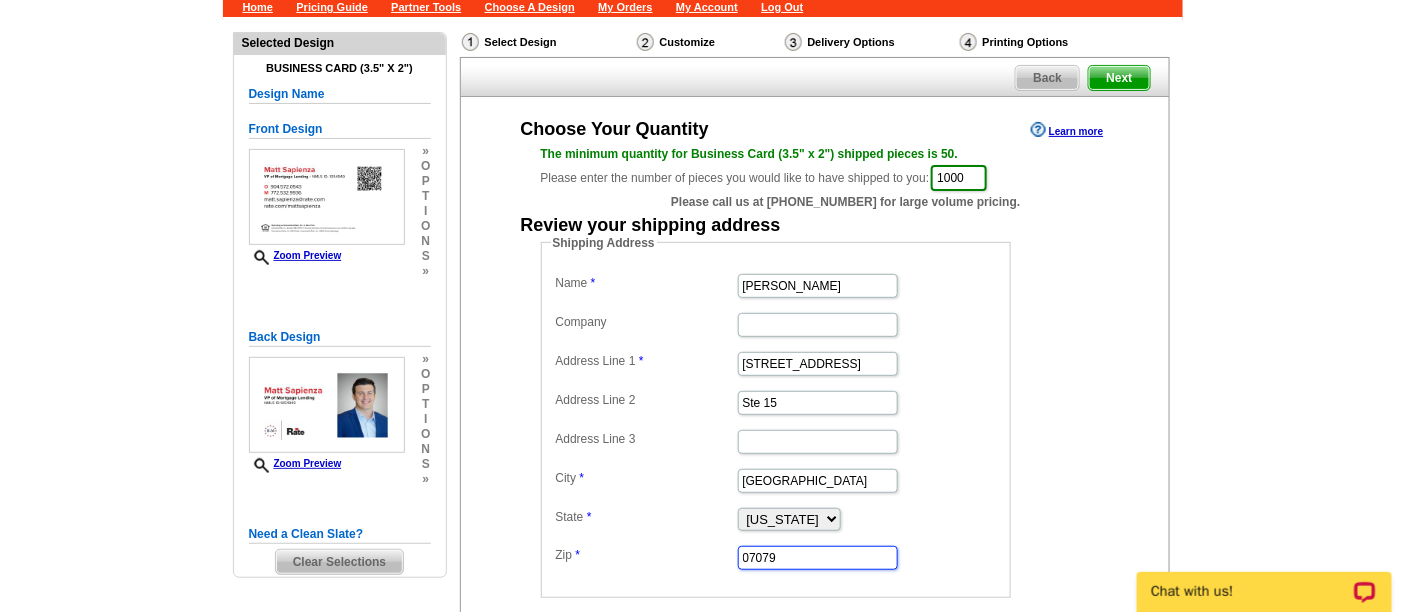 click on "07079" at bounding box center [818, 558] 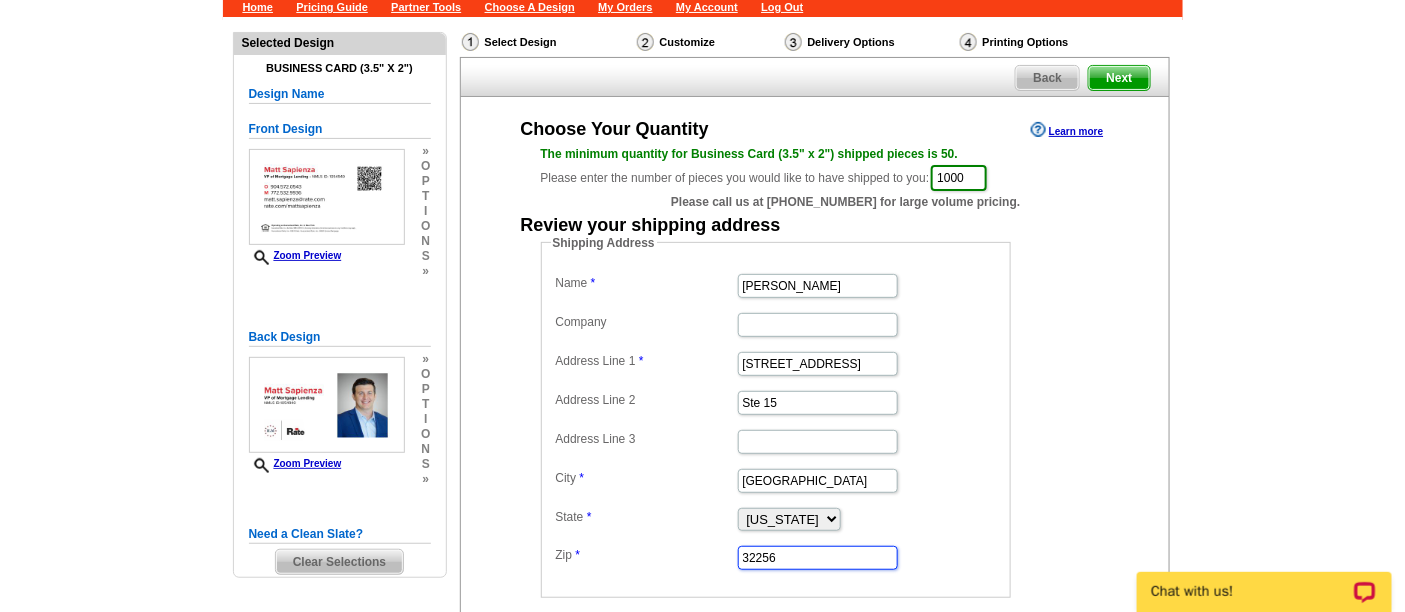 type on "32256" 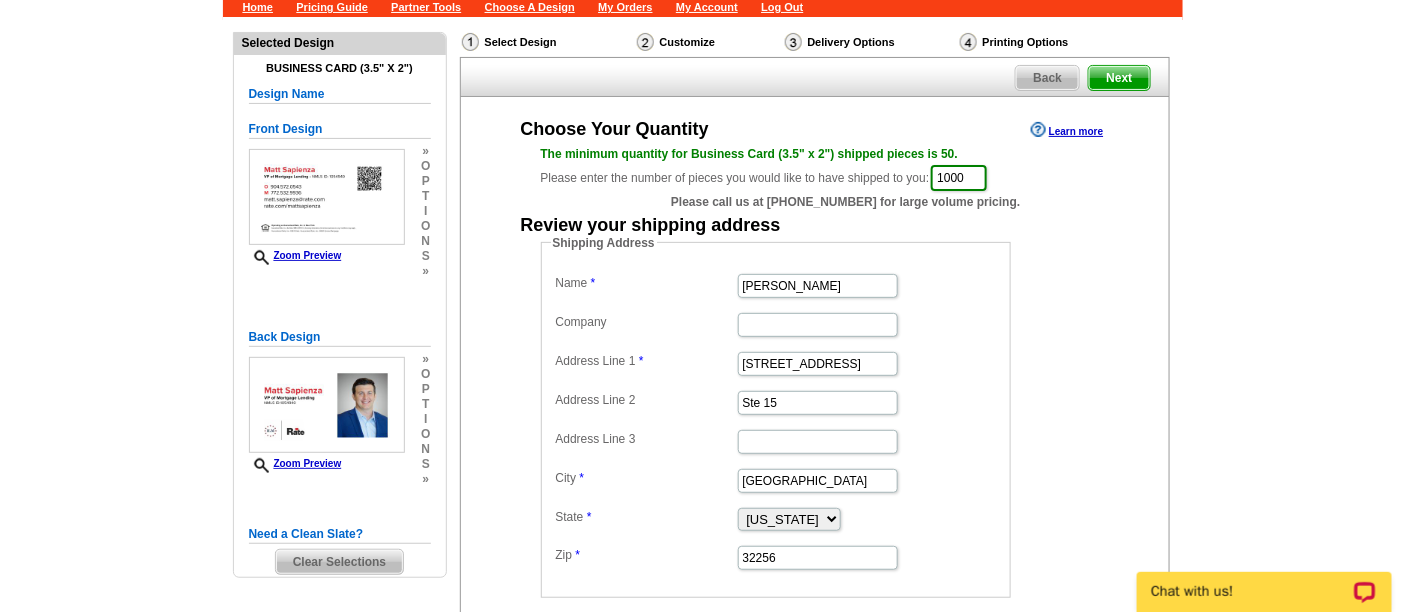 click on "Shipping Address
Name
Matt Sapienza
Company
Address Line 1
7901 Baymeadows Way
Address Line 2
Ste 15
Address Line 3
City
Jacksonville
State
Alabama
Alaska
Arizona
Arkansas
California
Colorado
Connecticut
District of Columbia
Delaware
Florida
Georgia
Hawaii
Idaho
Illinois
Indiana
Iowa
Kansas
Kentucky
Louisiana
Maine
Maryland
Massachusetts
Michigan
Minnesota
Mississippi
Missouri
Montana
Nebraska
Nevada
New Hampshire
New Jersey
New Mexico
New York
North Carolina
North Dakota
Ohio
Oklahoma
Oregon
Pennsylvania
Rhode Island
South Carolina
South Dakota
Tennessee
Texas
Utah
Vermont
Virginia
Washington
West Virginia
Wisconsin
Wyoming
Zip" at bounding box center [815, 416] 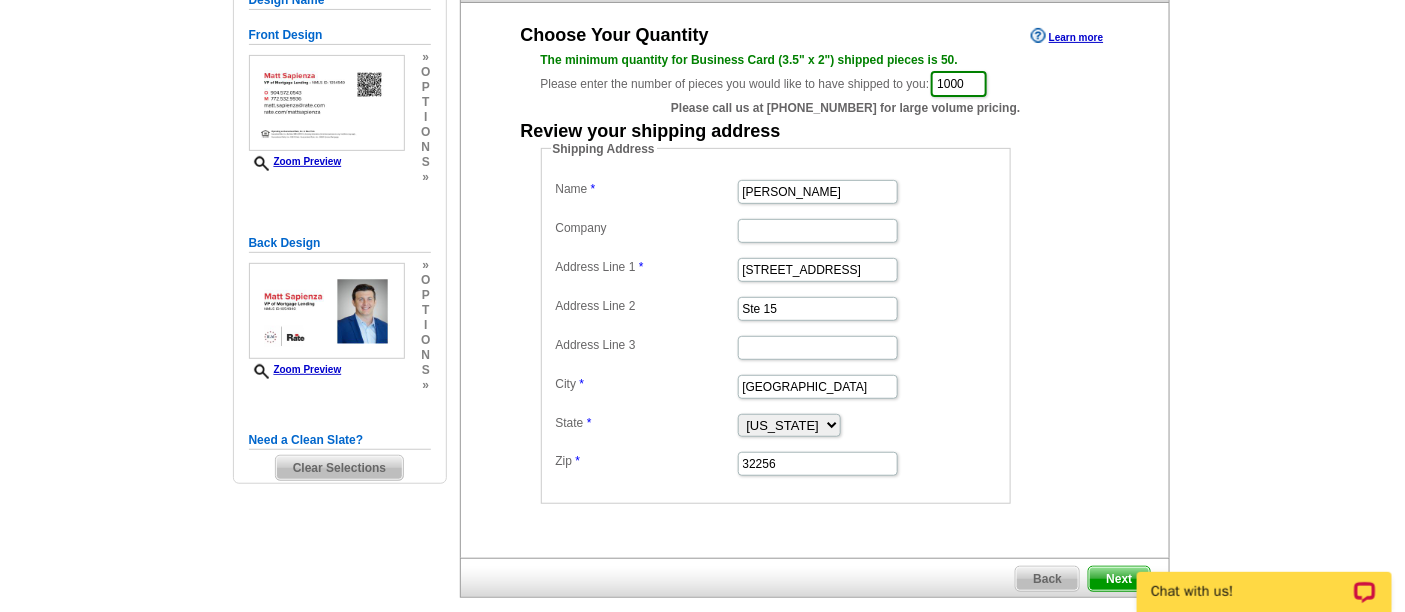 scroll, scrollTop: 222, scrollLeft: 0, axis: vertical 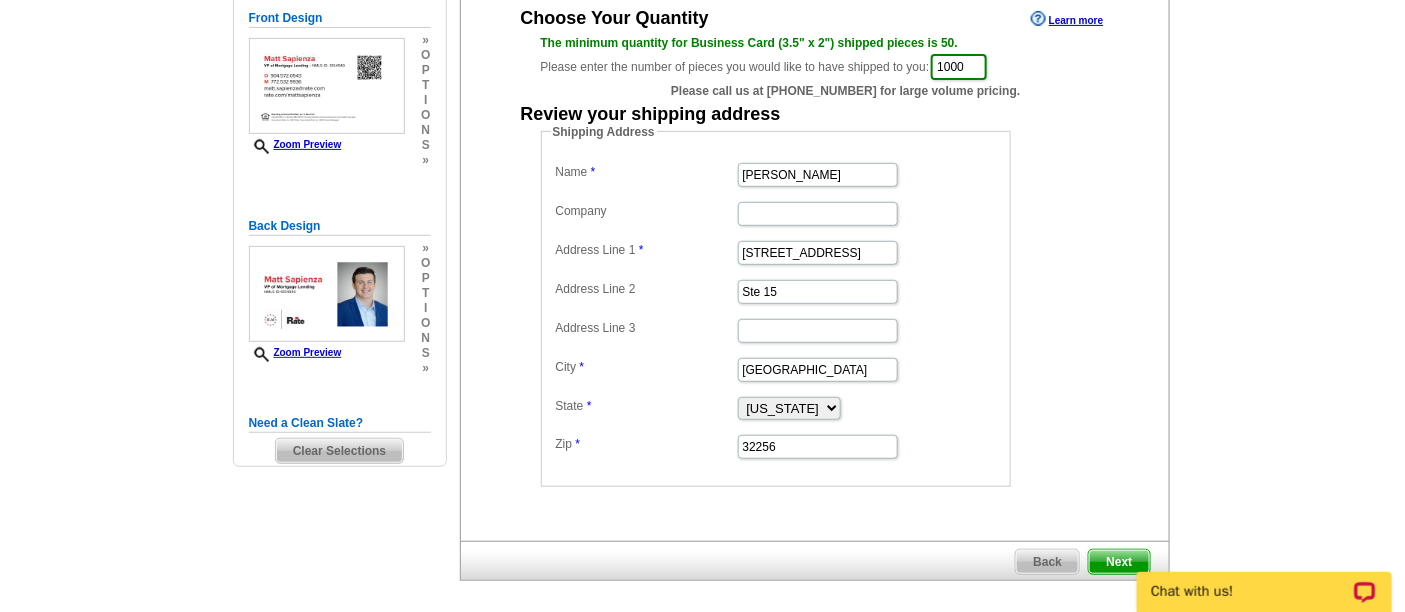 click on "Chat with us!" at bounding box center [1263, 579] 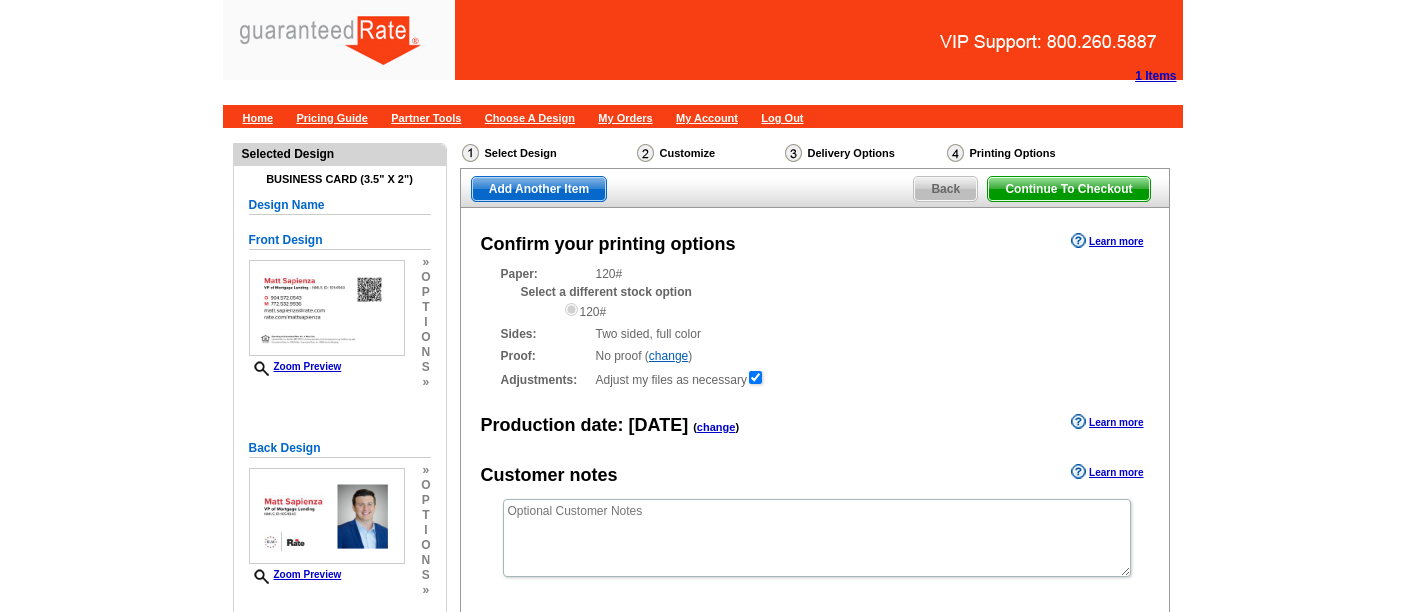 scroll, scrollTop: 0, scrollLeft: 0, axis: both 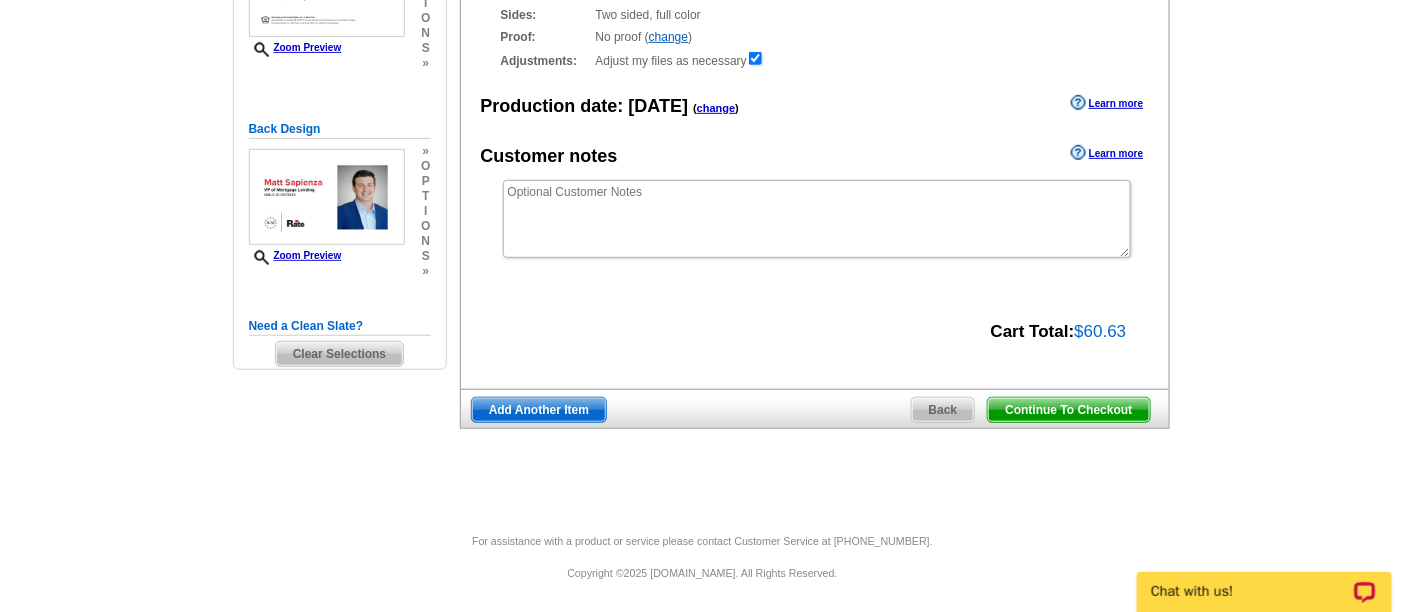 click on "Continue To Checkout" at bounding box center (1068, 410) 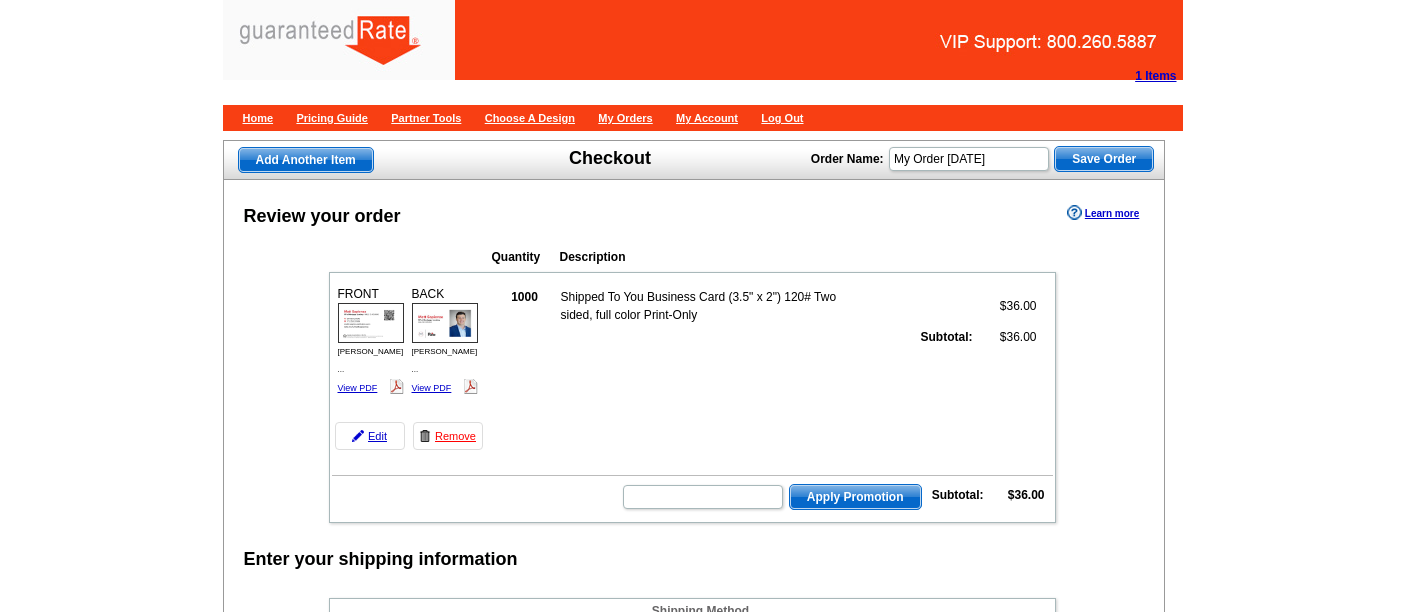 scroll, scrollTop: 0, scrollLeft: 0, axis: both 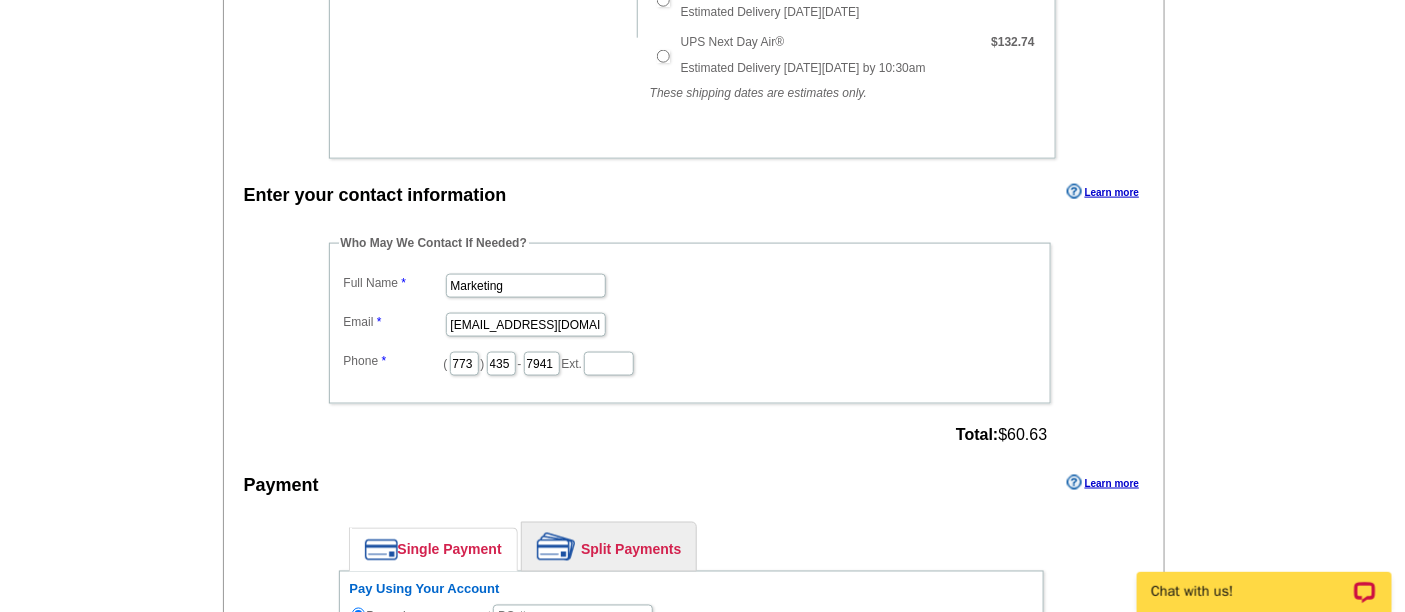 click on "Marketing" at bounding box center [690, 284] 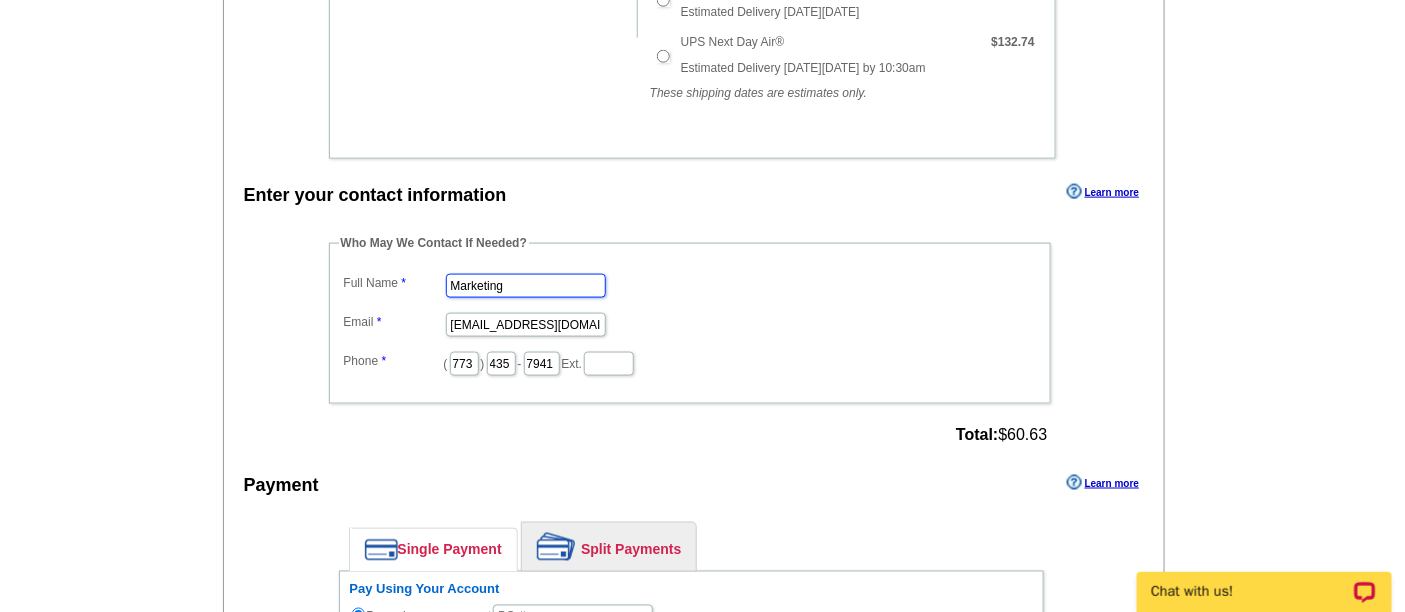 click on "Marketing" at bounding box center [526, 286] 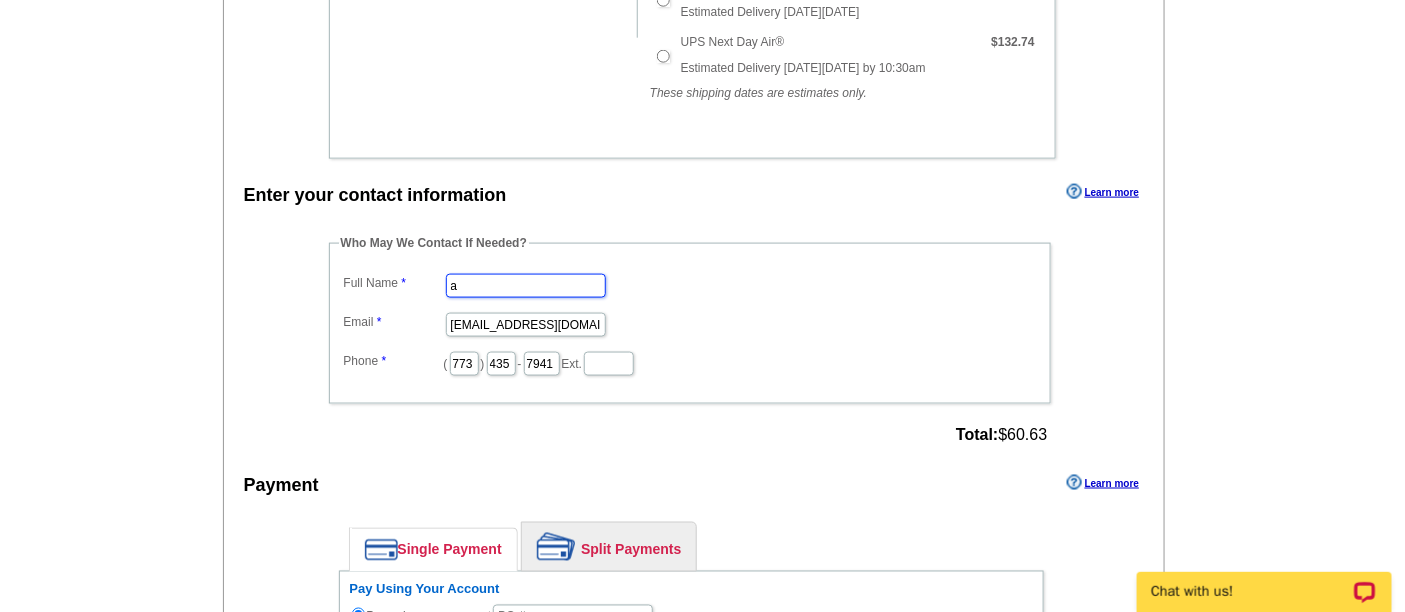 type on "Ally Adkison" 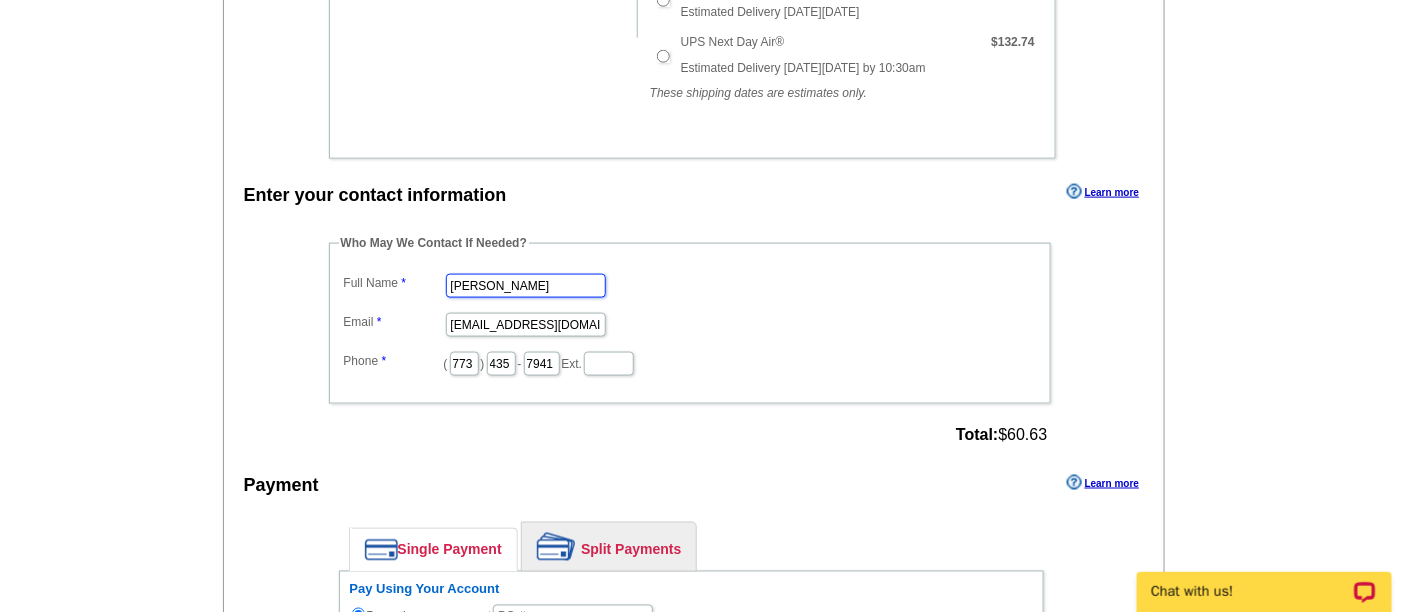 scroll, scrollTop: 0, scrollLeft: 0, axis: both 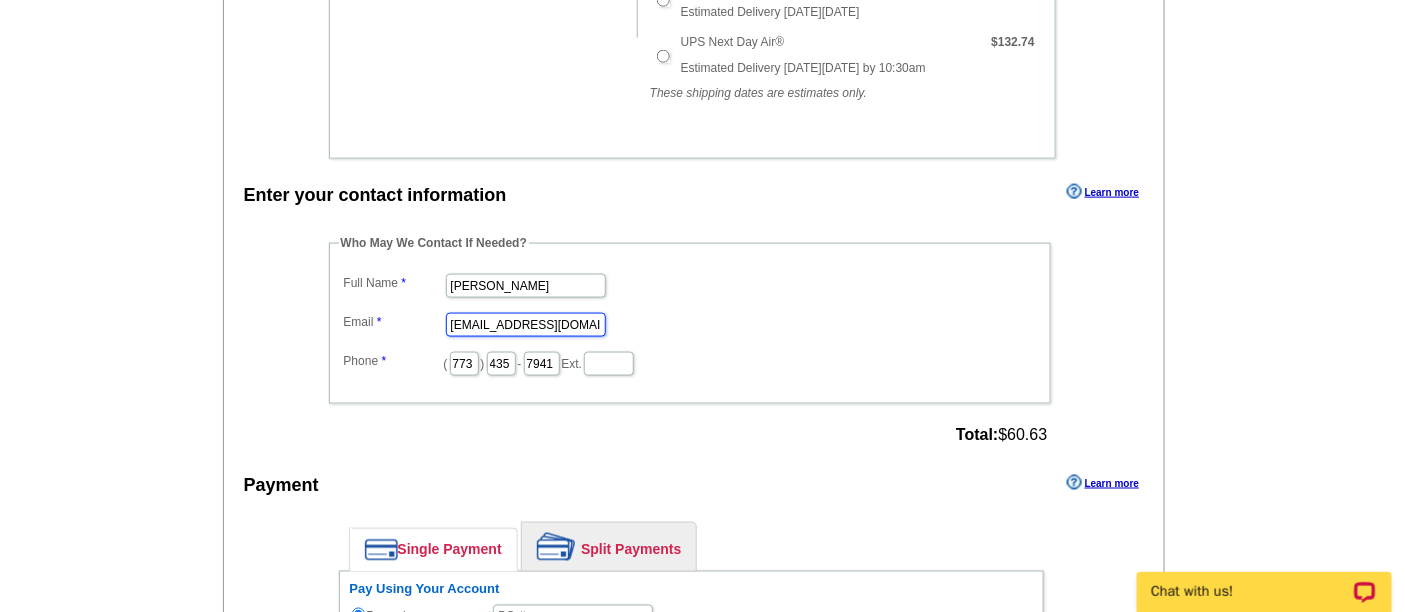 click on "marketing@guaranteedrate.com" at bounding box center (526, 325) 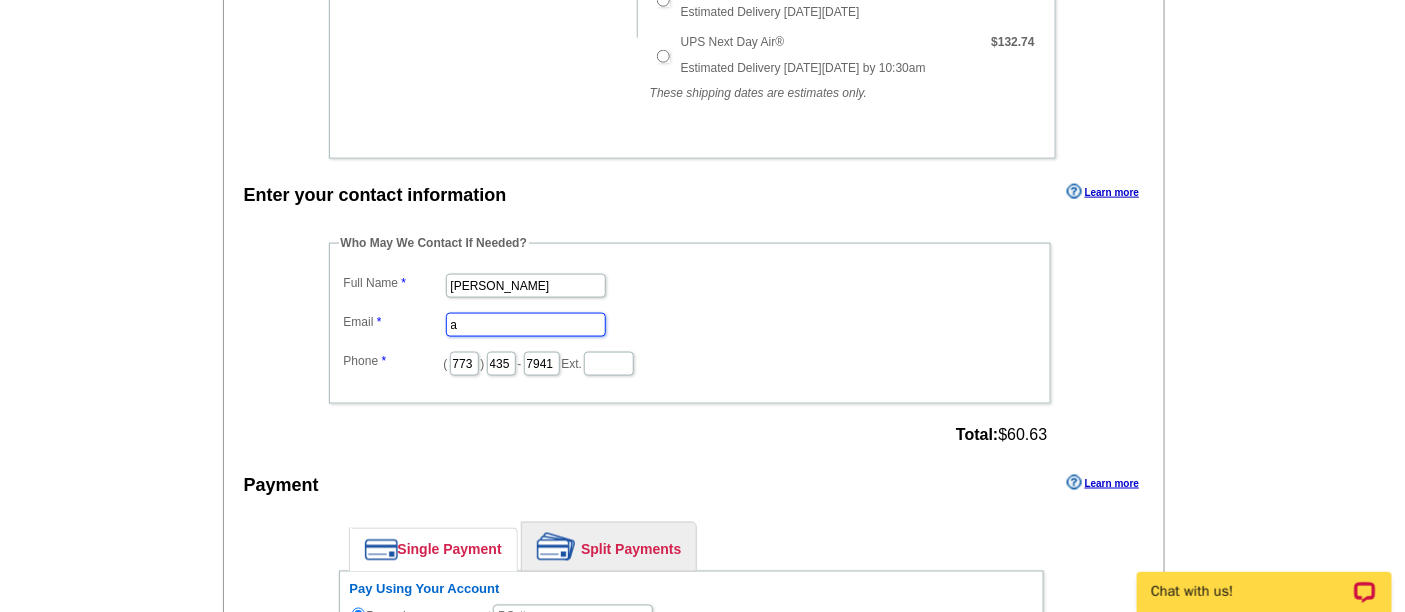 type on "ally.adkison@rate.com" 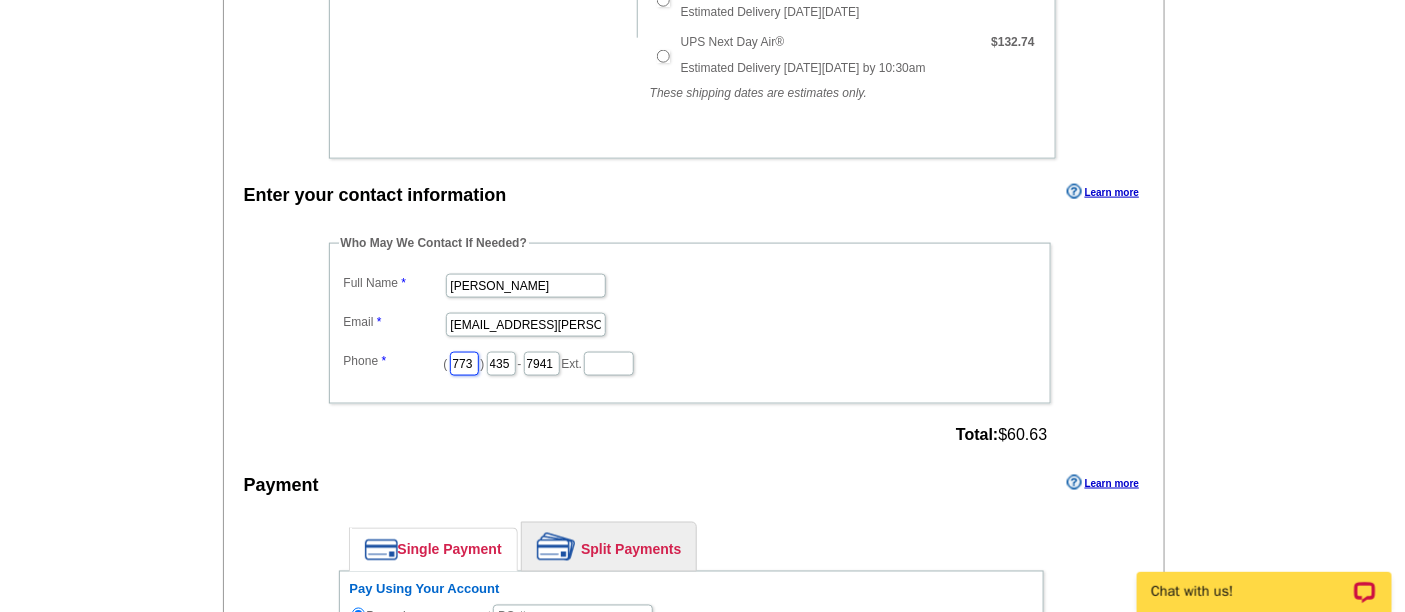 click on "773" at bounding box center (464, 364) 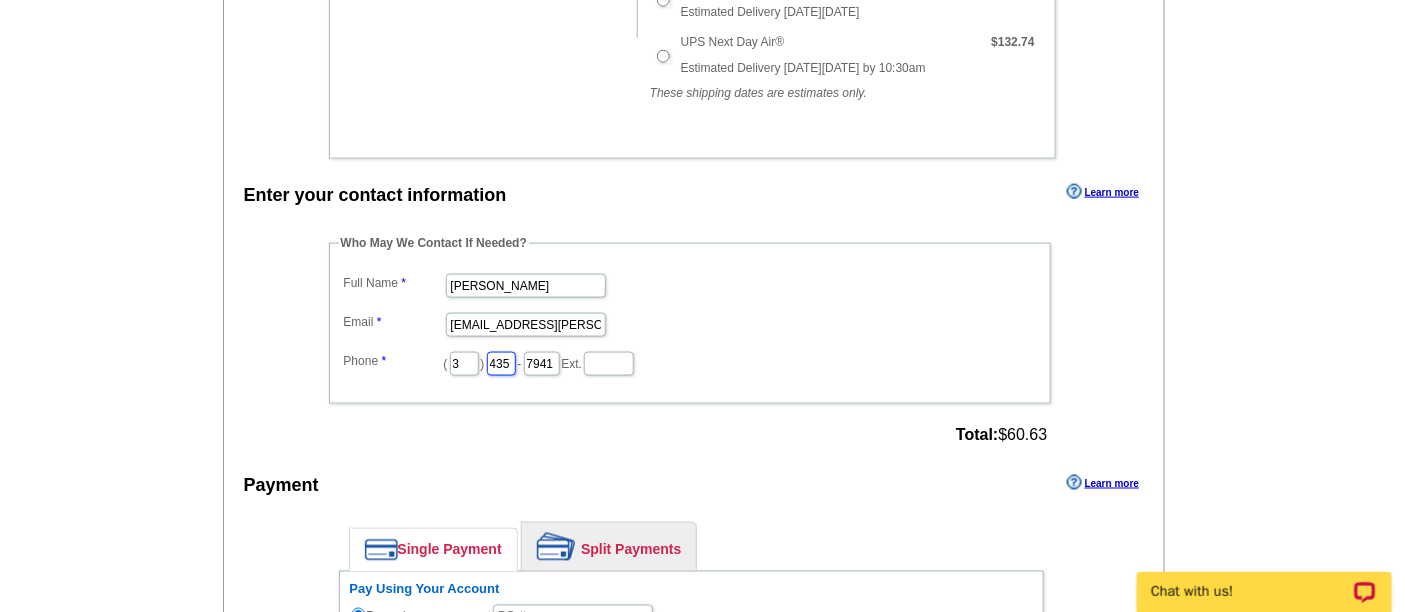 click on "435" at bounding box center [501, 364] 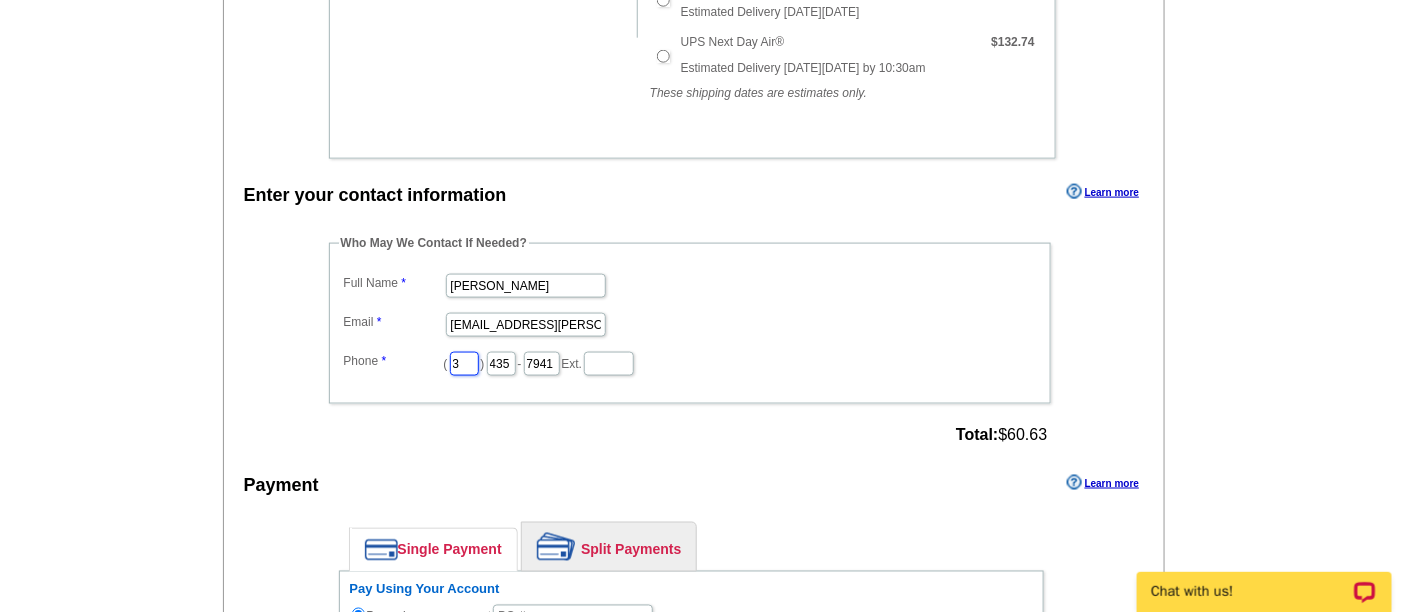 click on "3" at bounding box center [464, 364] 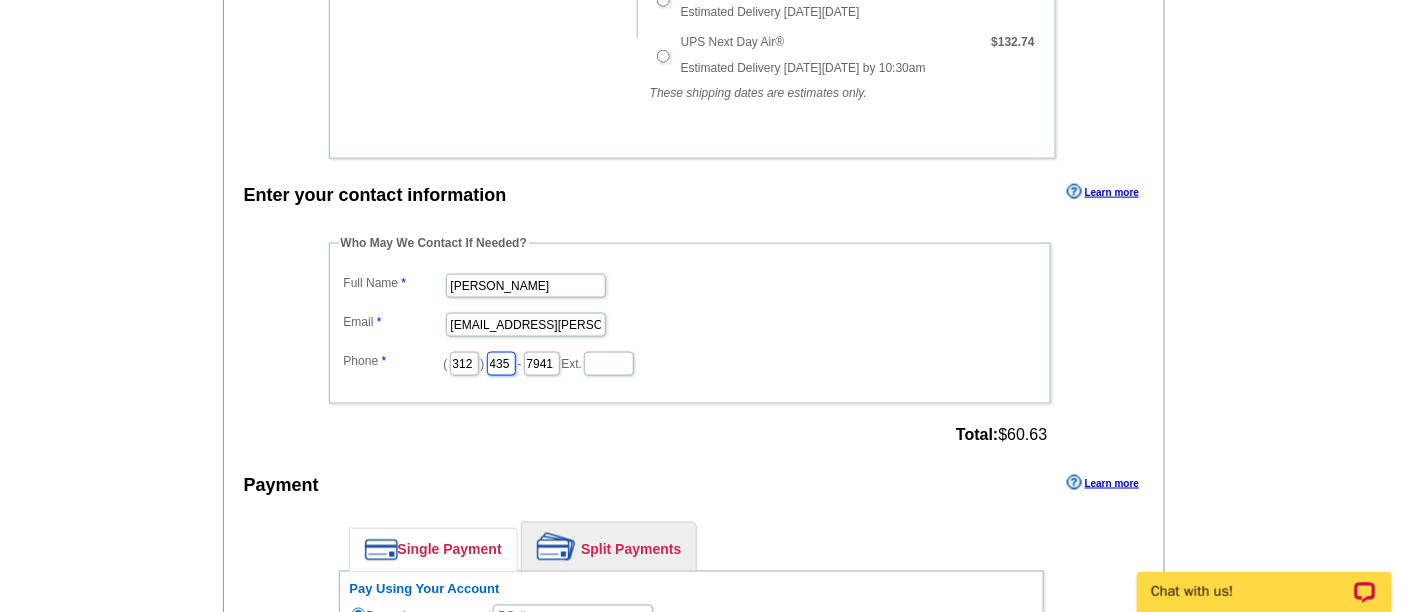 click on "435" at bounding box center [501, 364] 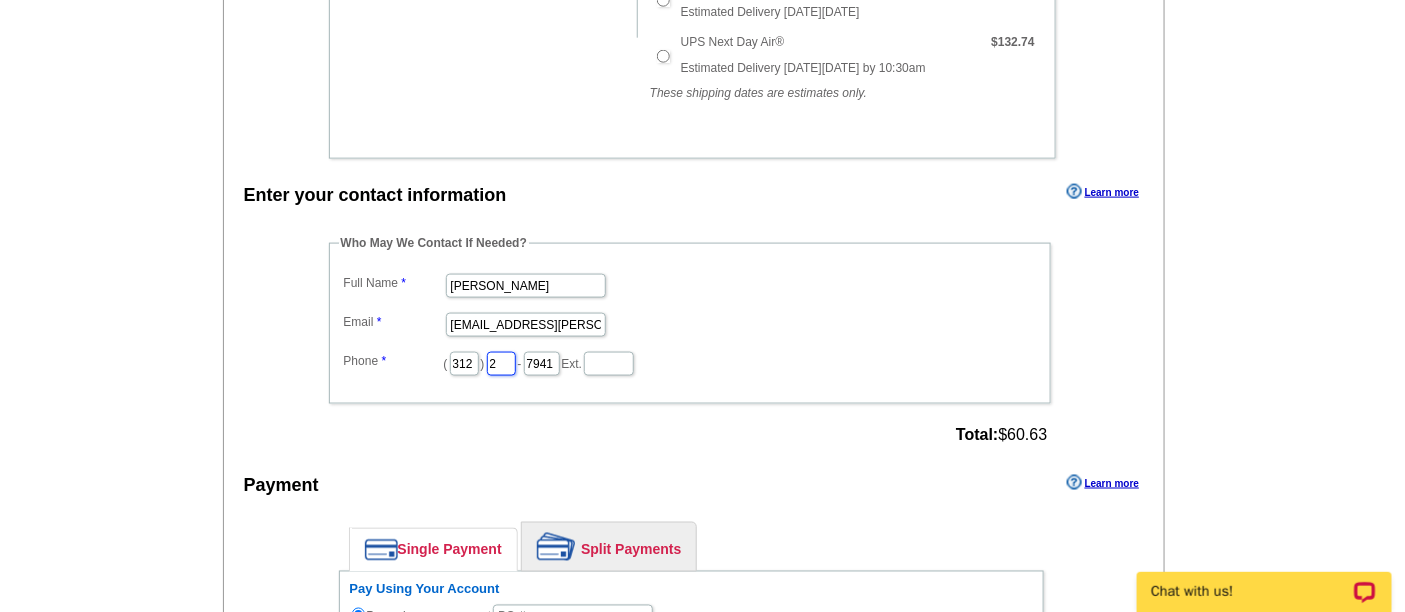 type on "252" 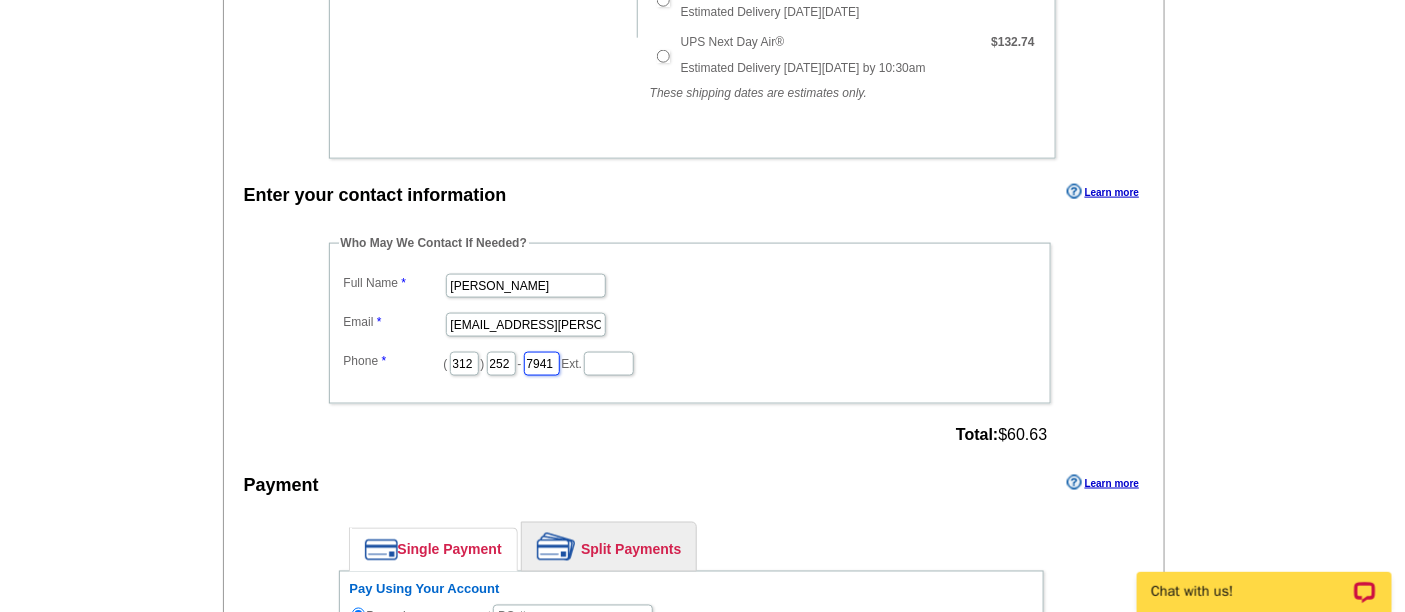 click on "7941" at bounding box center [542, 364] 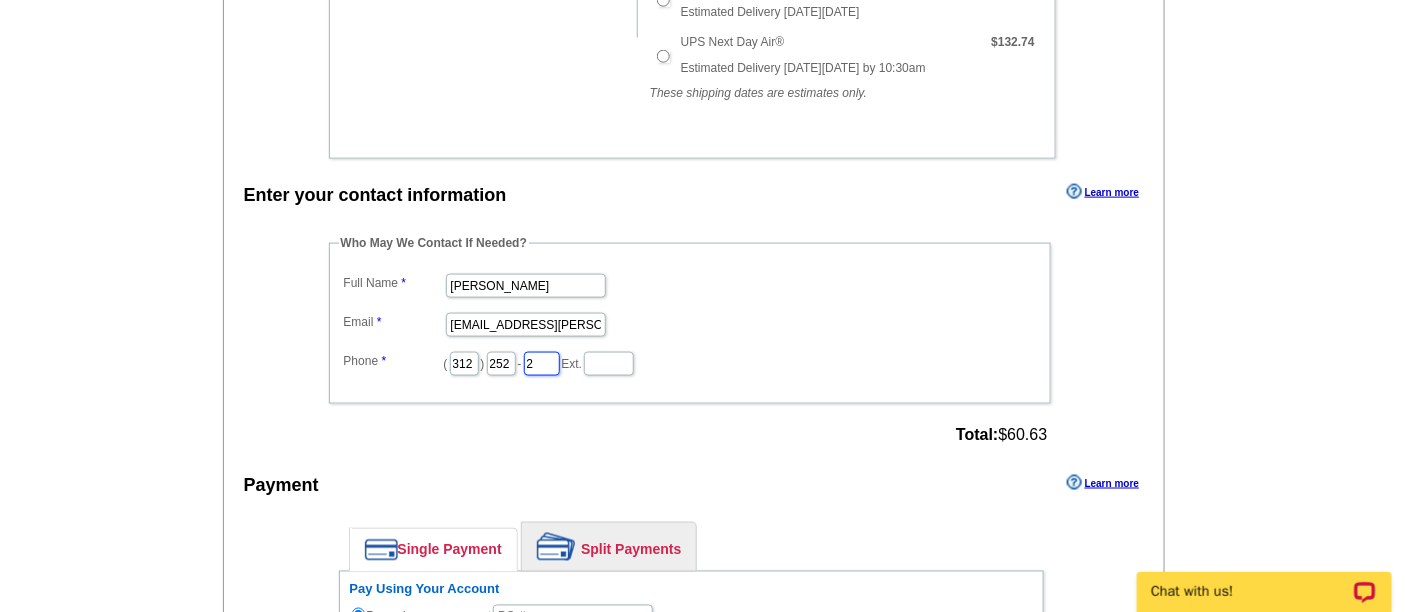 type on "2423" 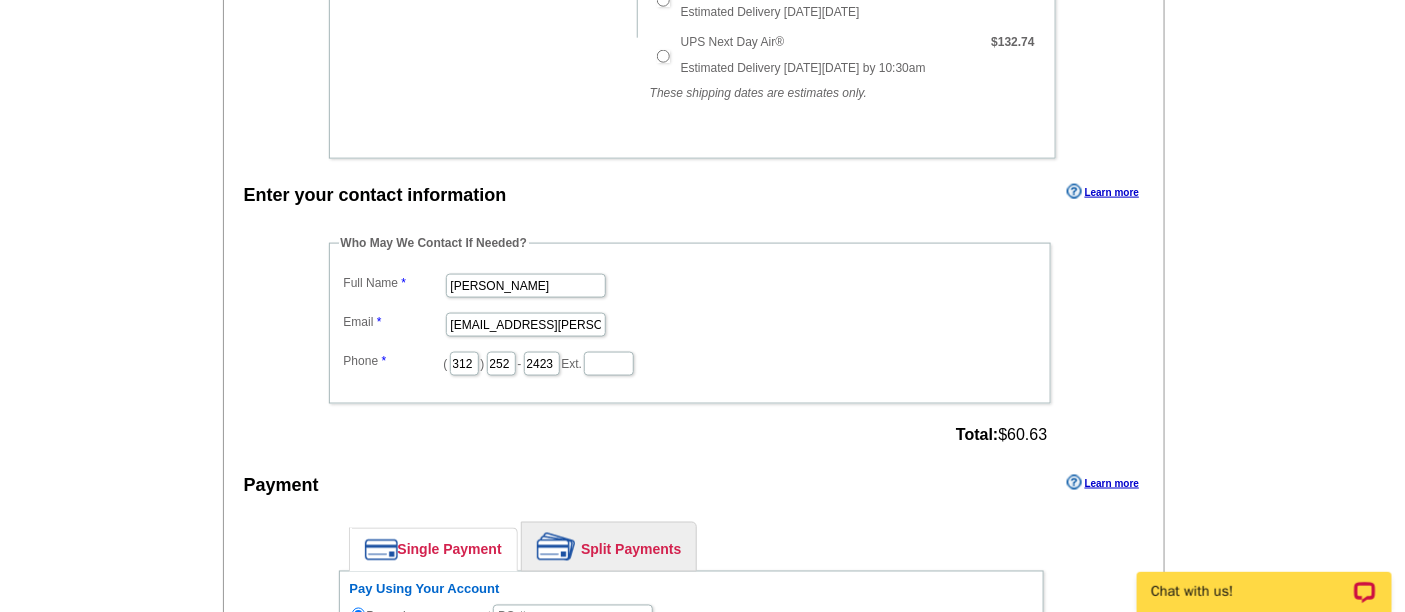 click on "Who May We Contact If Needed?
Full Name
Ally Adkison
Email
ally.adkison@rate.com
Phone
( 312 )  252  -  2423  Ext.
Total:  $60.63" at bounding box center (691, 342) 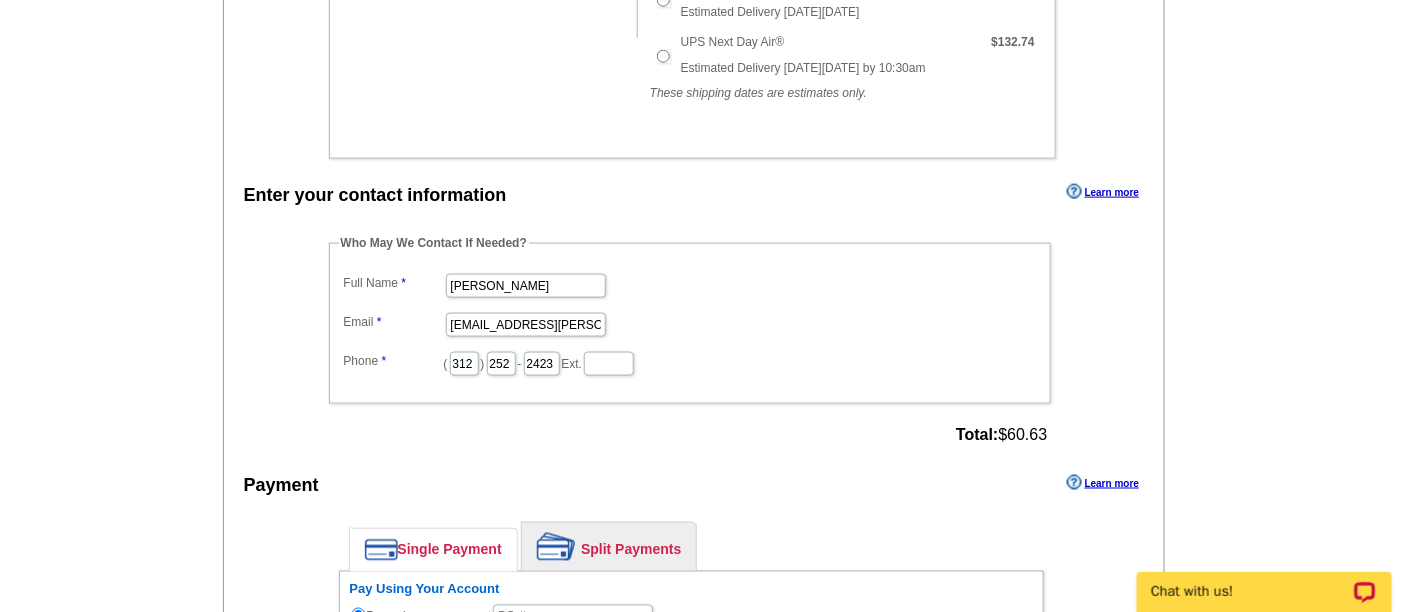 scroll, scrollTop: 1111, scrollLeft: 0, axis: vertical 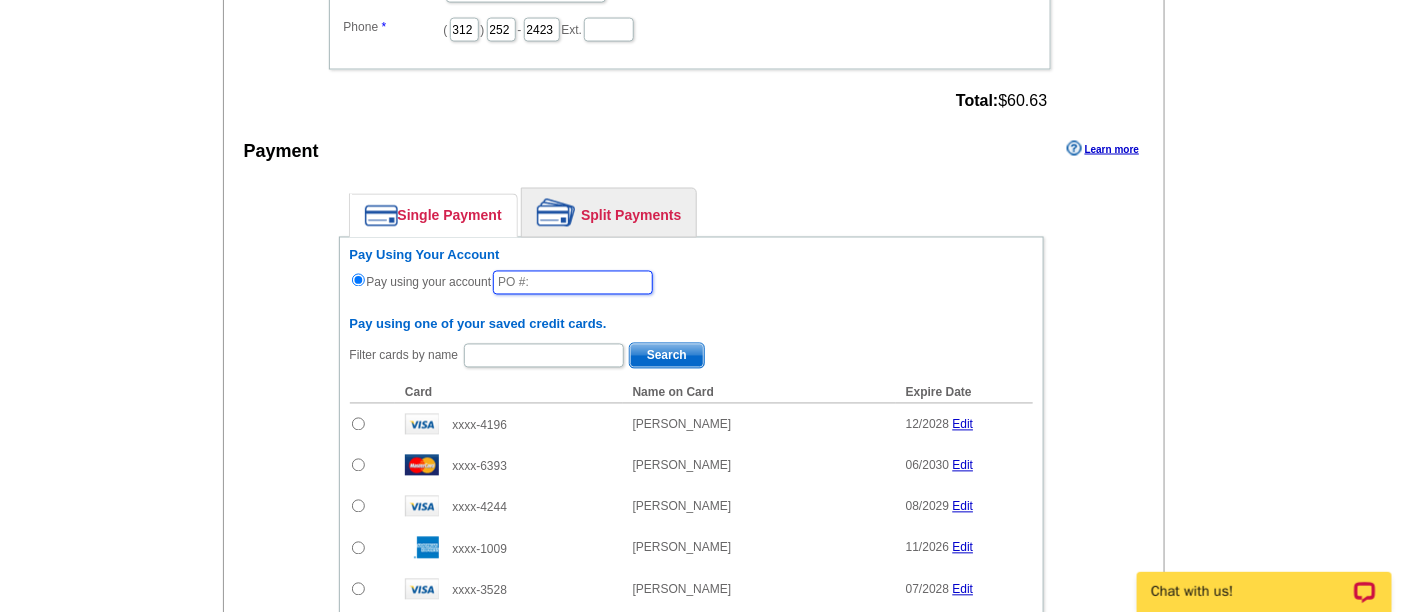 click at bounding box center [573, 283] 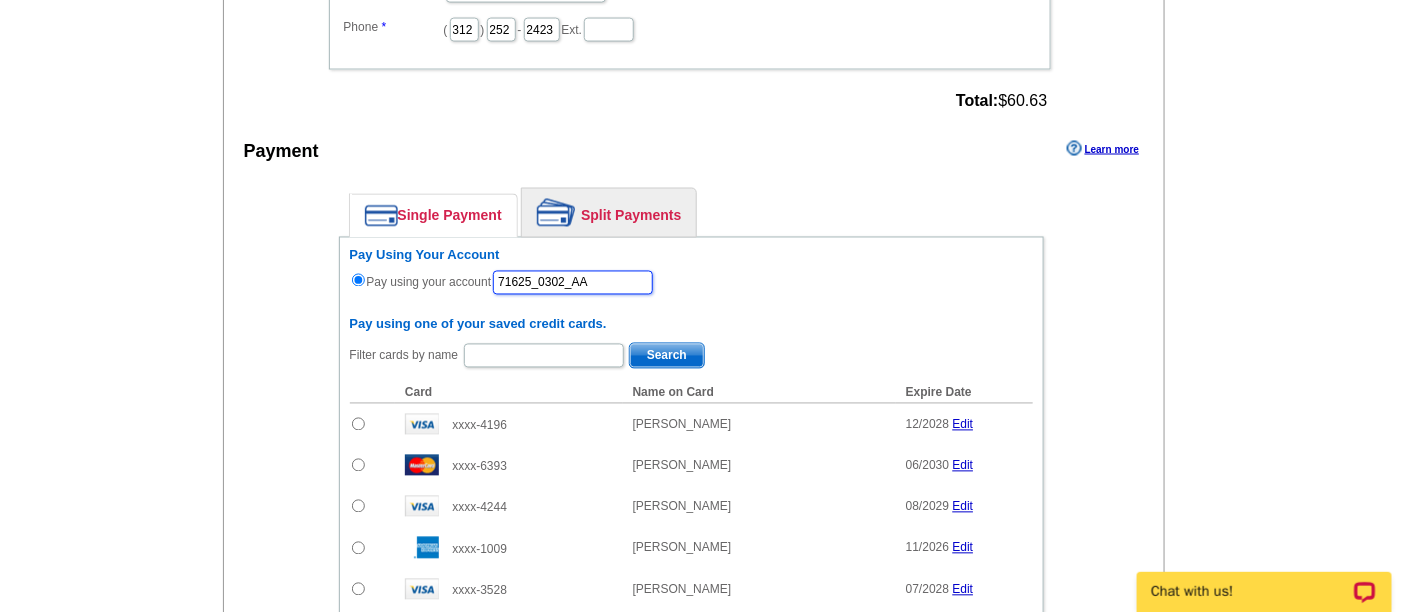 click on "71625_0302_AA" at bounding box center (573, 283) 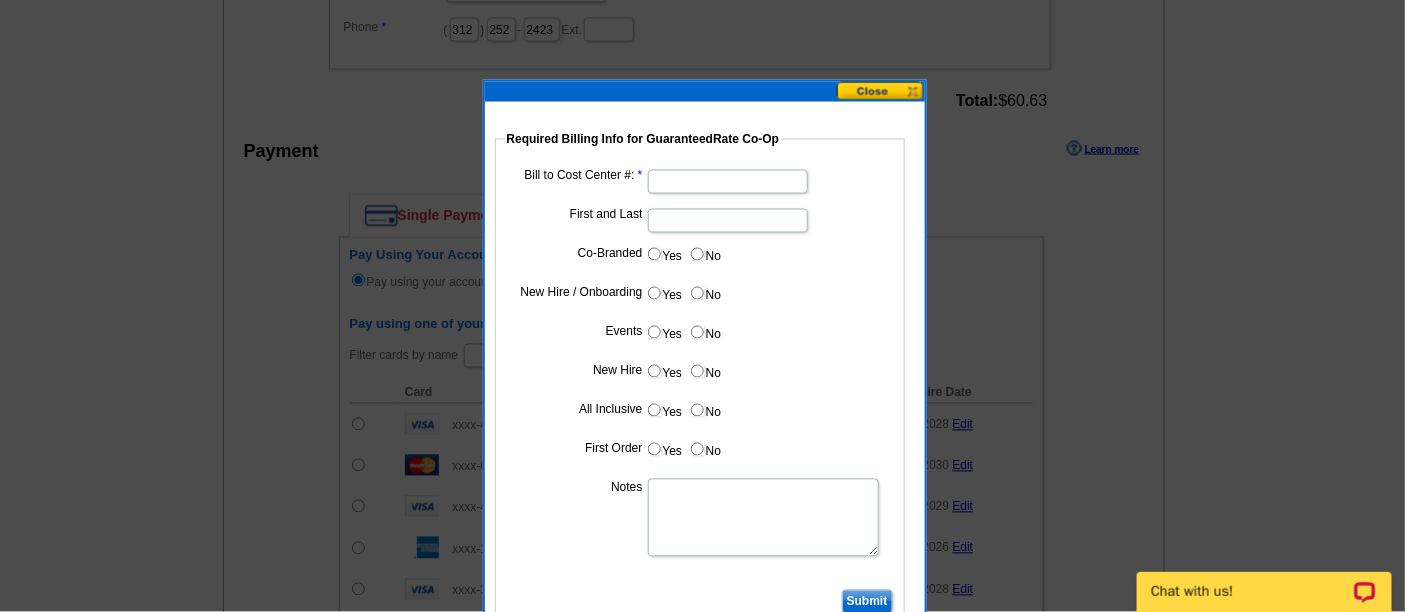type on "71625_0302_AA" 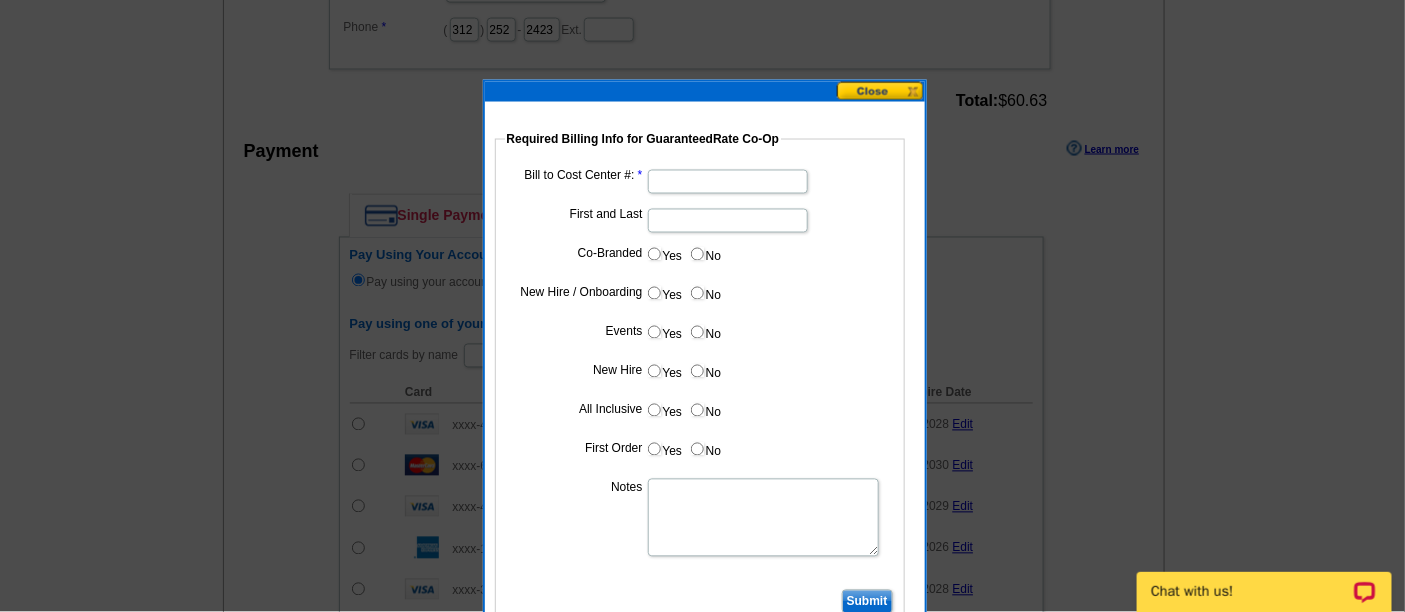 click on "Bill to Cost Center #:" at bounding box center [728, 182] 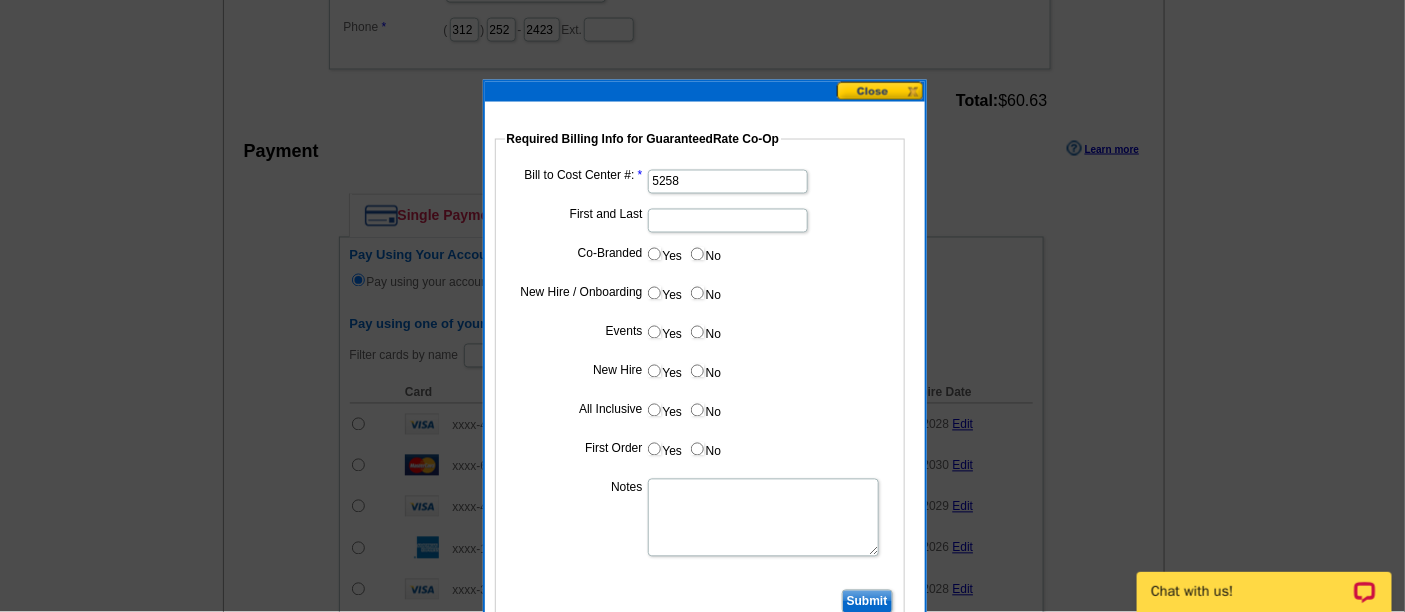 type on "5258" 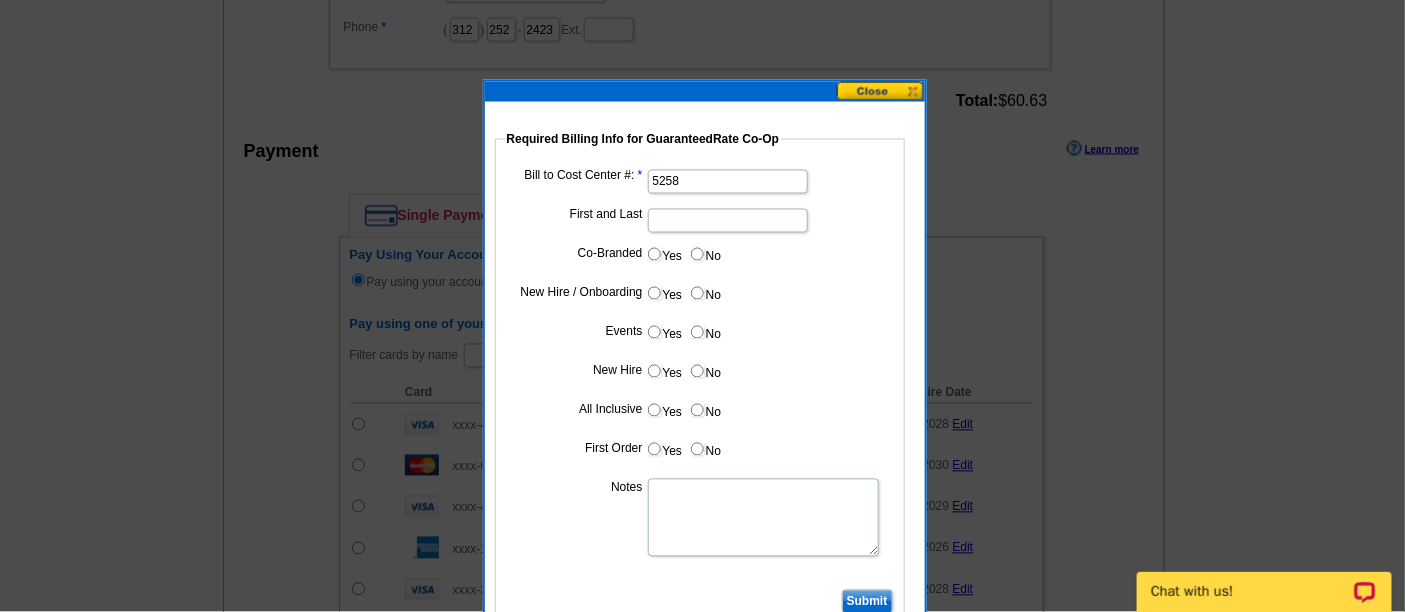 click on "First and Last" at bounding box center (728, 221) 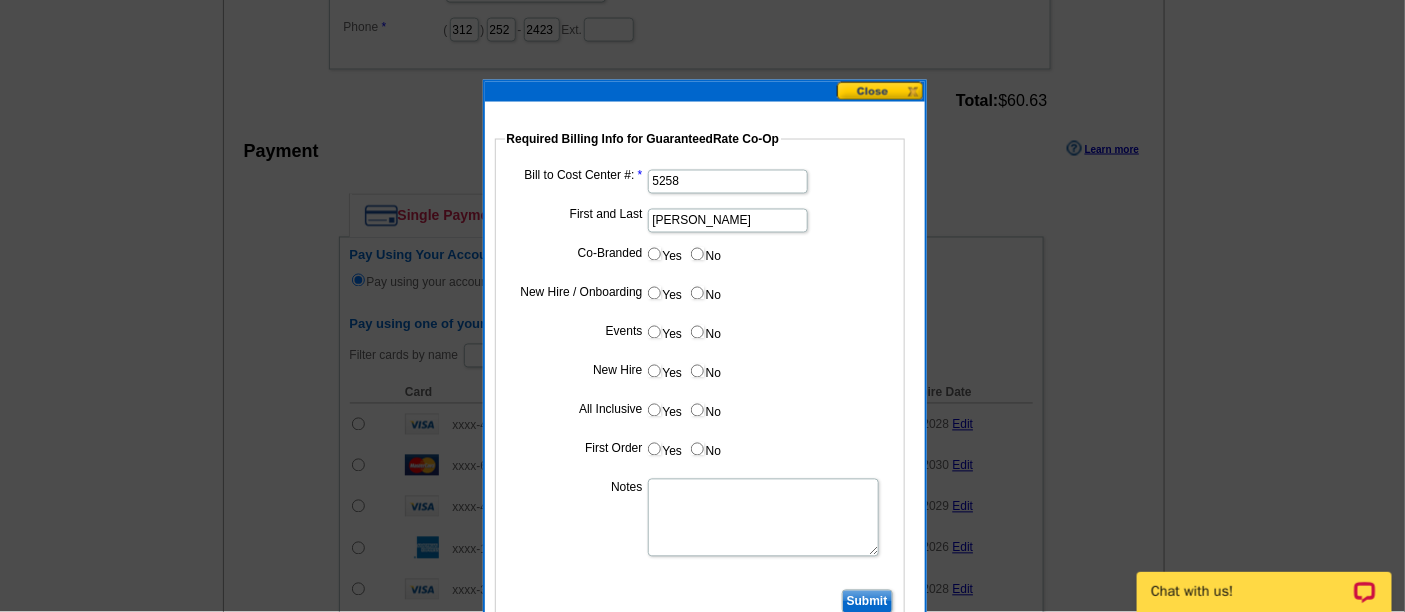 type on "Matt Sapienza" 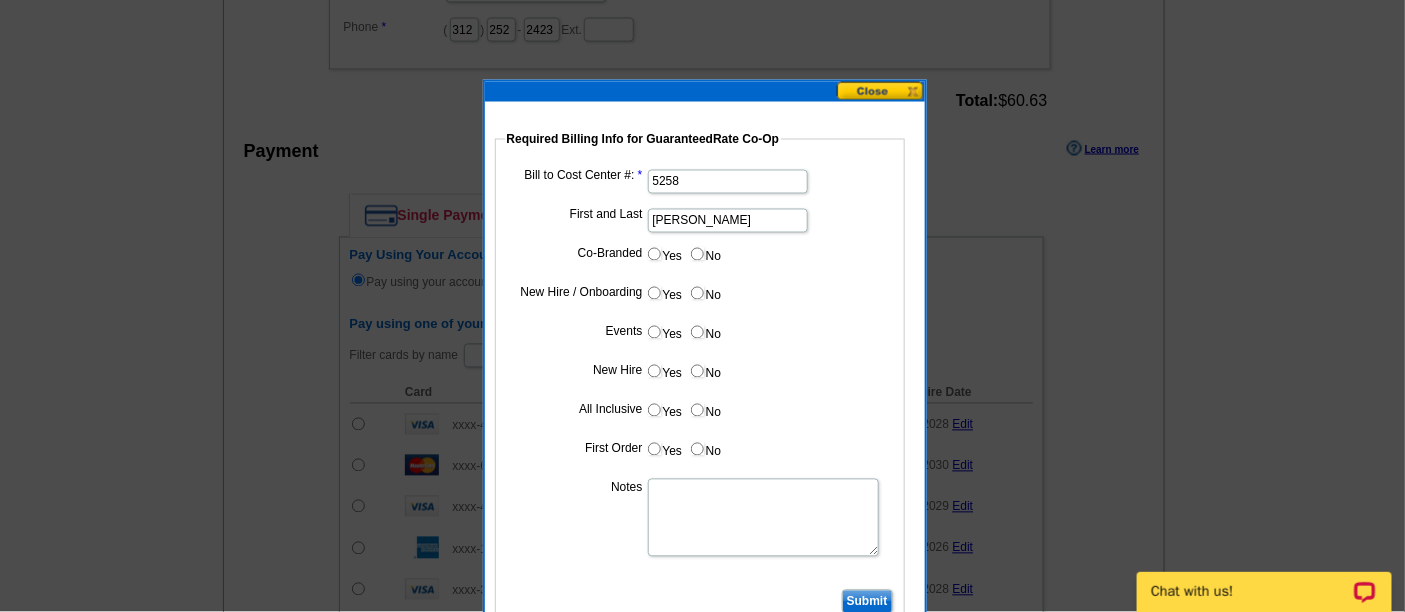 click on "No" at bounding box center (697, 254) 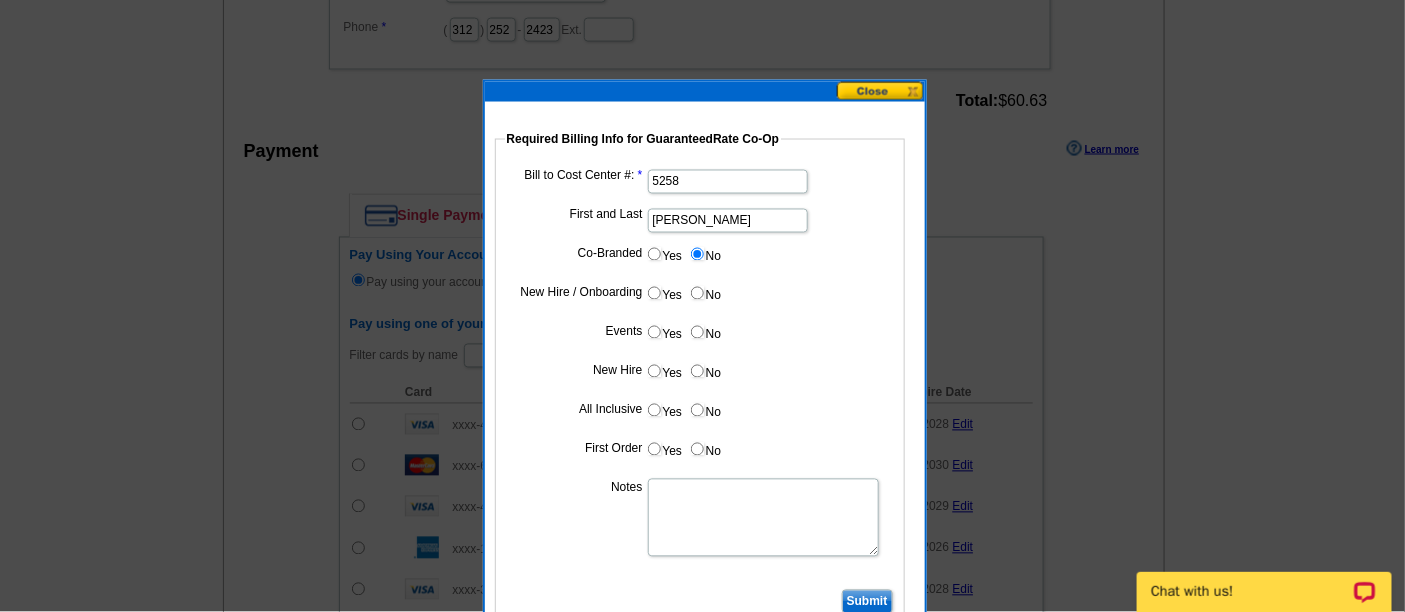 click on "Yes" at bounding box center [654, 293] 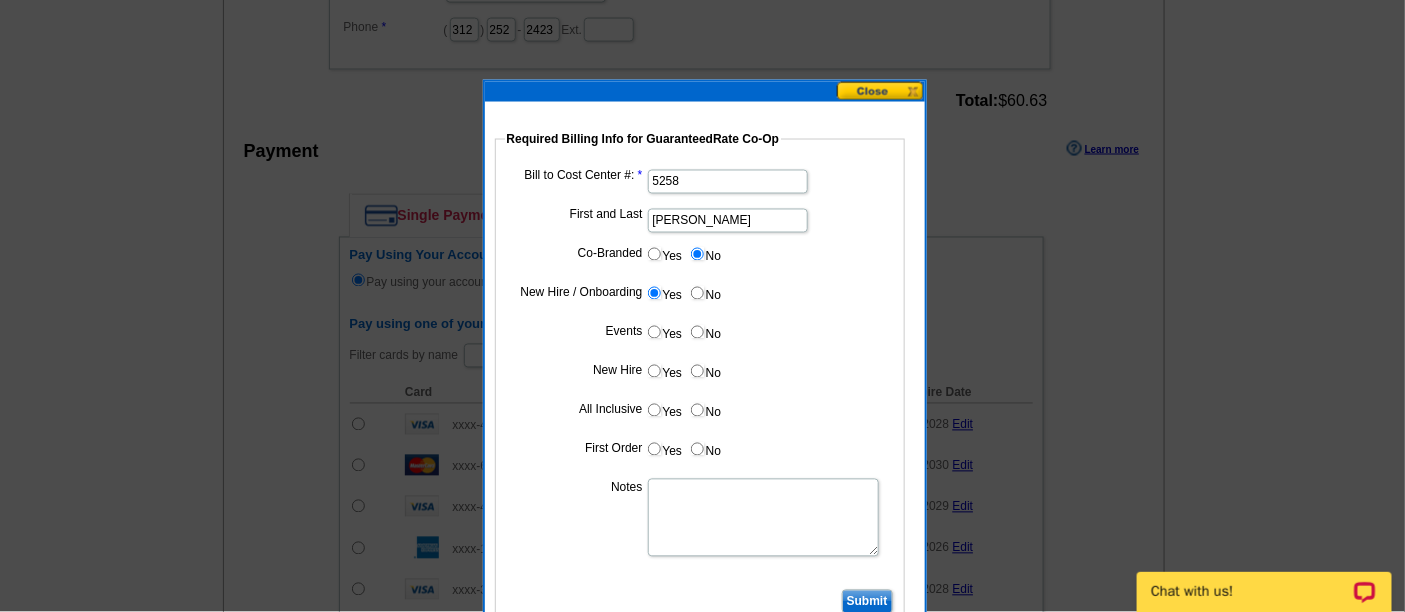 click on "No" at bounding box center [697, 332] 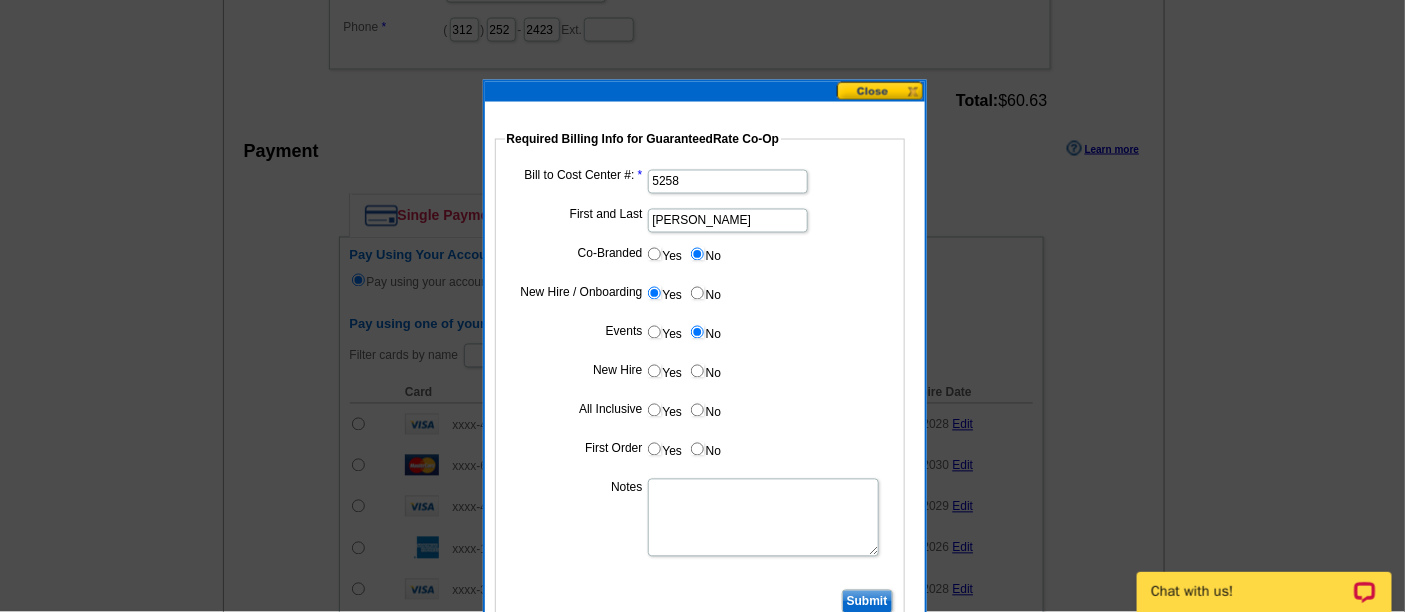 click on "Yes" at bounding box center (654, 371) 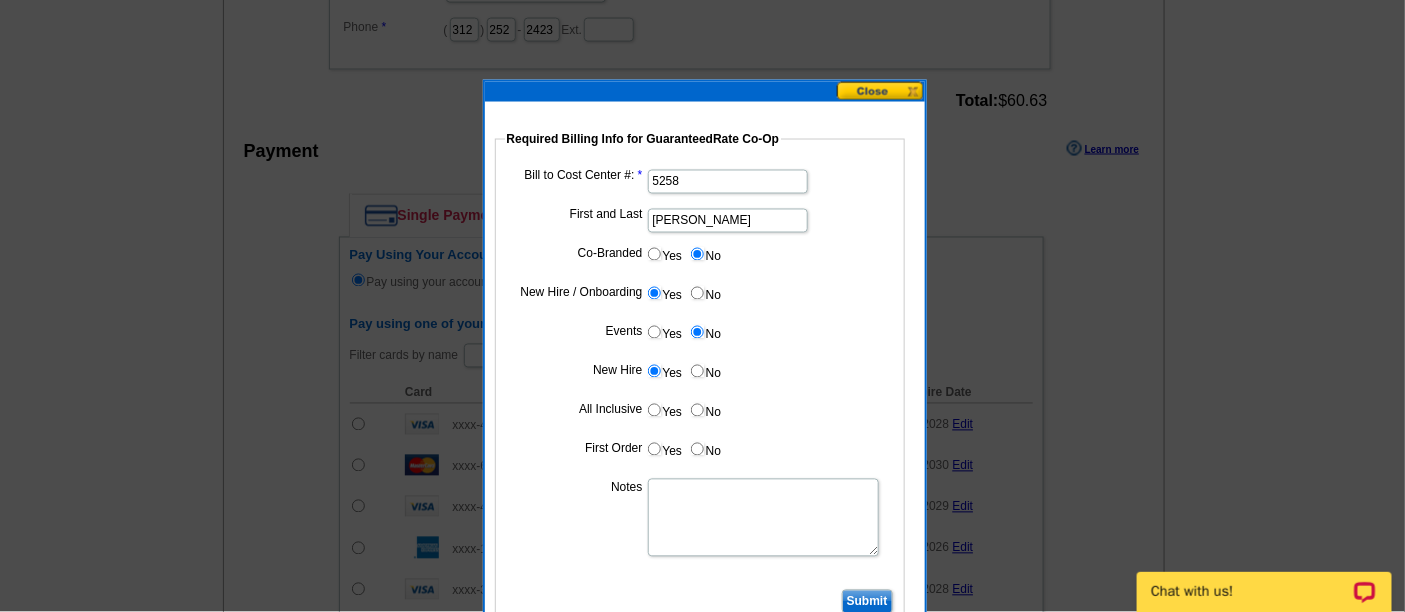 click on "No" at bounding box center [697, 410] 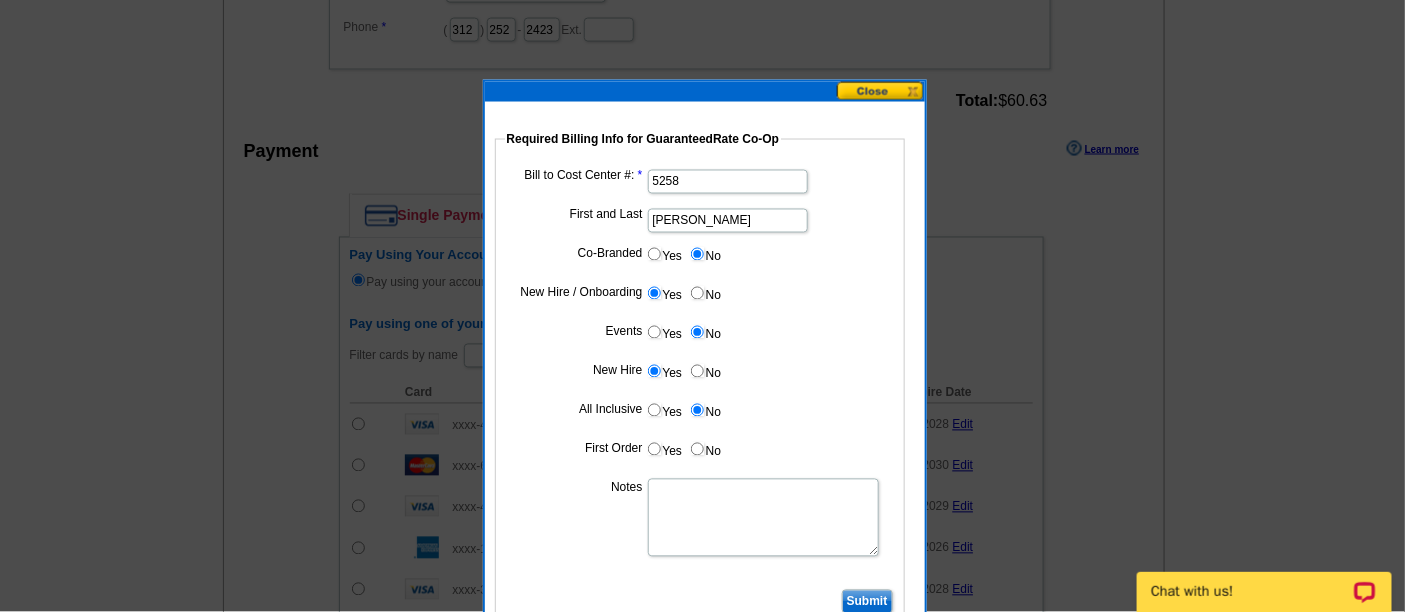 click on "Yes" at bounding box center [654, 449] 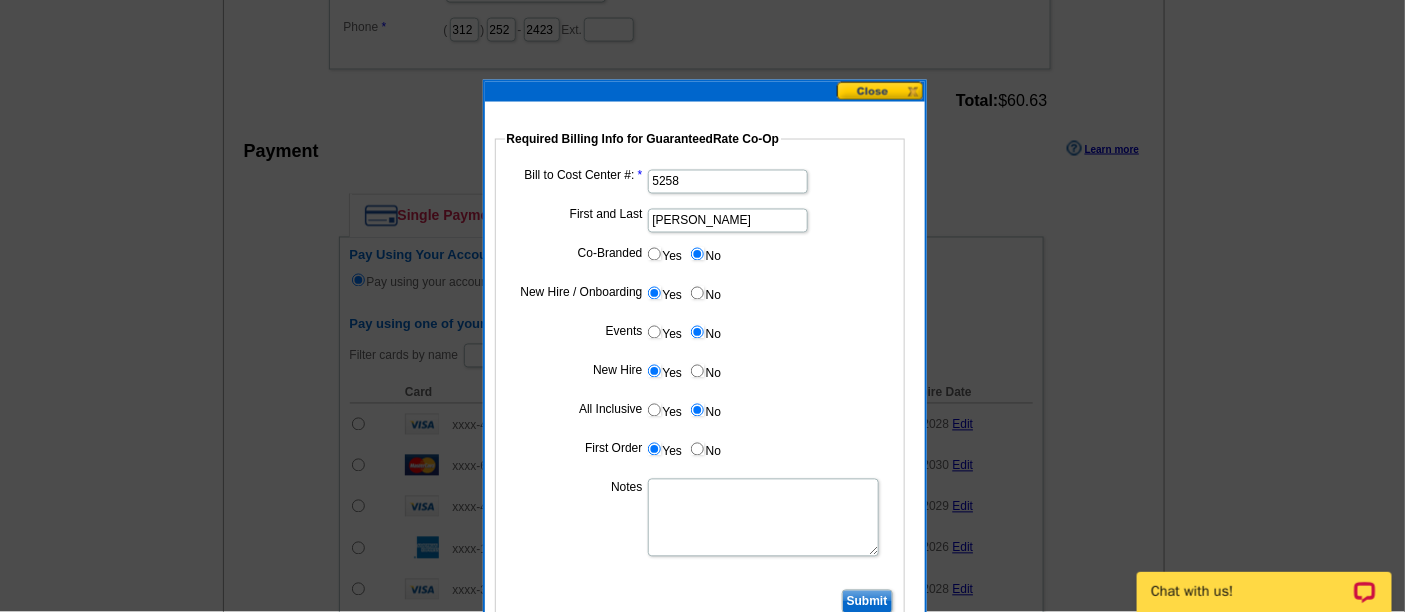 click on "Notes" at bounding box center [763, 518] 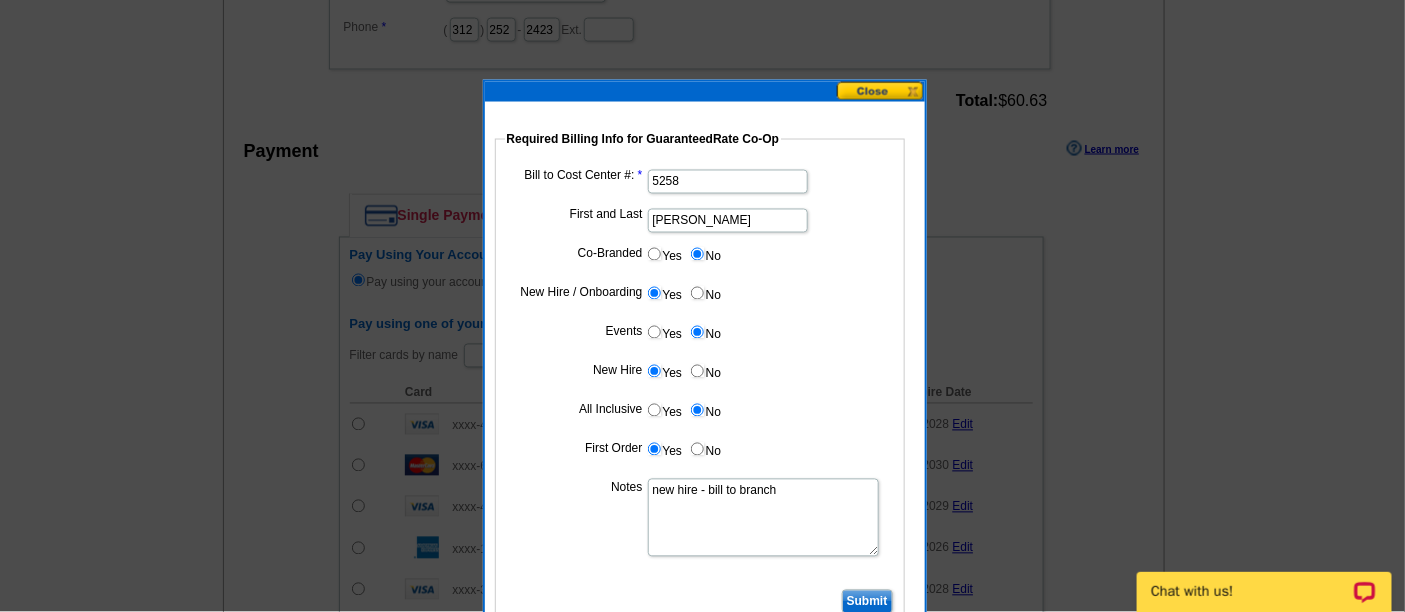 type on "new hire - bill to branch" 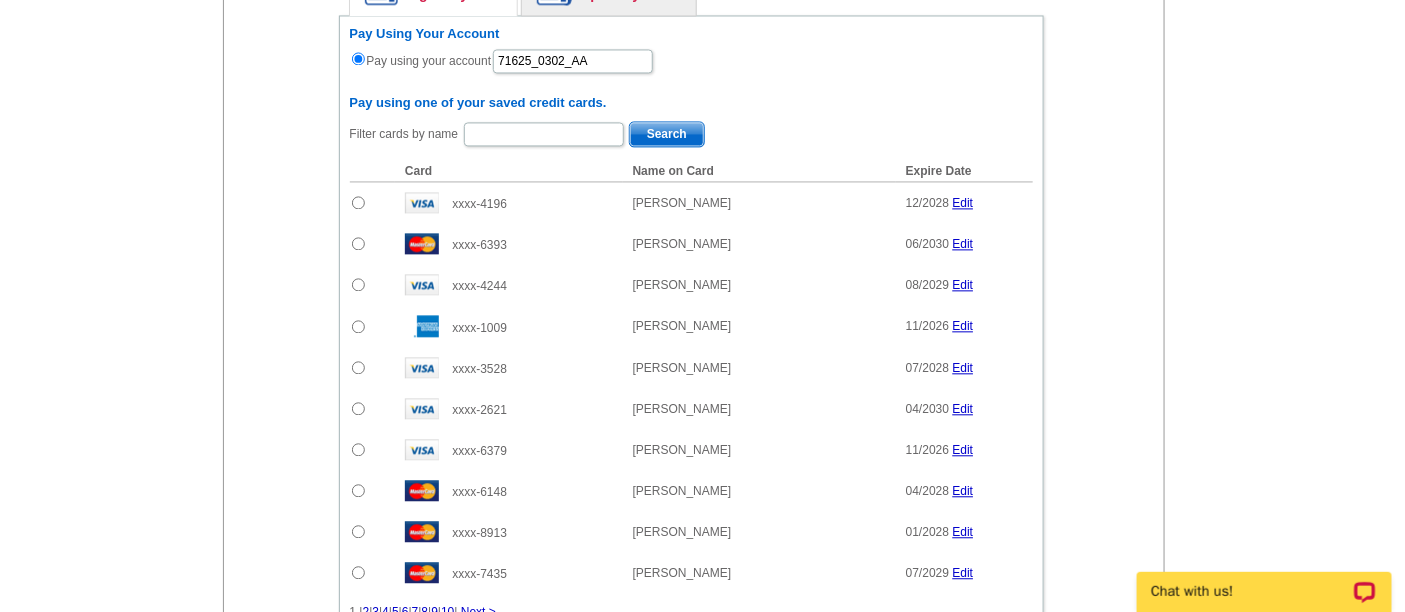 scroll, scrollTop: 1666, scrollLeft: 0, axis: vertical 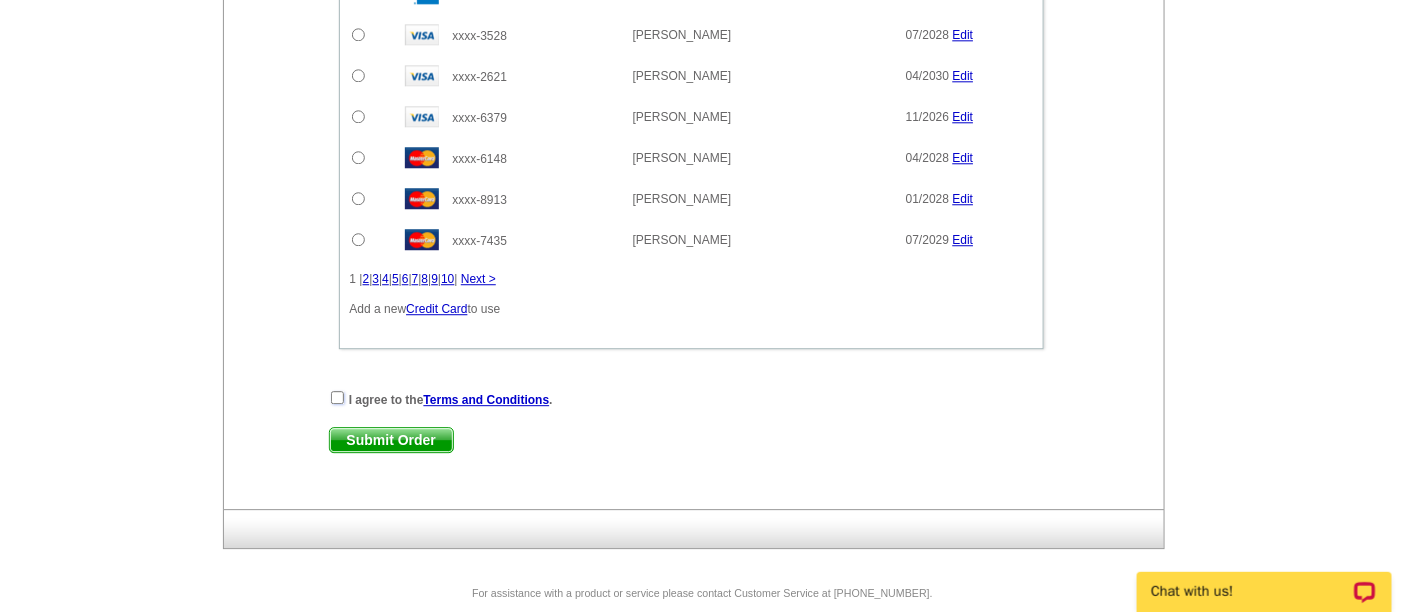 click at bounding box center [337, 397] 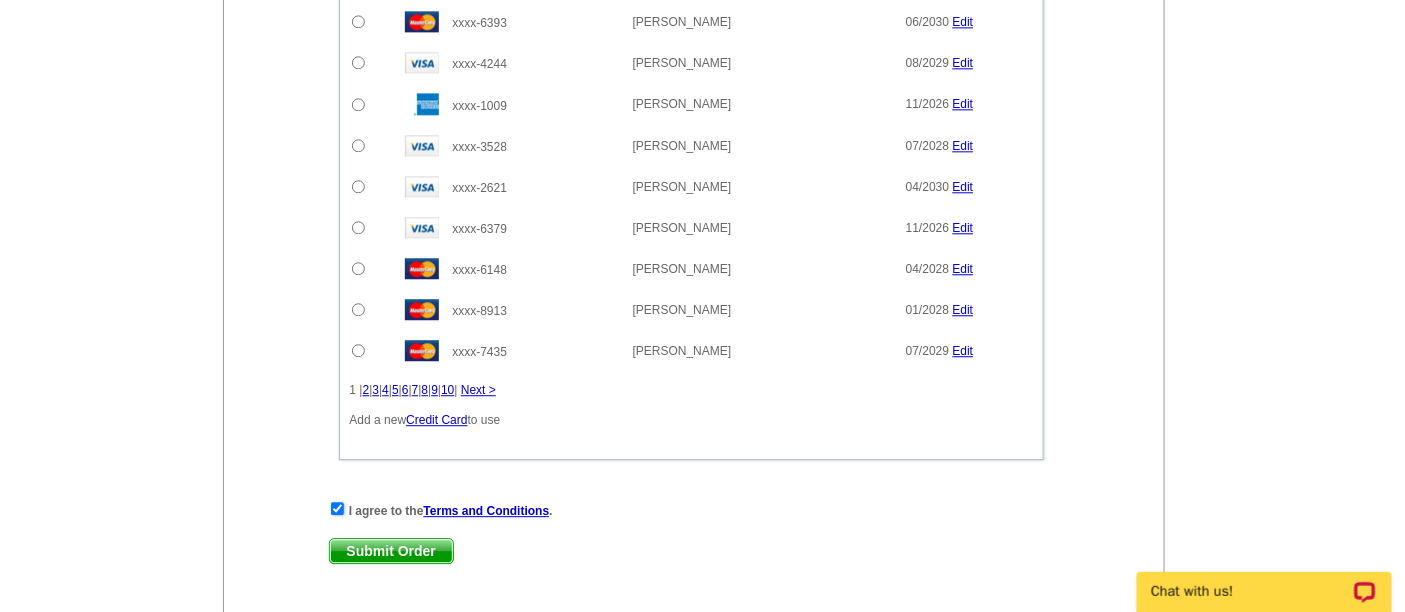 scroll, scrollTop: 1708, scrollLeft: 0, axis: vertical 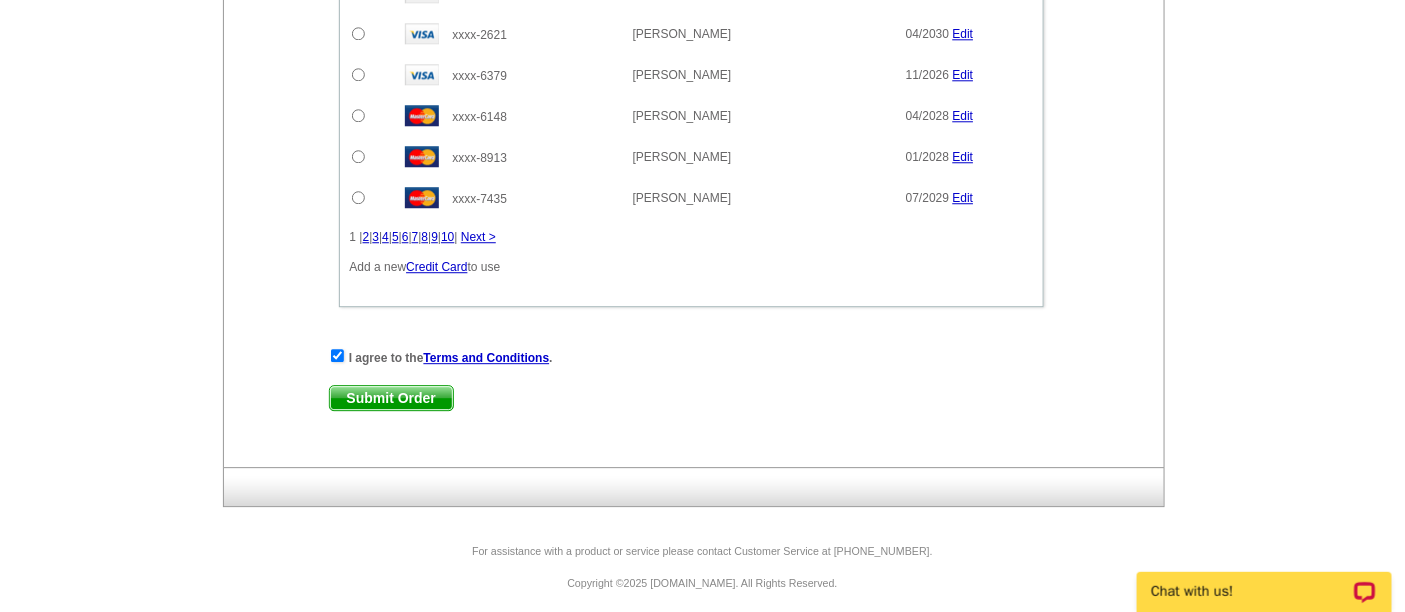 click on "Submit Order" at bounding box center [391, 398] 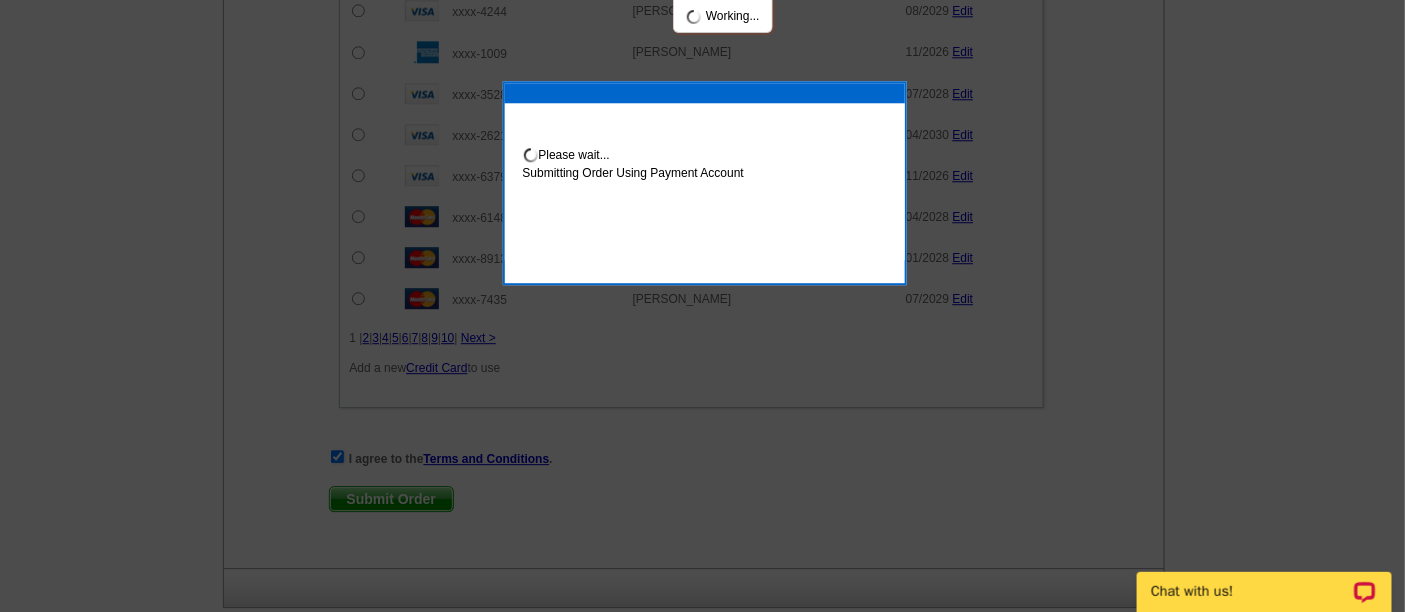 scroll, scrollTop: 1809, scrollLeft: 0, axis: vertical 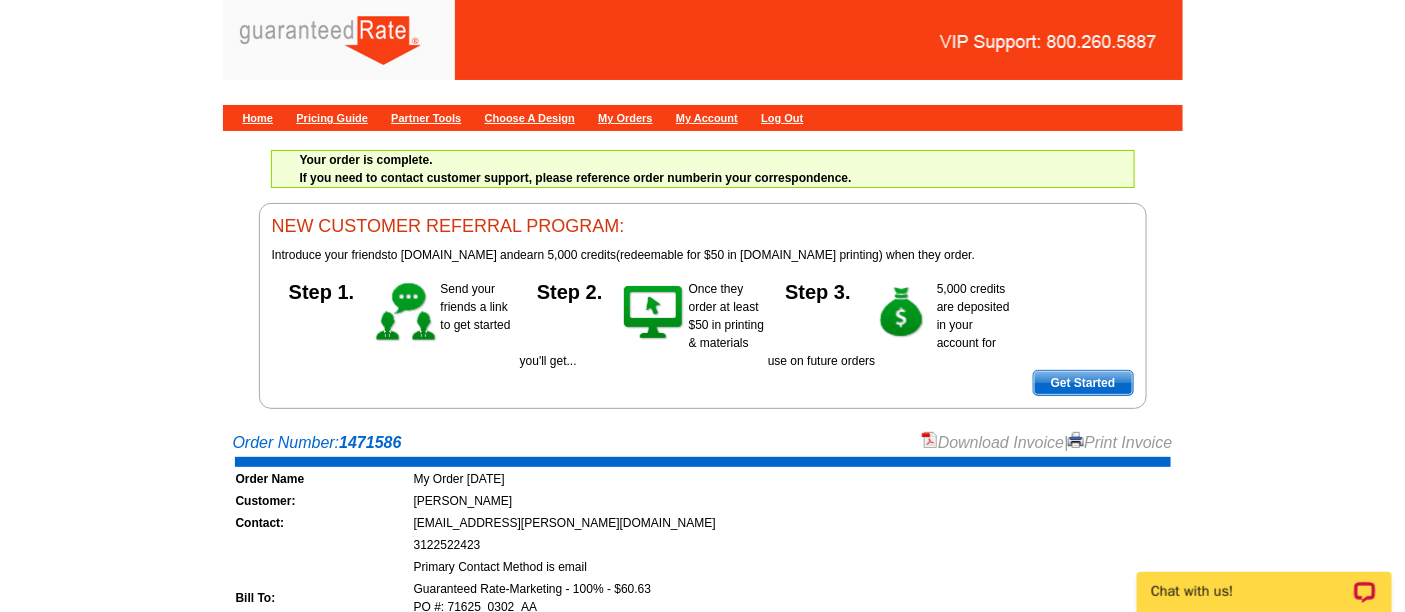 click on "Download Invoice" at bounding box center [993, 442] 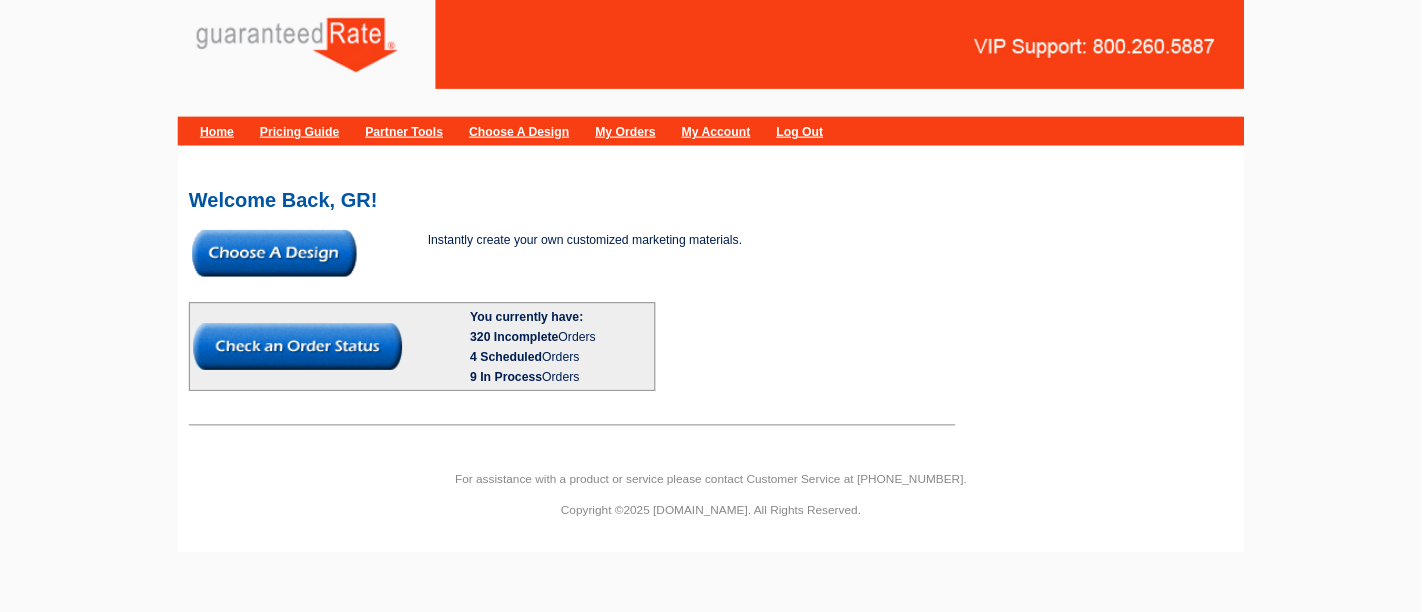 scroll, scrollTop: 0, scrollLeft: 0, axis: both 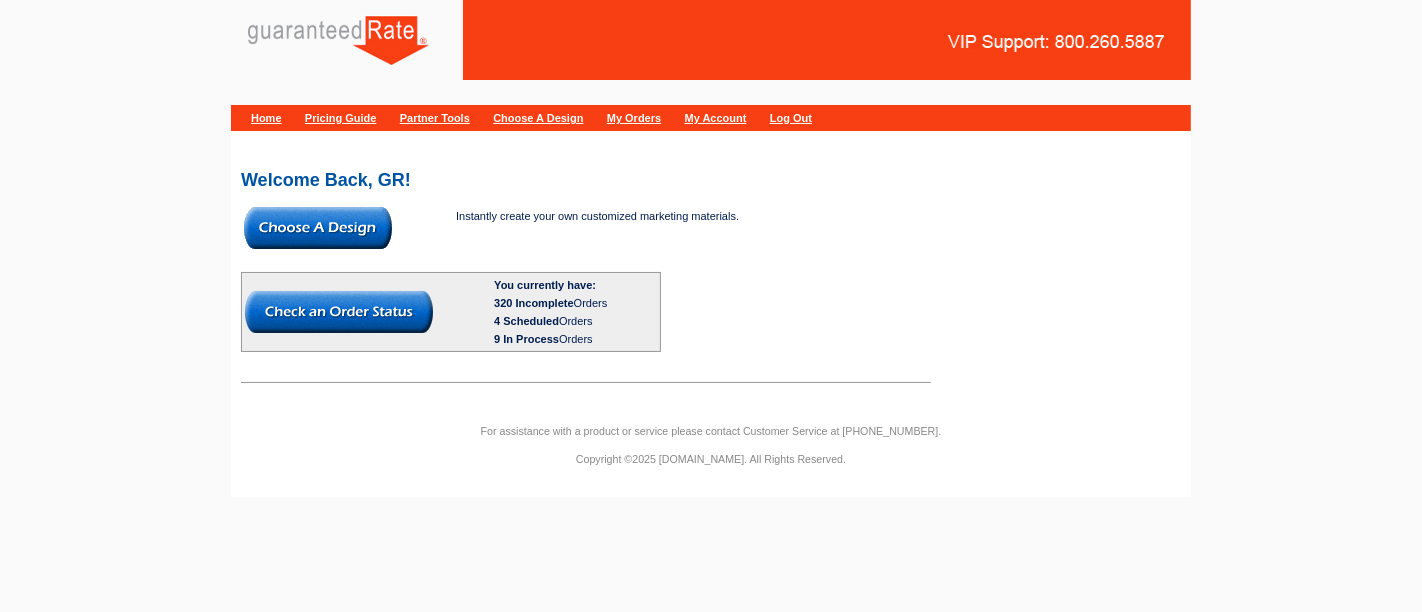 click at bounding box center [318, 228] 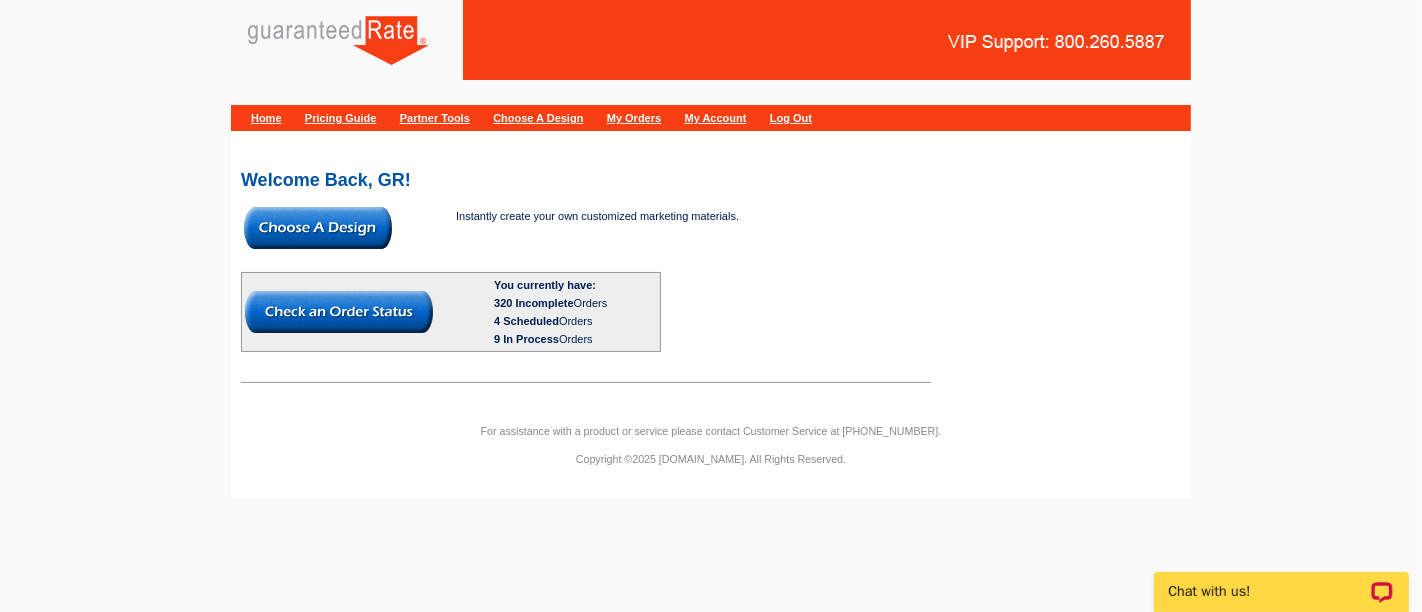 scroll, scrollTop: 0, scrollLeft: 0, axis: both 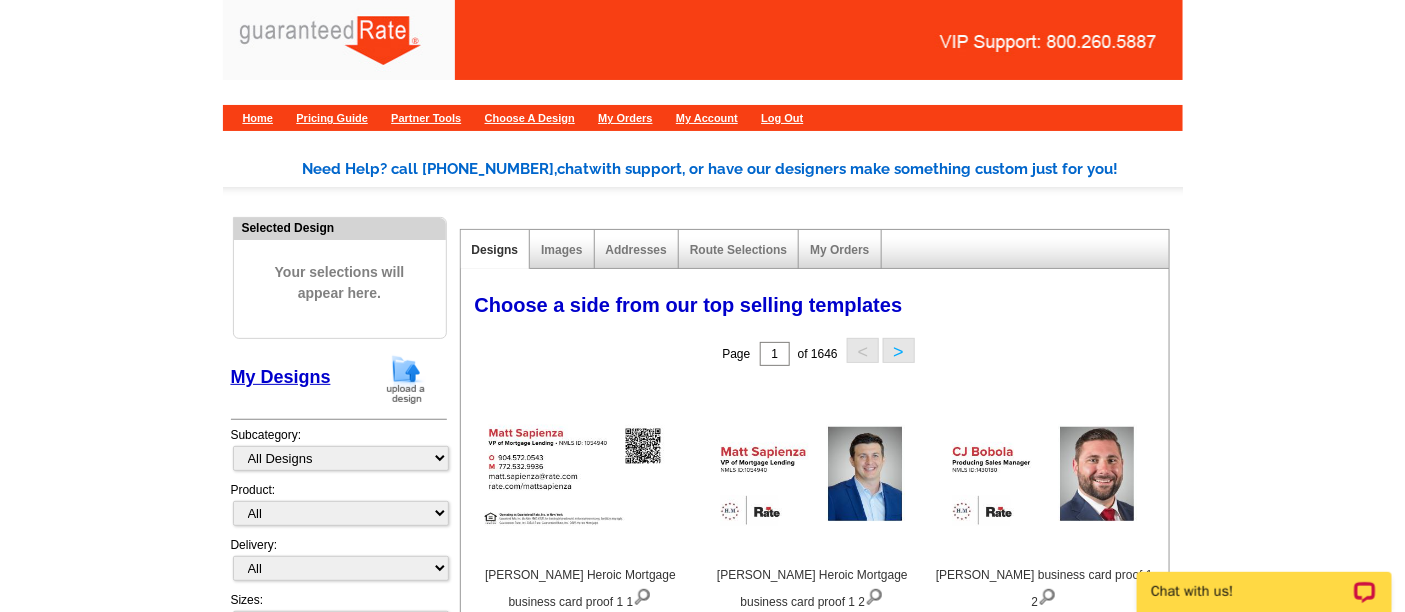 click at bounding box center (406, 379) 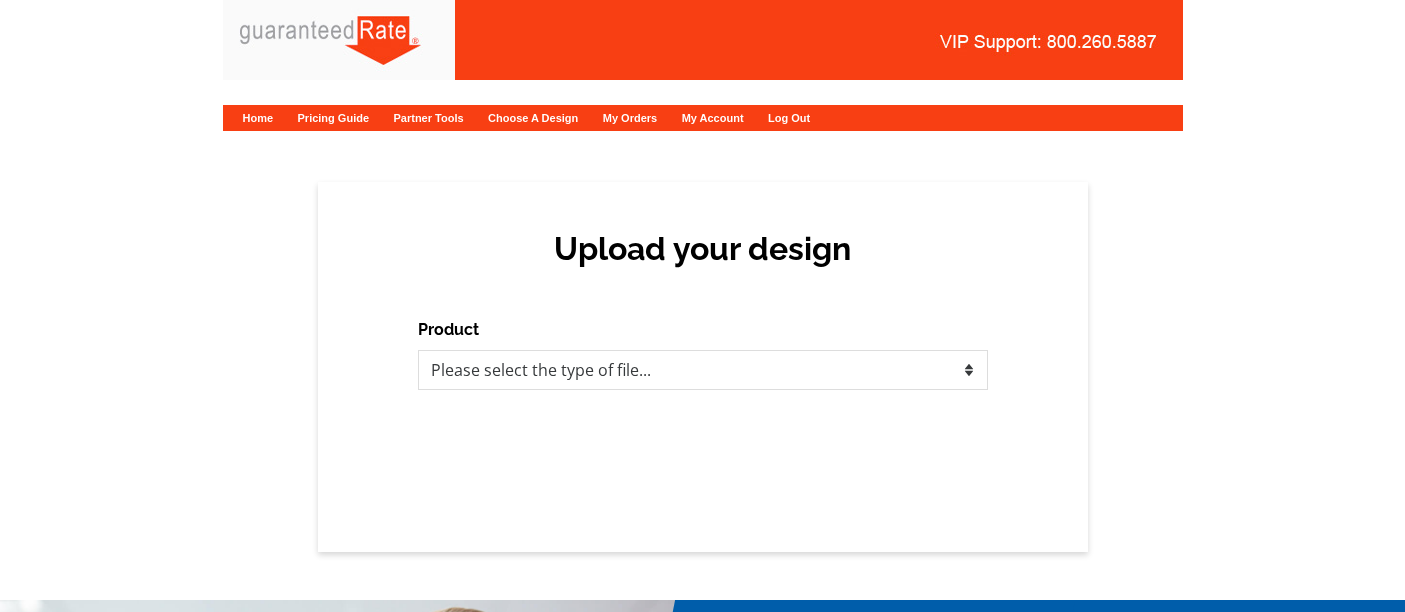 scroll, scrollTop: 0, scrollLeft: 0, axis: both 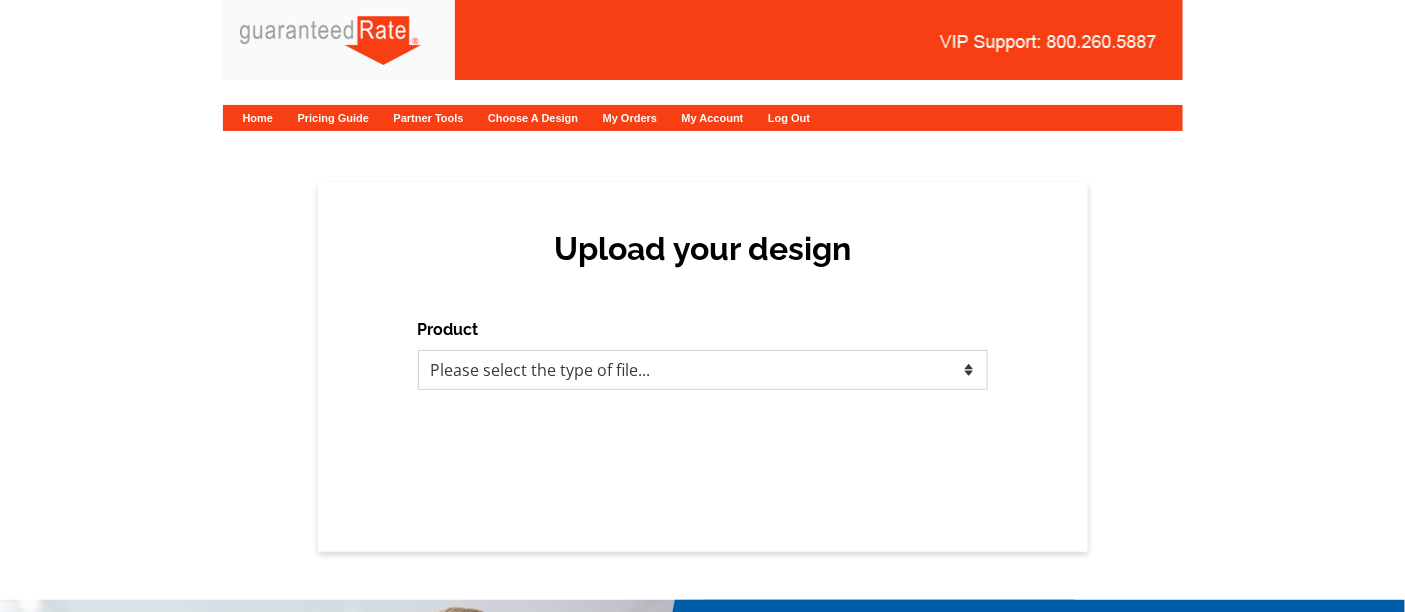 click on "Please select the type of file...
Postcards
Calendars
Business Cards
Letters and flyers
Greeting Cards" at bounding box center [703, 370] 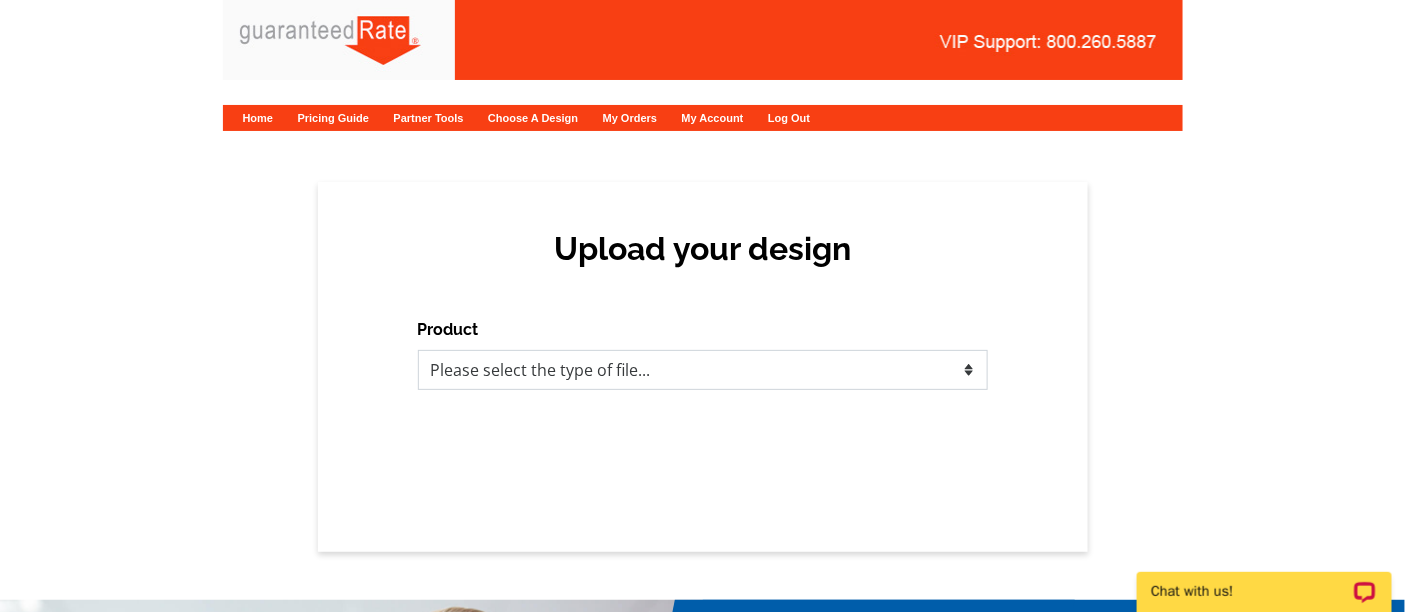 scroll, scrollTop: 0, scrollLeft: 0, axis: both 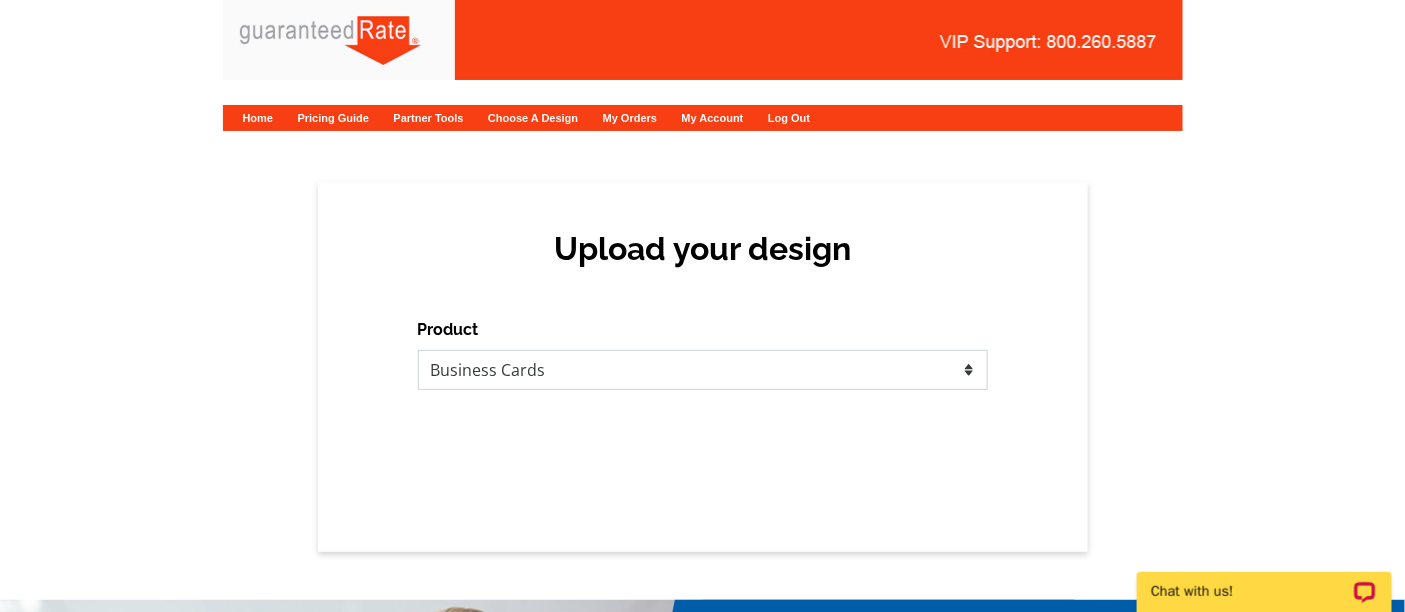 click on "Please select the type of file...
Postcards
Calendars
Business Cards
Letters and flyers
Greeting Cards" at bounding box center (703, 370) 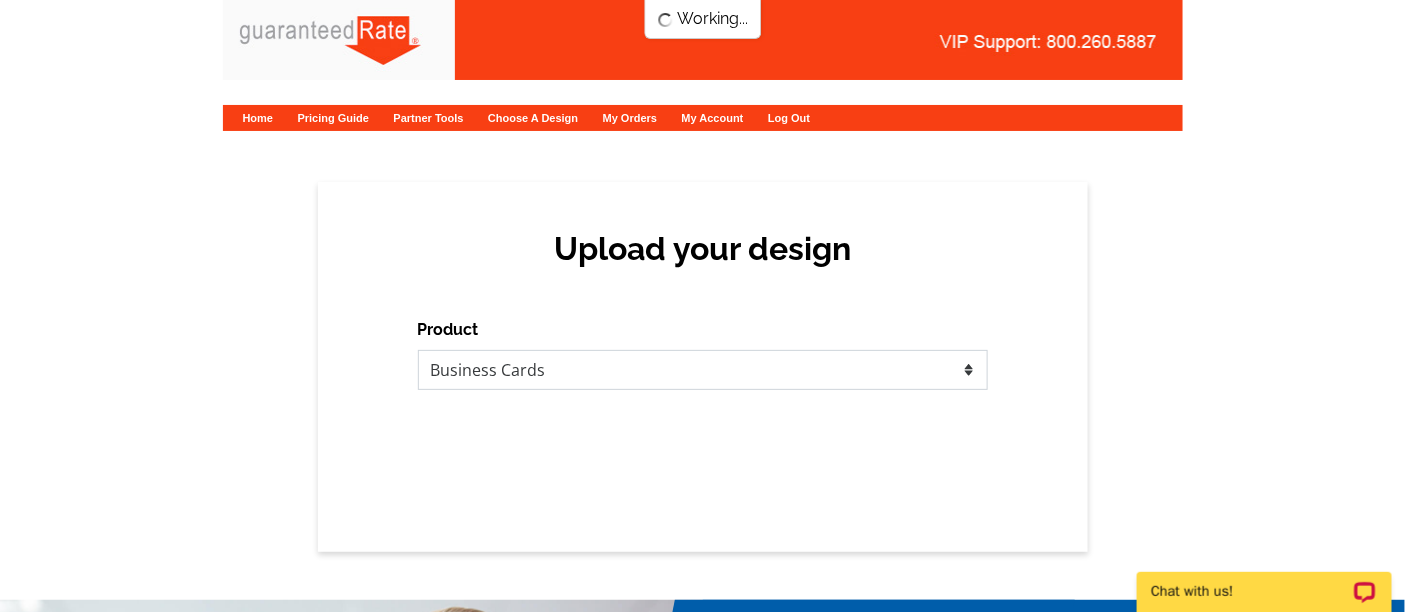 scroll, scrollTop: 0, scrollLeft: 0, axis: both 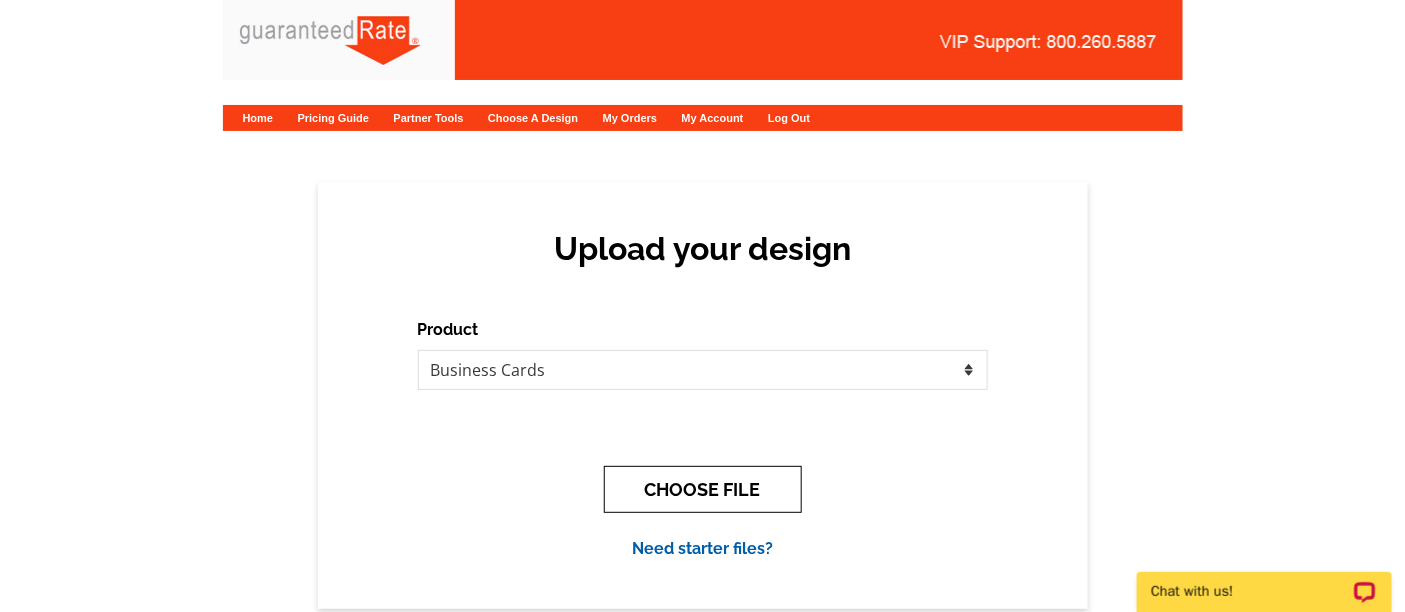 click on "CHOOSE FILE" at bounding box center [703, 489] 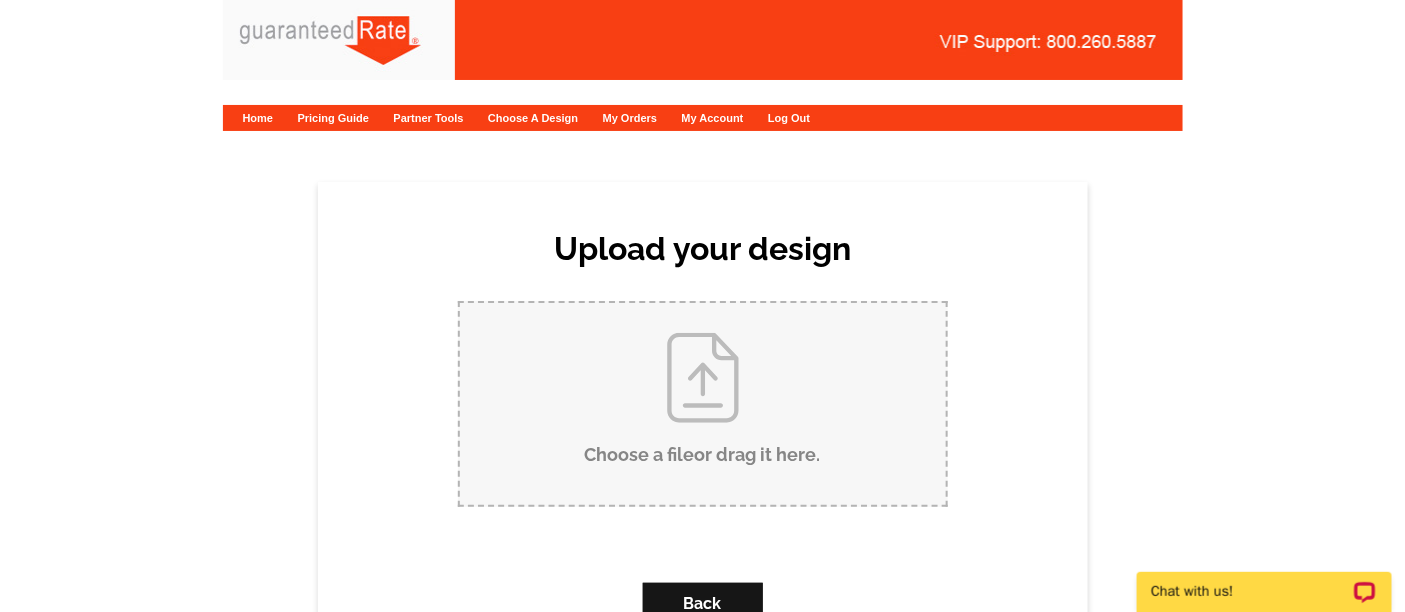 click on "Choose a file  or drag it here ." at bounding box center [703, 404] 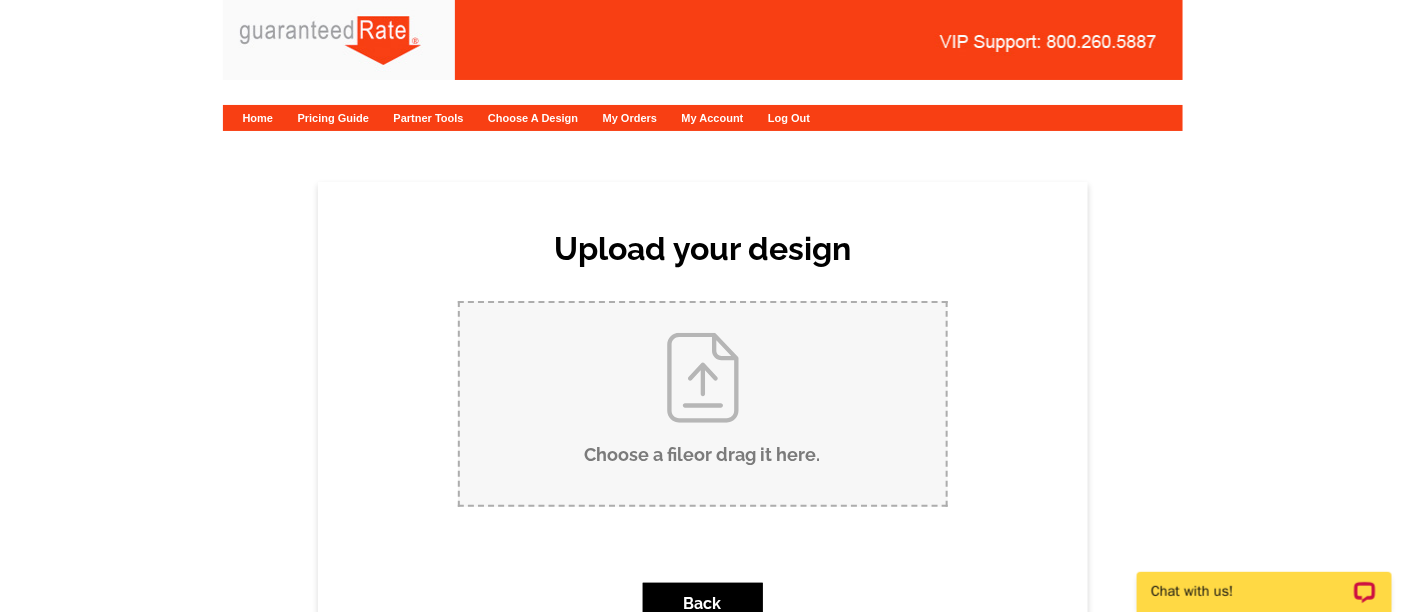 type on "C:\fakepath\Patrick Kerwin business card proof (1).pdf" 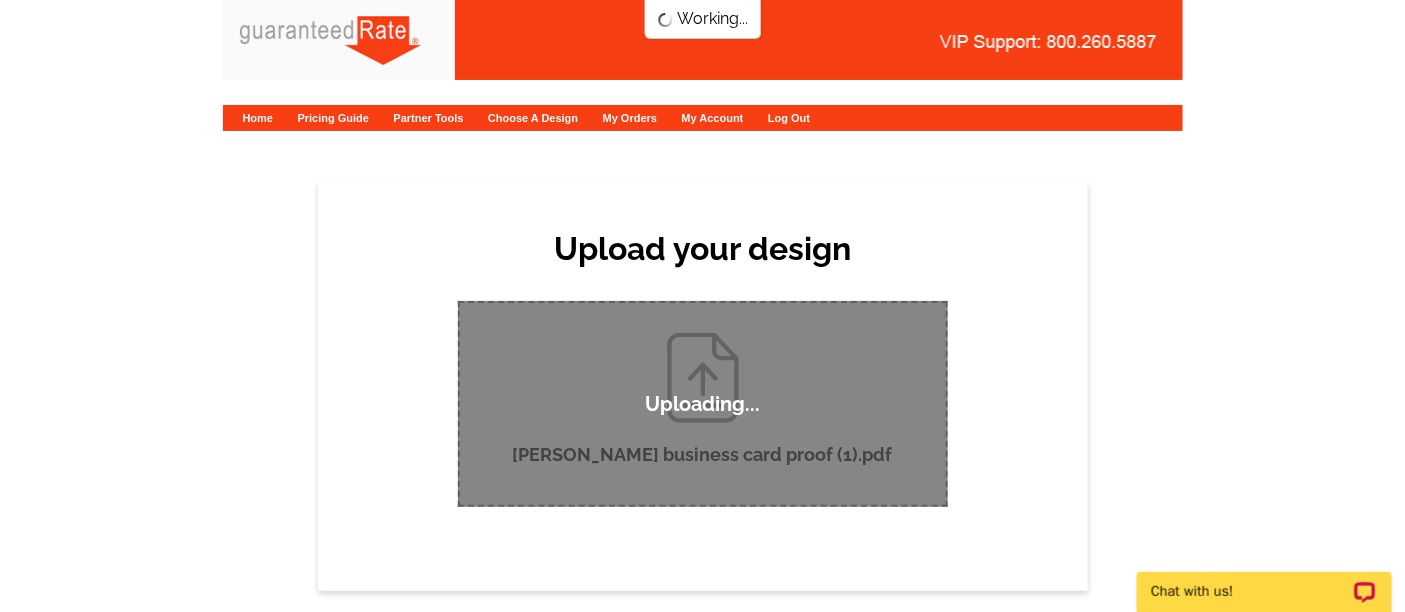 type 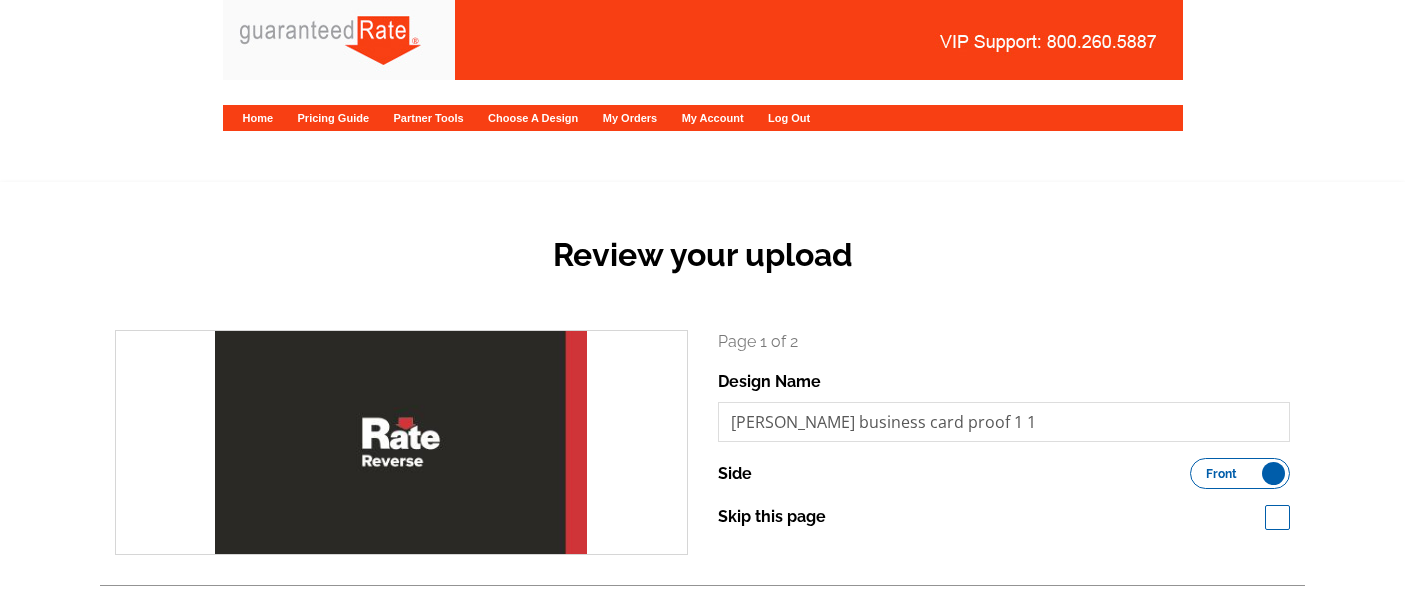 scroll, scrollTop: 0, scrollLeft: 0, axis: both 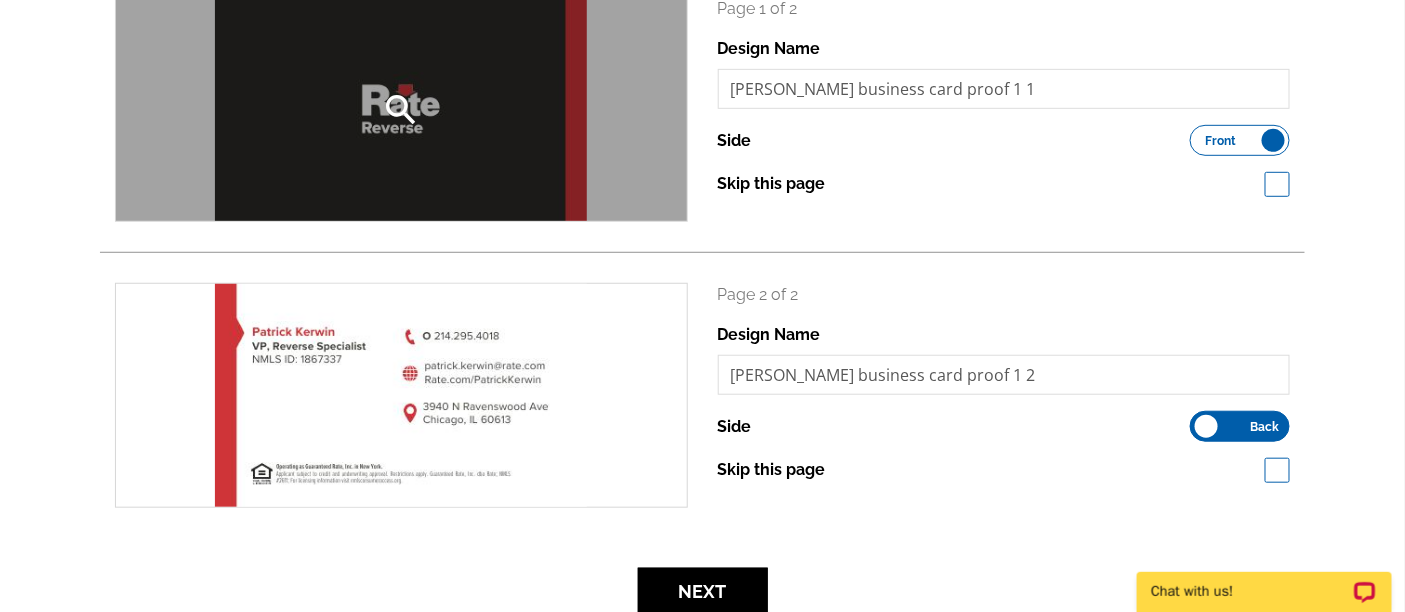 click on "search" at bounding box center [401, 109] 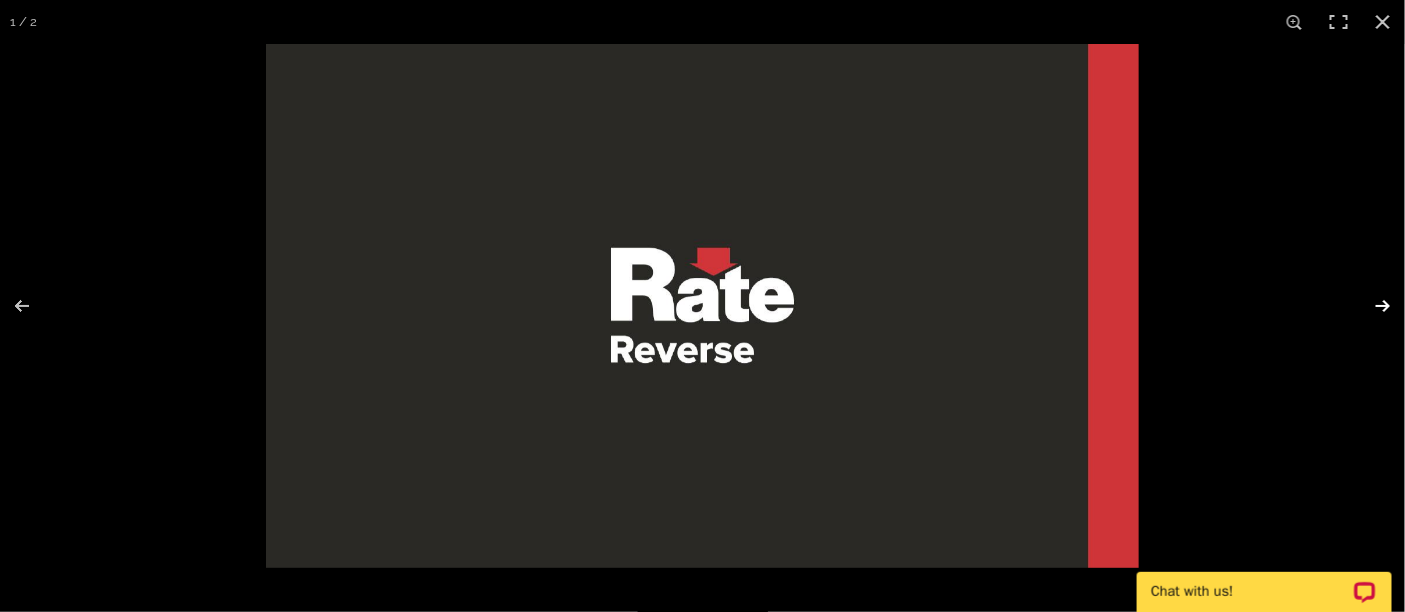 click at bounding box center [1370, 306] 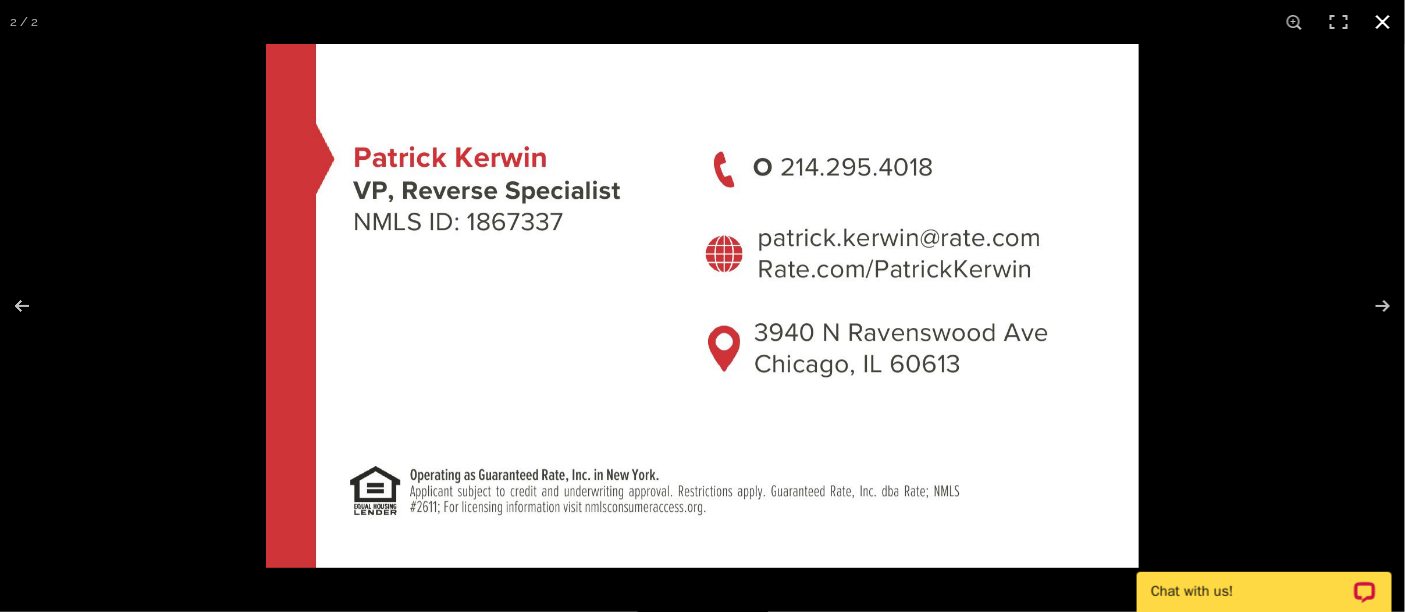 click at bounding box center (1383, 22) 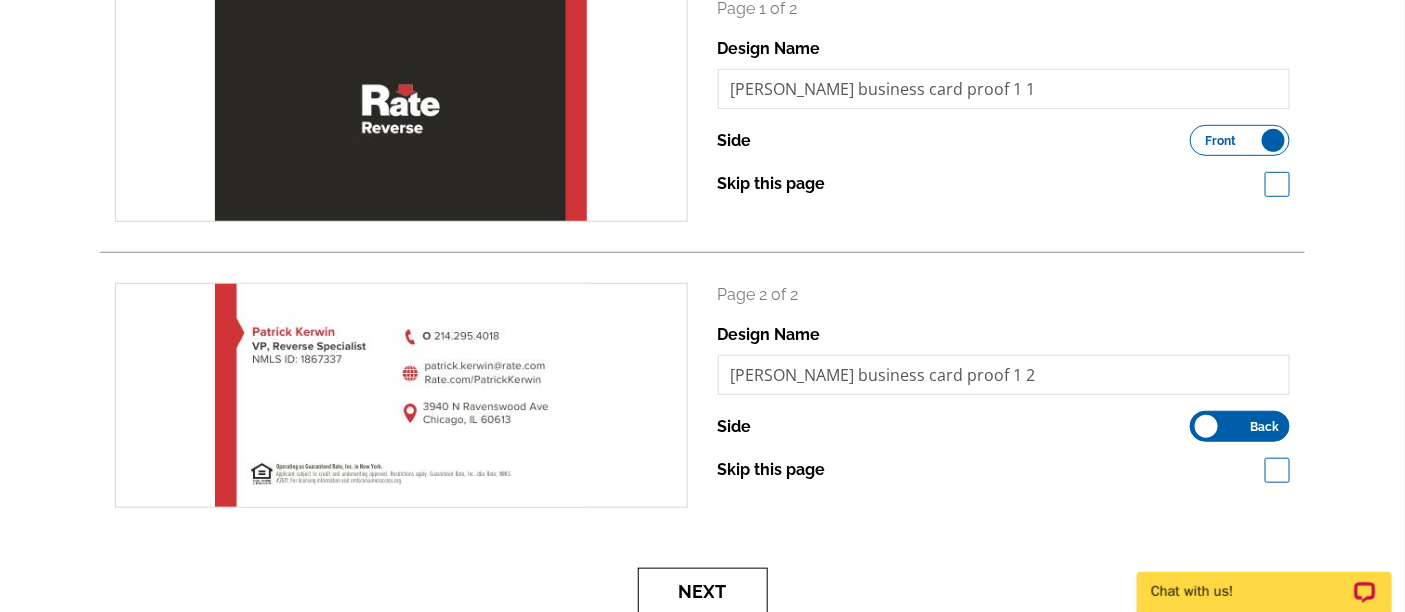 click on "Next" at bounding box center [703, 591] 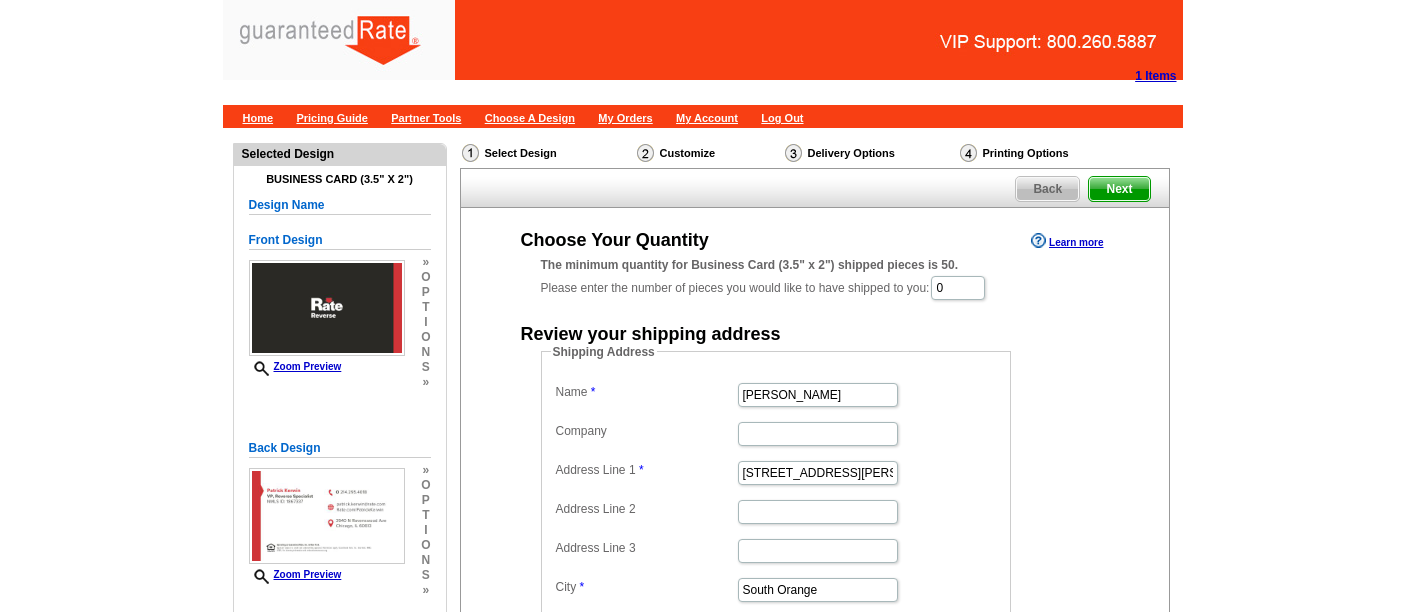 scroll, scrollTop: 0, scrollLeft: 0, axis: both 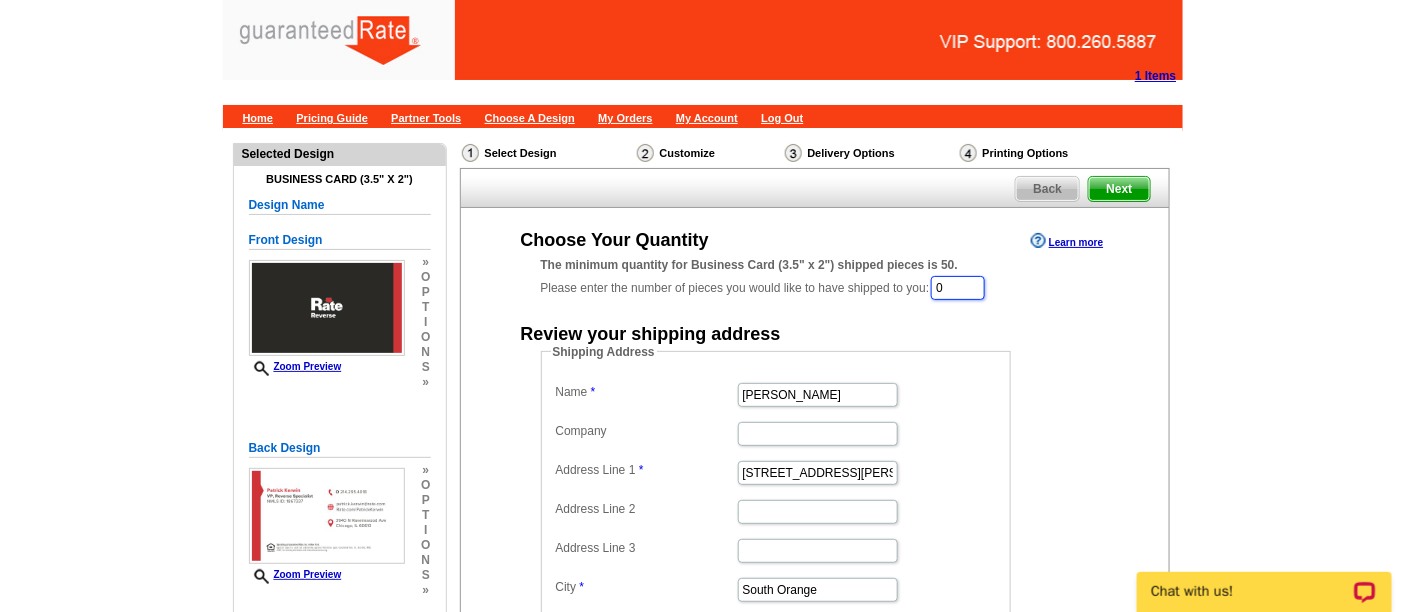 click on "0" at bounding box center [958, 288] 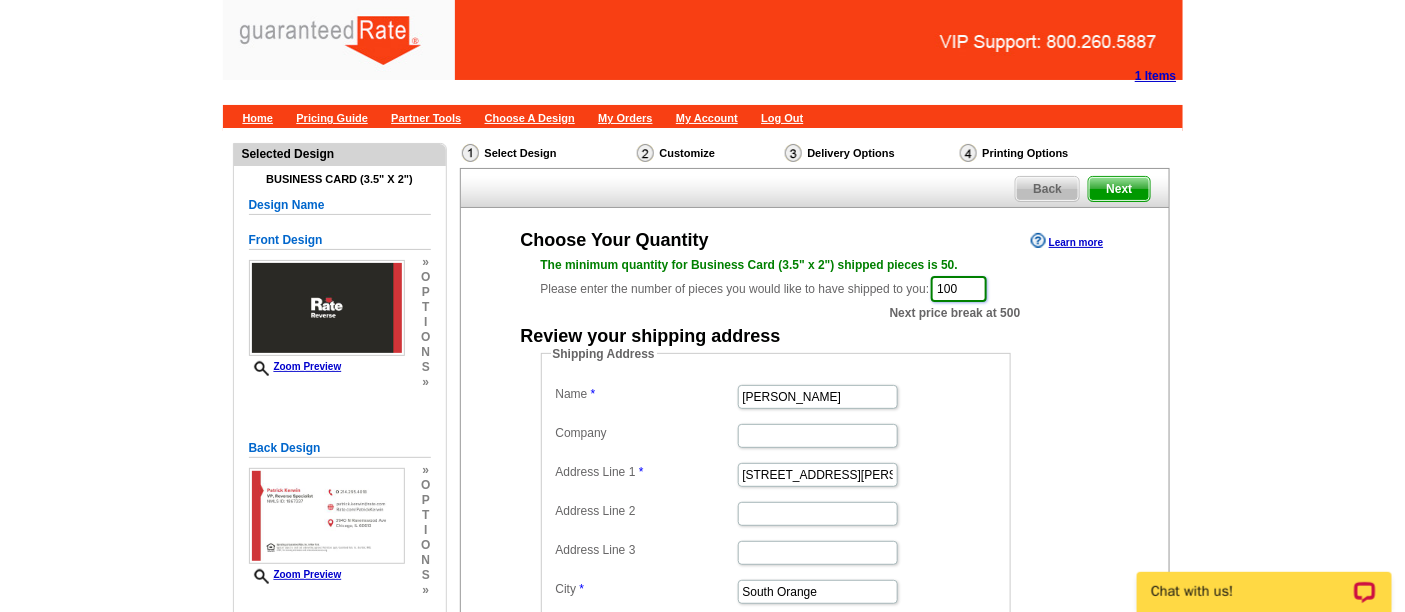 type on "100" 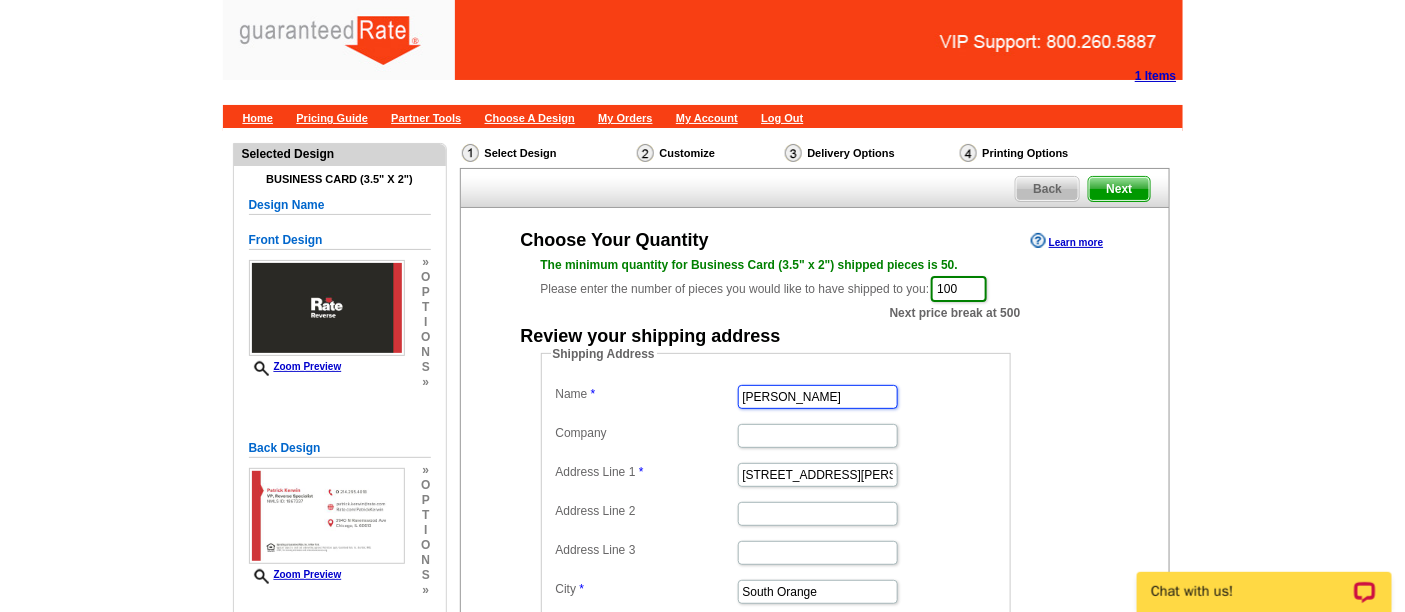 drag, startPoint x: 698, startPoint y: 365, endPoint x: 618, endPoint y: 353, distance: 80.895 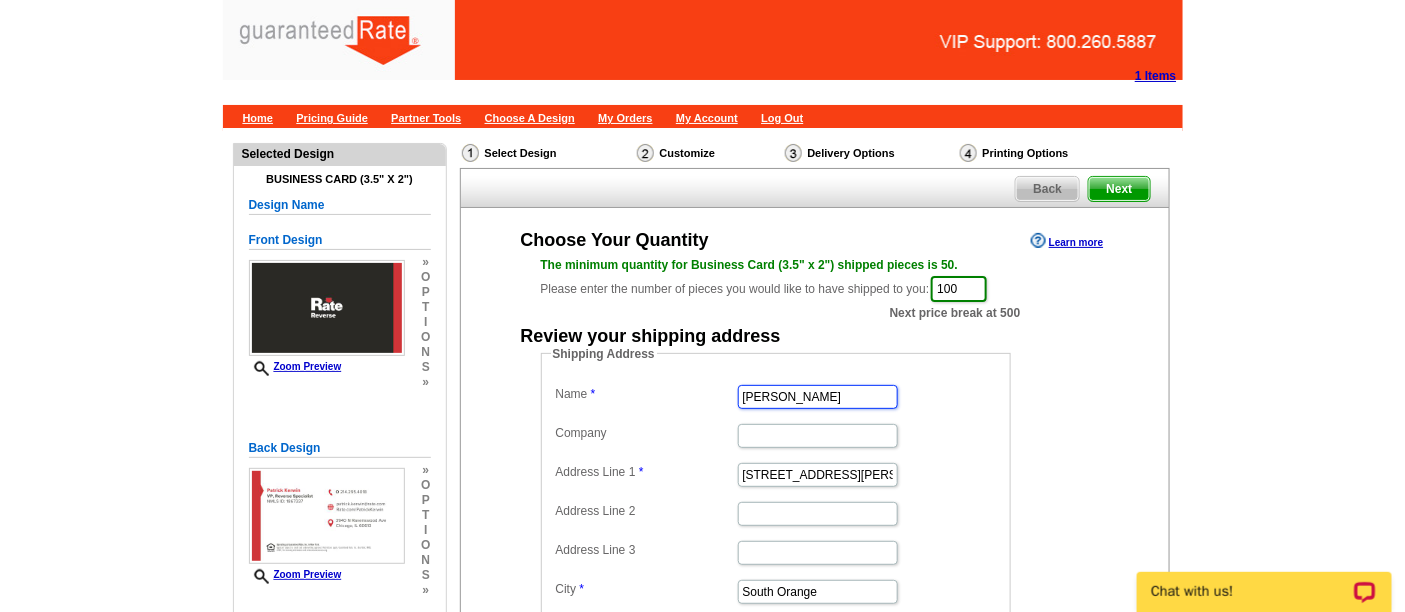 click on "Shipping Address
Name
Vanessa Pollock
Company
Address Line 1
350 Tillou Rd
Address Line 2
Address Line 3
City
South Orange
State
Alabama
Alaska
Arizona
Arkansas
California
Colorado
Connecticut
District of Columbia
Delaware
Florida
Georgia
Hawaii
Idaho
Illinois
Indiana
Iowa
Kansas
Kentucky
Louisiana
Maine
Maryland
Massachusetts
Michigan
Minnesota
Mississippi
Missouri
Montana
Nebraska
Nevada
New Hampshire
New Jersey
New Mexico
New York
North Carolina
North Dakota
Ohio
Oklahoma
Oregon
Pennsylvania
Rhode Island
South Carolina
South Dakota
Tennessee
Texas
Utah
Vermont
Virginia
Washington
West Virginia
Wisconsin
Wyoming
Zip
07079" at bounding box center [776, 527] 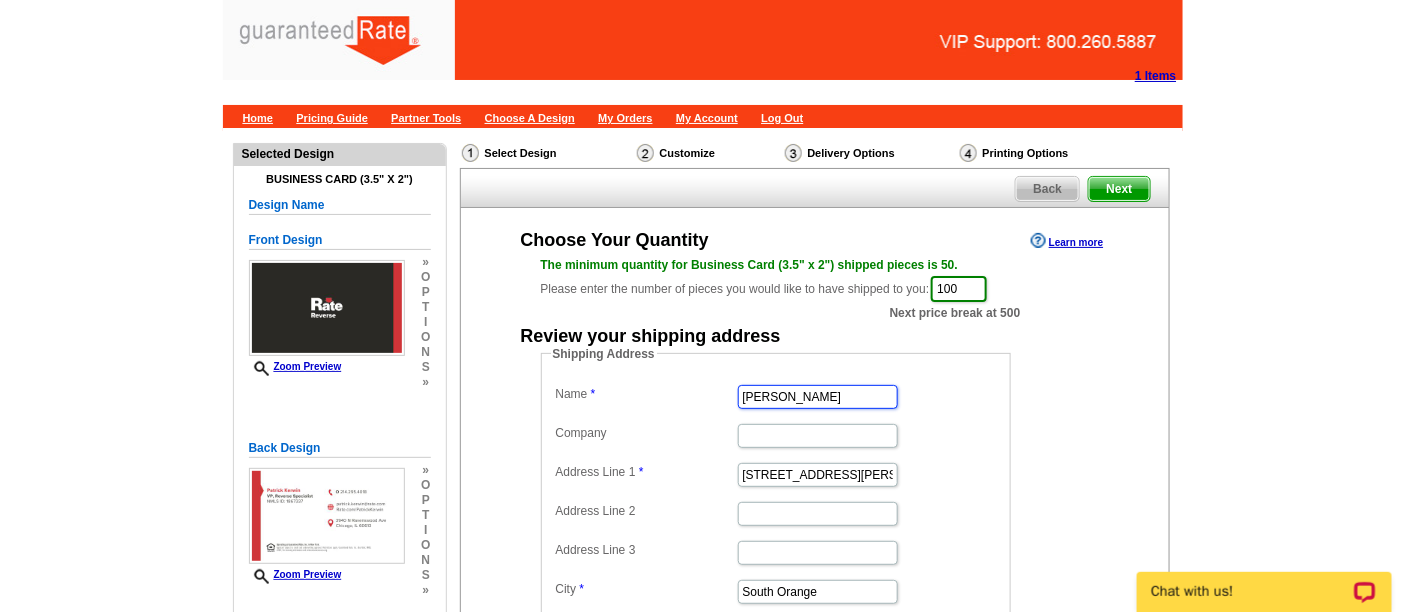 type on "[PERSON_NAME]" 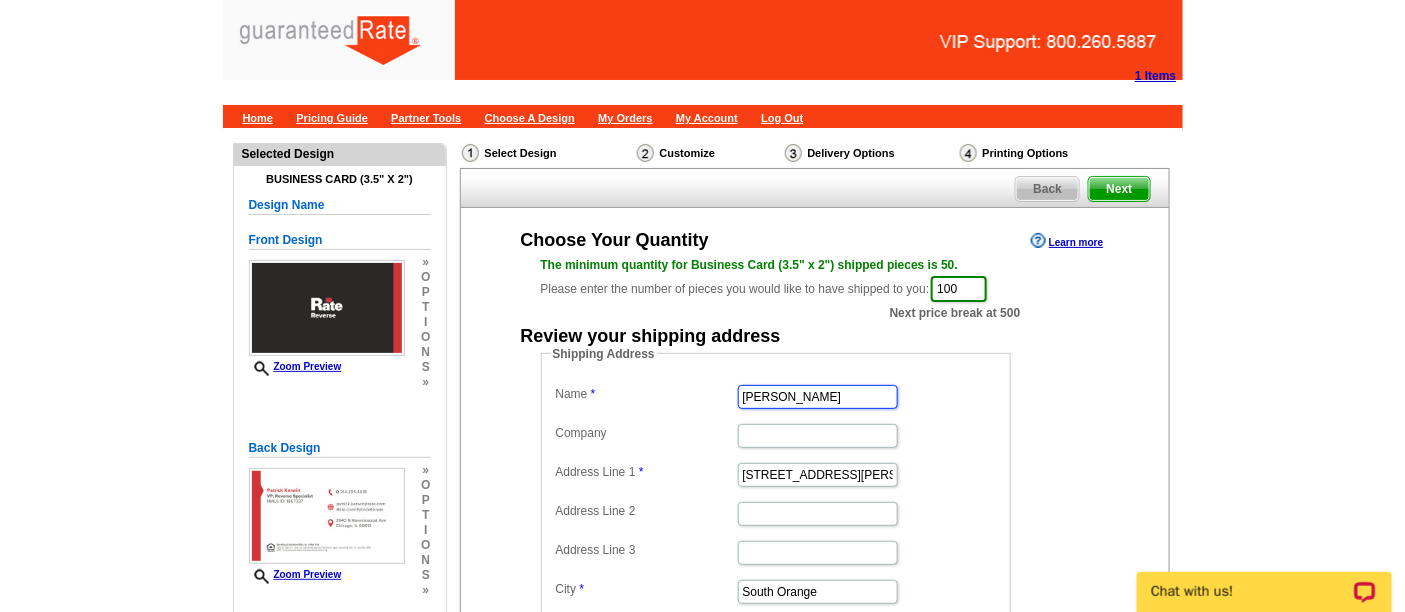 scroll, scrollTop: 0, scrollLeft: 0, axis: both 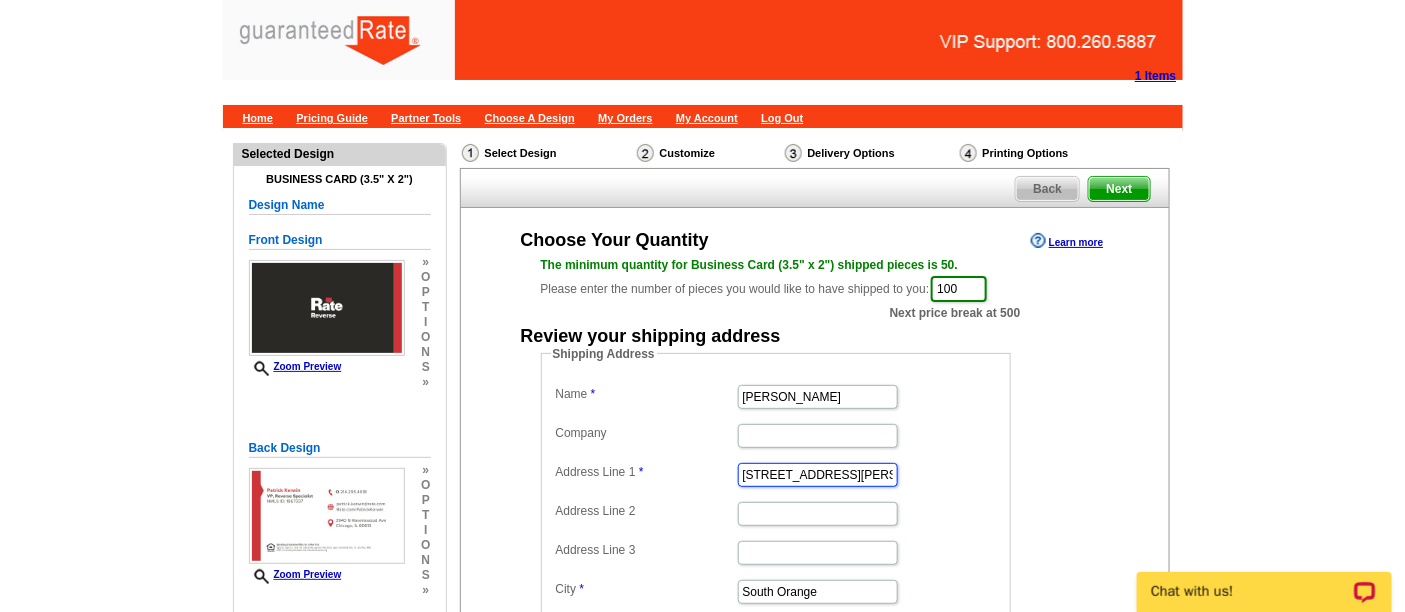 drag, startPoint x: 833, startPoint y: 472, endPoint x: 661, endPoint y: 465, distance: 172.14238 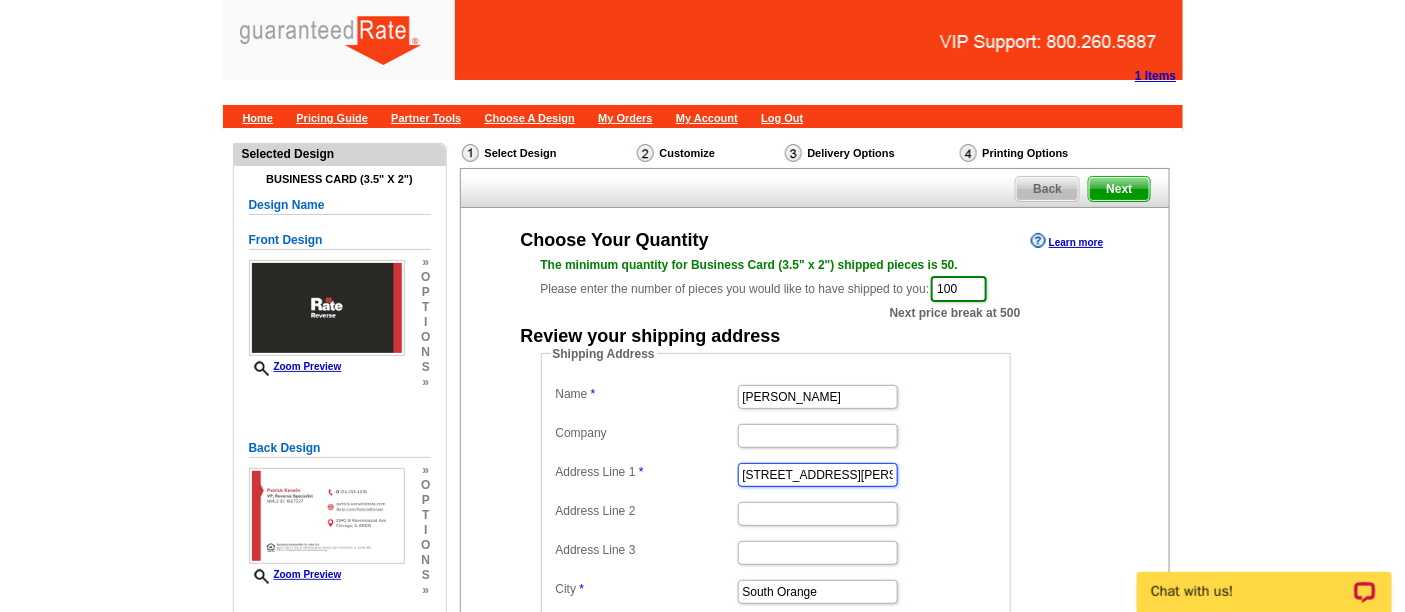 click on "Name
Patrick Kerwin
Company
Address Line 1
350 Tillou Rd
Address Line 2
Address Line 3
City
South Orange
State
Alabama
Alaska
Arizona
Arkansas
California
Colorado
Connecticut
District of Columbia
Delaware
Florida
Georgia
Hawaii
Idaho
Illinois
Indiana
Iowa
Kansas
Kentucky
Louisiana
Maine
Maryland
Massachusetts
Michigan
Minnesota
Mississippi
Missouri
Montana
Nebraska
Nevada
New Hampshire
New Jersey
New Mexico
New York
North Carolina
North Dakota
Ohio
Oklahoma
Oregon
Pennsylvania
Rhode Island
South Carolina
South Dakota
Tennessee
Texas
Utah
Vermont
Virginia
Washington
West Virginia
Wisconsin
Wyoming
Zip
07079" at bounding box center [776, 531] 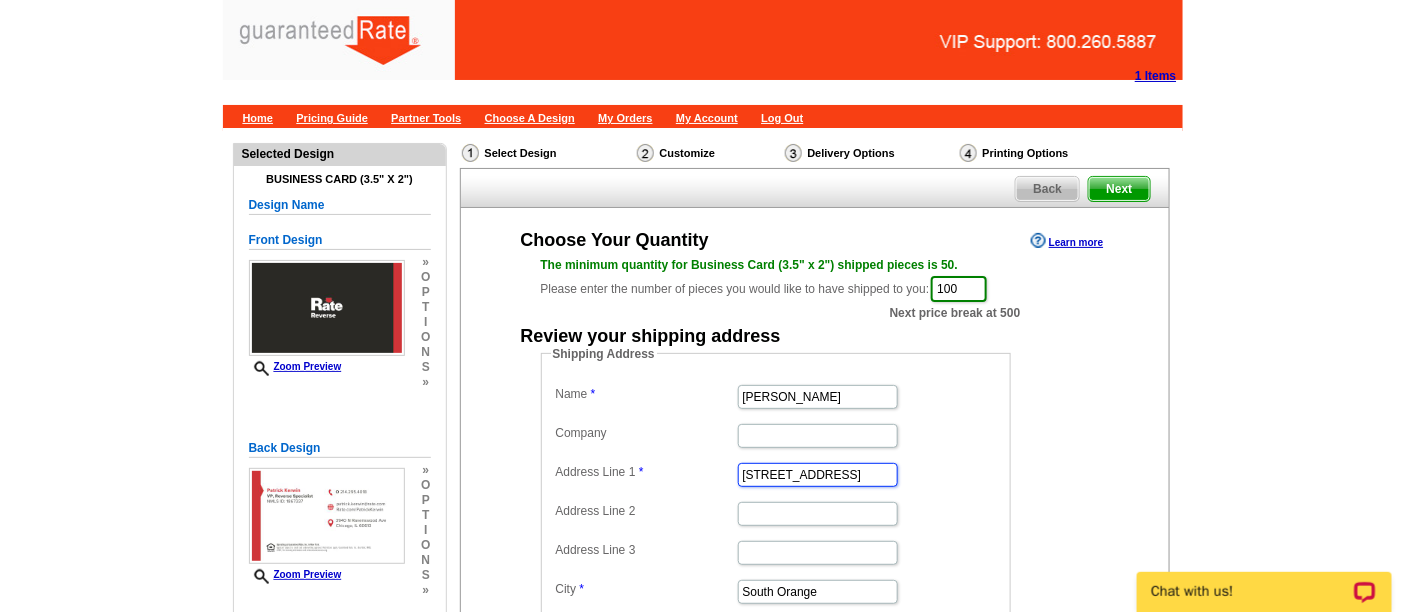 type on "[STREET_ADDRESS]" 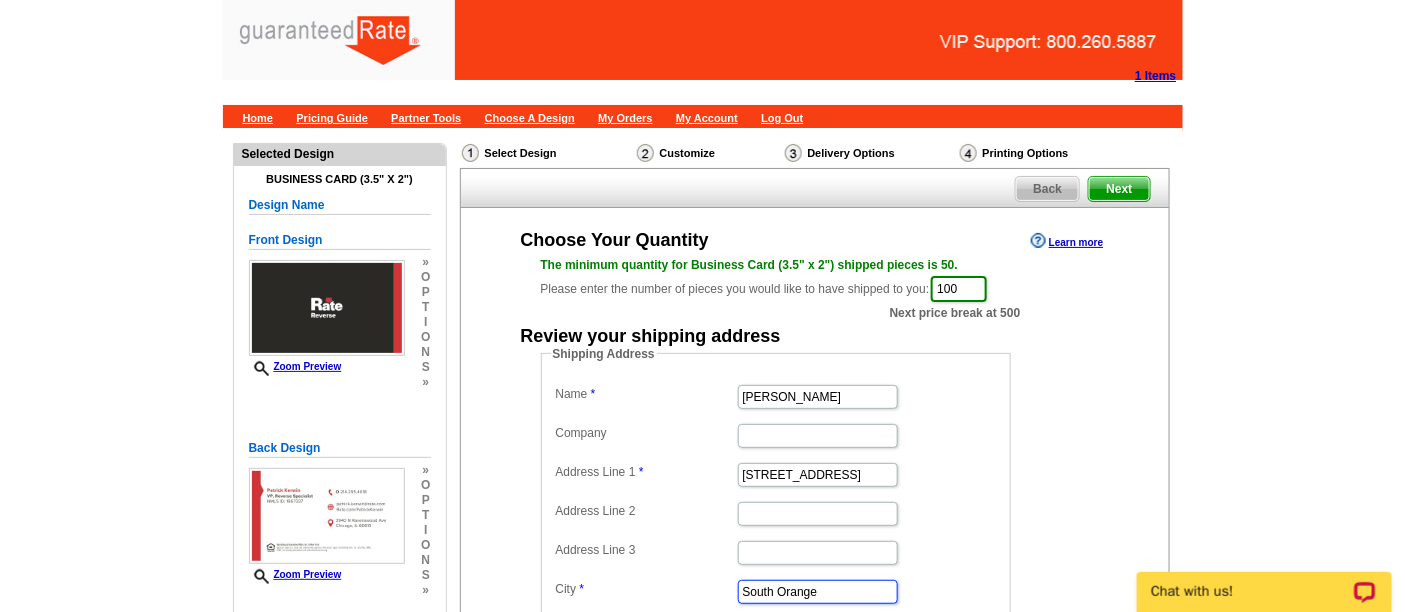 drag, startPoint x: 843, startPoint y: 586, endPoint x: 688, endPoint y: 576, distance: 155.32225 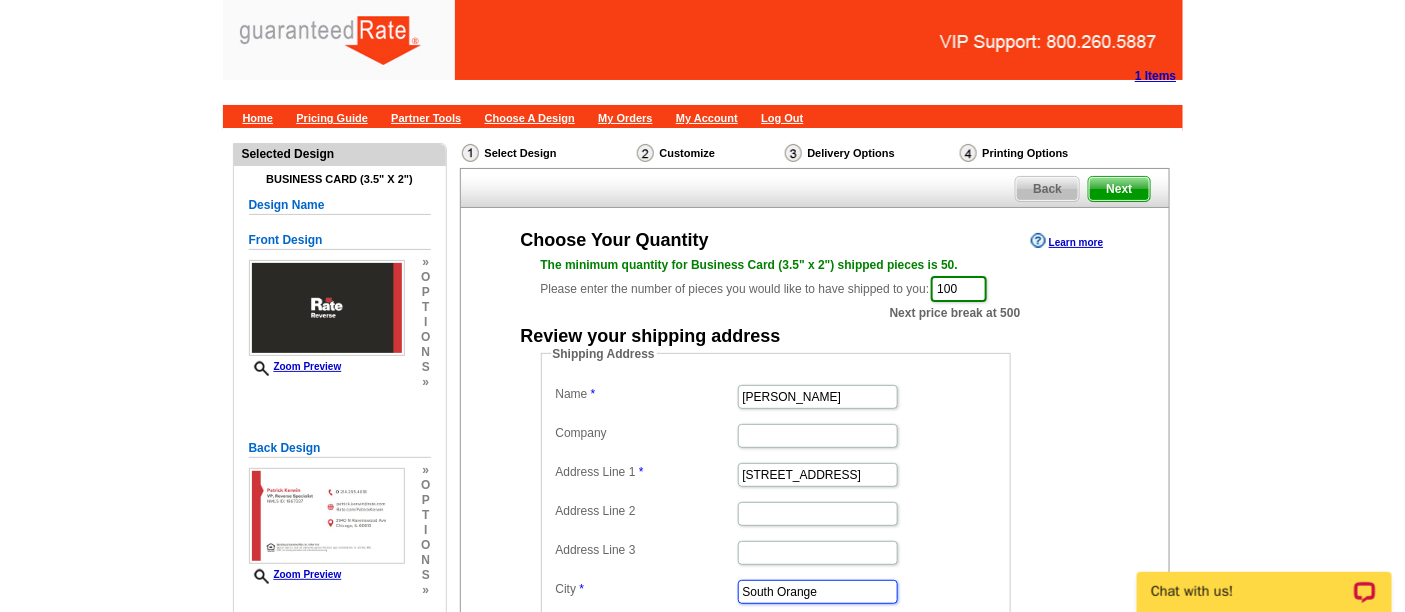 click on "Name
Patrick Kerwin
Company
Address Line 1
5319 Westgrove Dr
Address Line 2
Address Line 3
City
South Orange
State
Alabama
Alaska
Arizona
Arkansas
California
Colorado
Connecticut
District of Columbia
Delaware
Florida
Georgia
Hawaii
Idaho
Illinois
Indiana
Iowa
Kansas
Kentucky
Louisiana
Maine
Maryland
Massachusetts
Michigan
Minnesota
Mississippi
Missouri
Montana
Nebraska
Nevada
New Hampshire
New Jersey
New Mexico
New York
North Carolina
North Dakota
Ohio
Oklahoma
Oregon
Pennsylvania
Rhode Island
South Carolina
South Dakota
Tennessee
Texas
Utah
Vermont
Virginia
Washington
West Virginia
Wisconsin
Wyoming
Zip
07079" at bounding box center (776, 531) 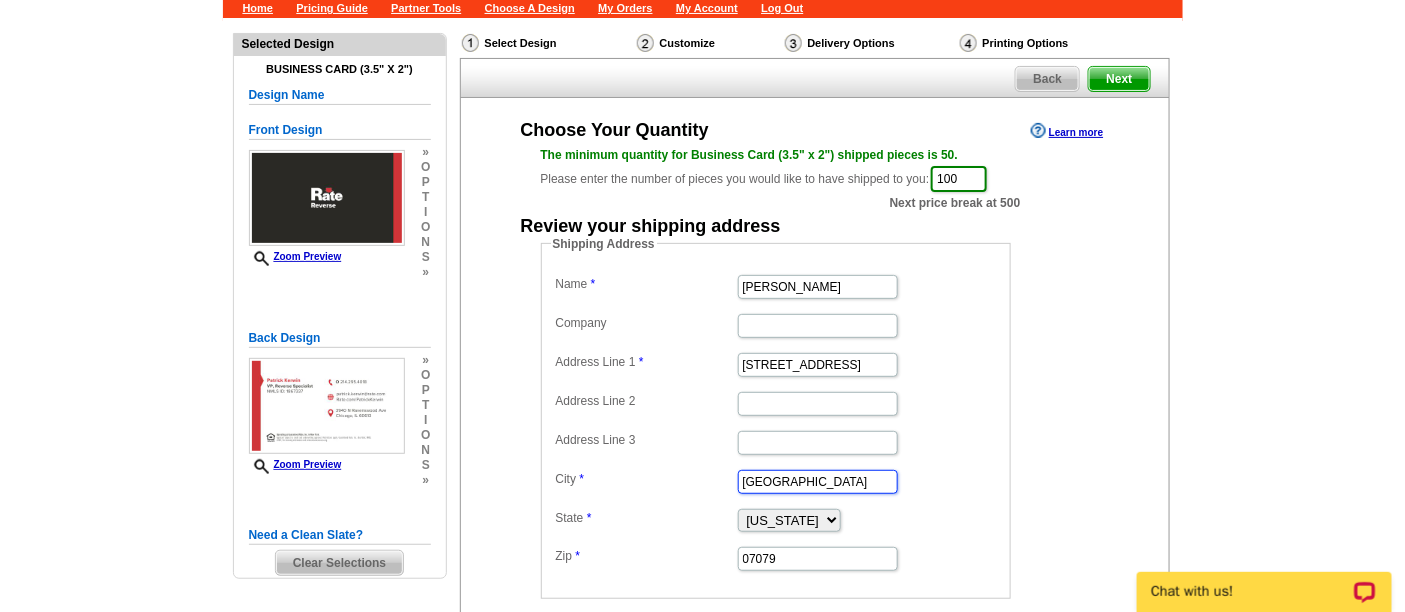 scroll, scrollTop: 222, scrollLeft: 0, axis: vertical 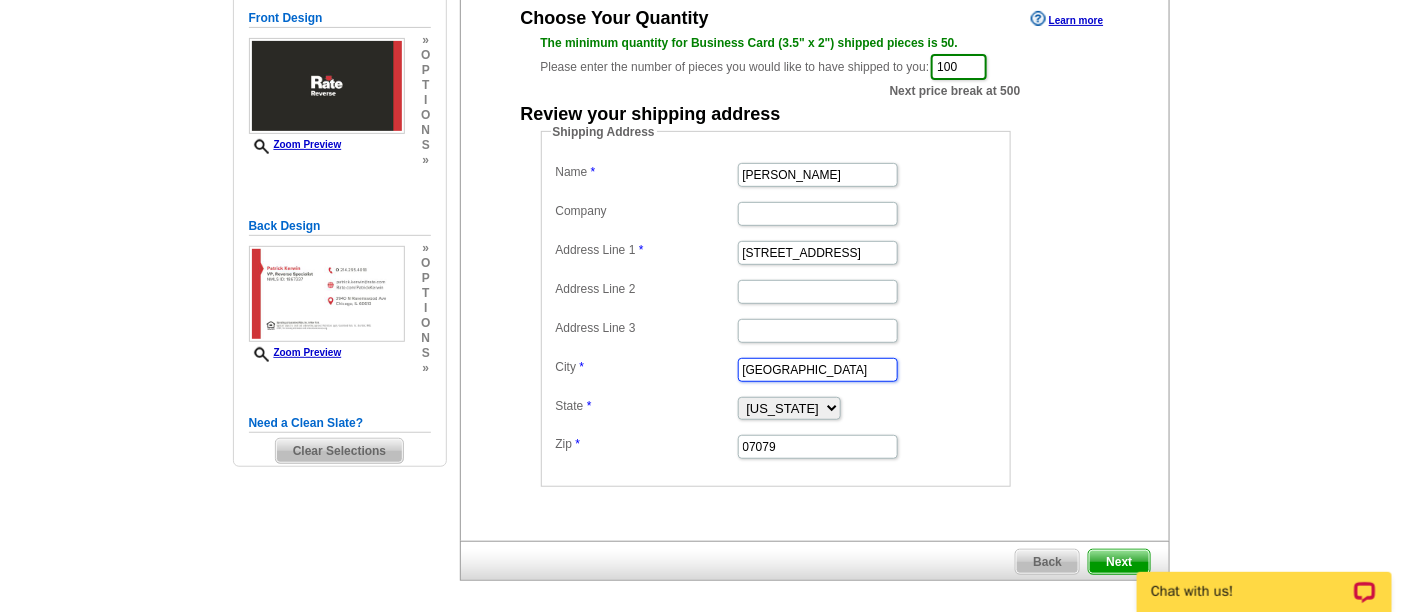 type on "Dallas" 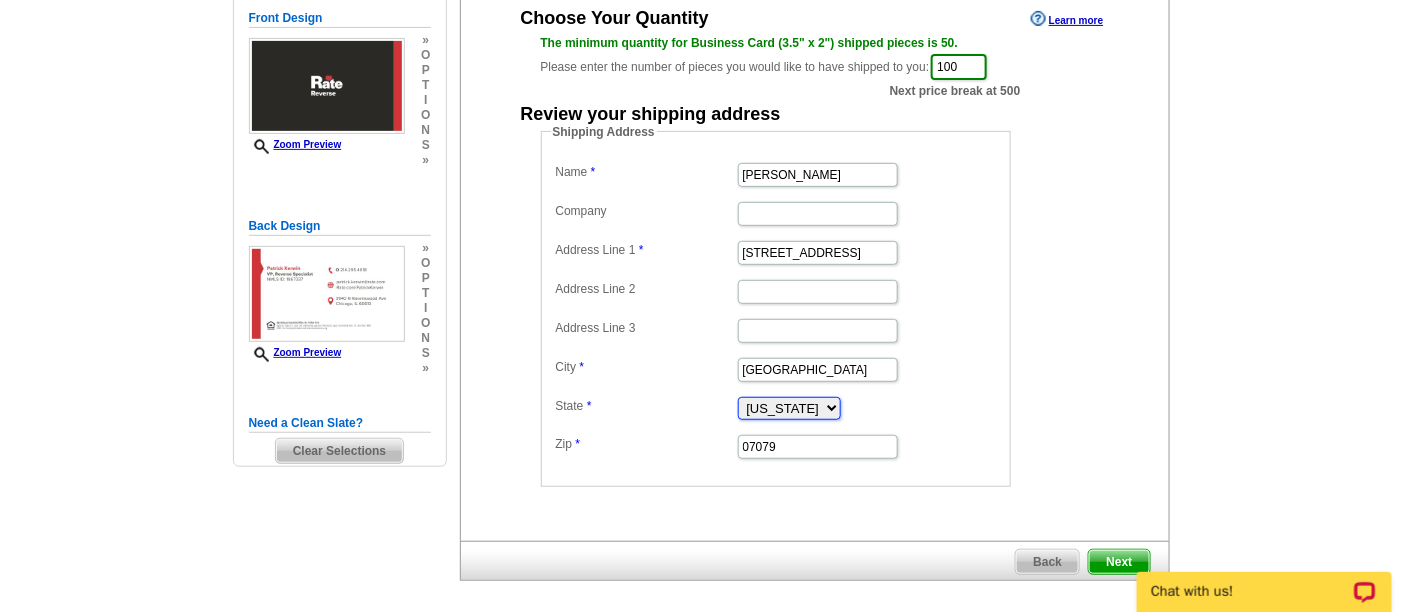 click on "Alabama
Alaska
Arizona
Arkansas
California
Colorado
Connecticut
District of Columbia
Delaware
Florida
Georgia
Hawaii
Idaho
Illinois
Indiana
Iowa
Kansas
Kentucky
Louisiana
Maine
Maryland
Massachusetts
Michigan
Minnesota
Mississippi
Missouri
Montana
Nebraska
Nevada
New Hampshire
New Jersey
New Mexico
New York
North Carolina
North Dakota
Ohio
Oklahoma
Oregon
Pennsylvania
Rhode Island
South Carolina
South Dakota
Tennessee
Texas
Utah
Vermont
Virginia
Washington
West Virginia
Wisconsin
Wyoming" at bounding box center [789, 408] 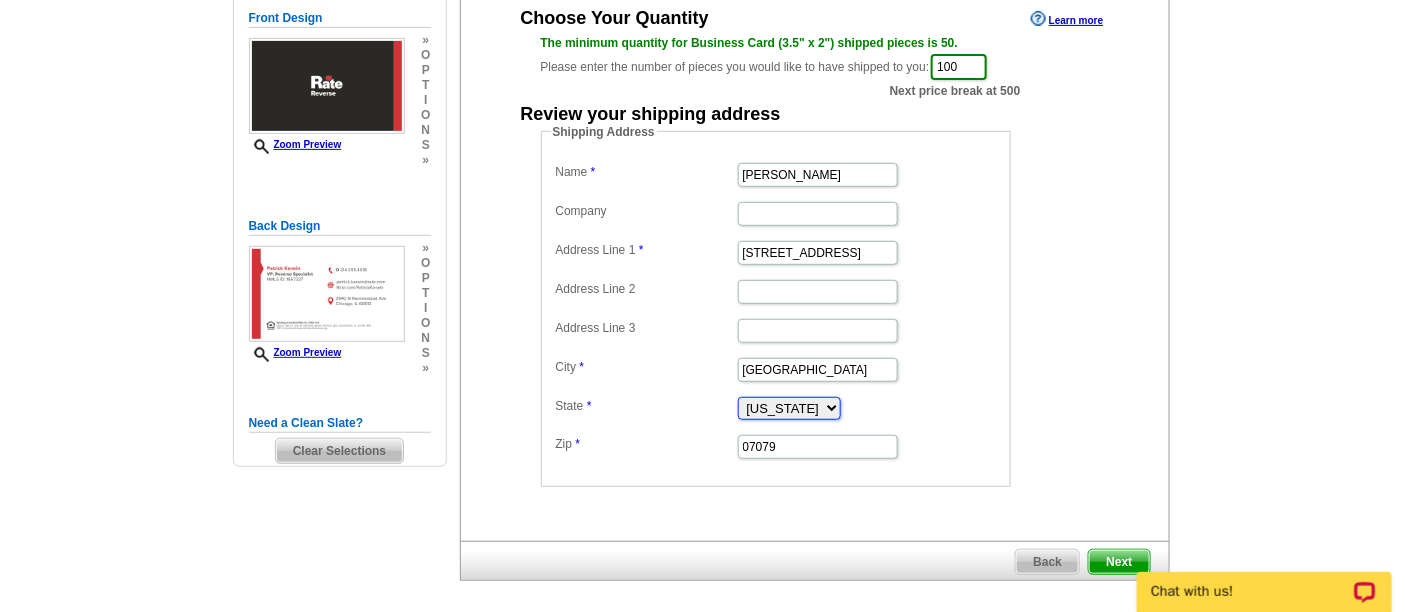 select on "TX" 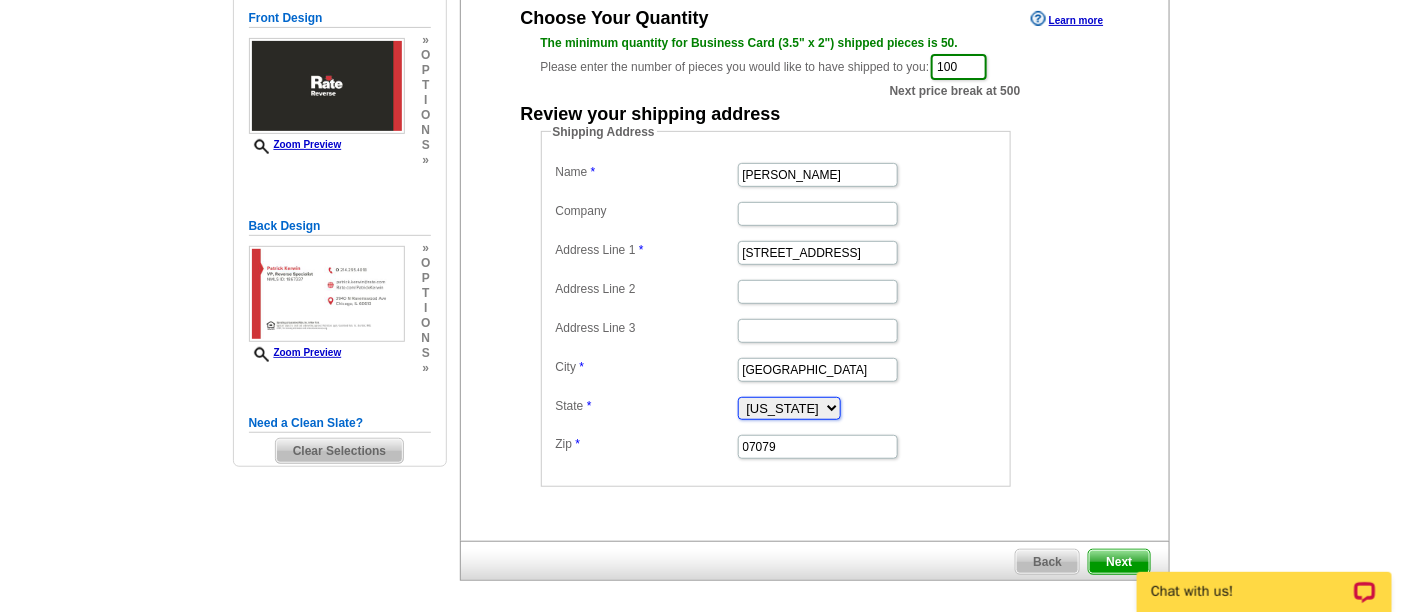 click on "Alabama
Alaska
Arizona
Arkansas
California
Colorado
Connecticut
District of Columbia
Delaware
Florida
Georgia
Hawaii
Idaho
Illinois
Indiana
Iowa
Kansas
Kentucky
Louisiana
Maine
Maryland
Massachusetts
Michigan
Minnesota
Mississippi
Missouri
Montana
Nebraska
Nevada
New Hampshire
New Jersey
New Mexico
New York
North Carolina
North Dakota
Ohio
Oklahoma
Oregon
Pennsylvania
Rhode Island
South Carolina
South Dakota
Tennessee
Texas
Utah
Vermont
Virginia
Washington
West Virginia
Wisconsin
Wyoming" at bounding box center (789, 408) 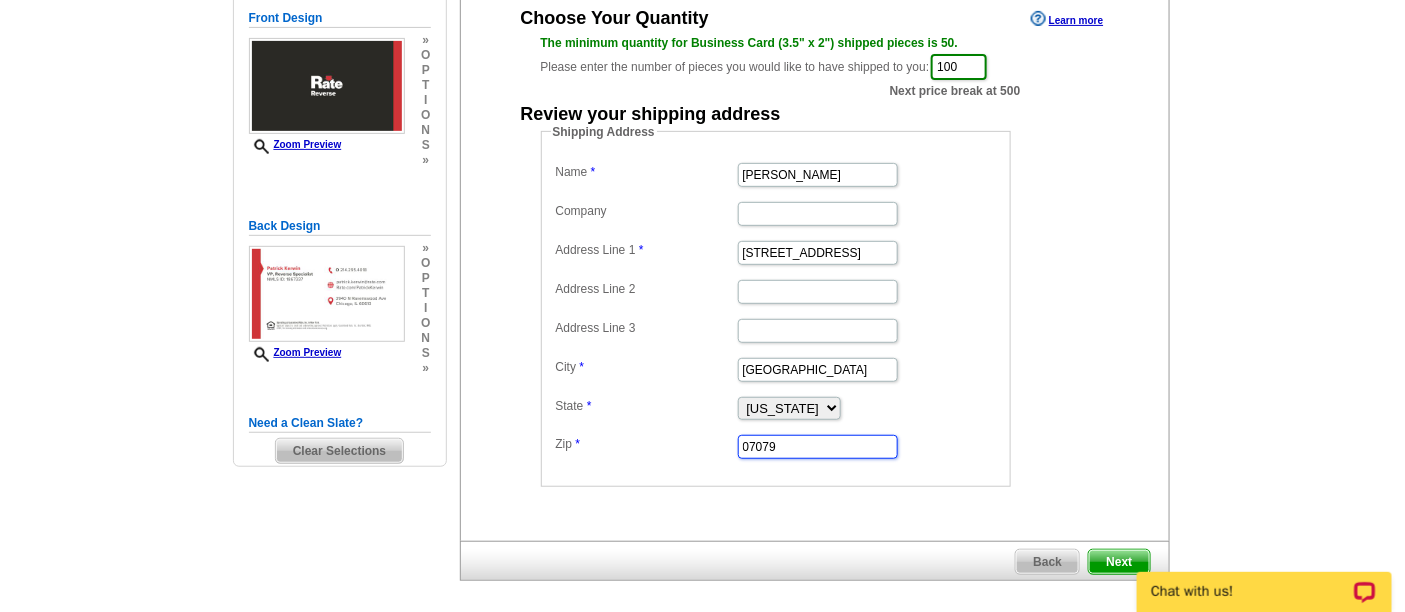 click on "07079" at bounding box center (818, 447) 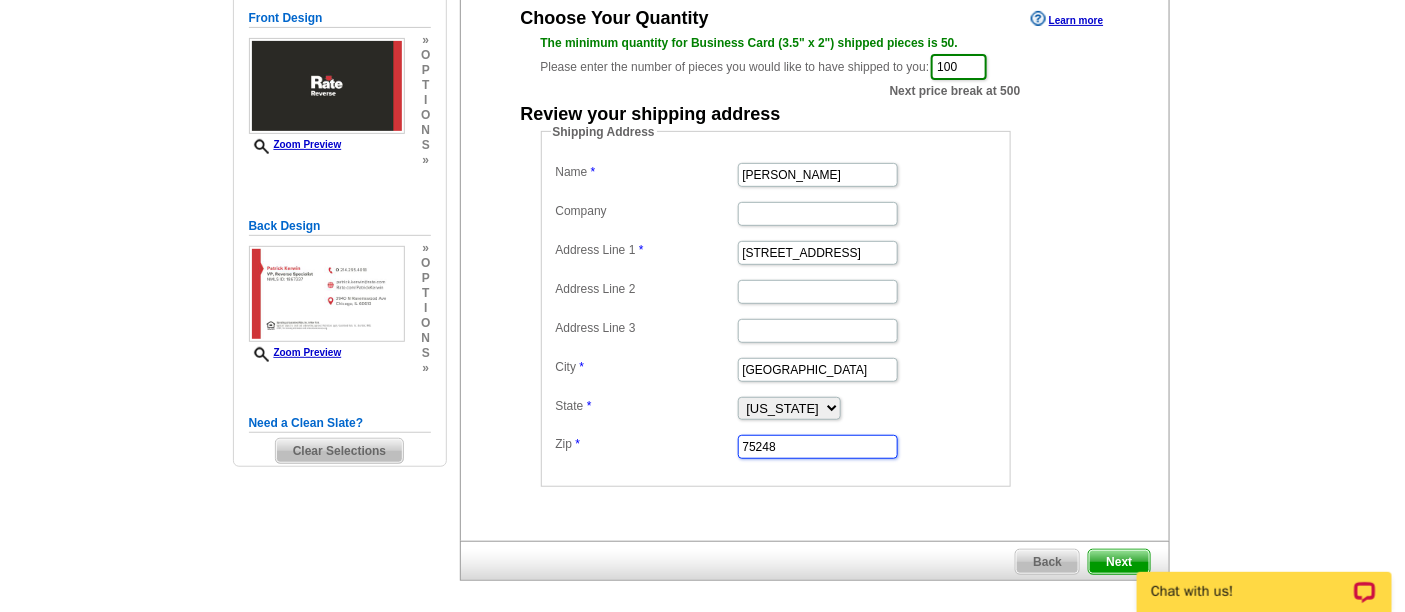 type on "75248" 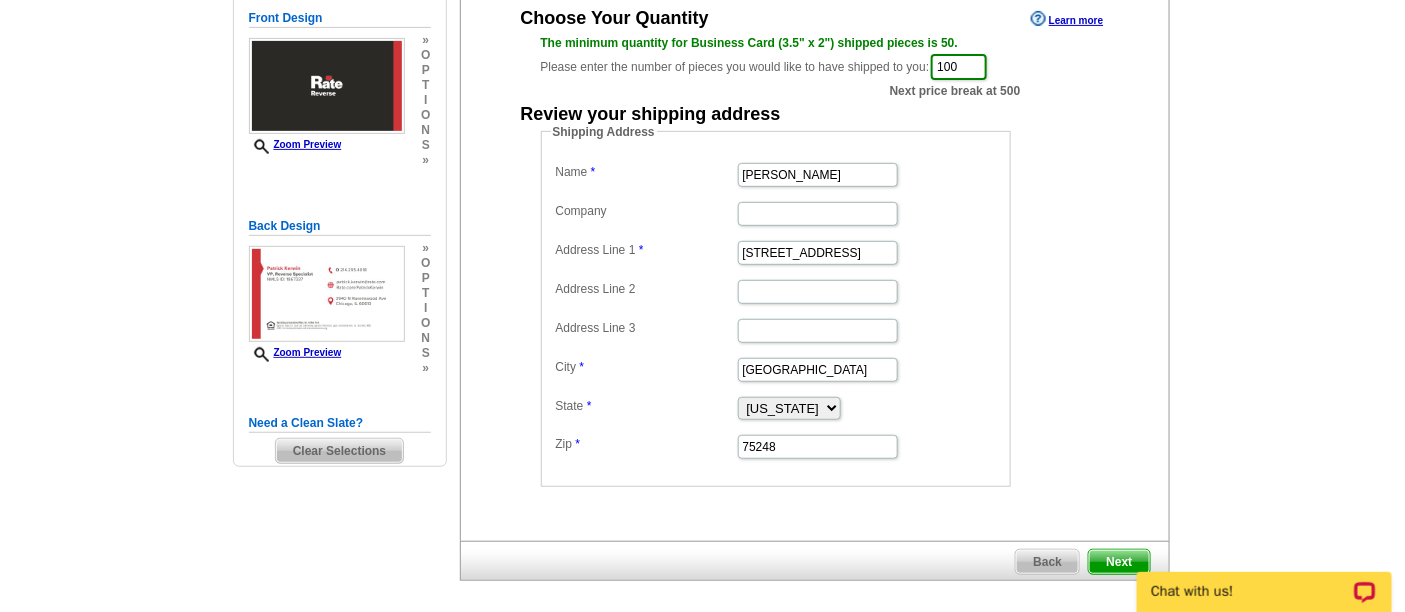 click on "Dallas" at bounding box center [776, 368] 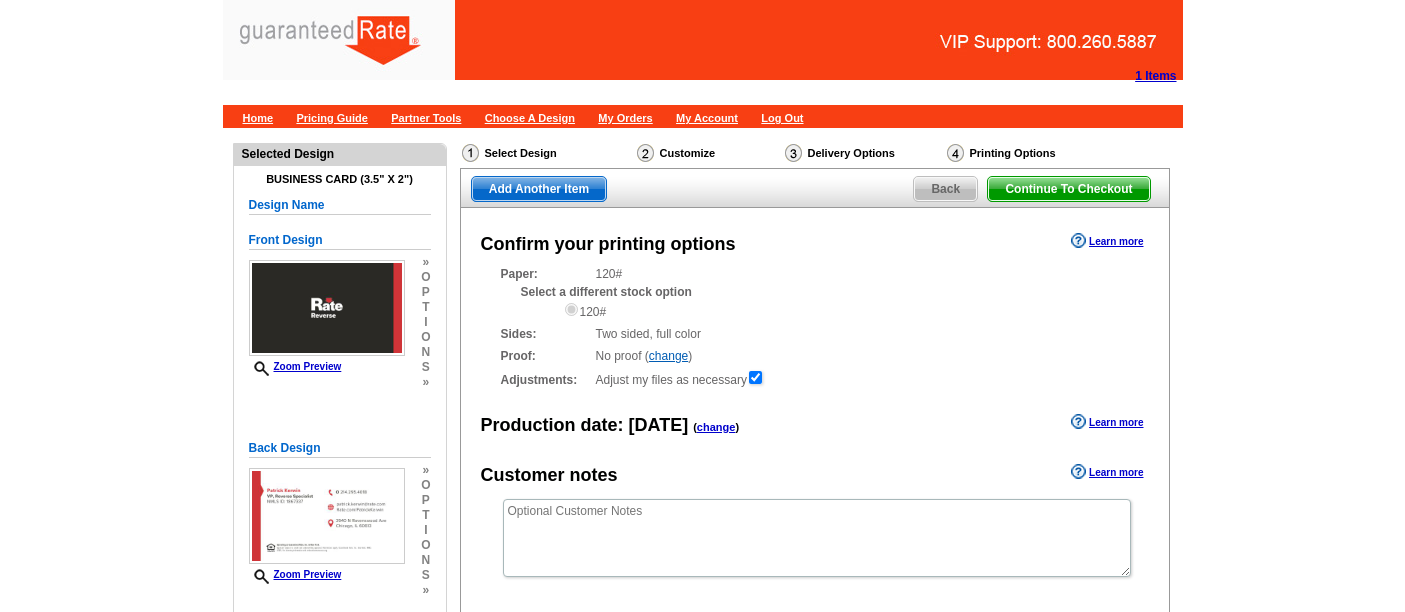 scroll, scrollTop: 0, scrollLeft: 0, axis: both 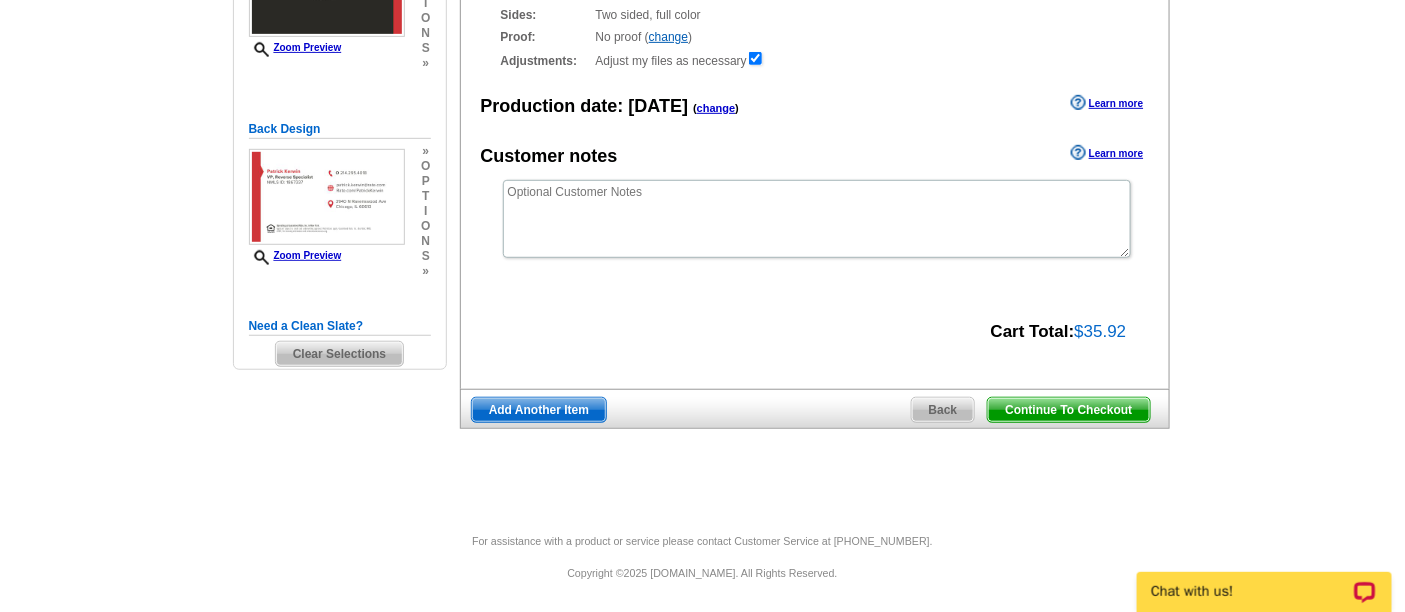 click on "Continue To Checkout" at bounding box center [1068, 410] 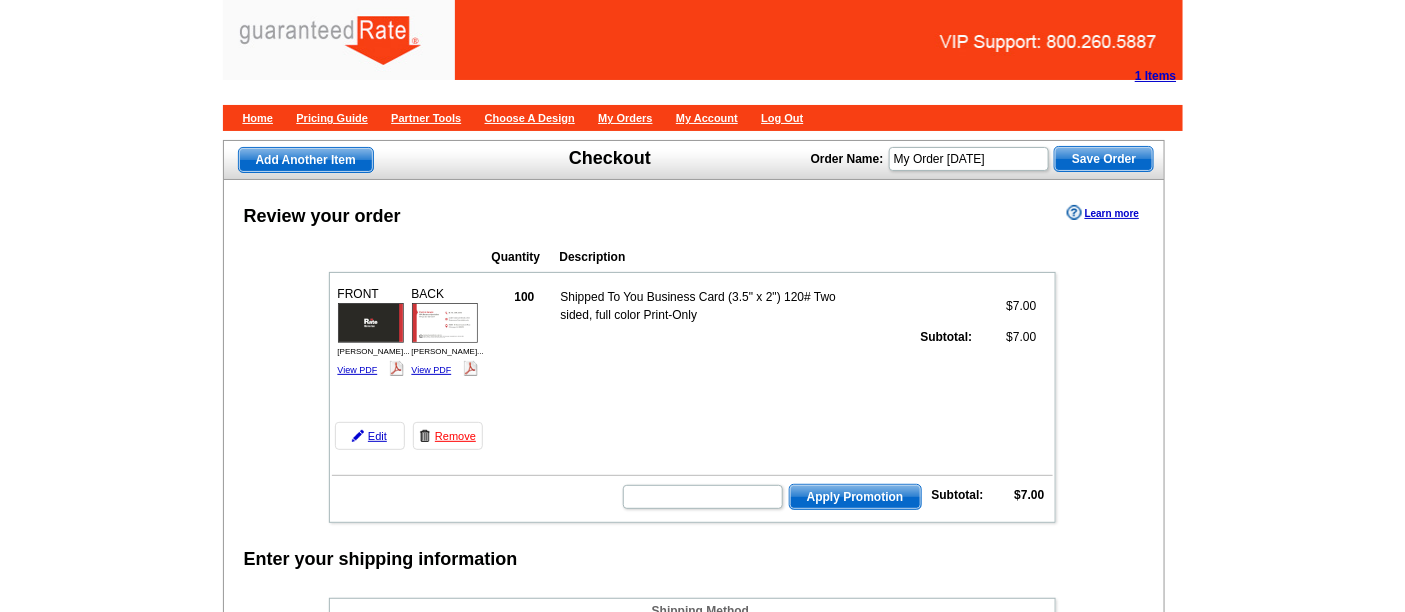scroll, scrollTop: 333, scrollLeft: 0, axis: vertical 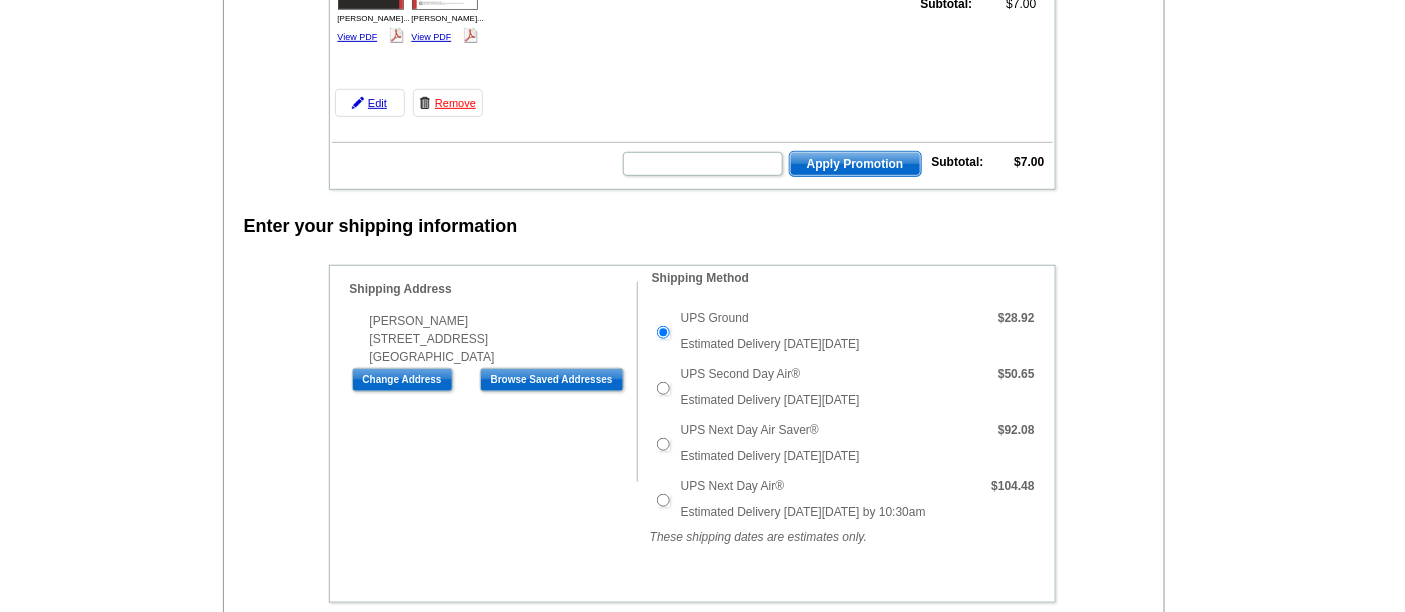 click on "Shipping Address" at bounding box center (493, 289) 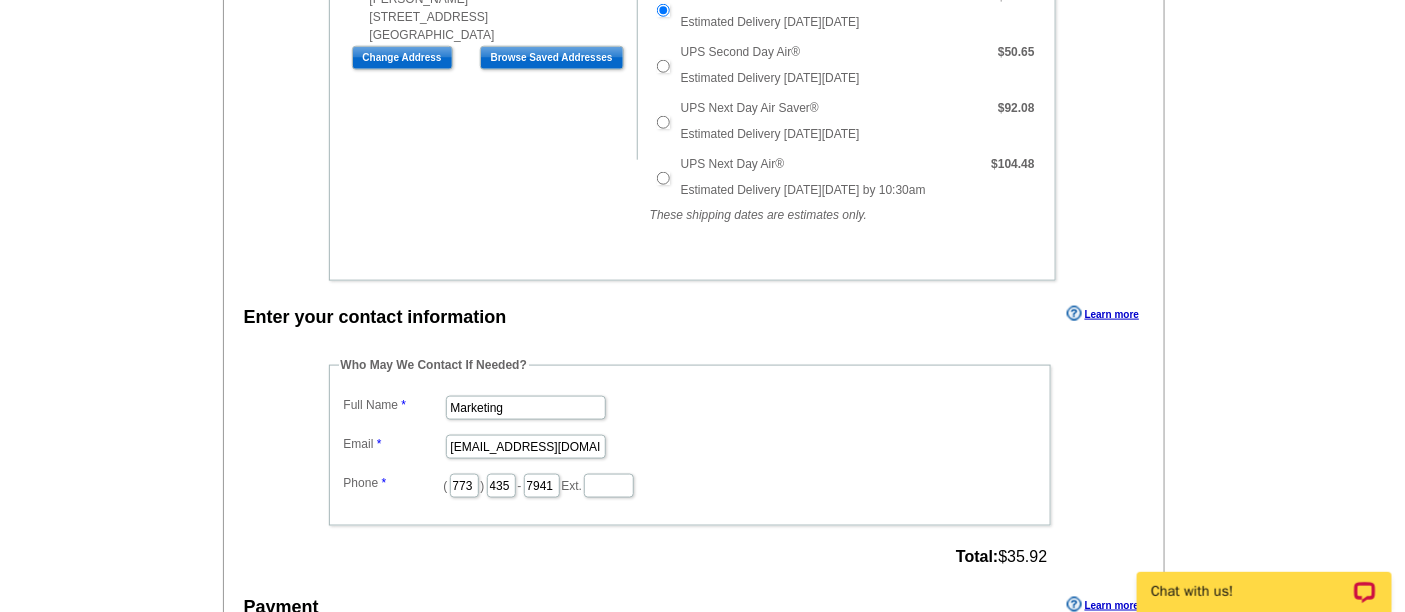 scroll, scrollTop: 666, scrollLeft: 0, axis: vertical 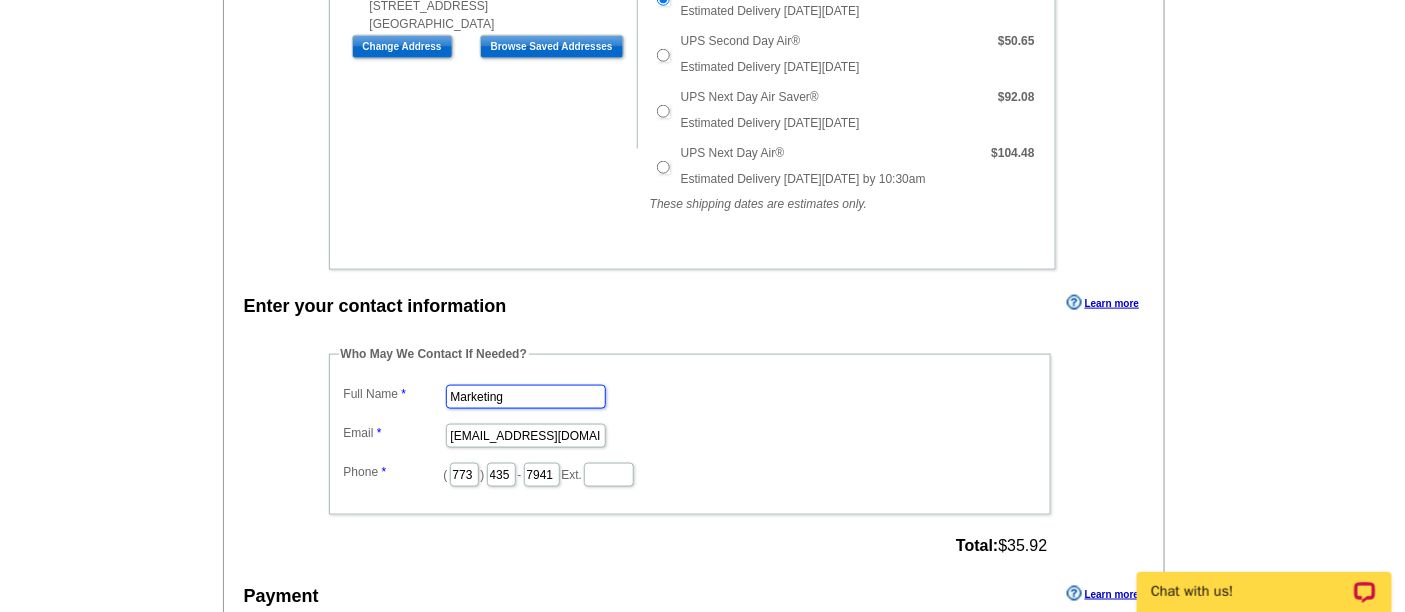 click on "Marketing" at bounding box center (526, 397) 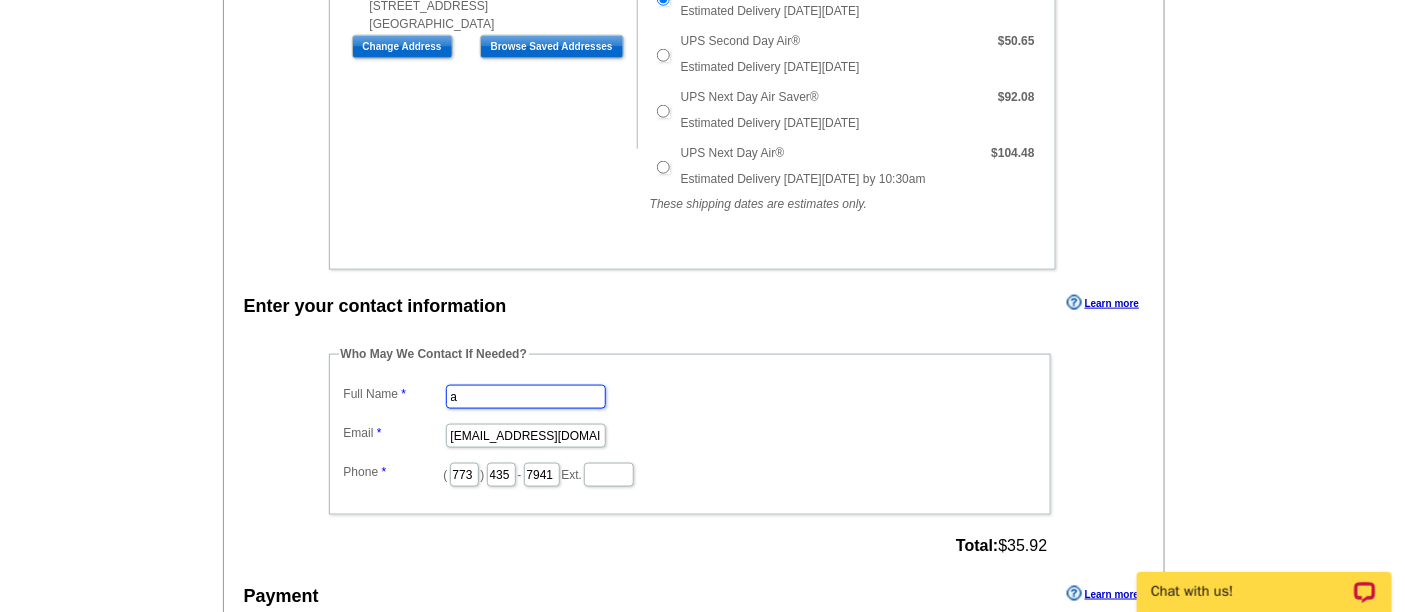 type on "[PERSON_NAME]" 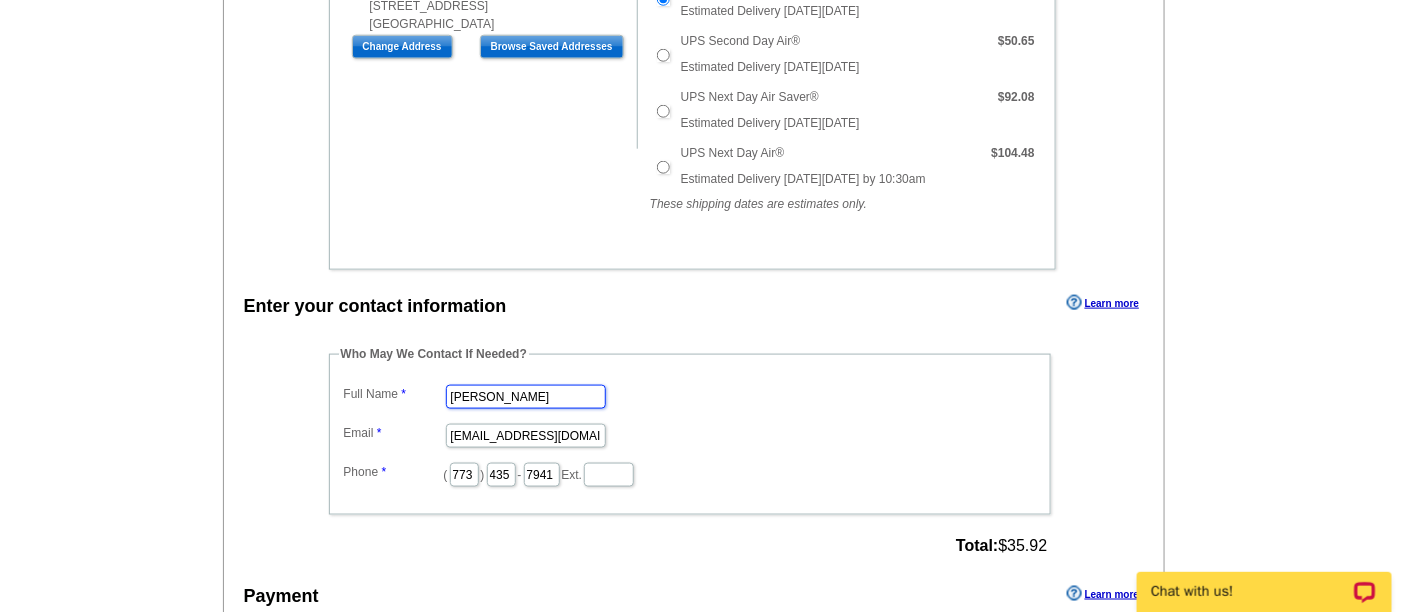 scroll, scrollTop: 0, scrollLeft: 0, axis: both 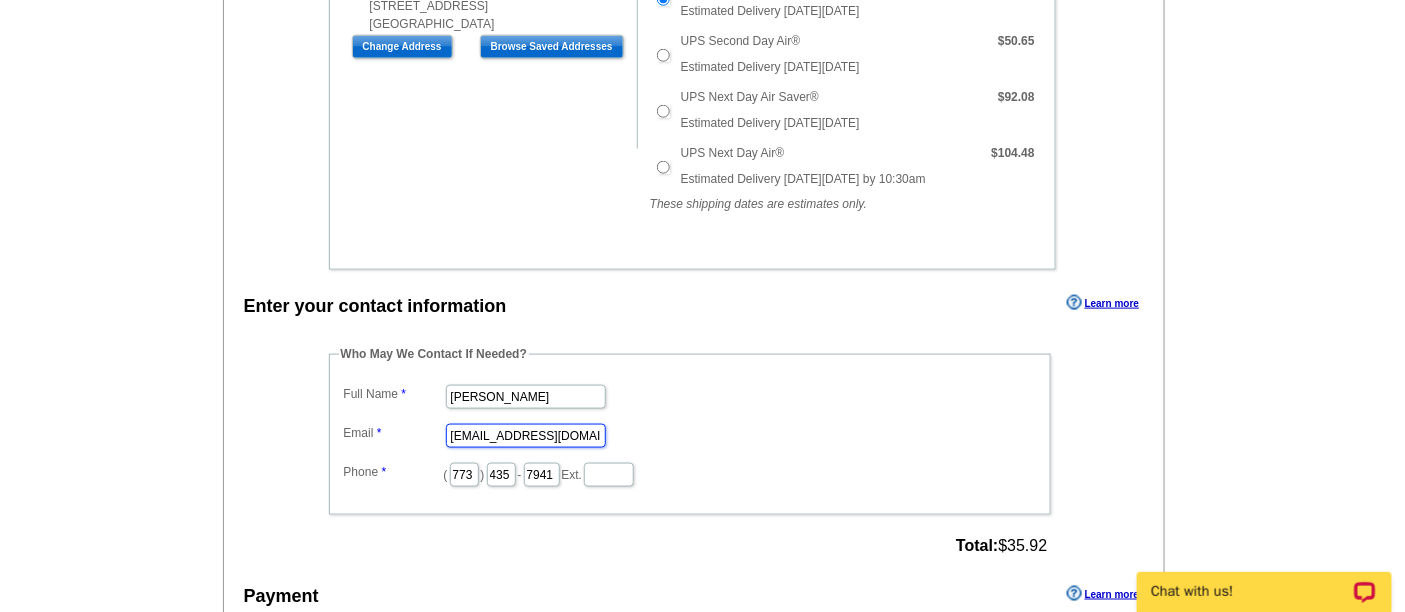click on "marketing@guaranteedrate.com" at bounding box center [526, 436] 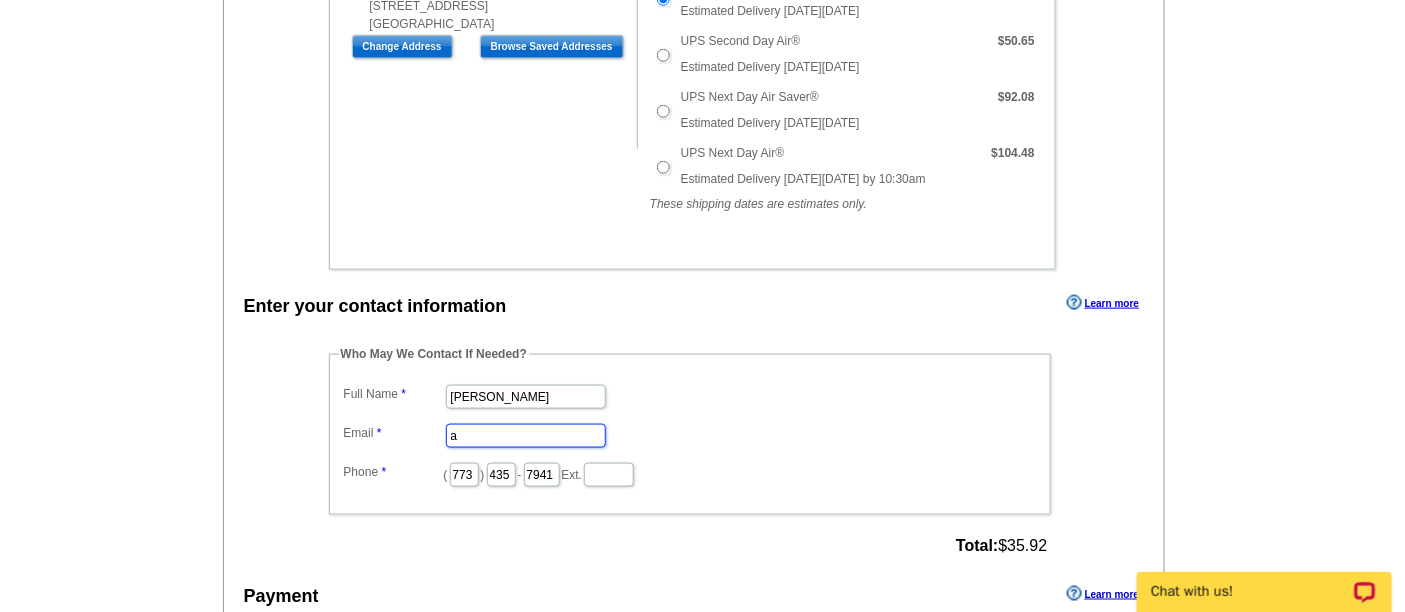 type on "[EMAIL_ADDRESS][PERSON_NAME][DOMAIN_NAME]" 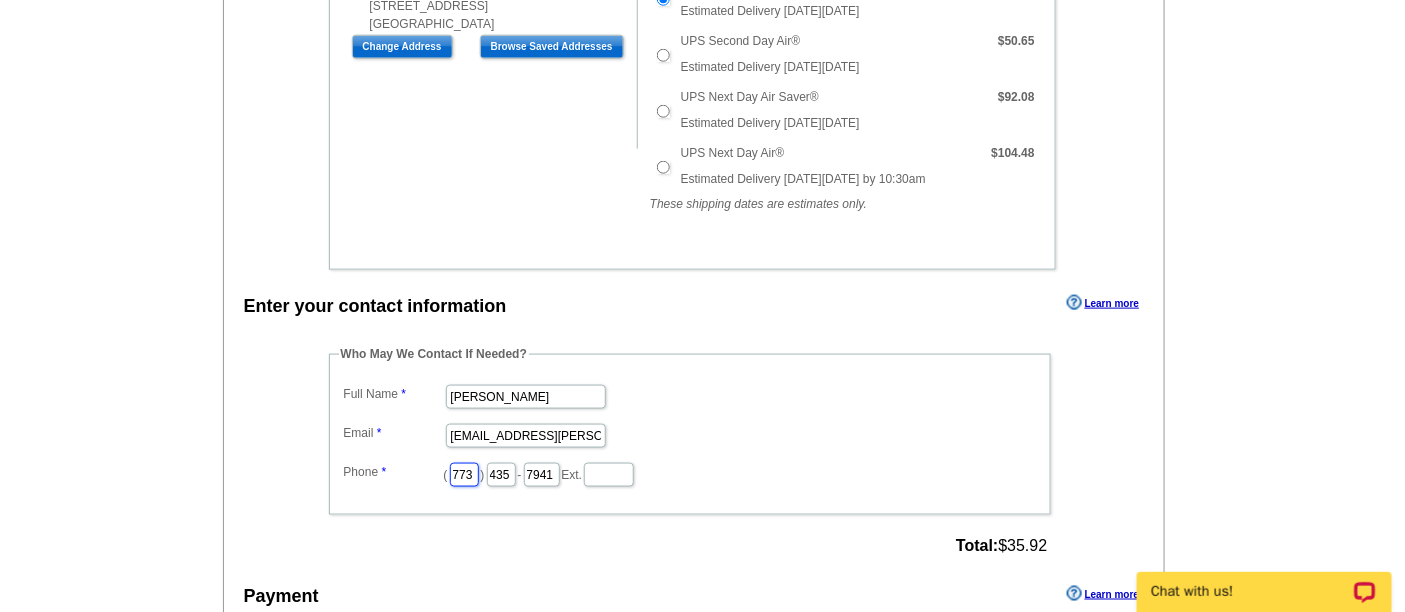click on "773" at bounding box center (464, 475) 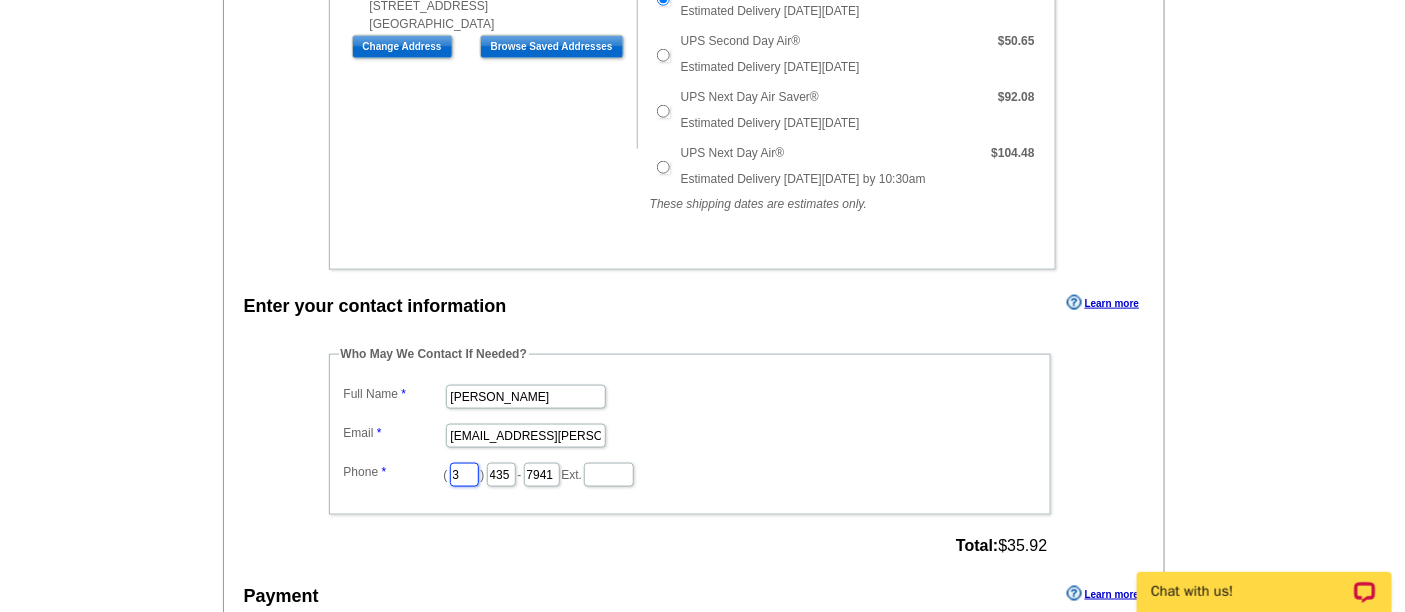 type on "312" 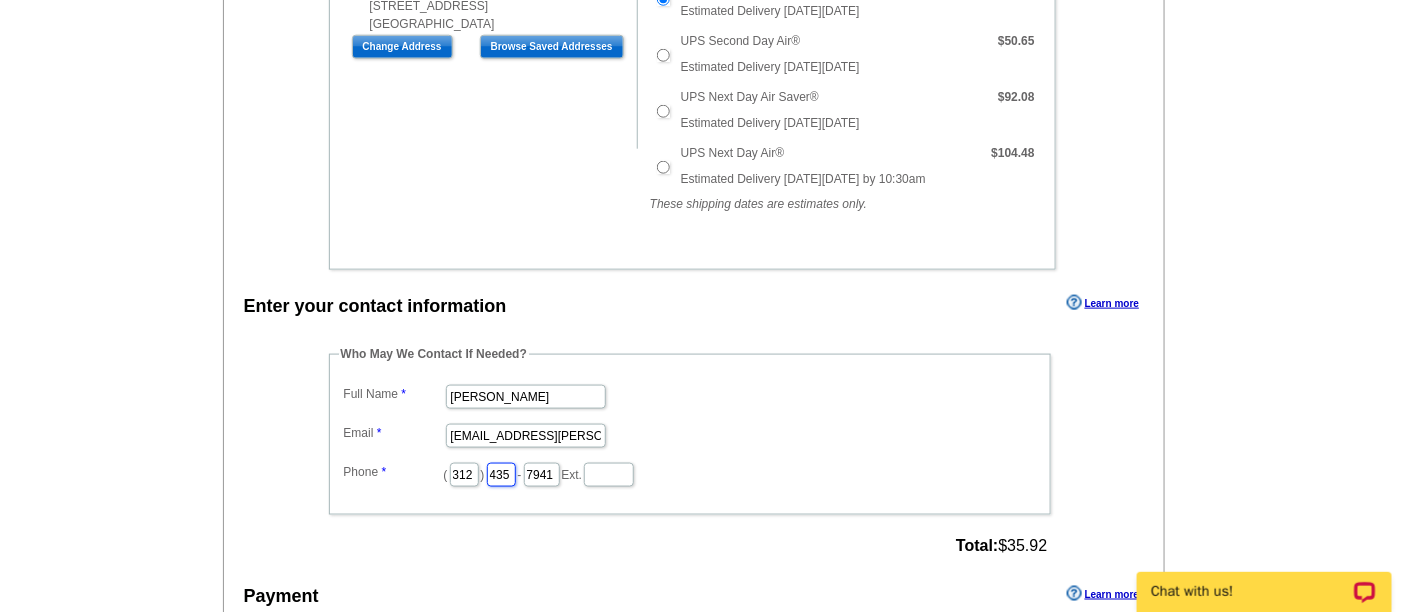 click on "435" at bounding box center [501, 475] 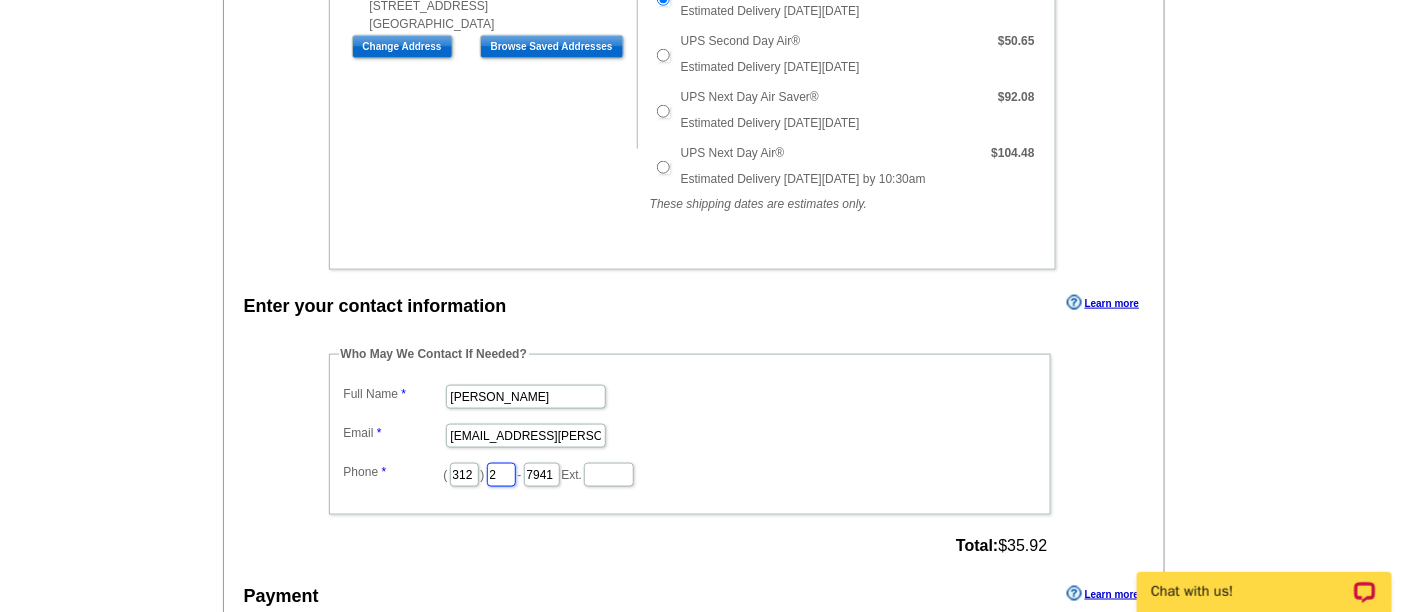 type on "252" 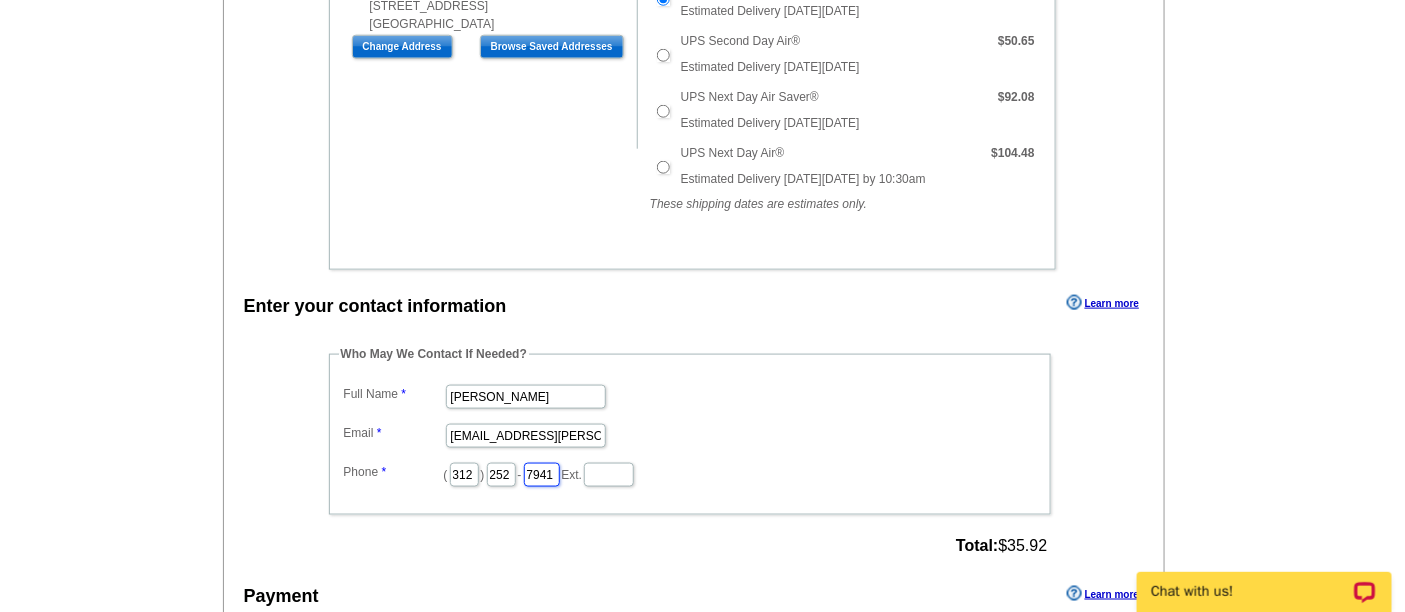 click on "7941" at bounding box center (542, 475) 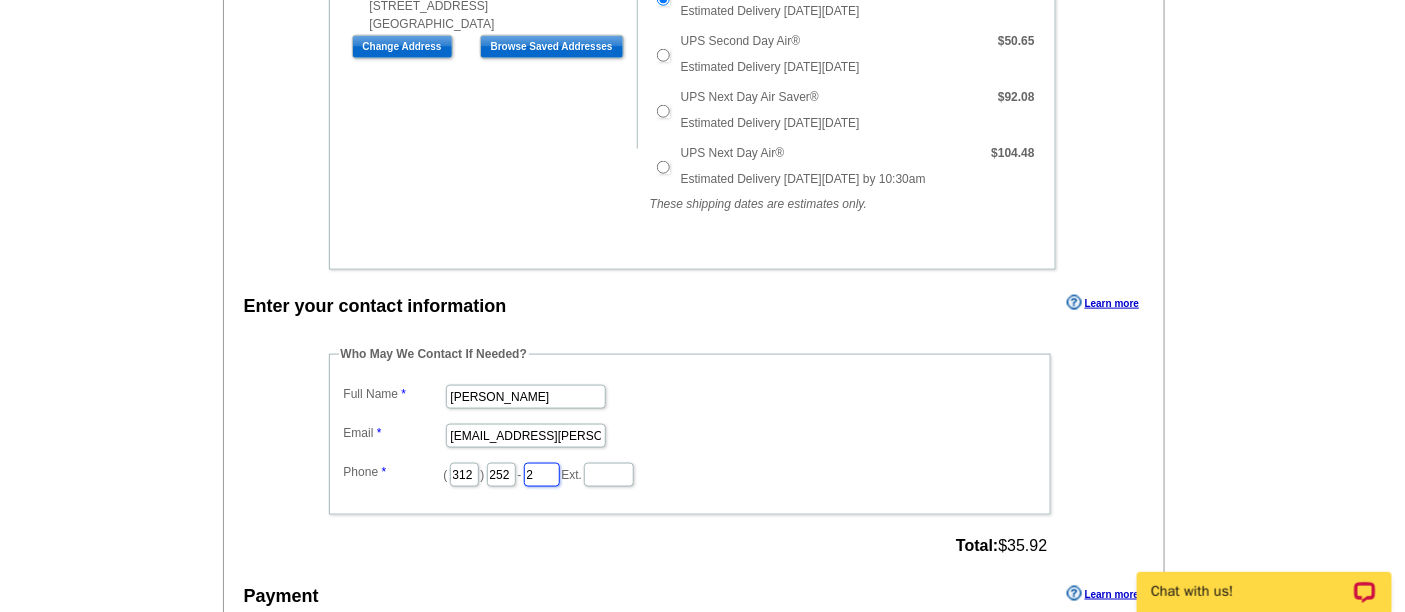 type on "2423" 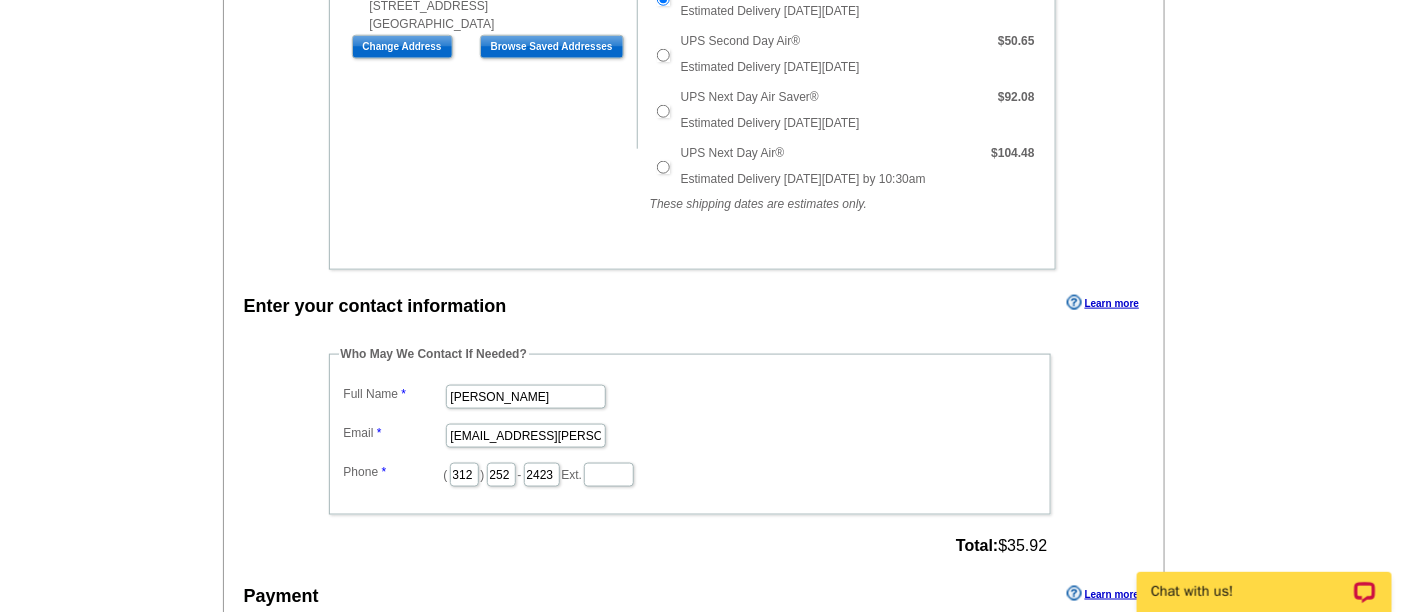 click on "[EMAIL_ADDRESS][PERSON_NAME][DOMAIN_NAME]" at bounding box center [690, 434] 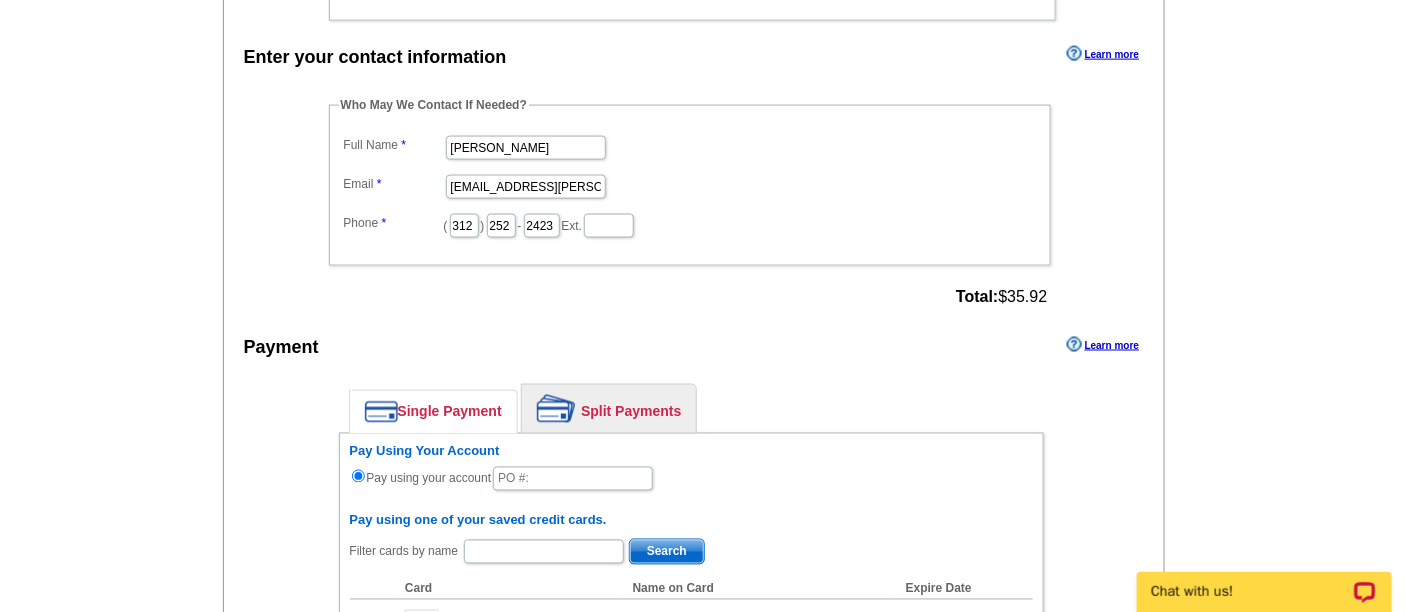 scroll, scrollTop: 1000, scrollLeft: 0, axis: vertical 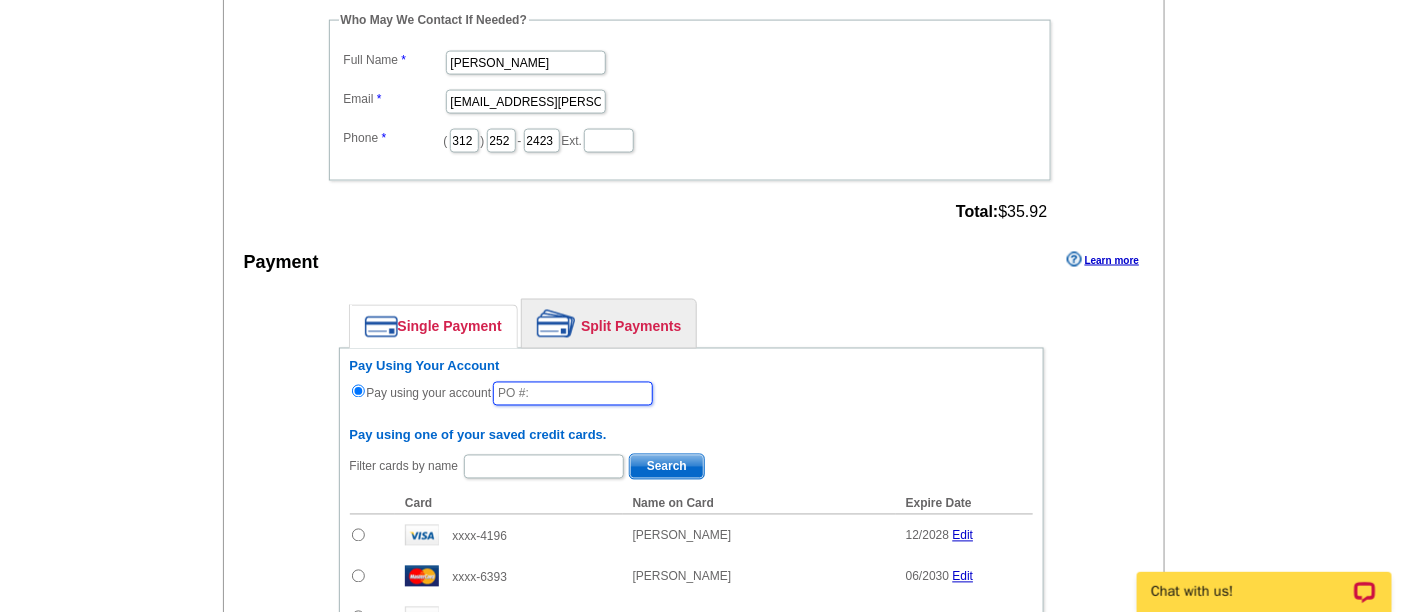 click at bounding box center [573, 394] 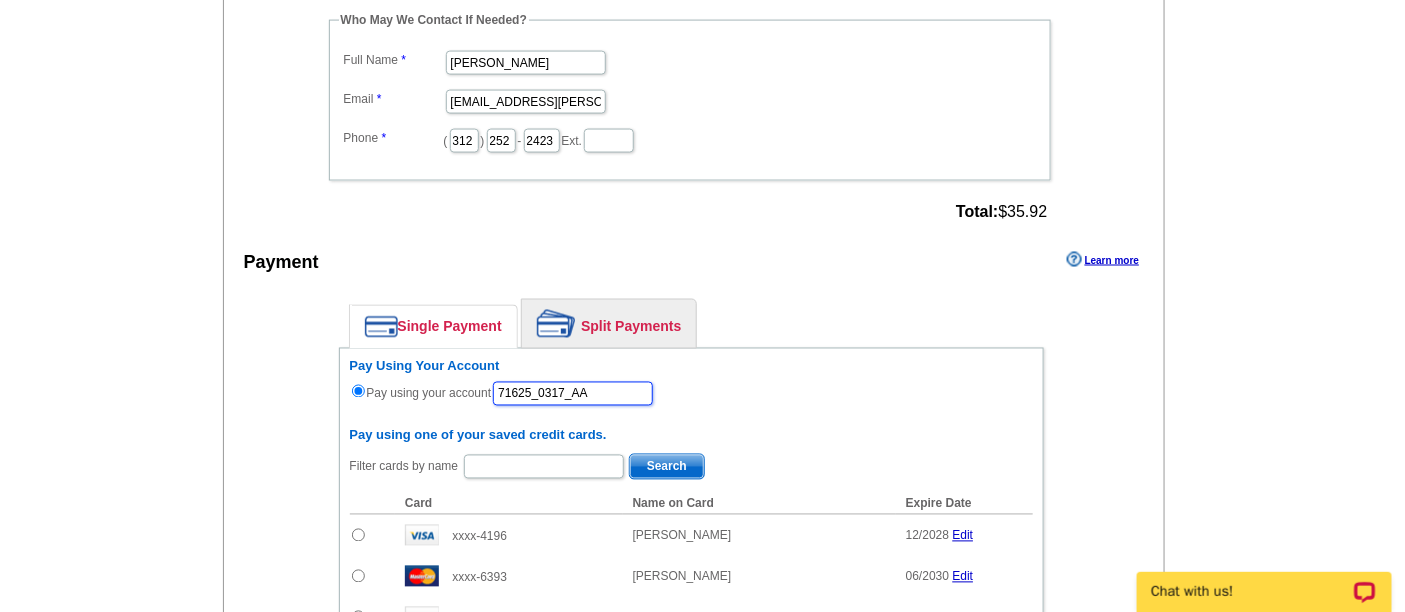 click on "71625_0317_AA" at bounding box center (573, 394) 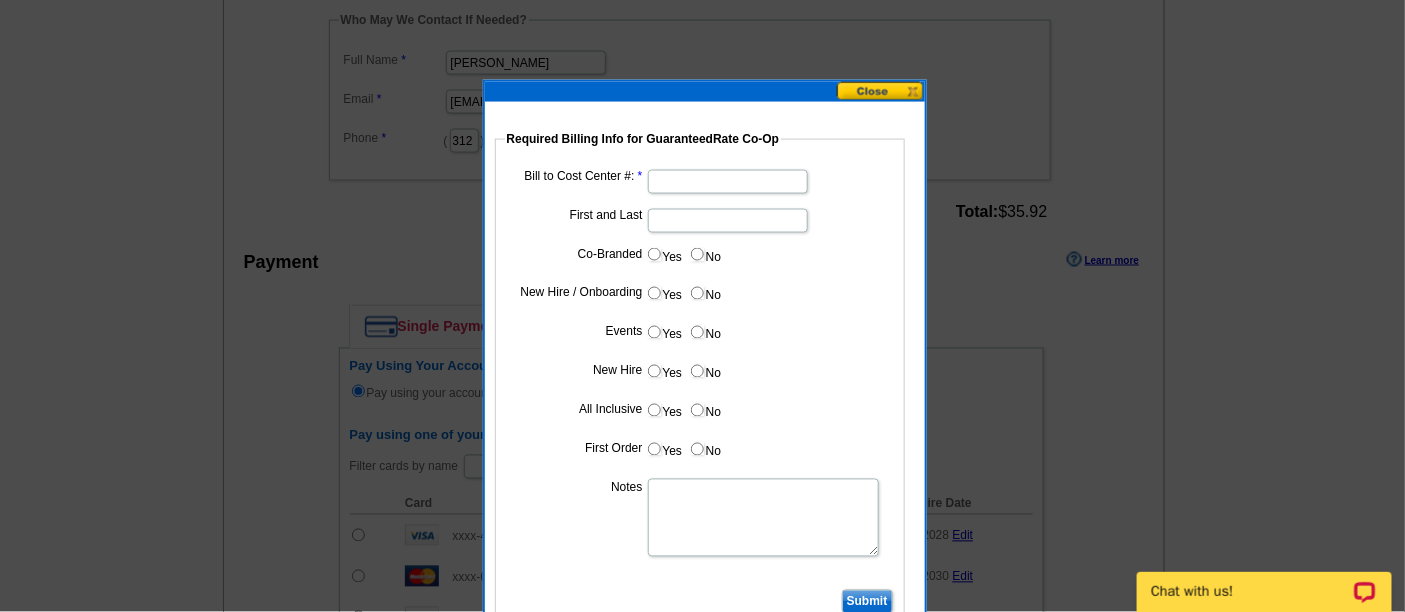 type on "71625_0317_AA" 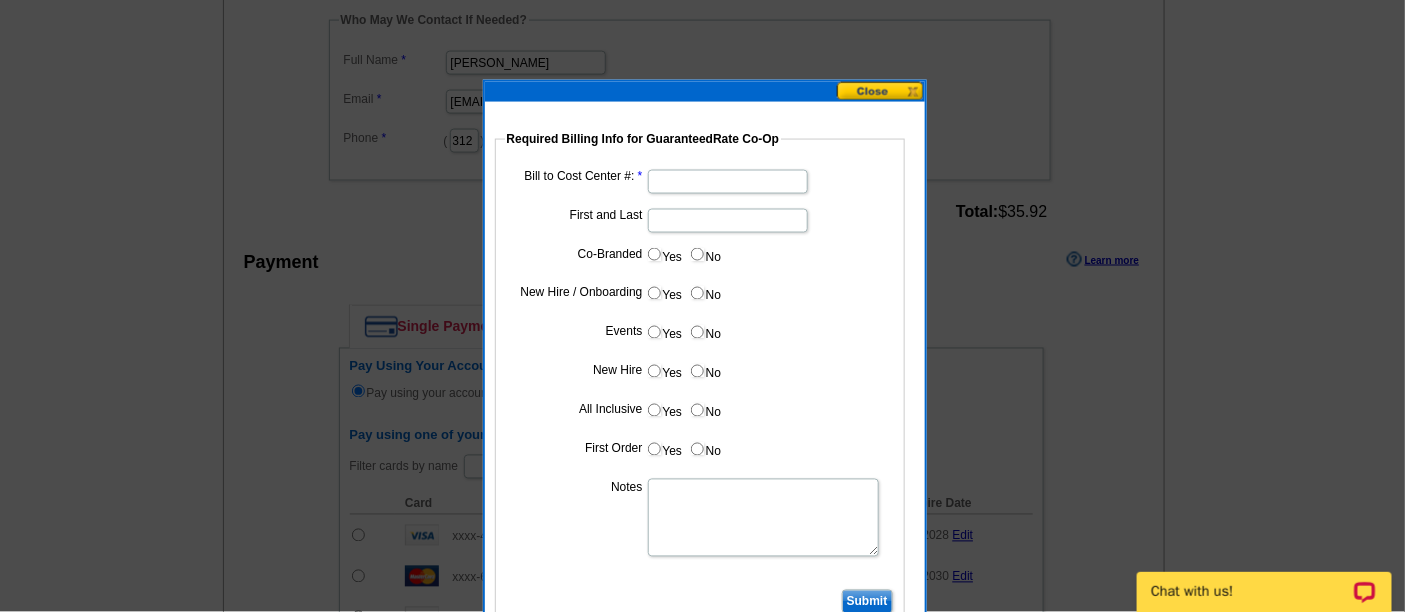 click on "Bill to Cost Center #:" at bounding box center (728, 182) 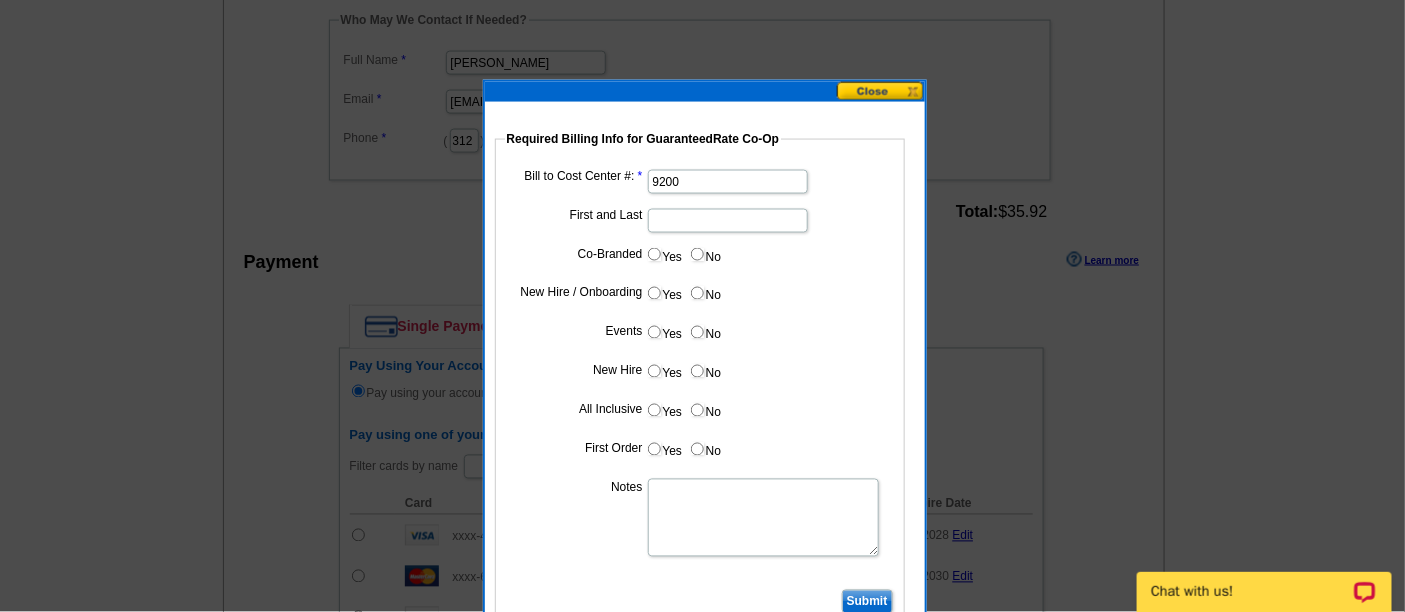 type on "9200" 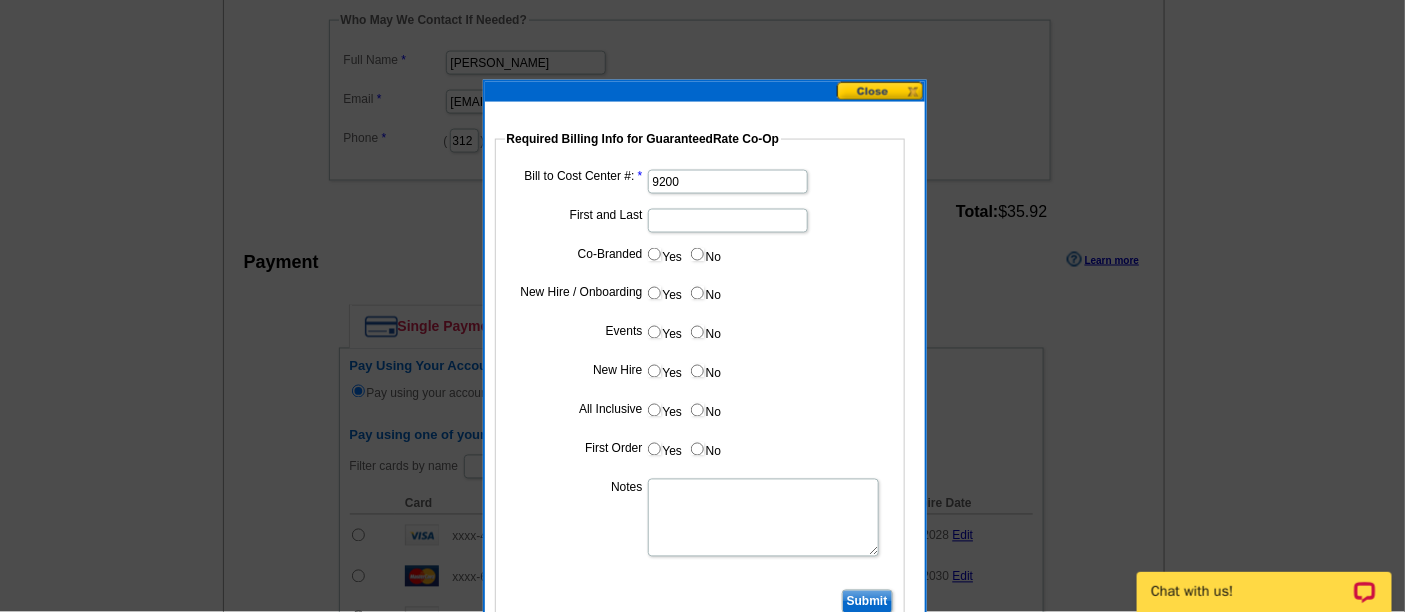 click on "First and Last" at bounding box center (728, 221) 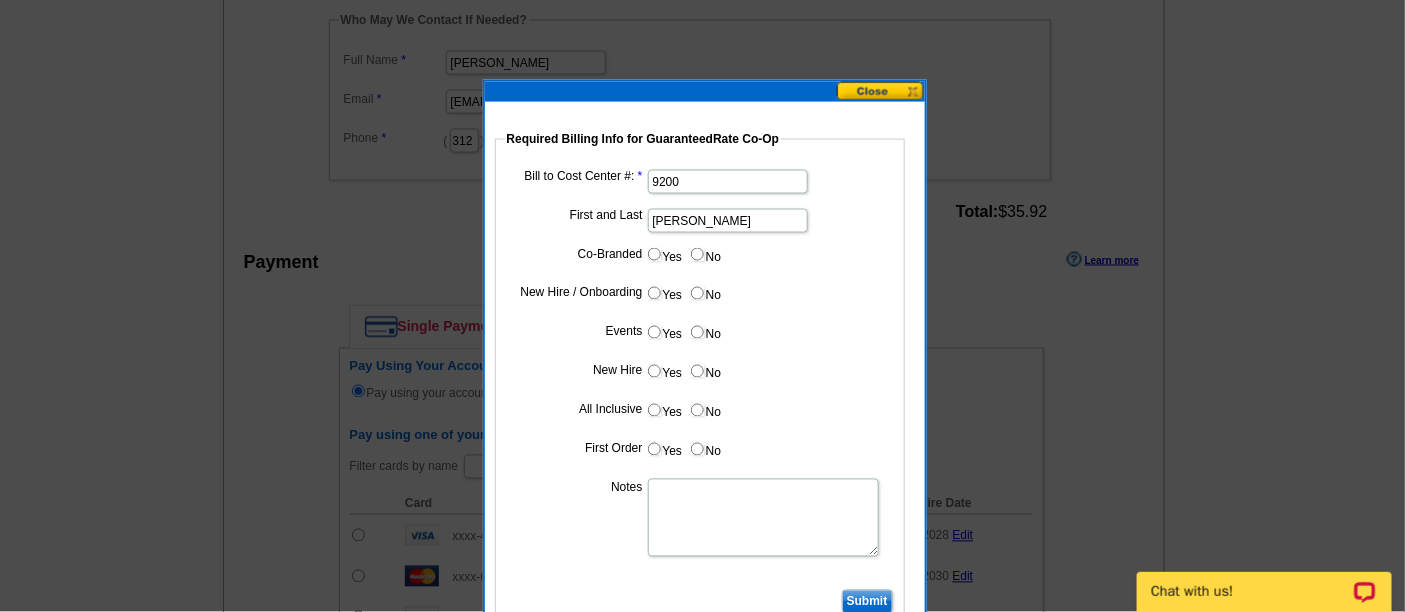 type on "[PERSON_NAME]" 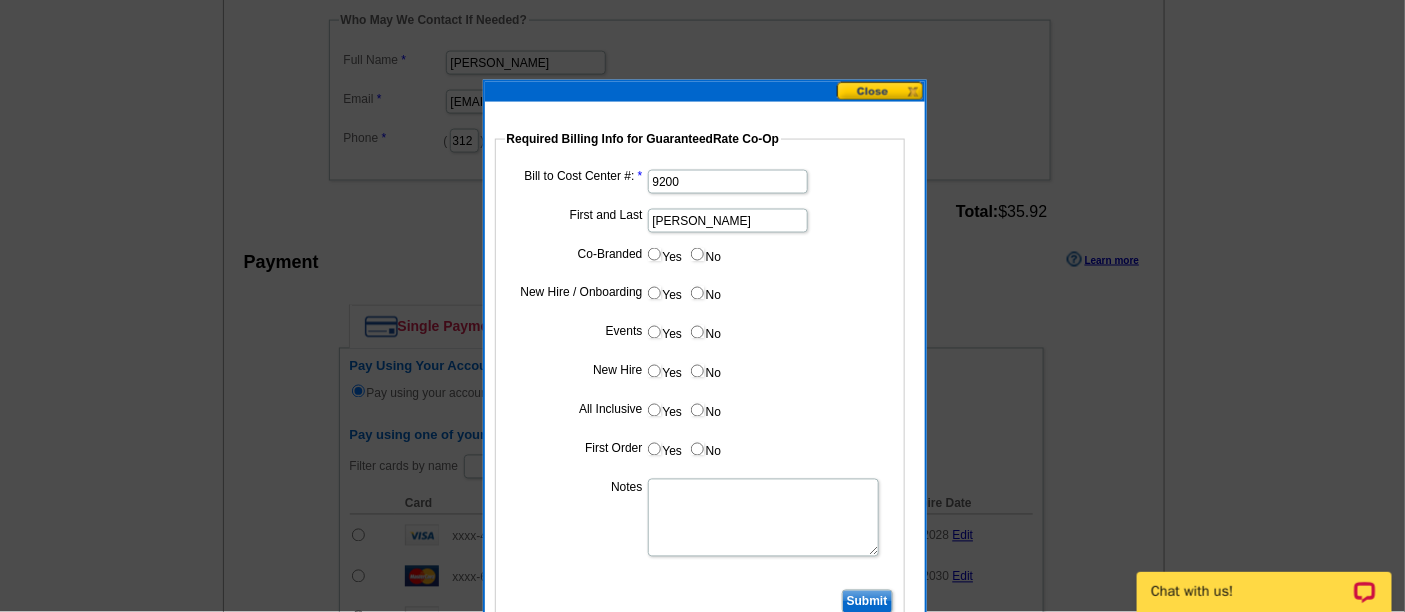 click on "No" at bounding box center [697, 254] 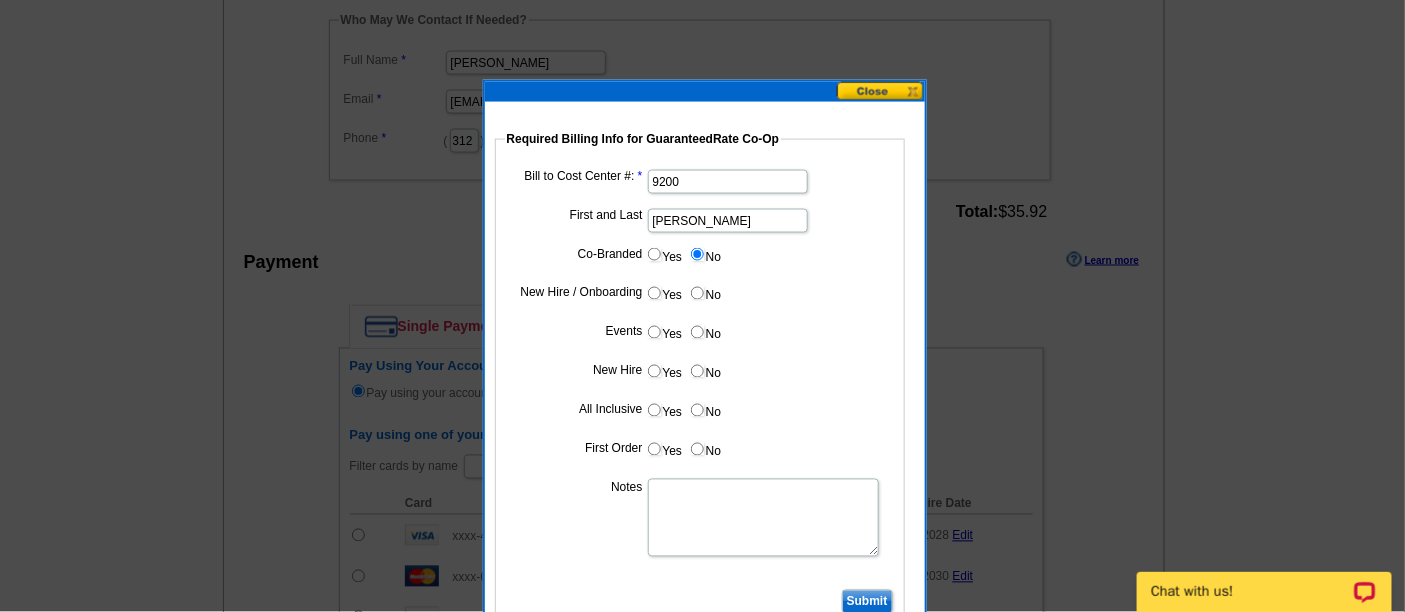 click on "No" at bounding box center (697, 293) 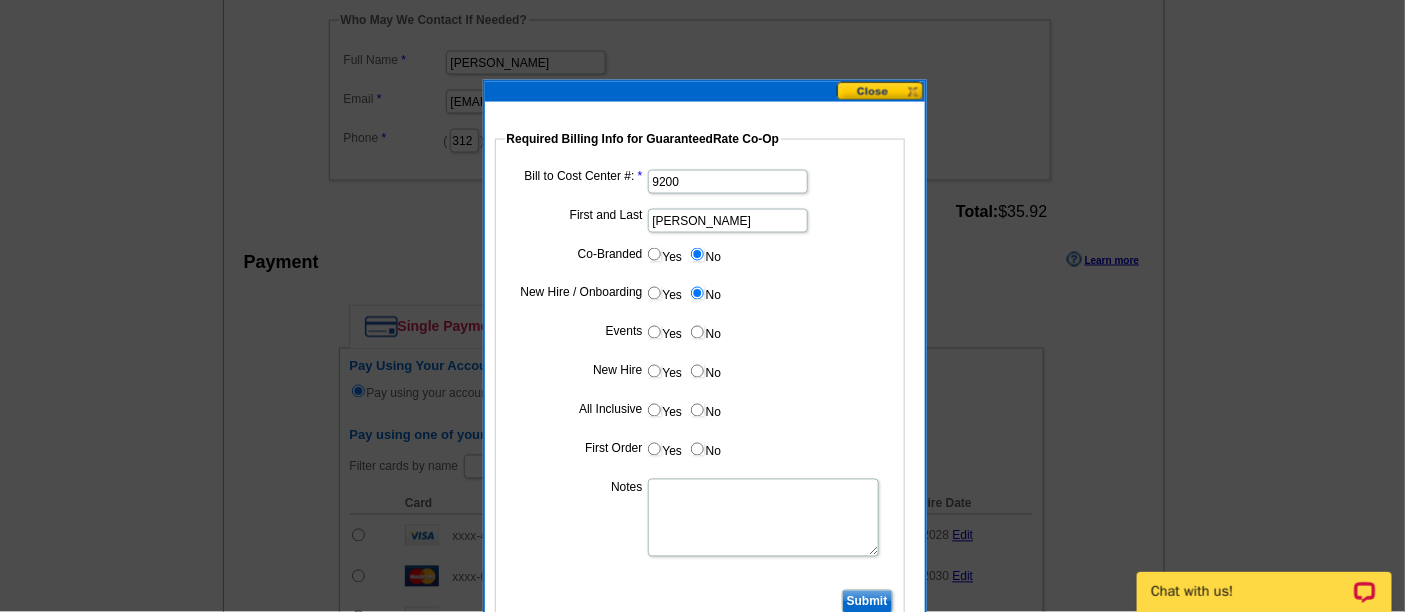 click on "No" at bounding box center [697, 332] 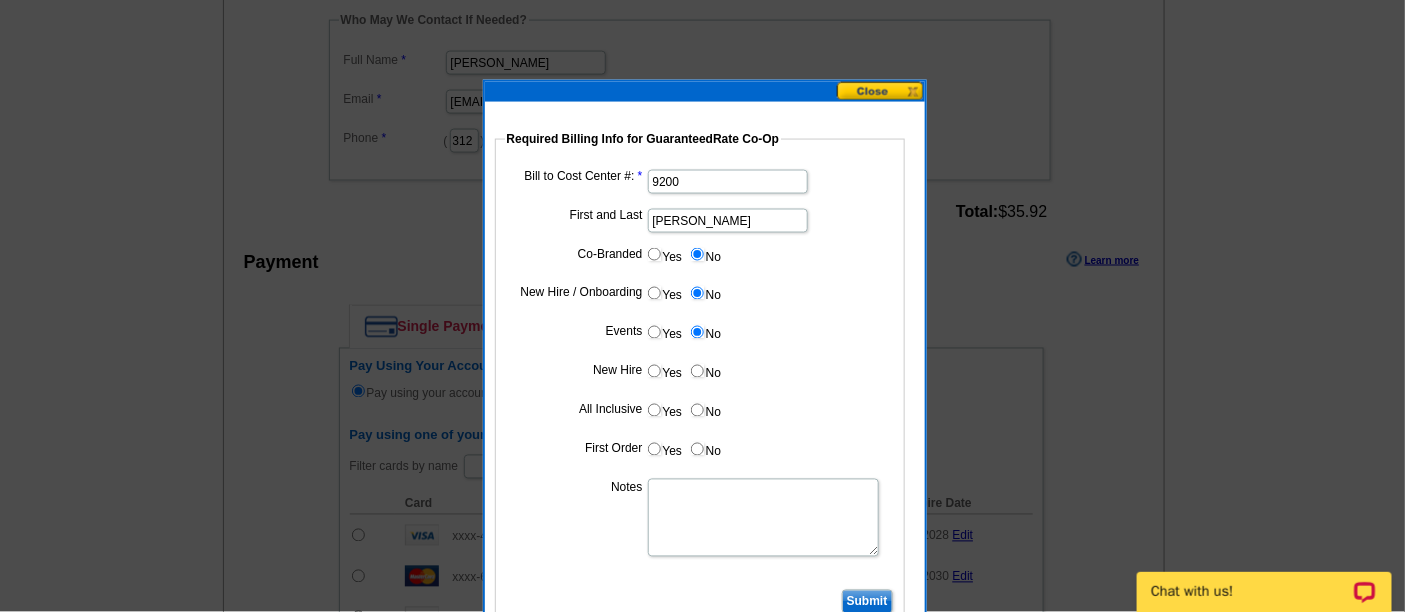 click on "No" at bounding box center (697, 371) 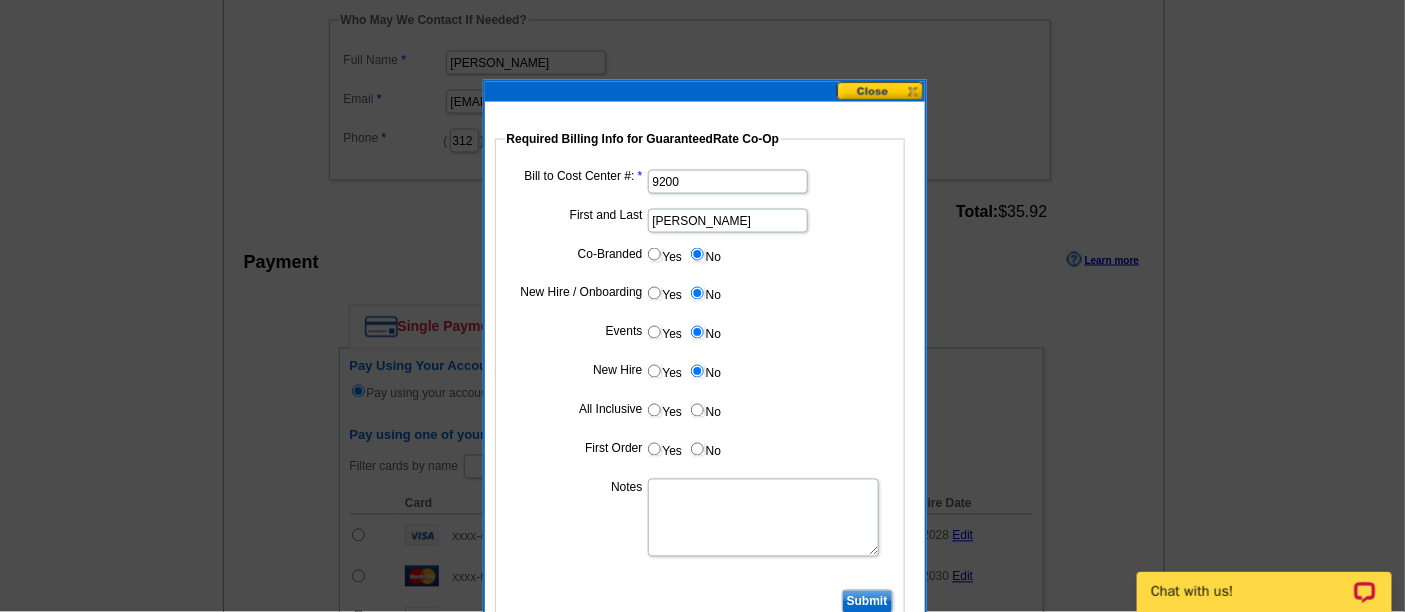 click on "No" at bounding box center (697, 410) 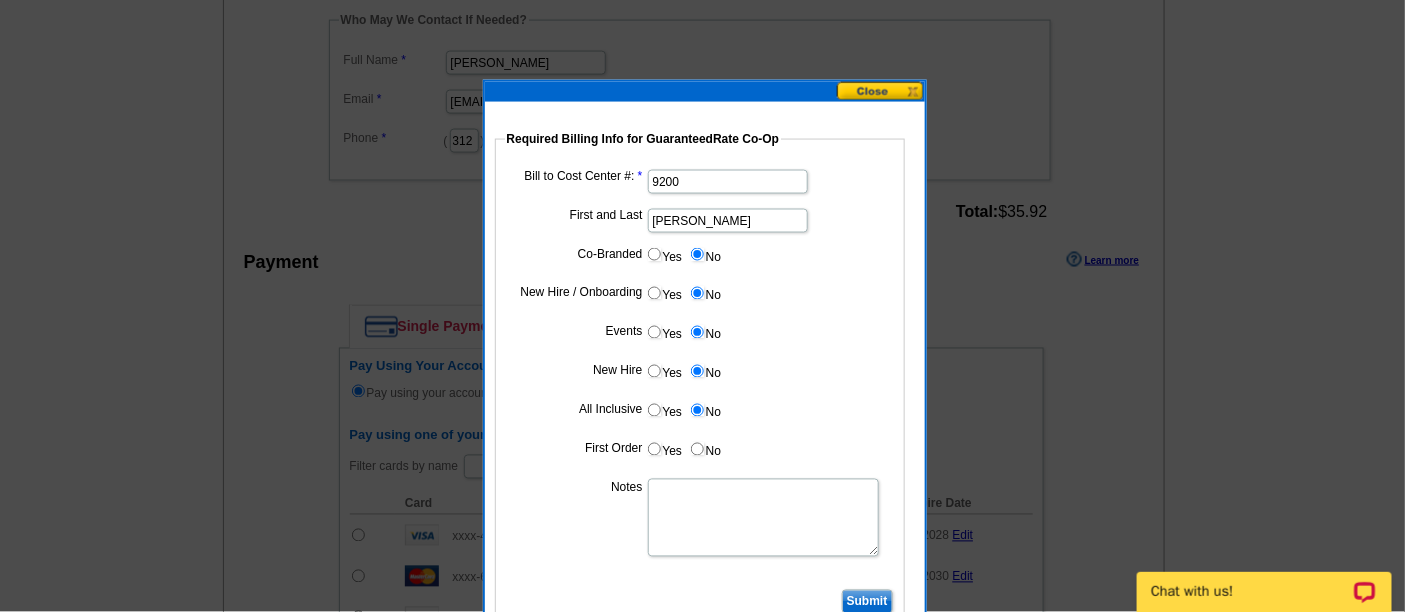 click on "No" at bounding box center [697, 449] 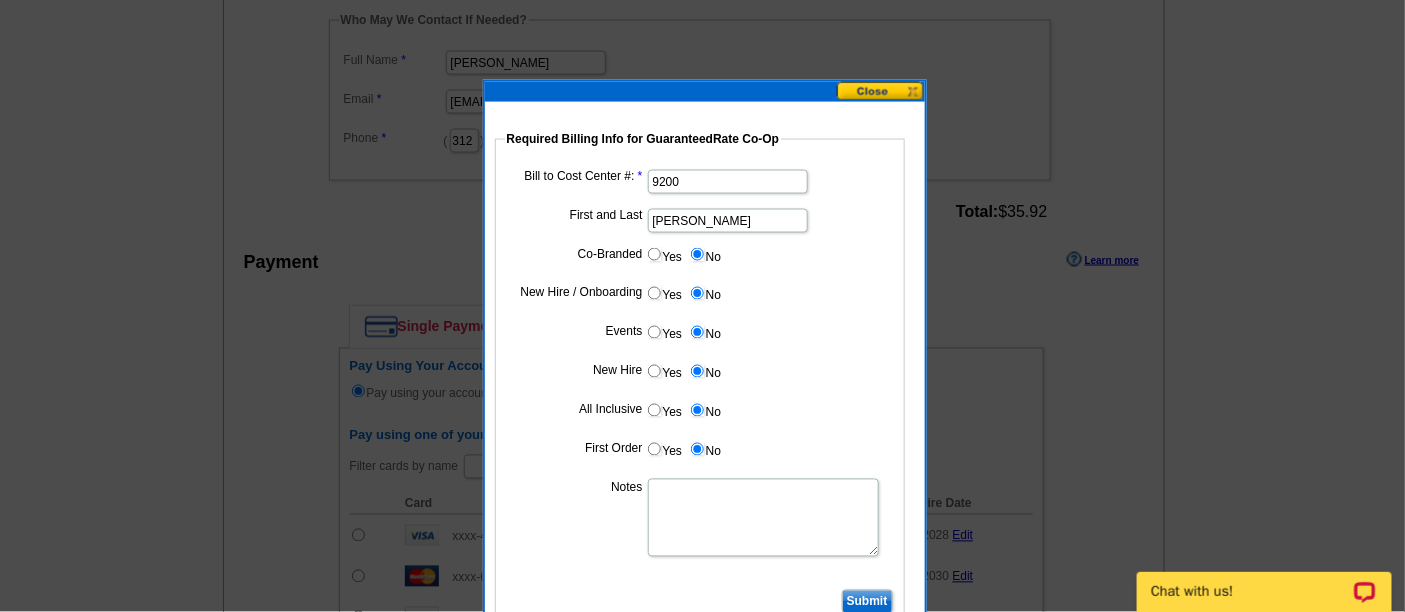 click on "Notes" at bounding box center [763, 518] 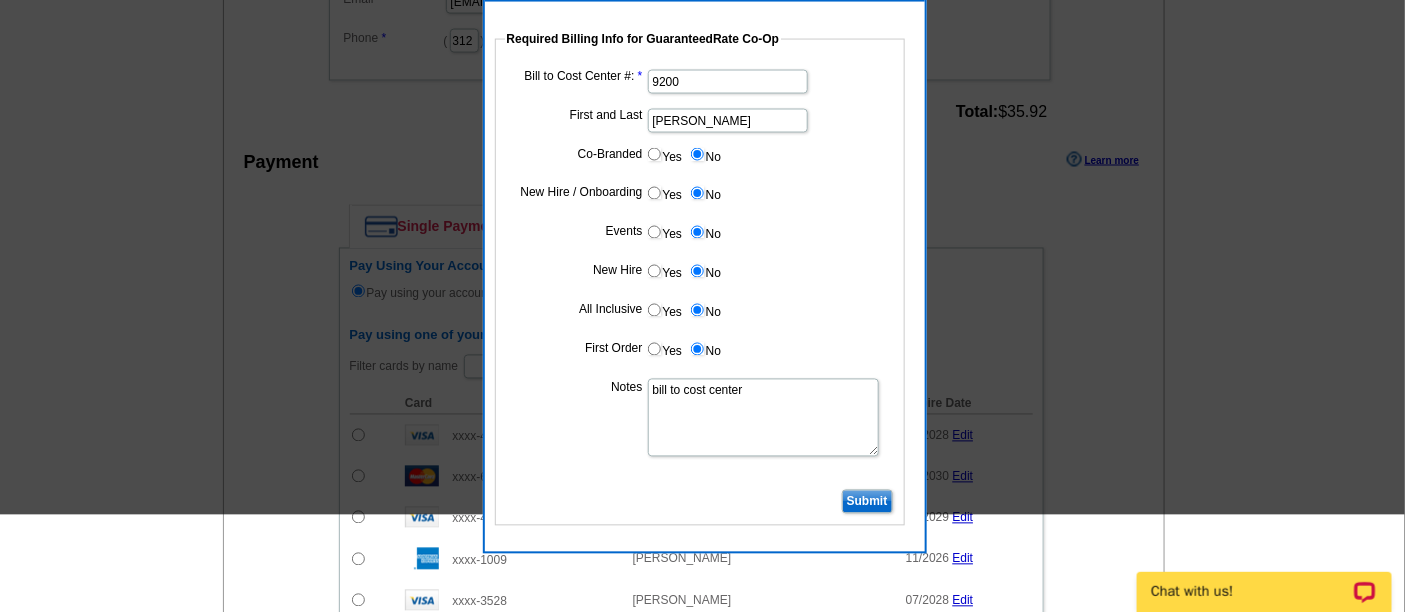 scroll, scrollTop: 1111, scrollLeft: 0, axis: vertical 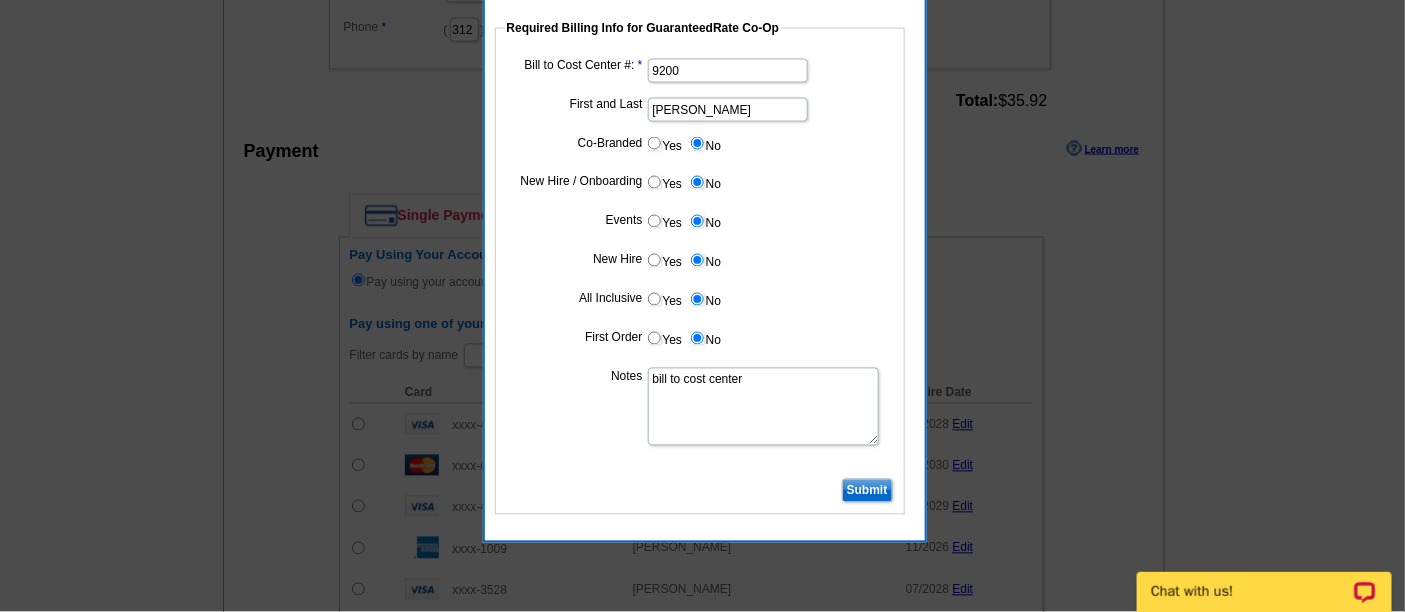 type on "bill to cost center" 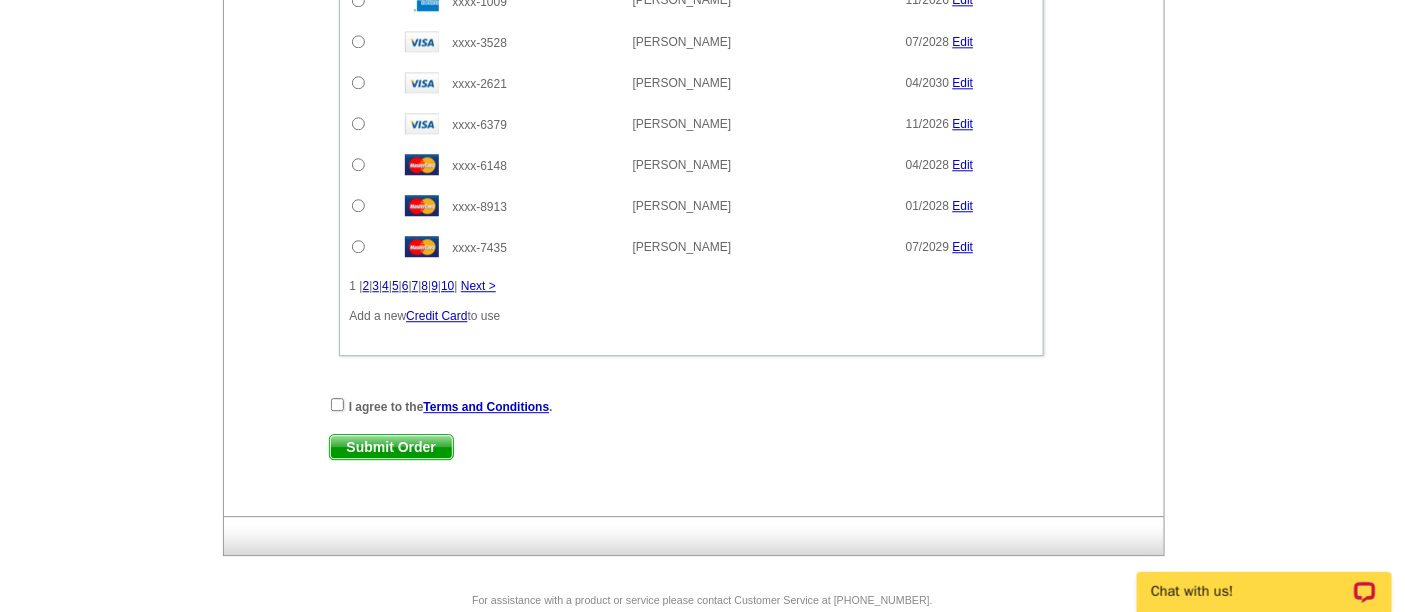 scroll, scrollTop: 1708, scrollLeft: 0, axis: vertical 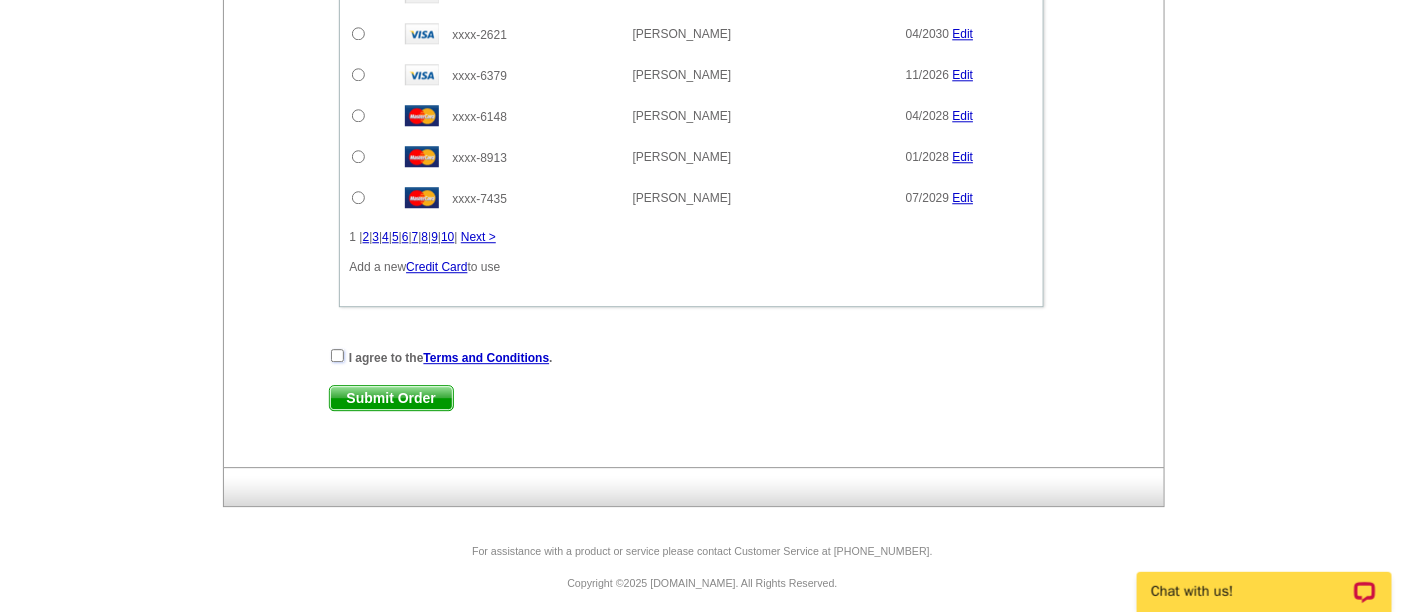 click at bounding box center [337, 355] 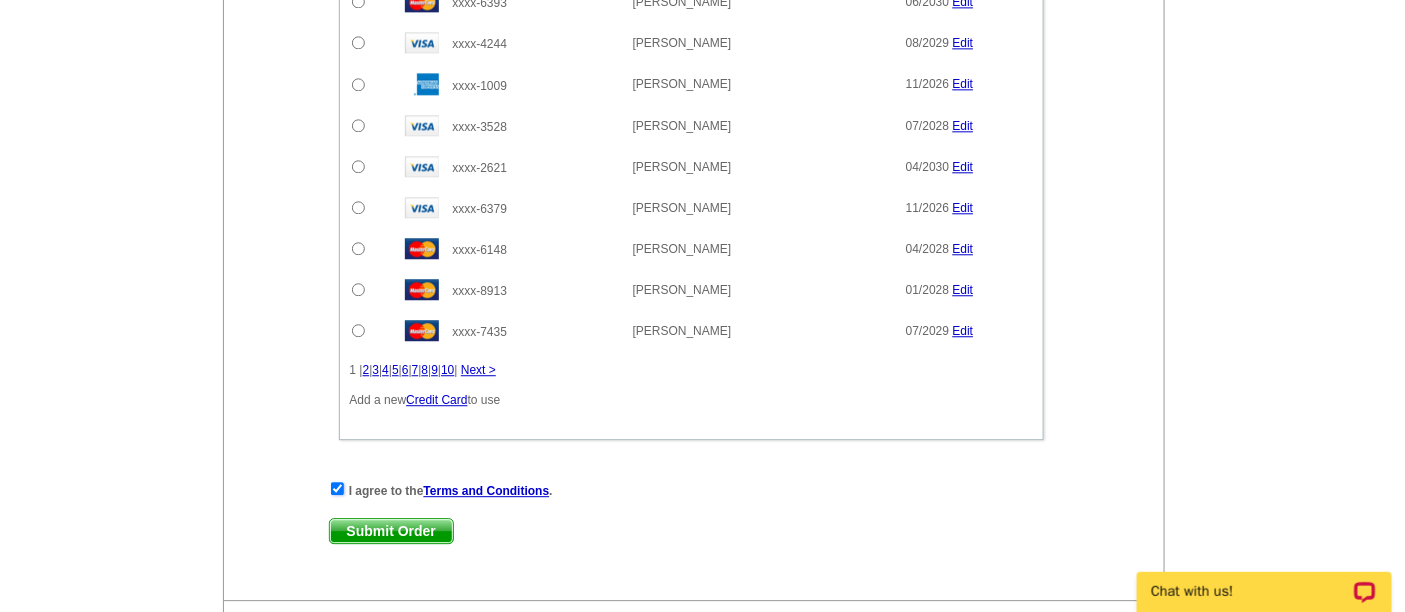 scroll, scrollTop: 1597, scrollLeft: 0, axis: vertical 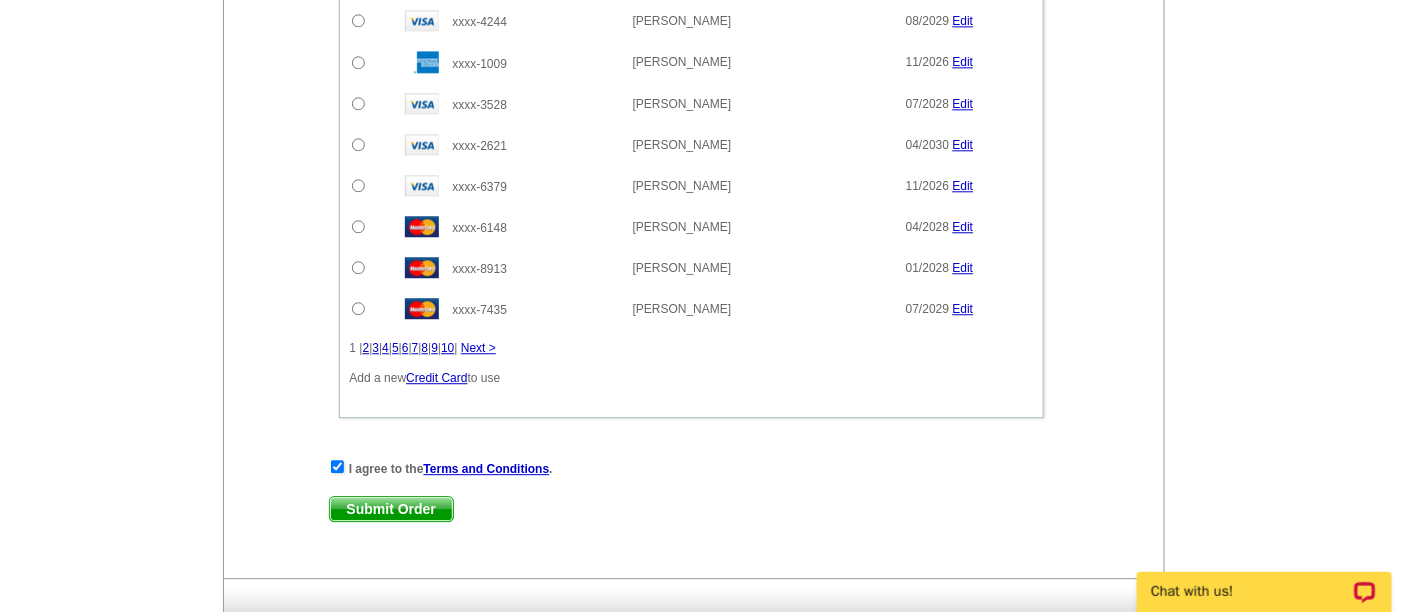 click on "Submit Order" at bounding box center (391, 509) 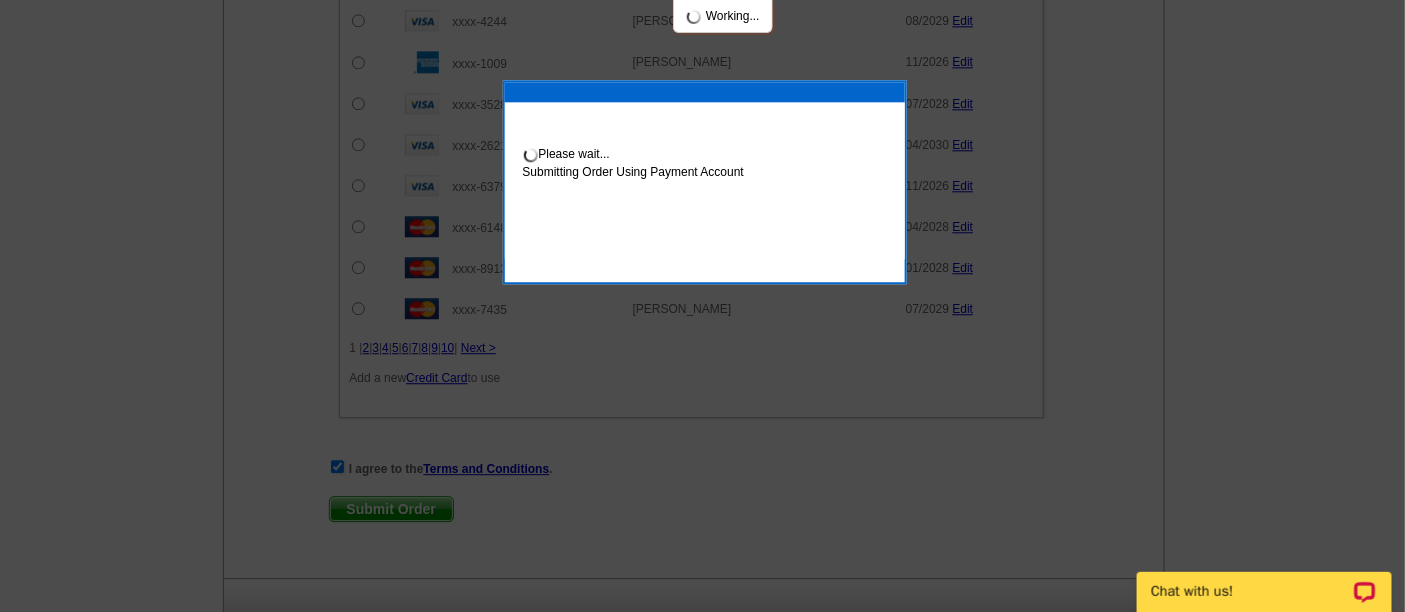 scroll, scrollTop: 1698, scrollLeft: 0, axis: vertical 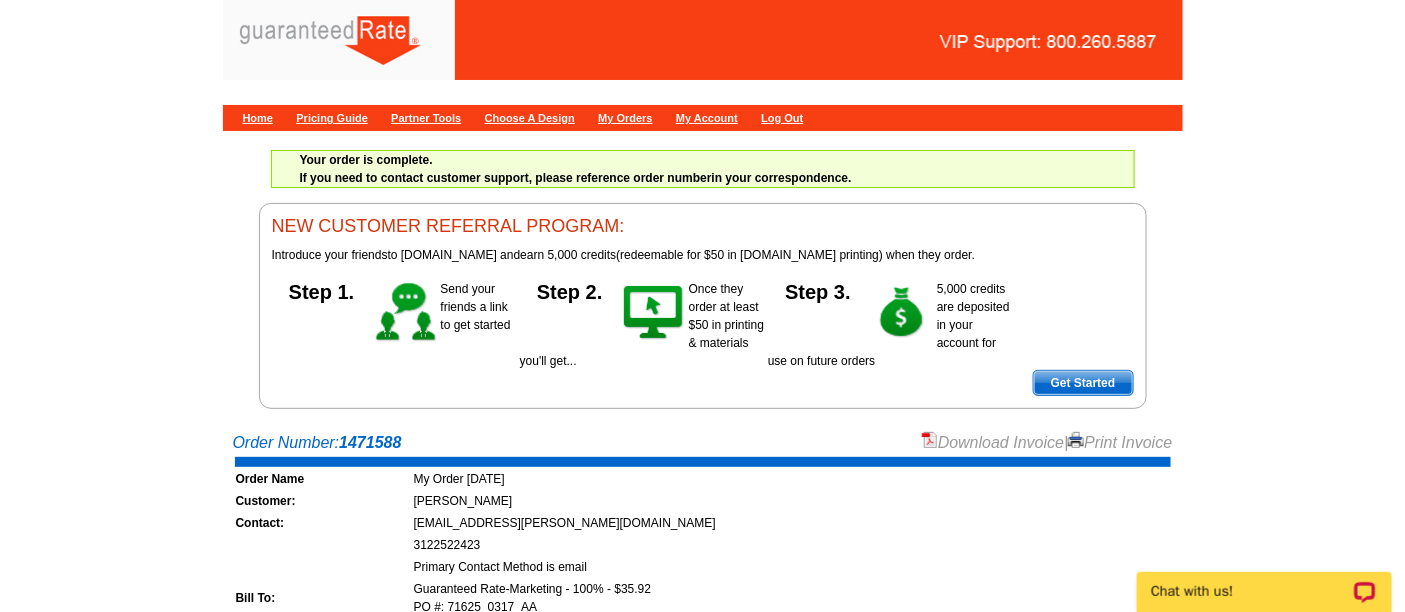 click on "Download Invoice" at bounding box center (993, 442) 